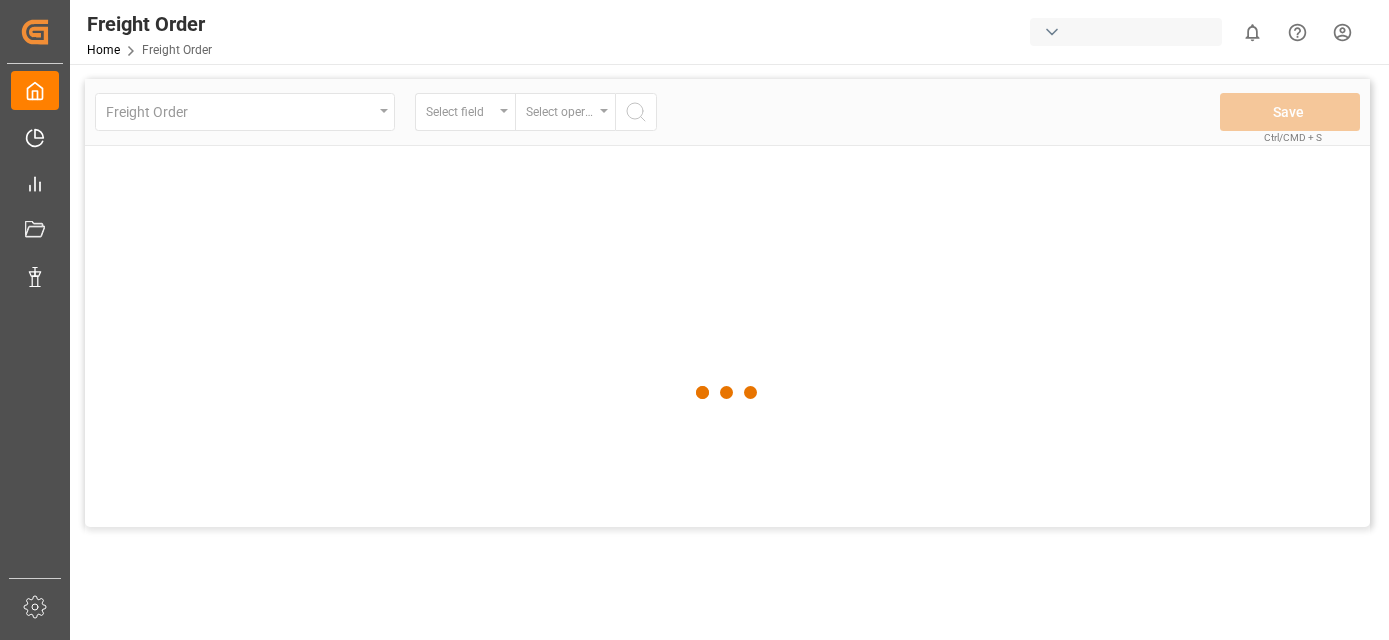 scroll, scrollTop: 0, scrollLeft: 0, axis: both 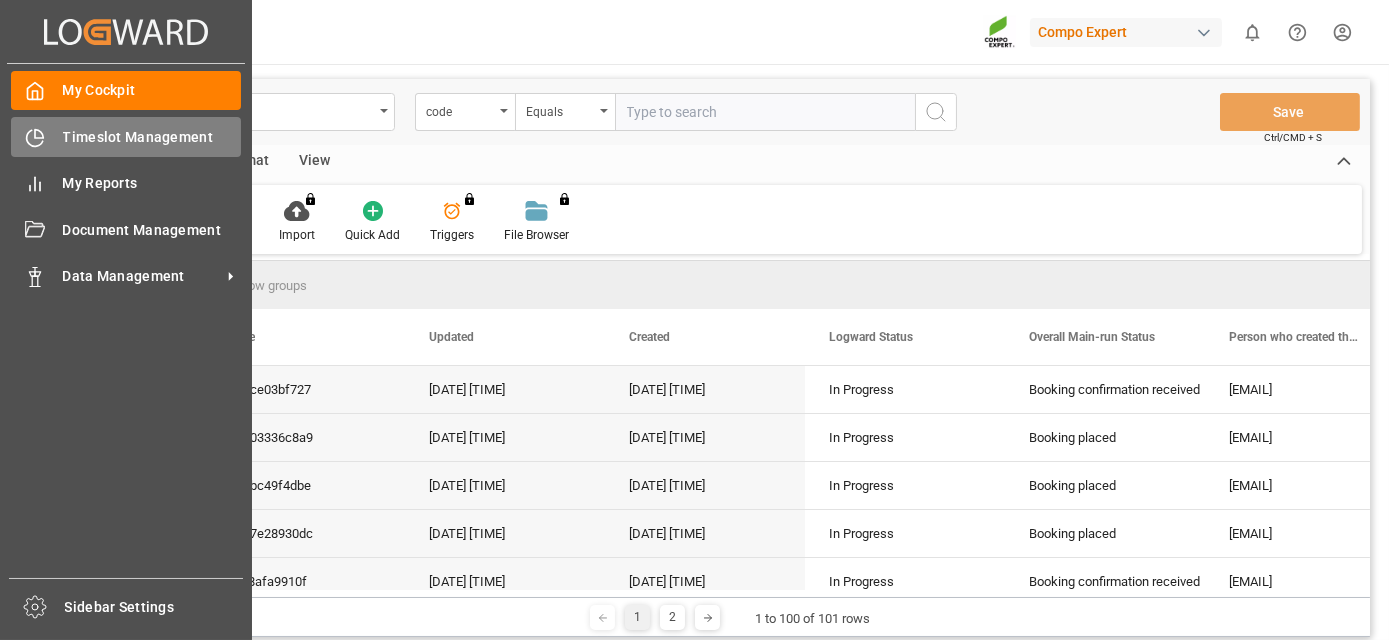 click on "Timeslot Management Timeslot Management" at bounding box center [126, 136] 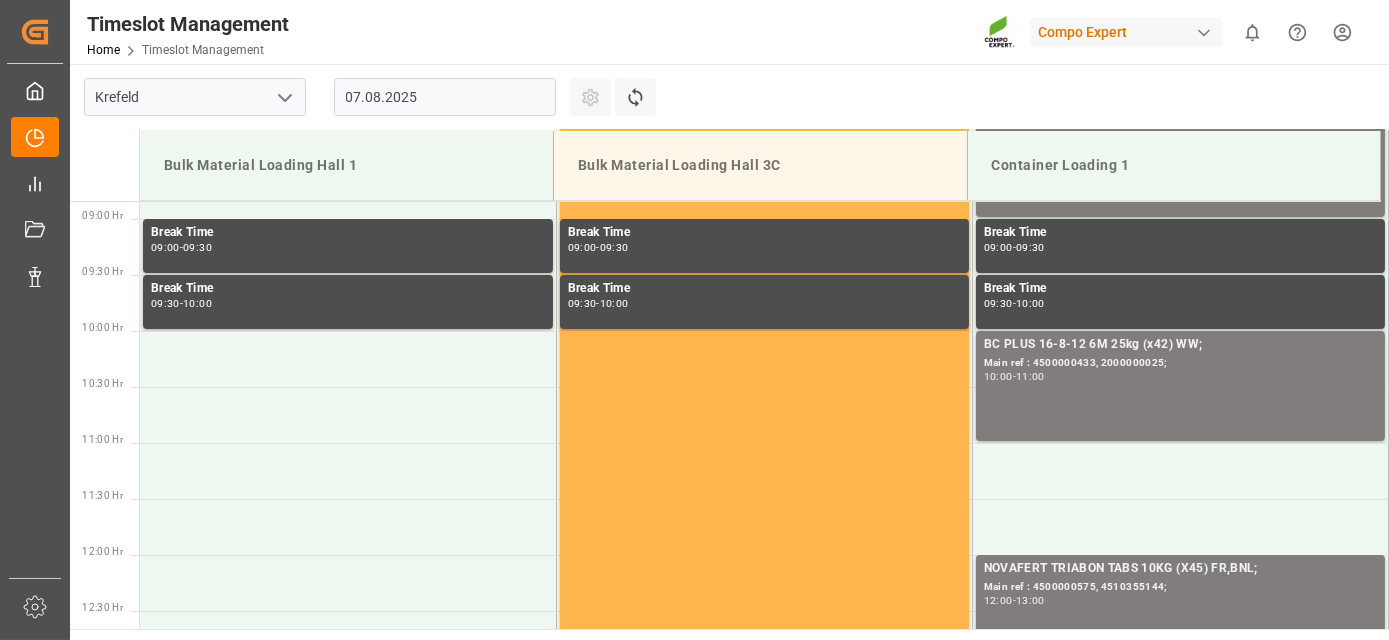 scroll, scrollTop: 994, scrollLeft: 0, axis: vertical 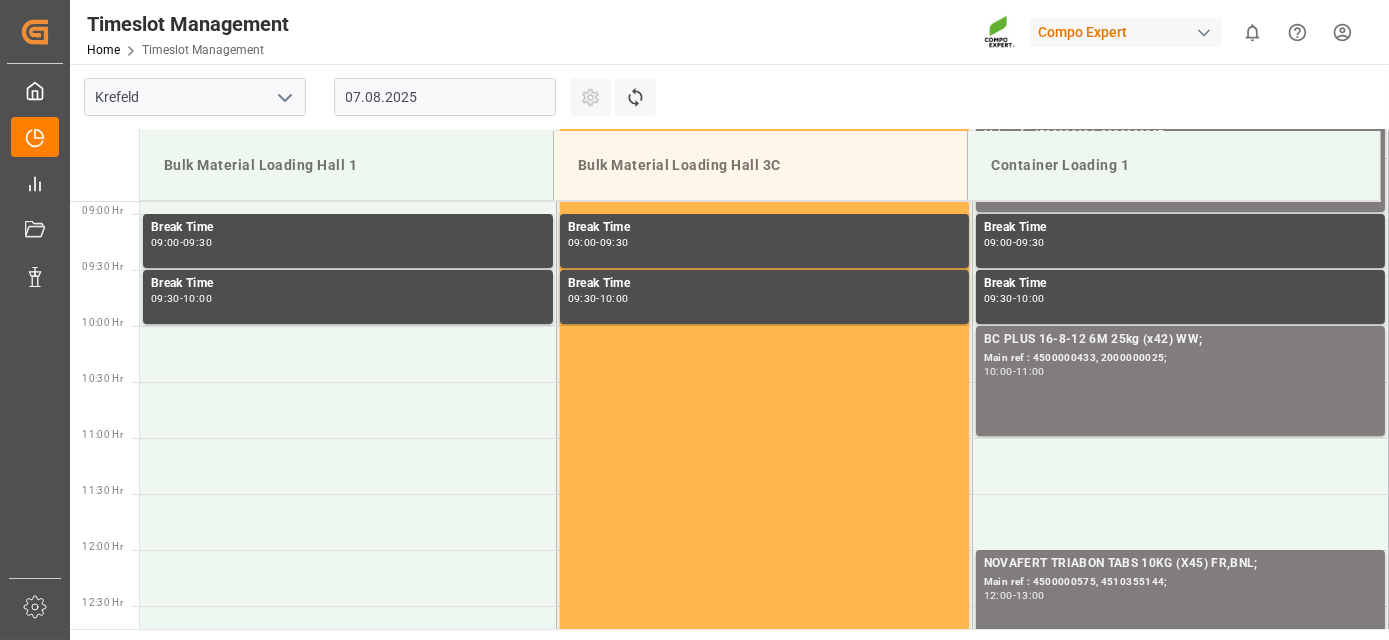 click on "07.08.2025" at bounding box center [445, 97] 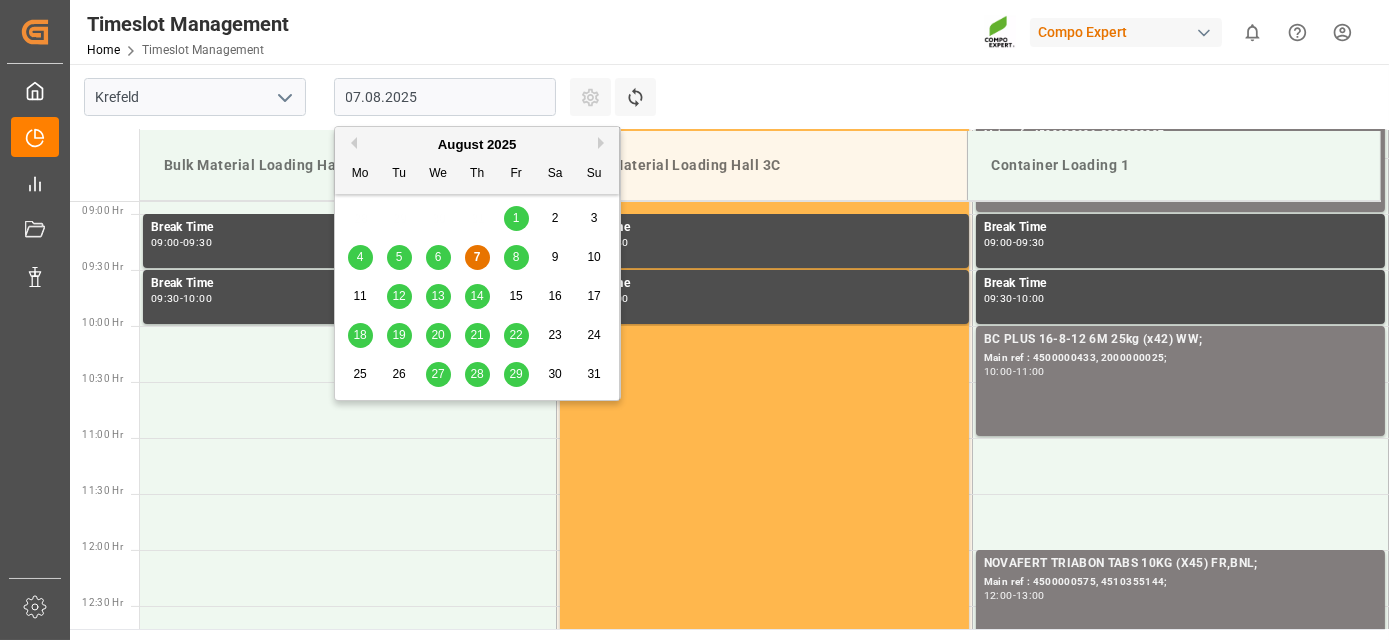 click on "Next Month" at bounding box center [604, 143] 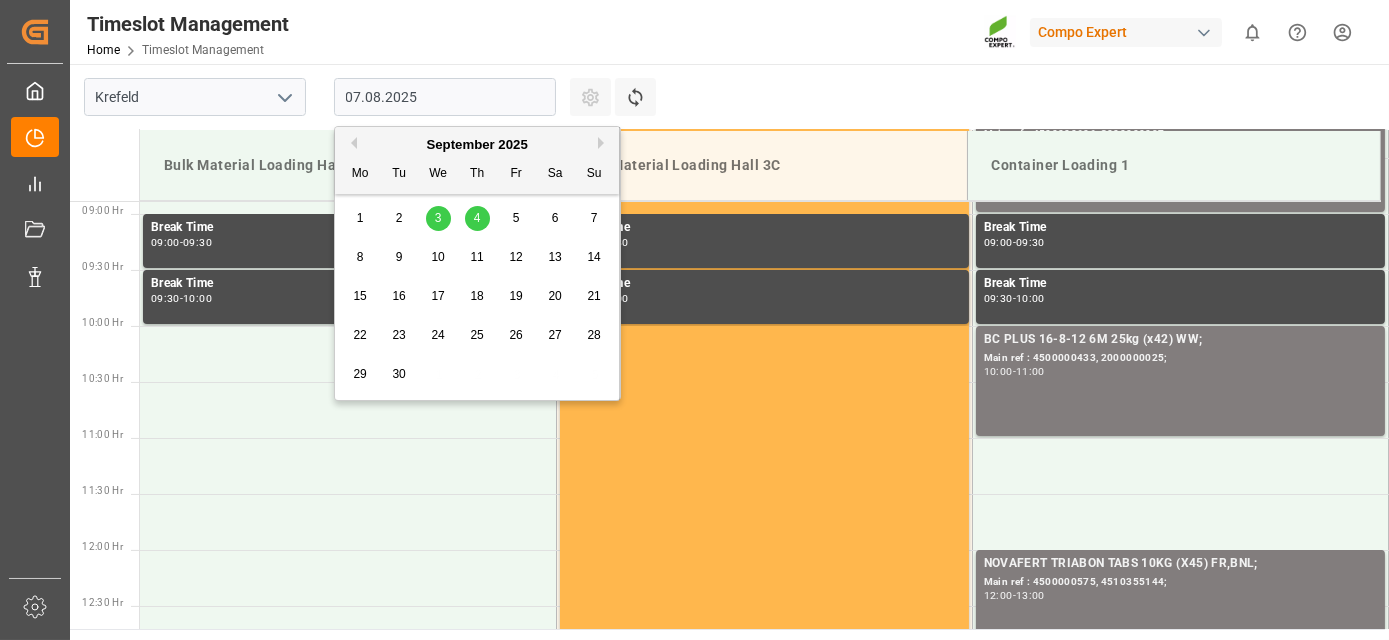 click on "3" at bounding box center [438, 218] 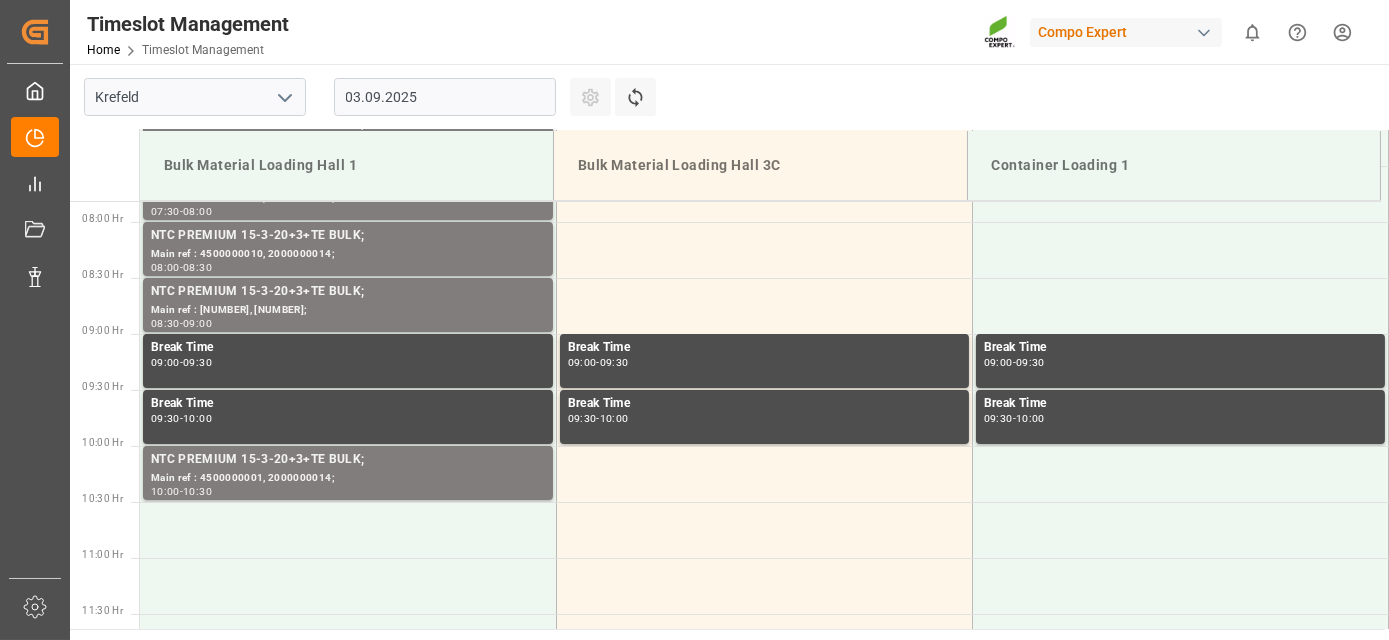 scroll, scrollTop: 994, scrollLeft: 0, axis: vertical 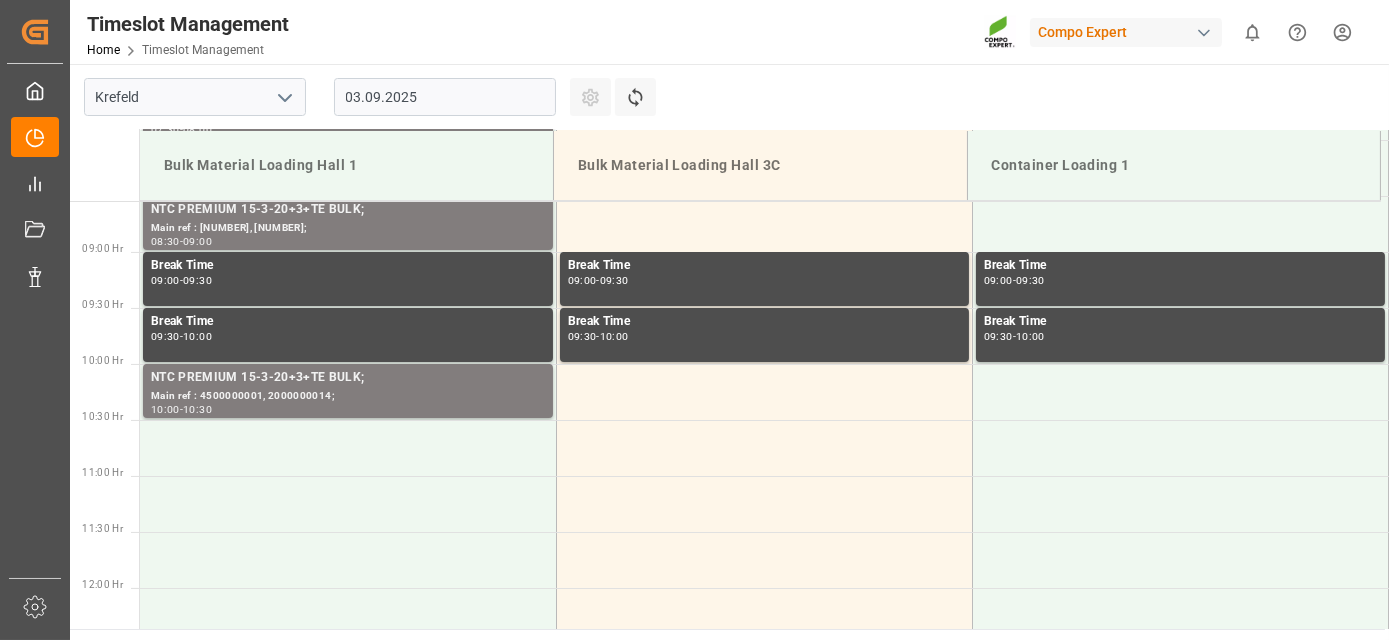 drag, startPoint x: 434, startPoint y: 284, endPoint x: 438, endPoint y: 153, distance: 131.06105 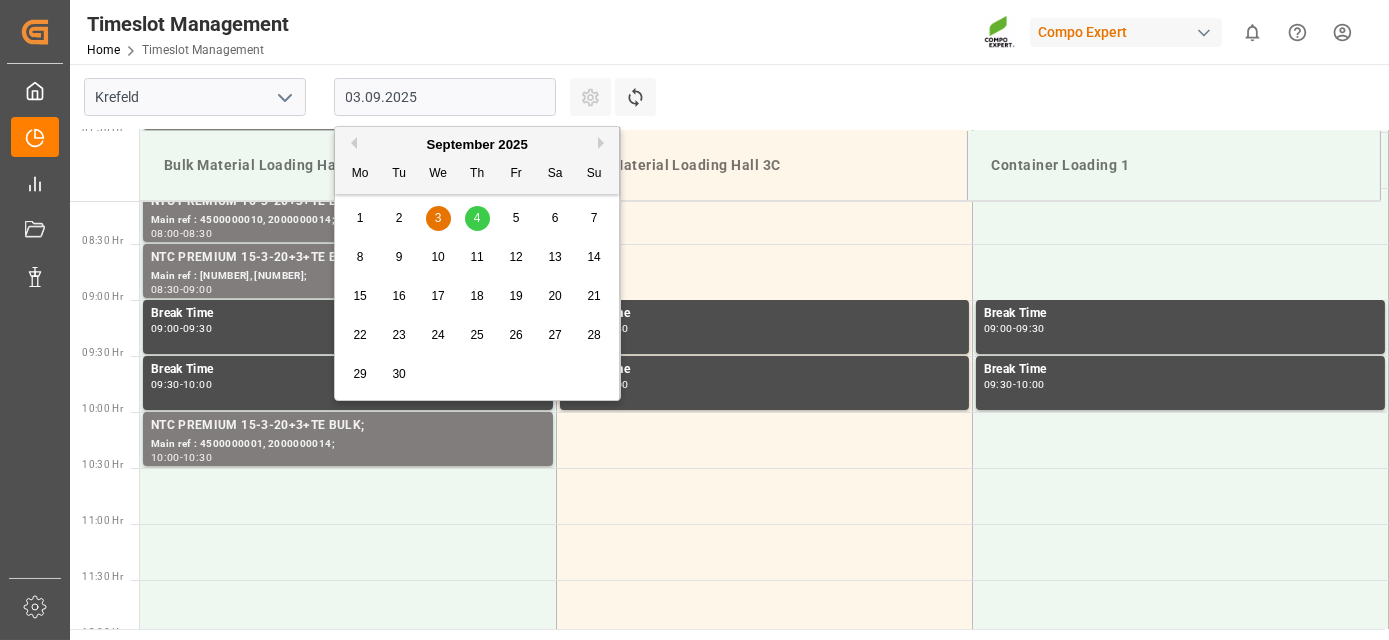 click on "03.09.2025" at bounding box center (445, 97) 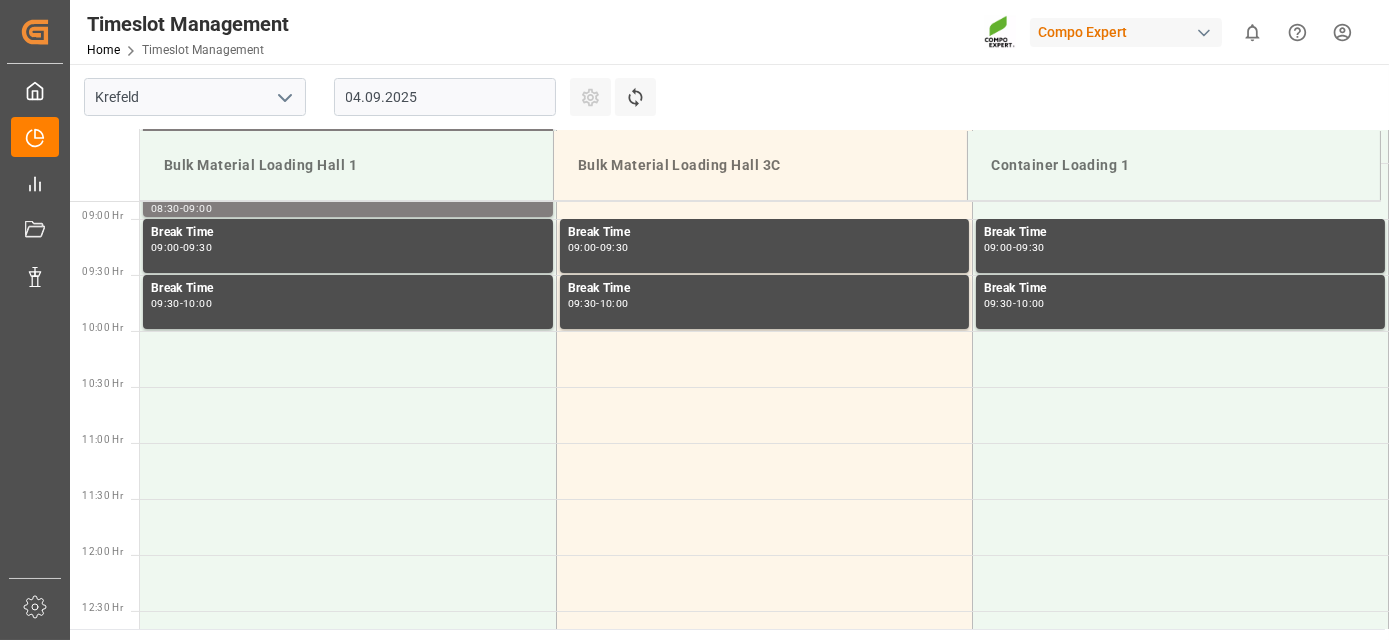 click on "04.09.2025" at bounding box center (445, 97) 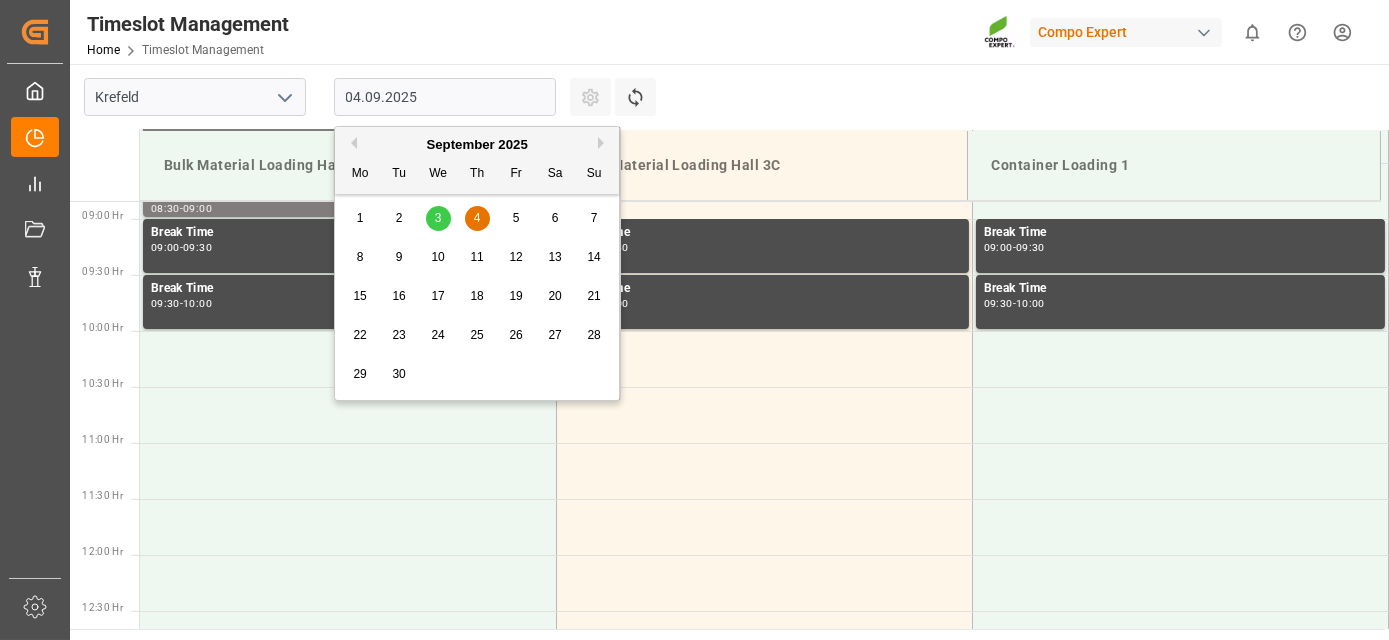 scroll, scrollTop: 994, scrollLeft: 0, axis: vertical 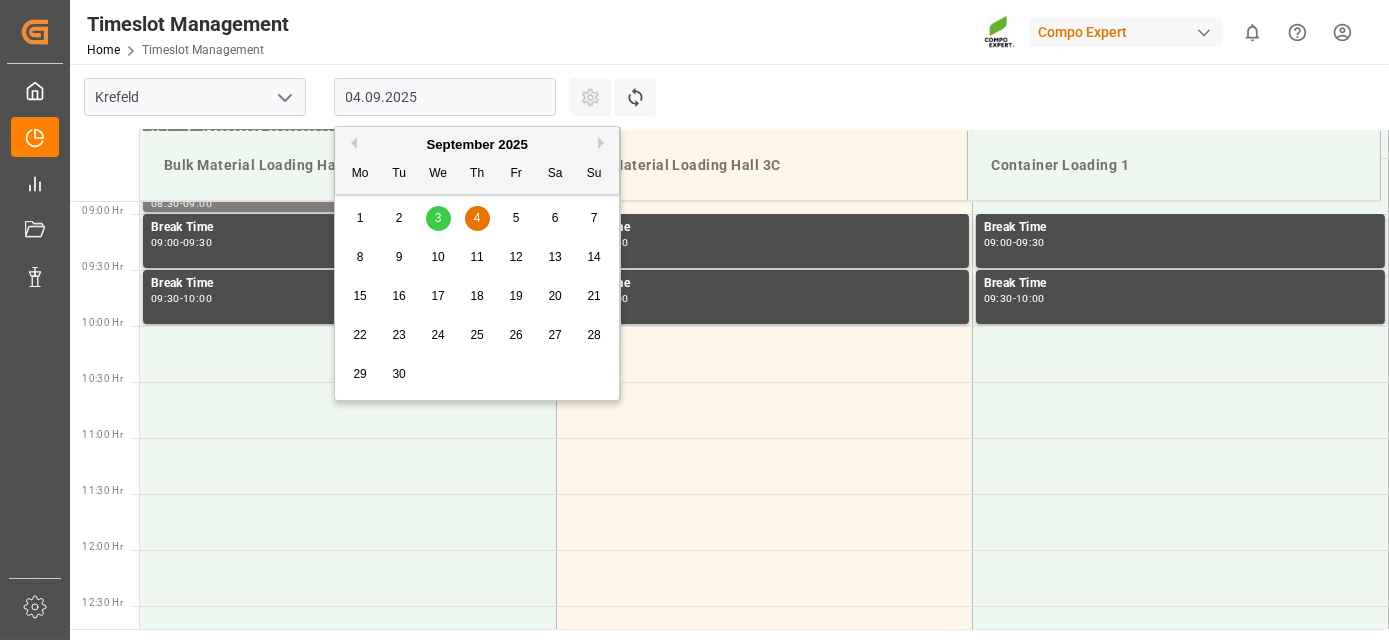 click on "Previous Month" at bounding box center (351, 143) 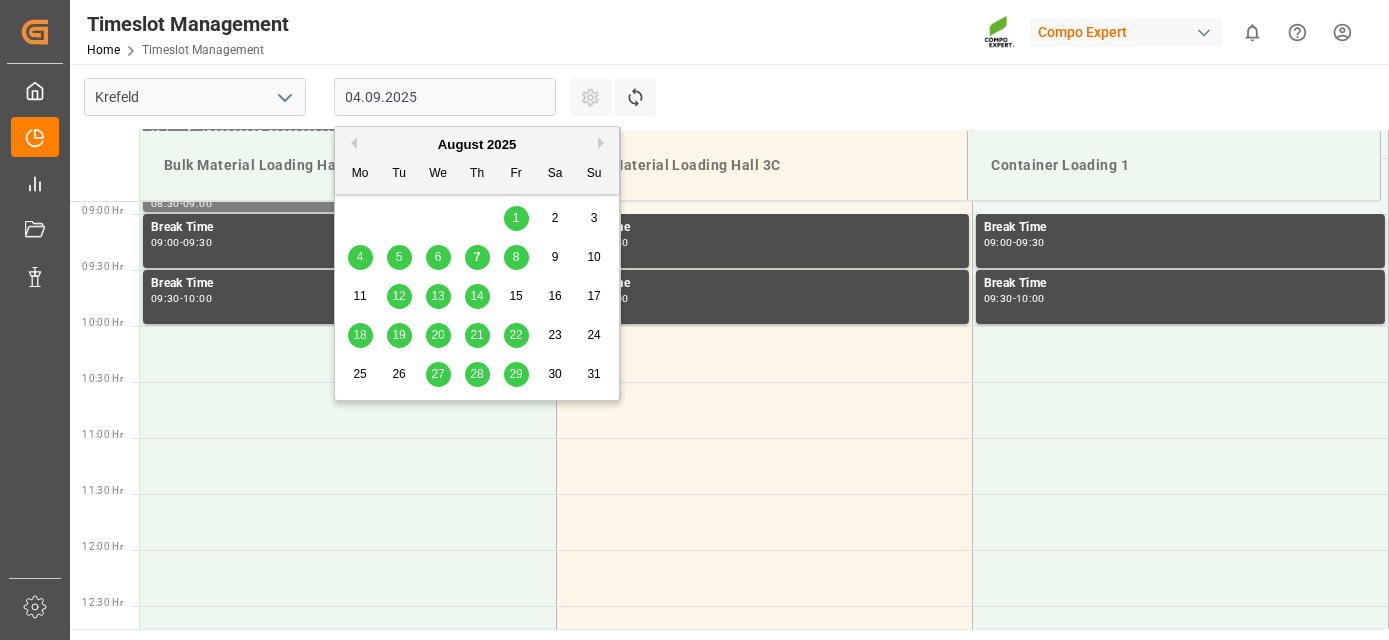 click on "21" at bounding box center (477, 336) 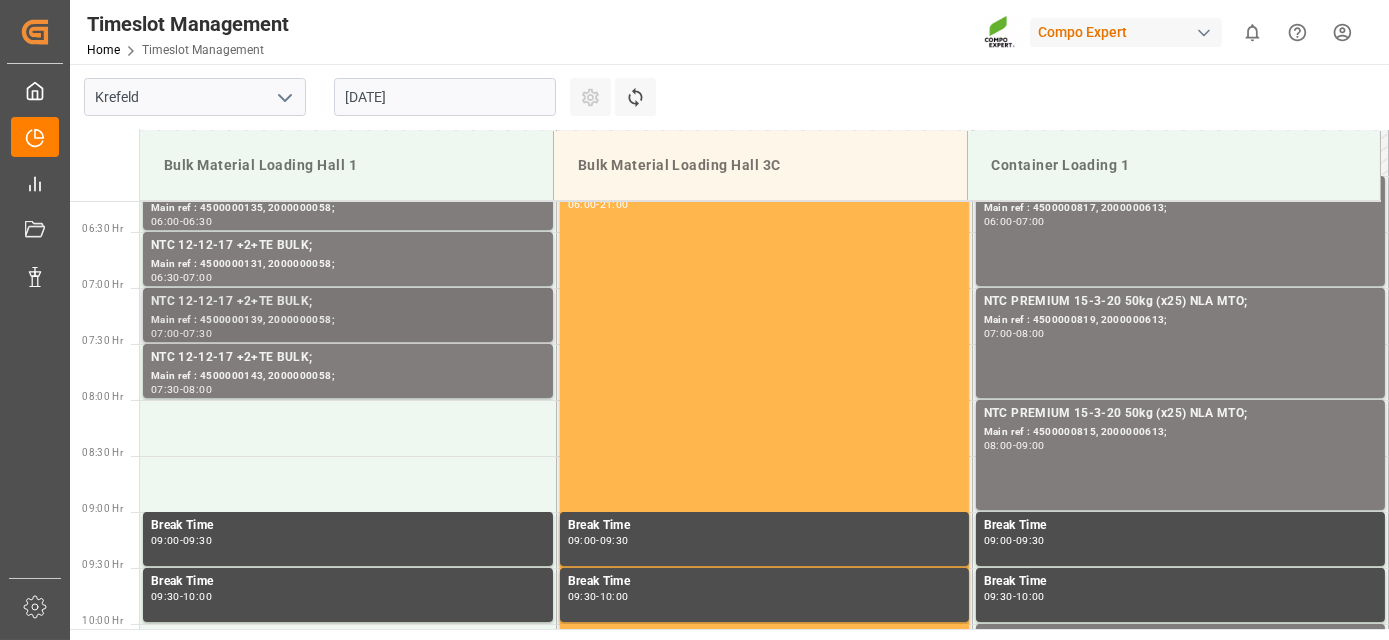 scroll, scrollTop: 621, scrollLeft: 0, axis: vertical 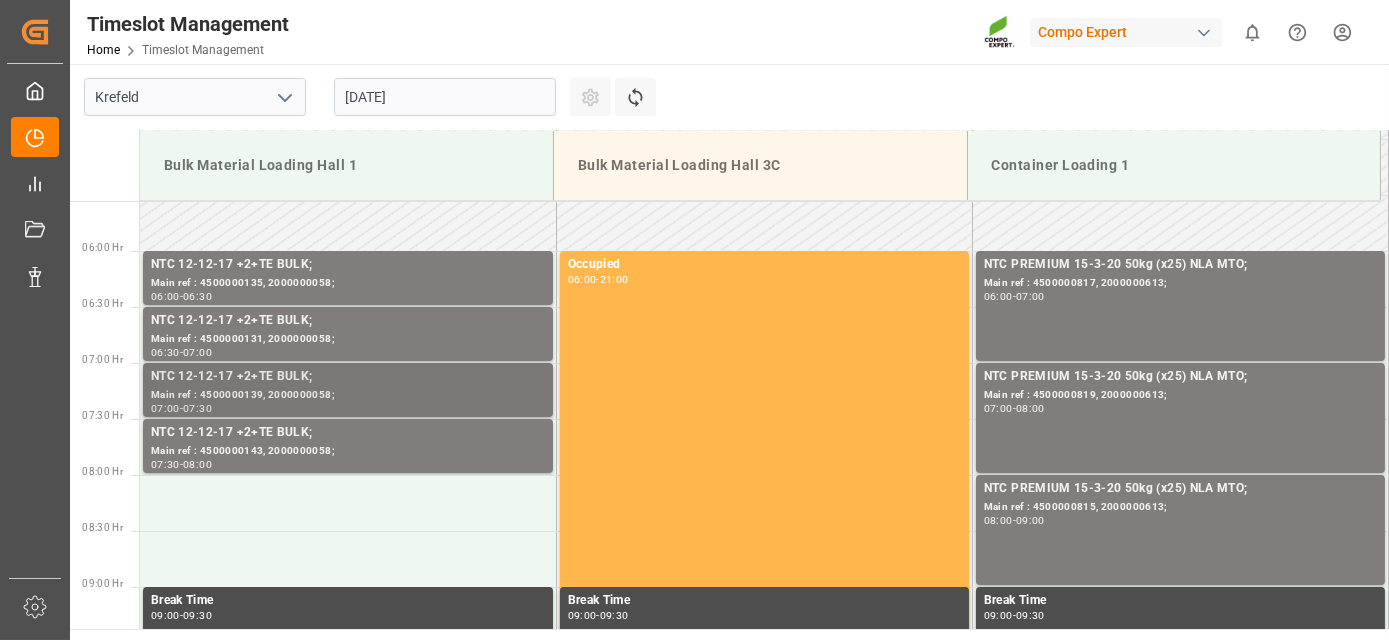 drag, startPoint x: 454, startPoint y: 325, endPoint x: 439, endPoint y: 218, distance: 108.04629 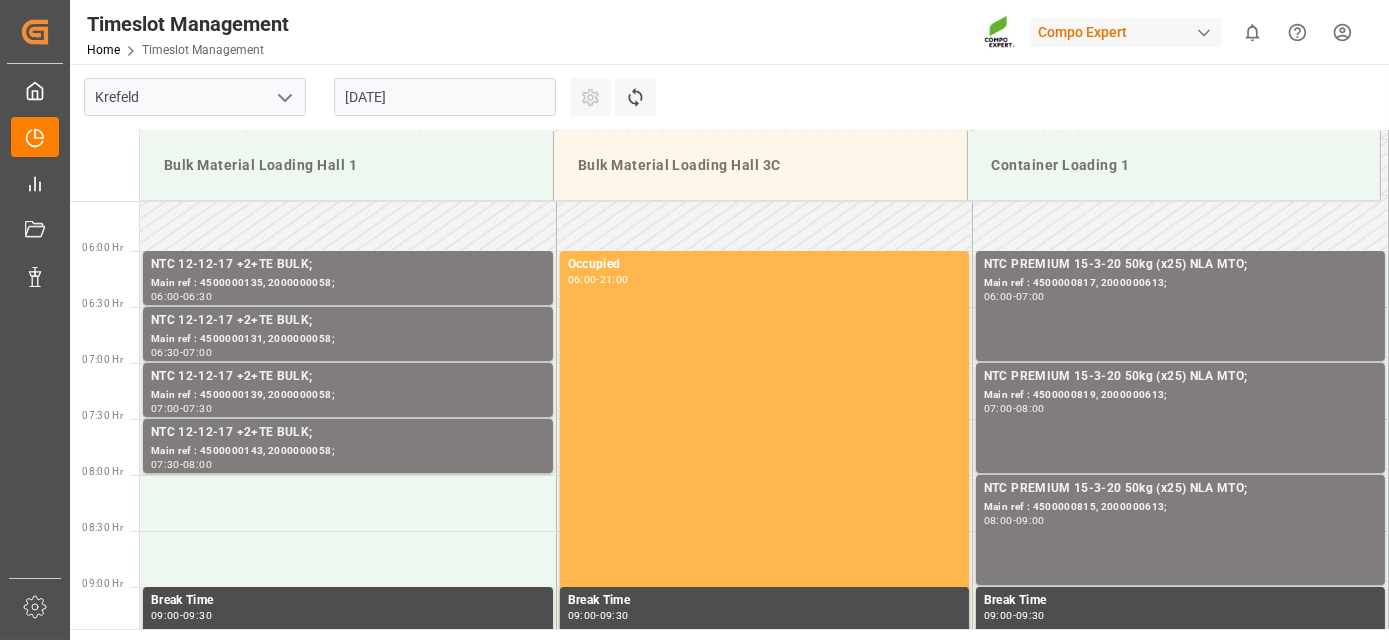 click on "21.08.2025" at bounding box center (445, 97) 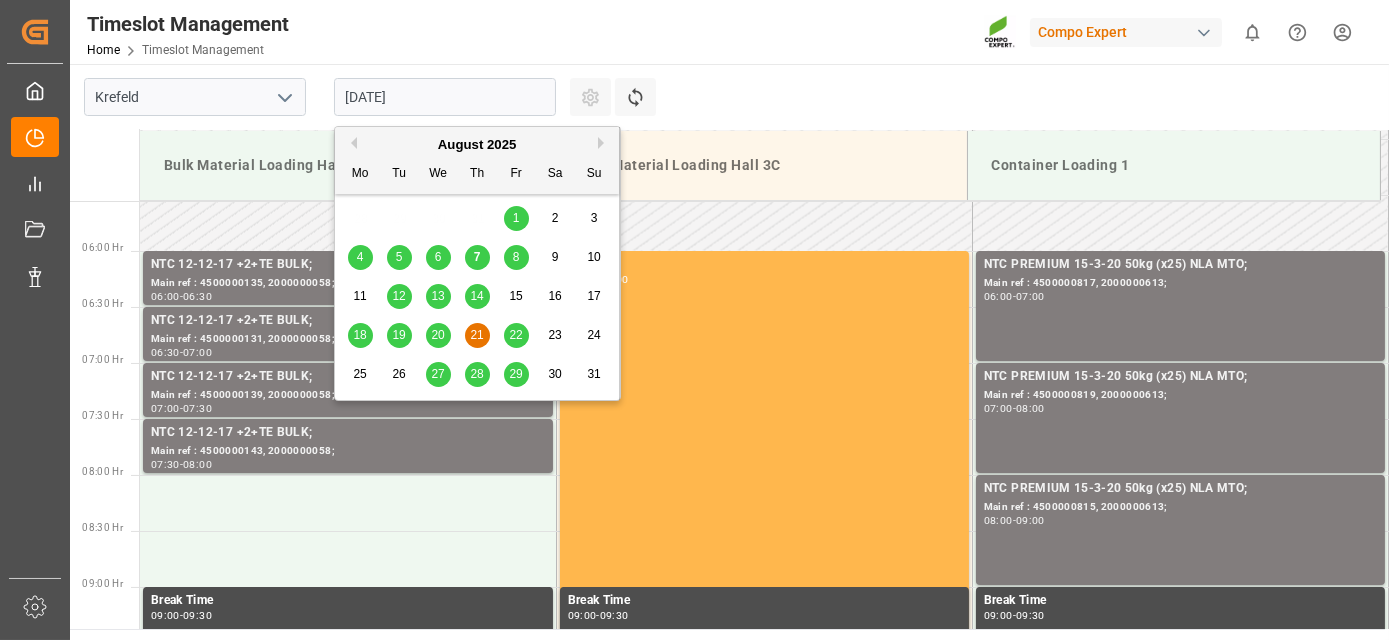 click on "22" at bounding box center (516, 336) 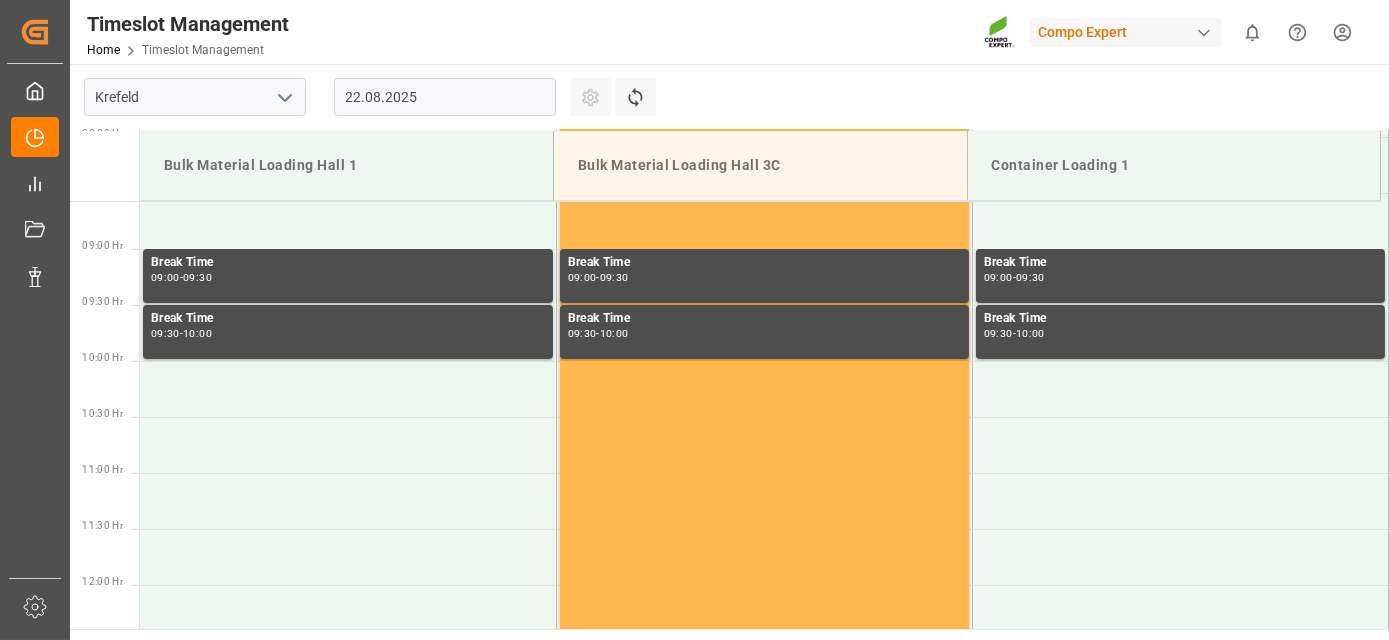 drag, startPoint x: 494, startPoint y: 282, endPoint x: 433, endPoint y: 162, distance: 134.61426 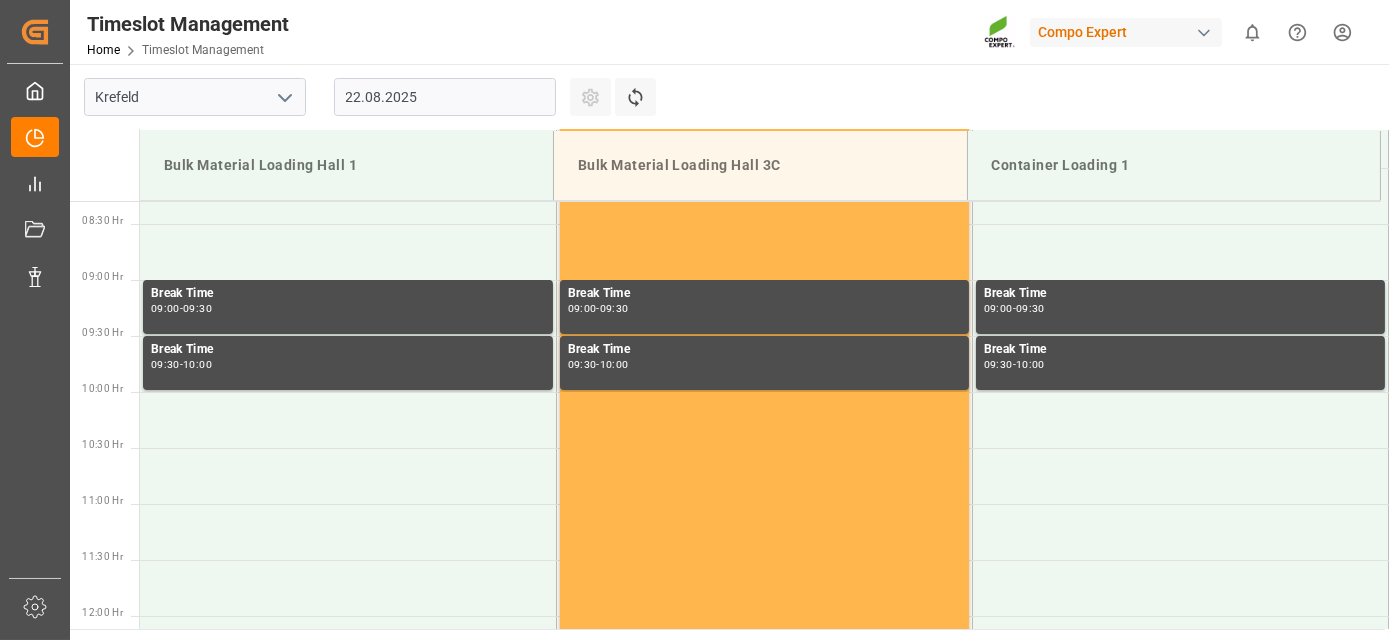 click on "22.08.2025" at bounding box center [445, 97] 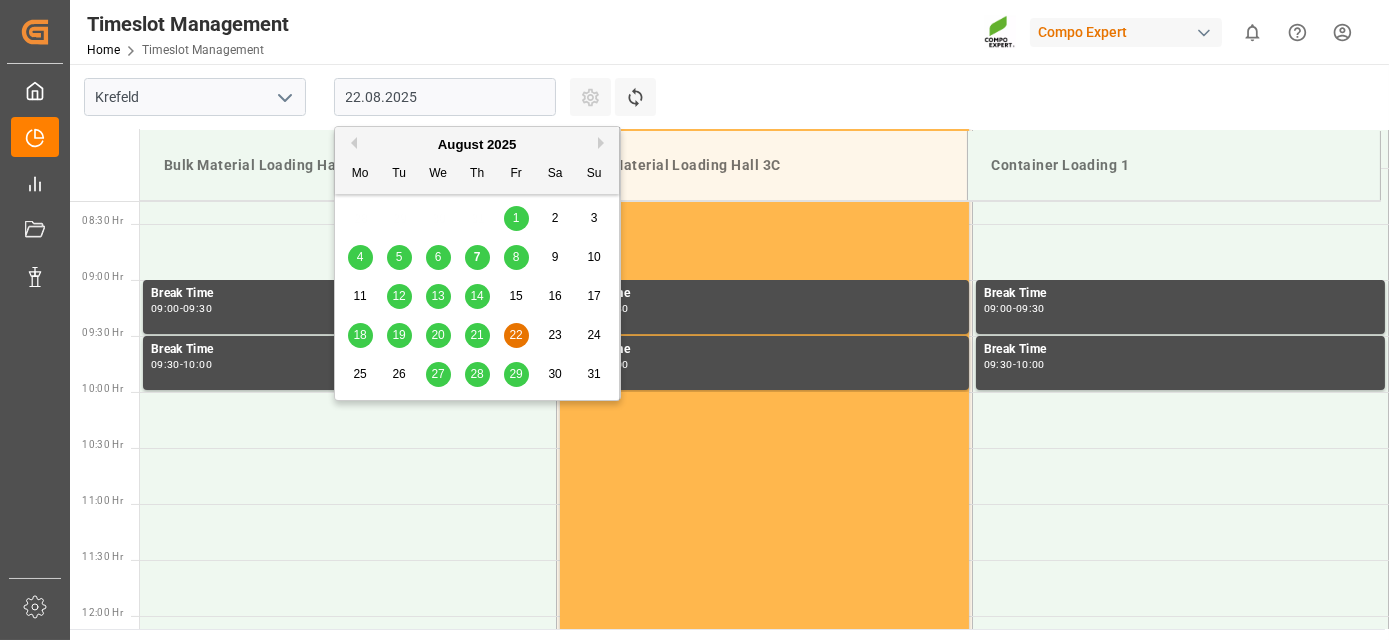 click on "20" at bounding box center [437, 335] 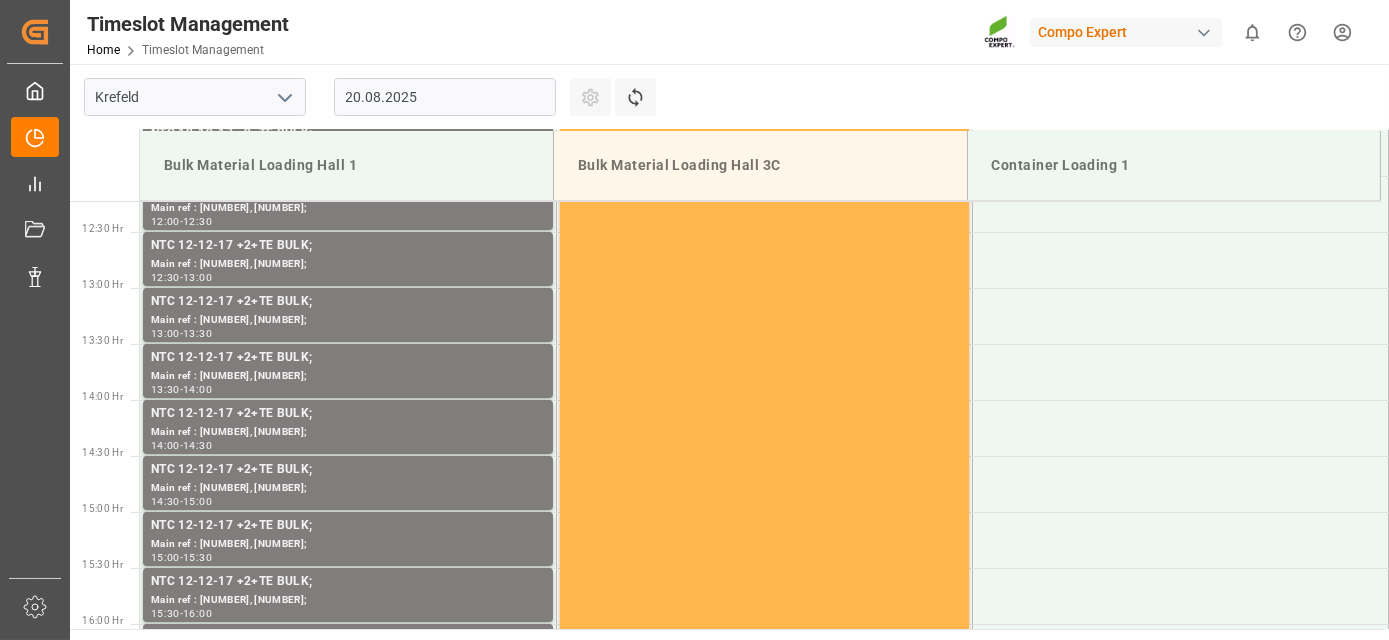 drag, startPoint x: 475, startPoint y: 226, endPoint x: 465, endPoint y: 365, distance: 139.35925 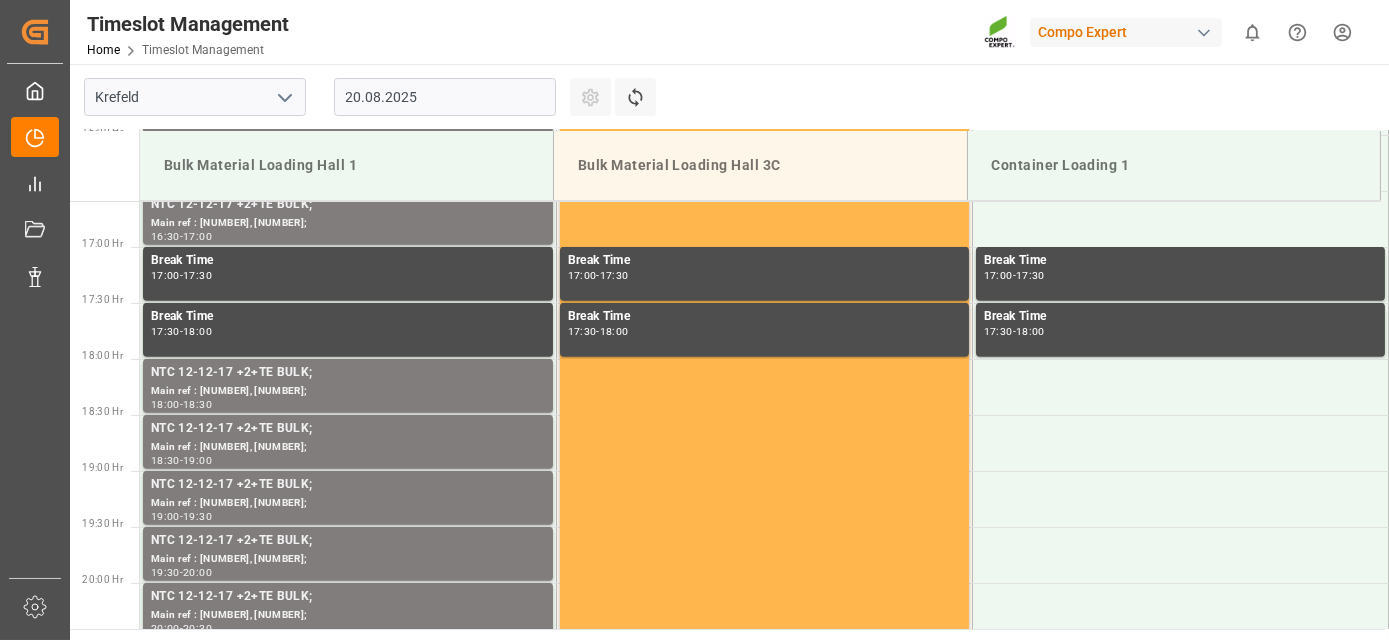 drag, startPoint x: 447, startPoint y: 291, endPoint x: 426, endPoint y: 438, distance: 148.49243 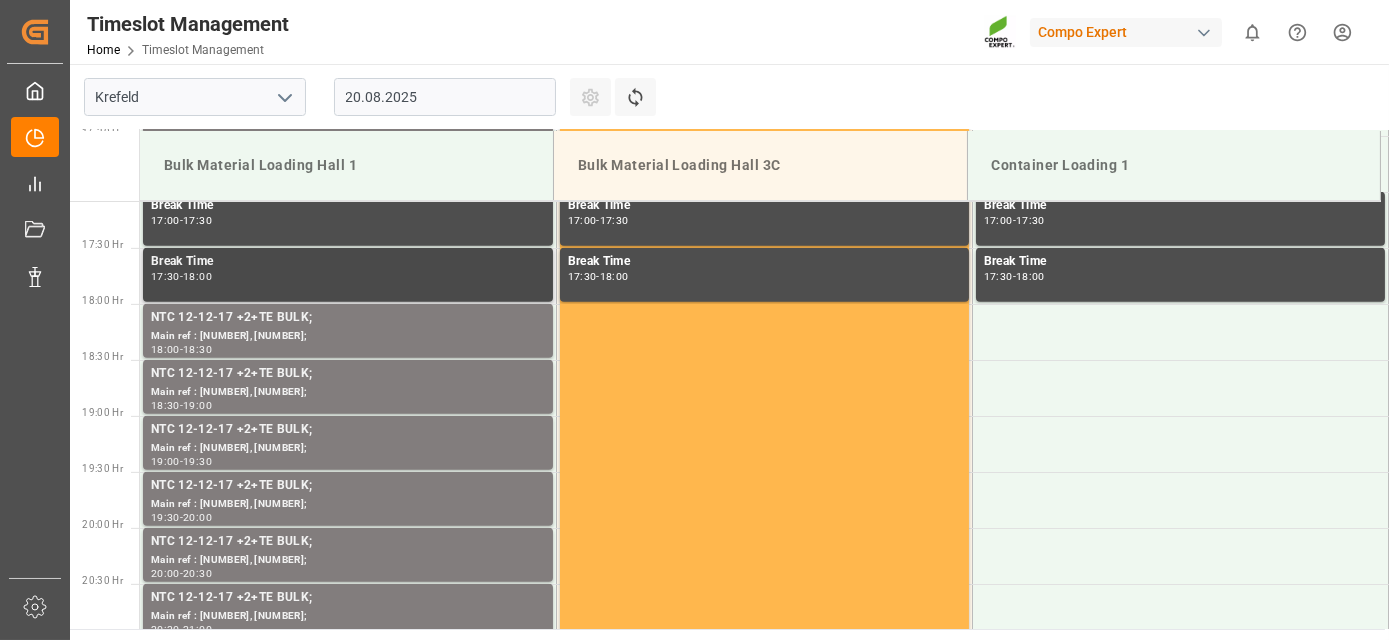 drag, startPoint x: 419, startPoint y: 237, endPoint x: 393, endPoint y: 269, distance: 41.231056 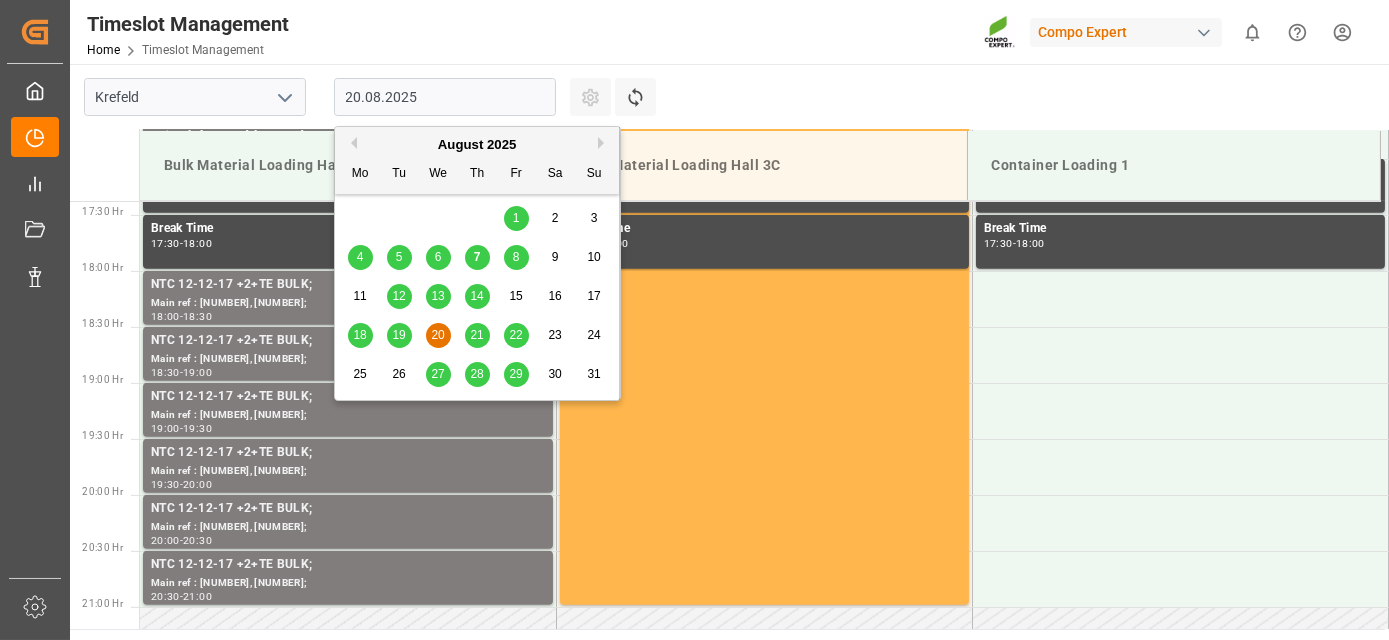 click on "20.08.2025" at bounding box center (445, 97) 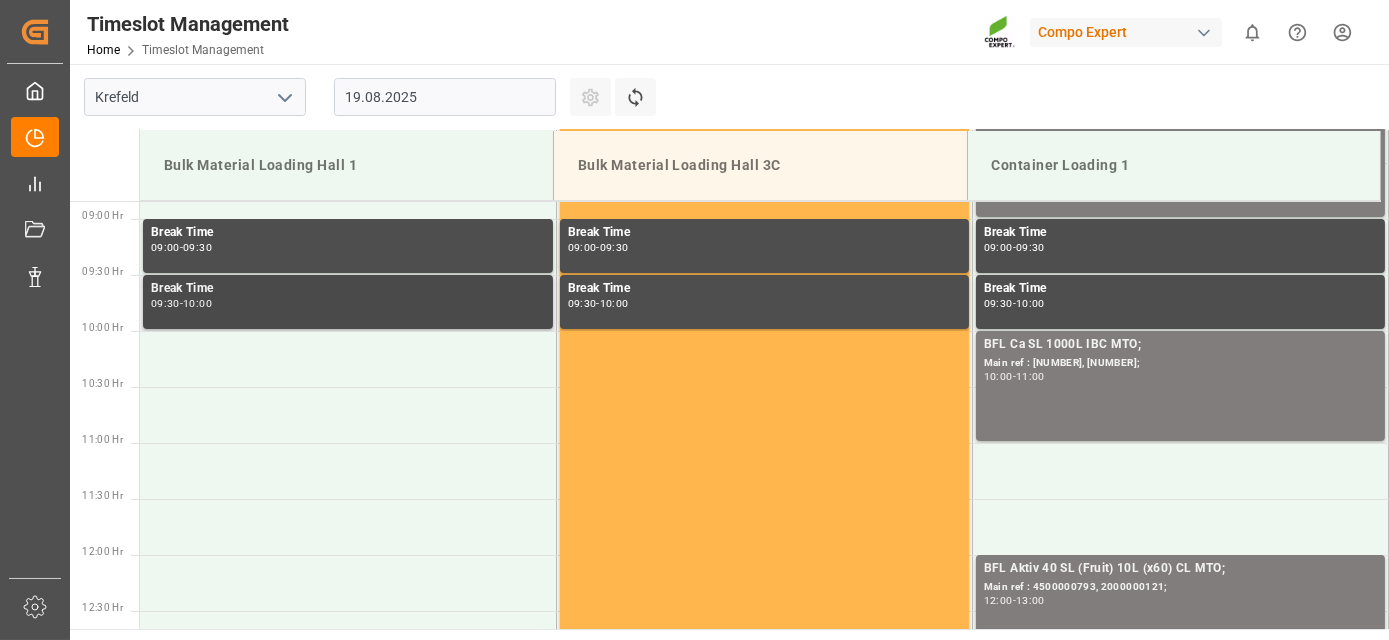 scroll, scrollTop: 994, scrollLeft: 0, axis: vertical 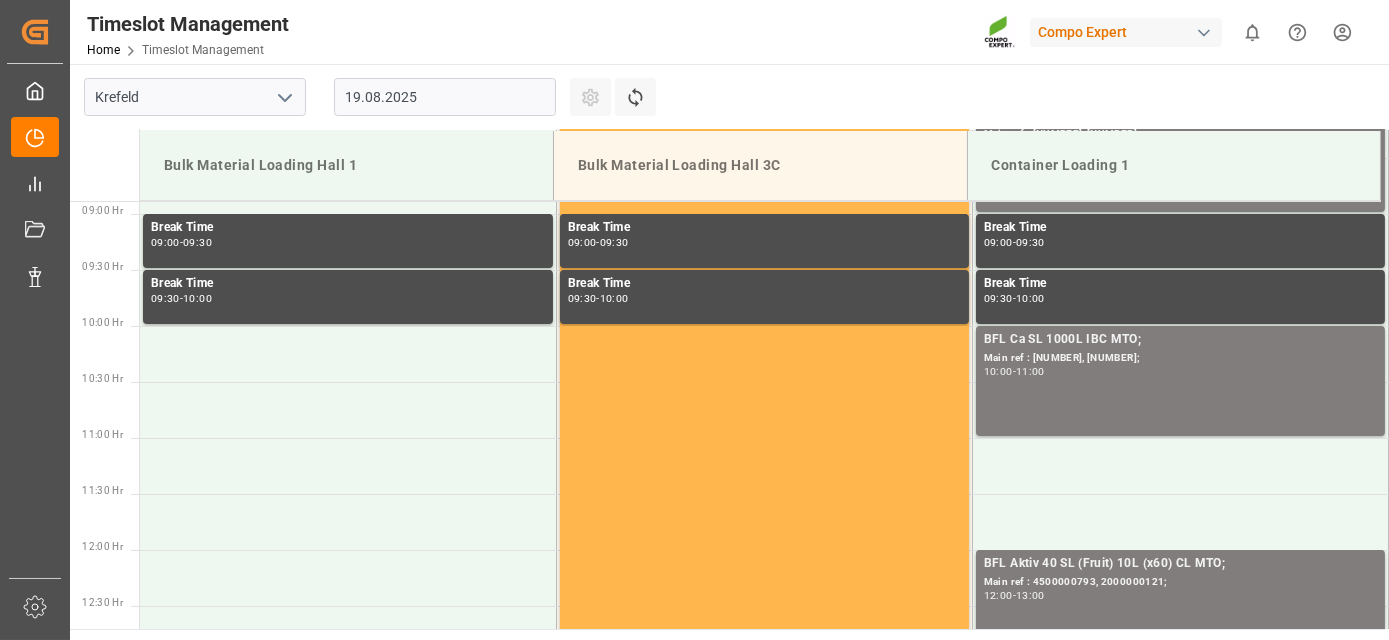 click on "19.08.2025" at bounding box center (445, 97) 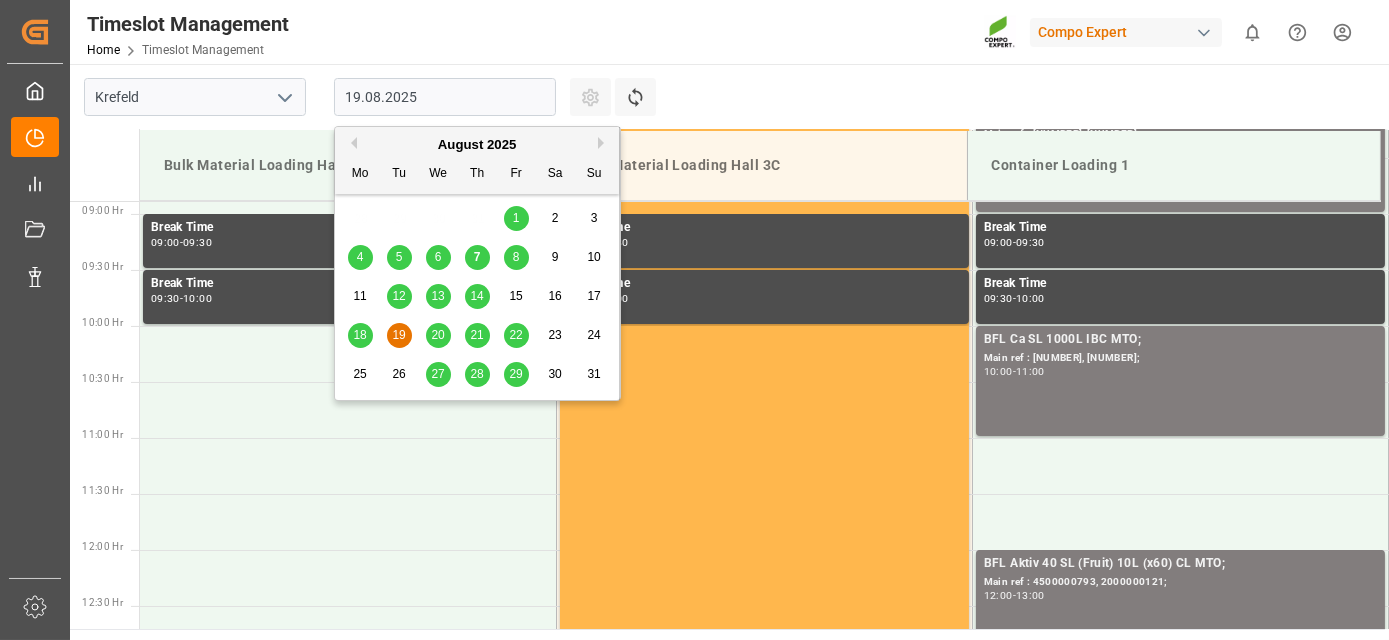 click on "21" at bounding box center (476, 335) 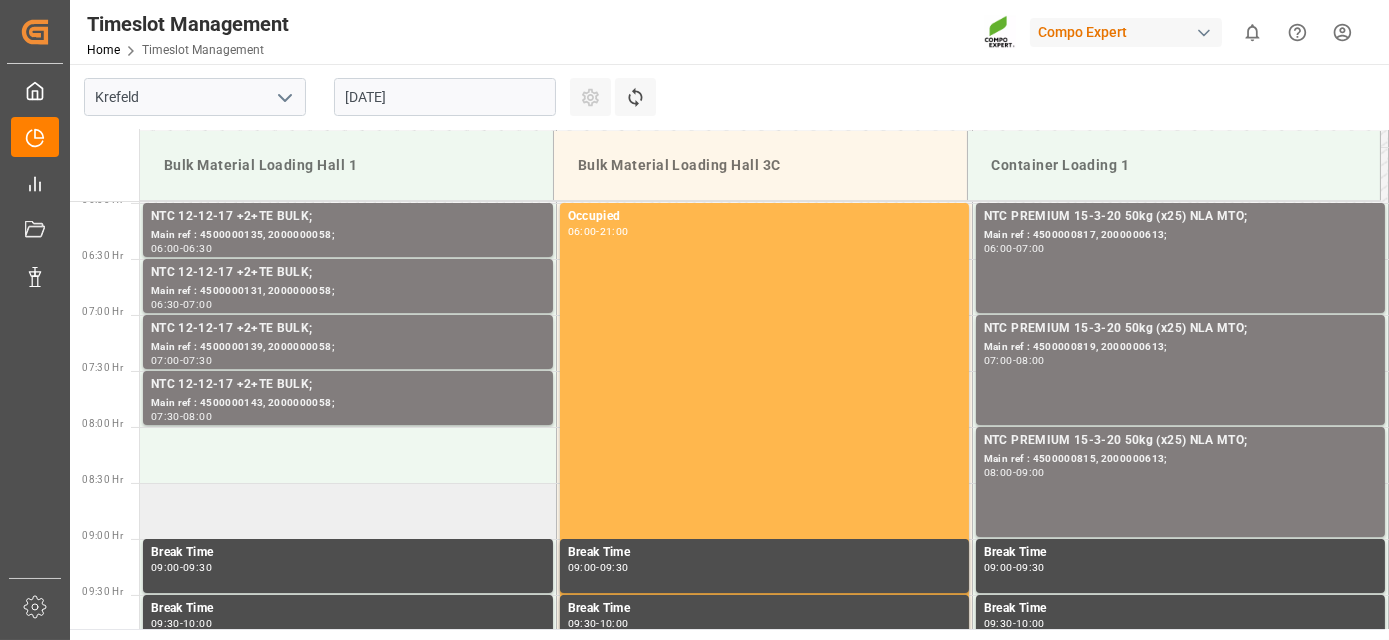 scroll, scrollTop: 640, scrollLeft: 0, axis: vertical 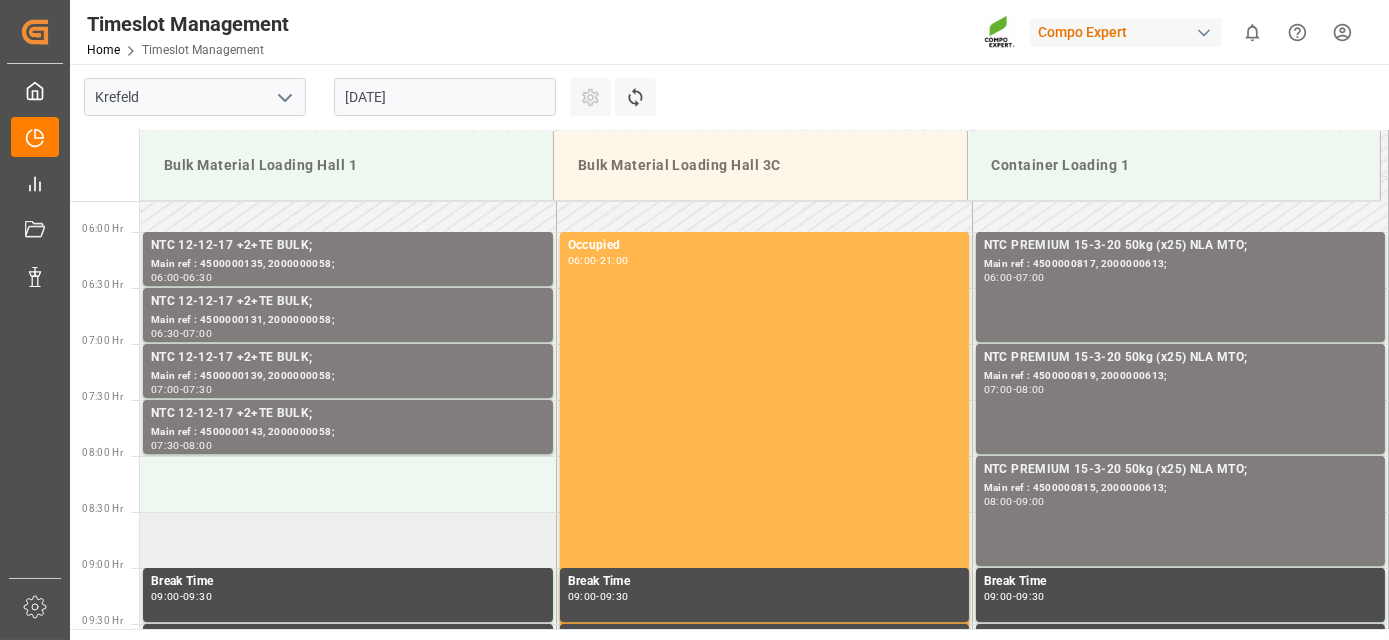 drag, startPoint x: 483, startPoint y: 305, endPoint x: 484, endPoint y: 231, distance: 74.00676 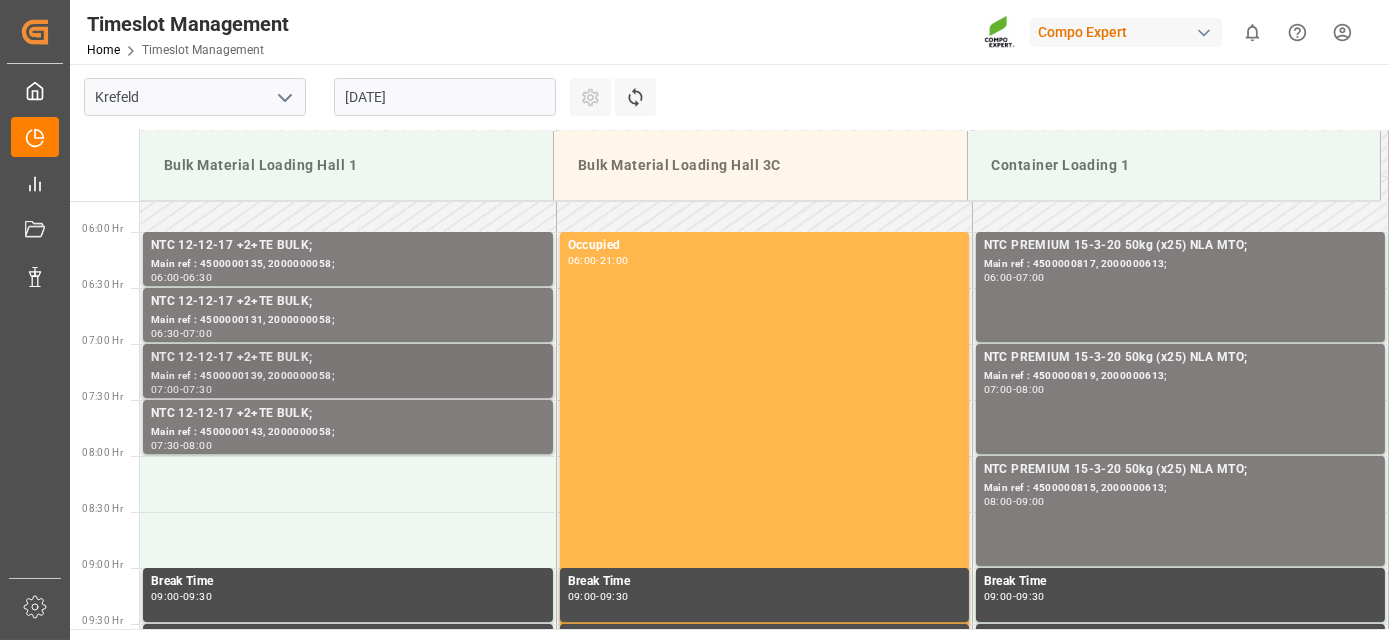 drag, startPoint x: 498, startPoint y: 202, endPoint x: 488, endPoint y: 394, distance: 192.26024 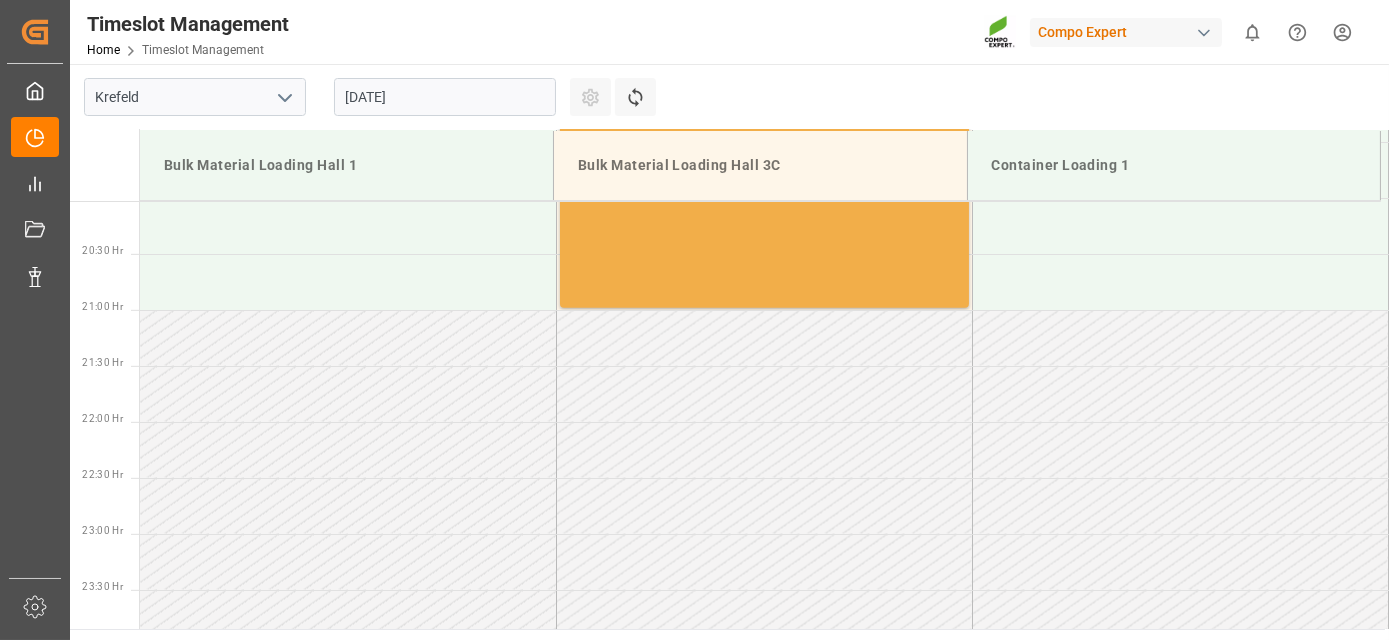 drag, startPoint x: 596, startPoint y: 342, endPoint x: 586, endPoint y: 467, distance: 125.39936 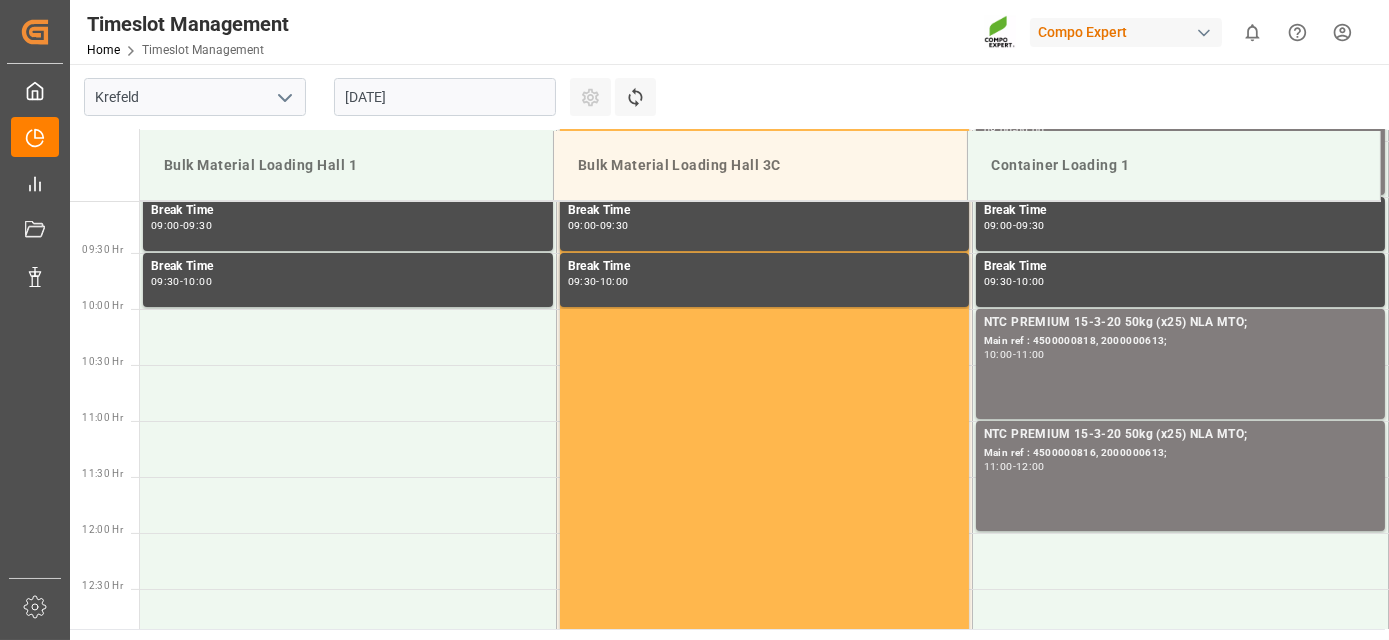 drag, startPoint x: 574, startPoint y: 459, endPoint x: 409, endPoint y: 168, distance: 334.52353 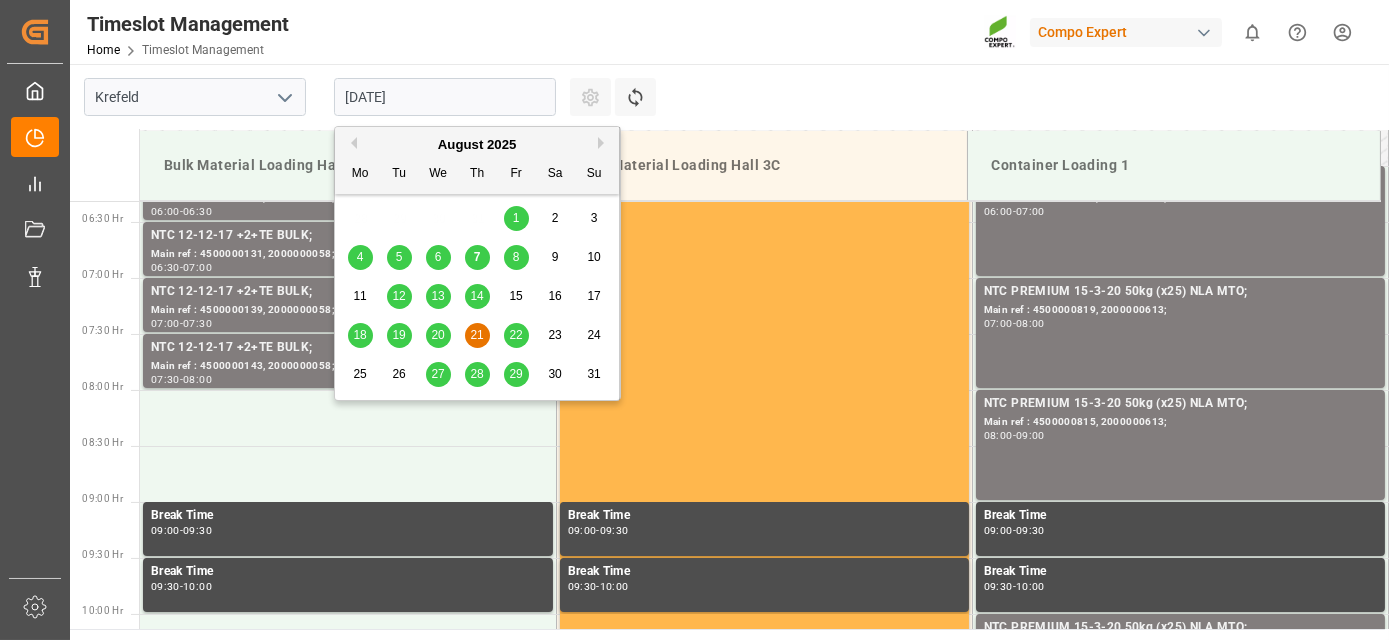 click on "21.08.2025" at bounding box center (445, 97) 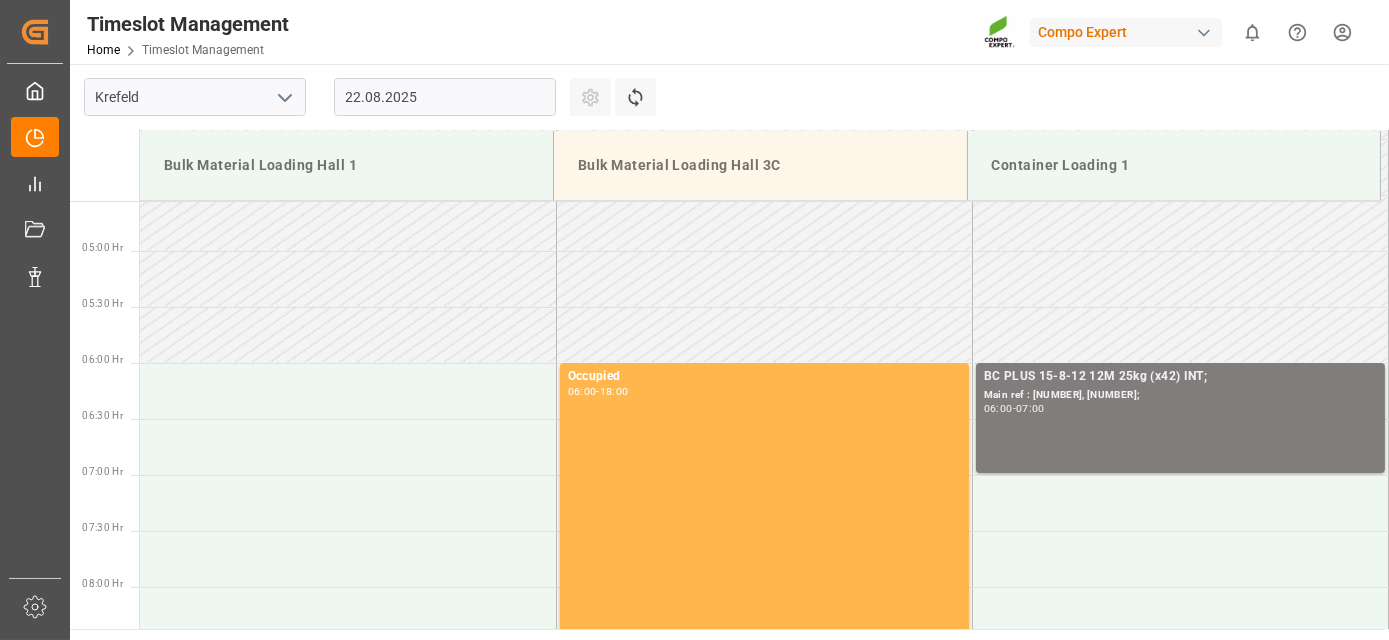 scroll, scrollTop: 386, scrollLeft: 0, axis: vertical 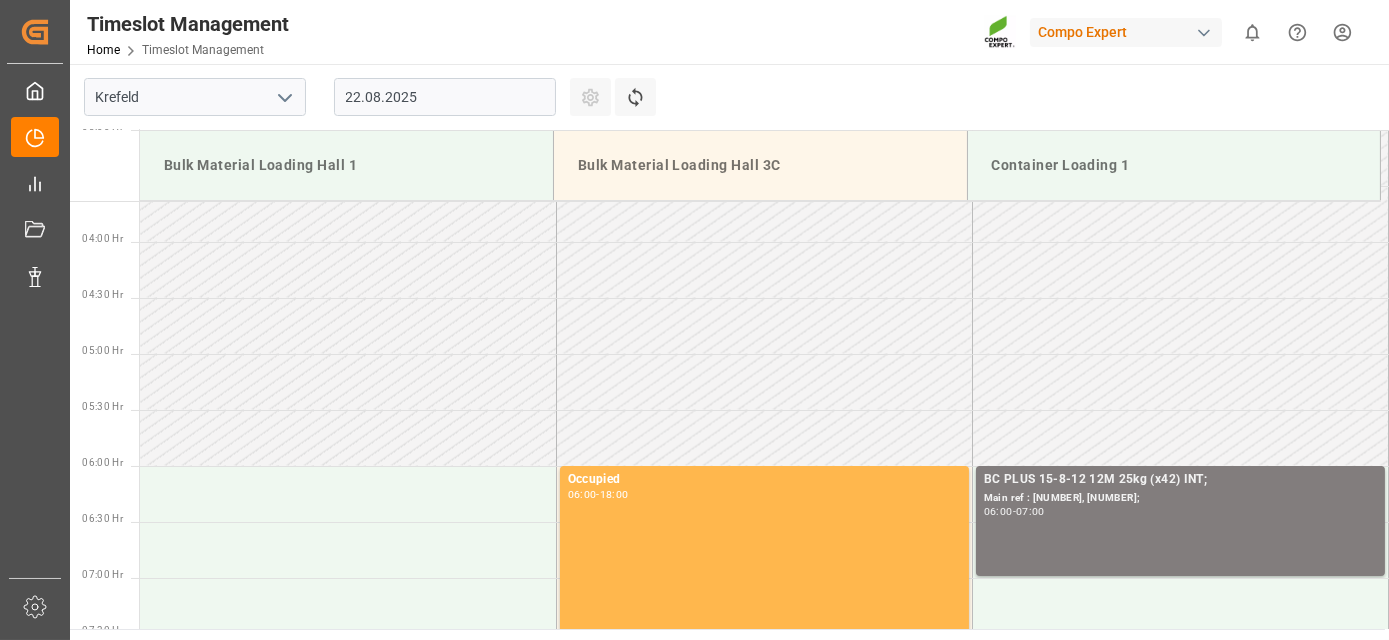 drag, startPoint x: 442, startPoint y: 278, endPoint x: 416, endPoint y: 164, distance: 116.92733 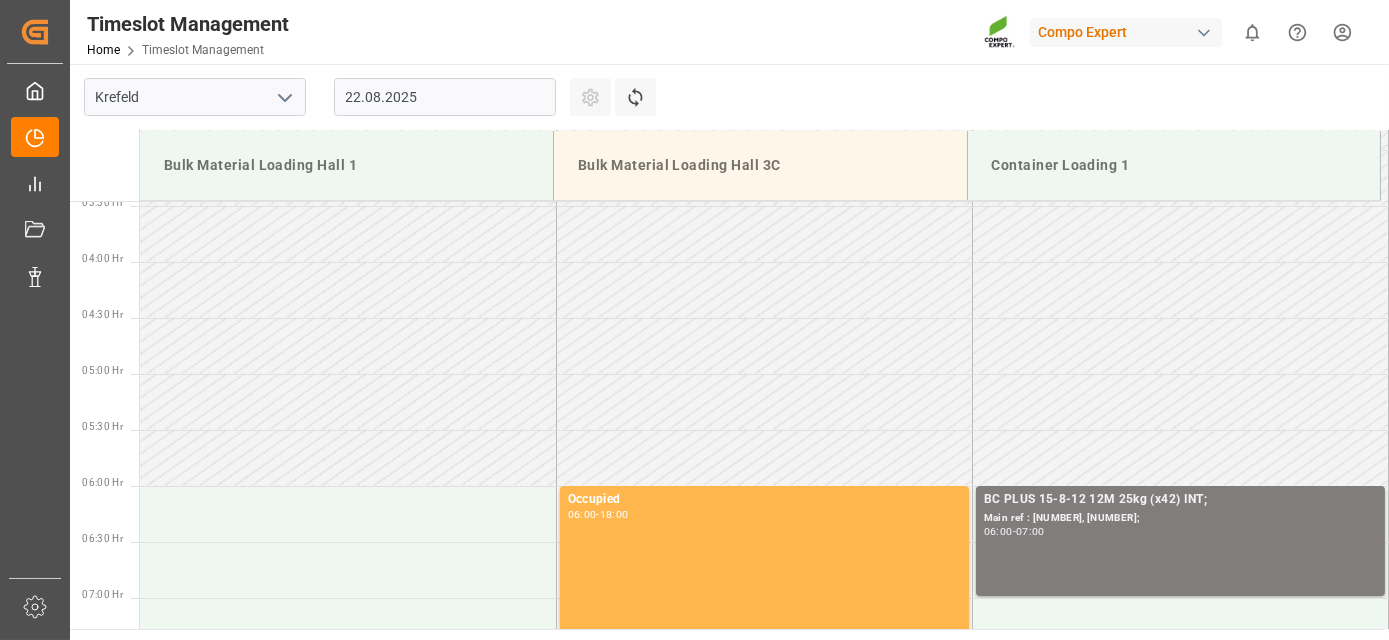 drag, startPoint x: 426, startPoint y: 177, endPoint x: 424, endPoint y: 229, distance: 52.03845 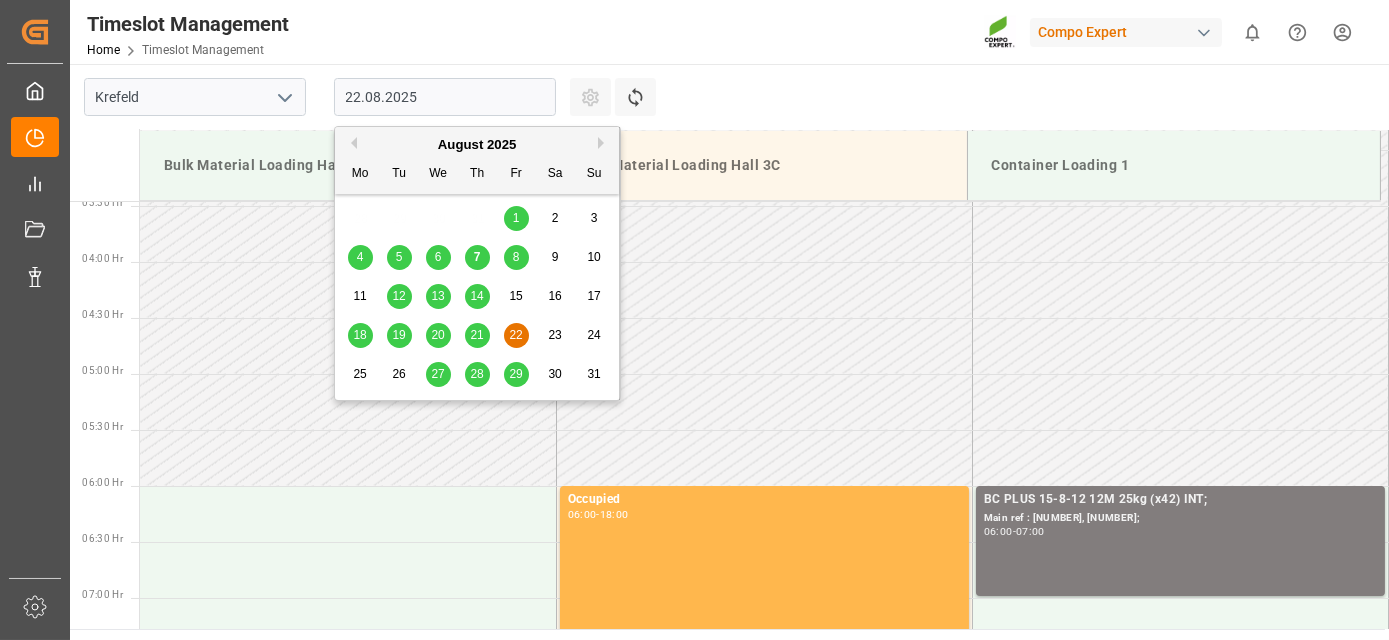 click on "22.08.2025" at bounding box center (445, 97) 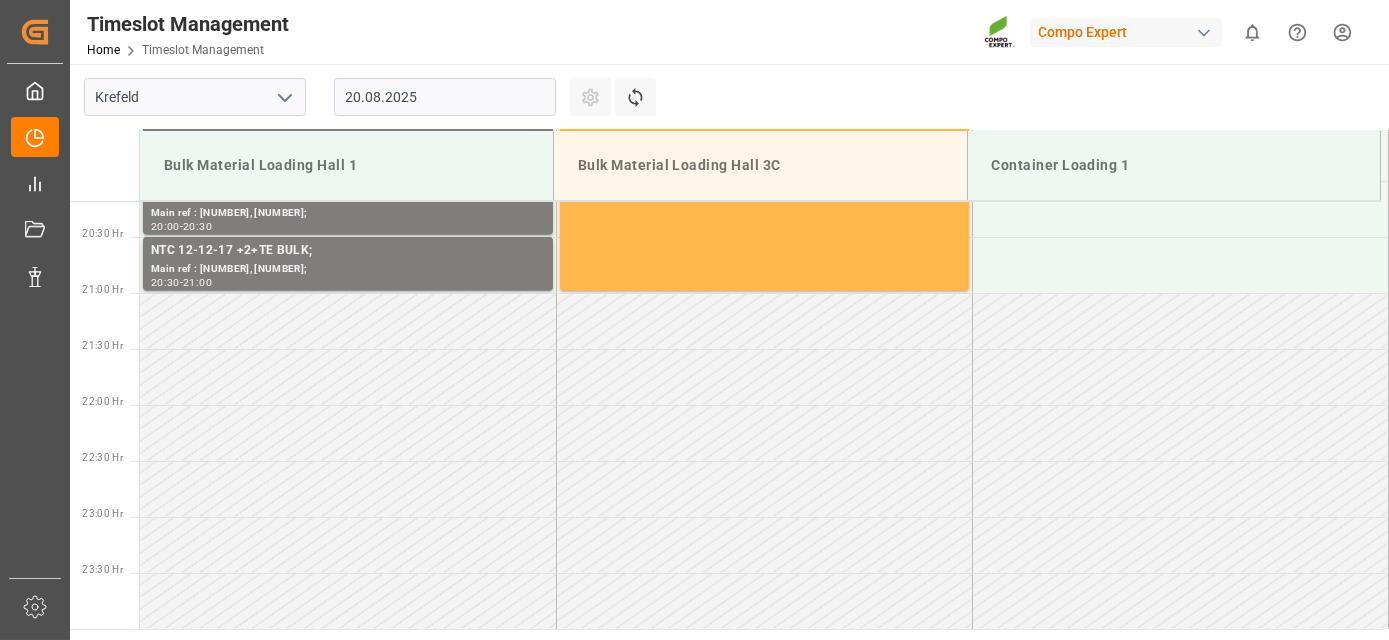 drag, startPoint x: 457, startPoint y: 293, endPoint x: 437, endPoint y: 432, distance: 140.43147 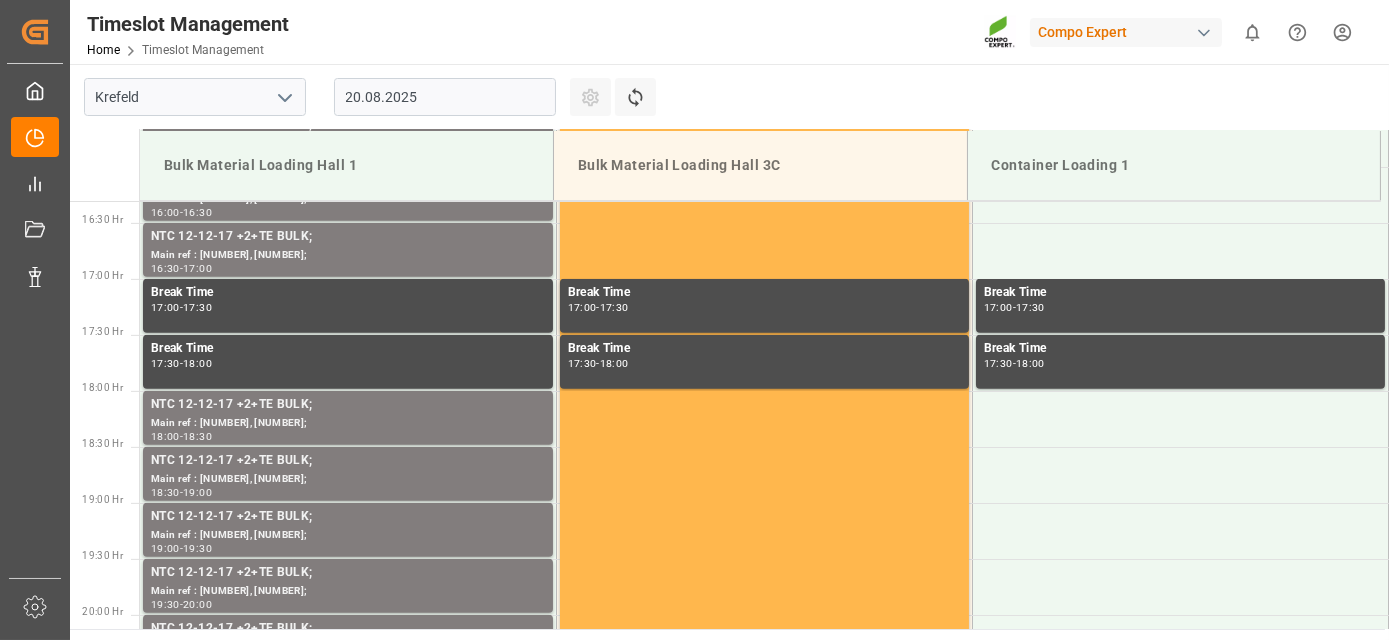 drag, startPoint x: 440, startPoint y: 406, endPoint x: 412, endPoint y: 139, distance: 268.46414 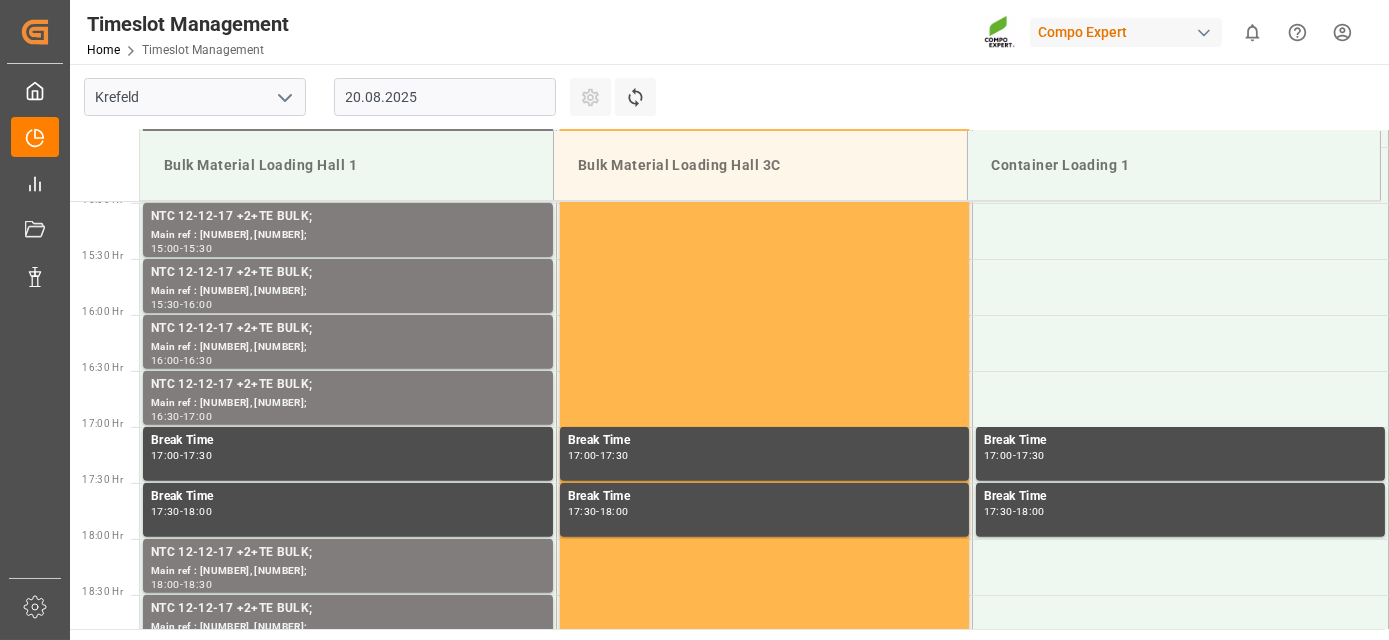 click on "20.08.2025" at bounding box center [445, 97] 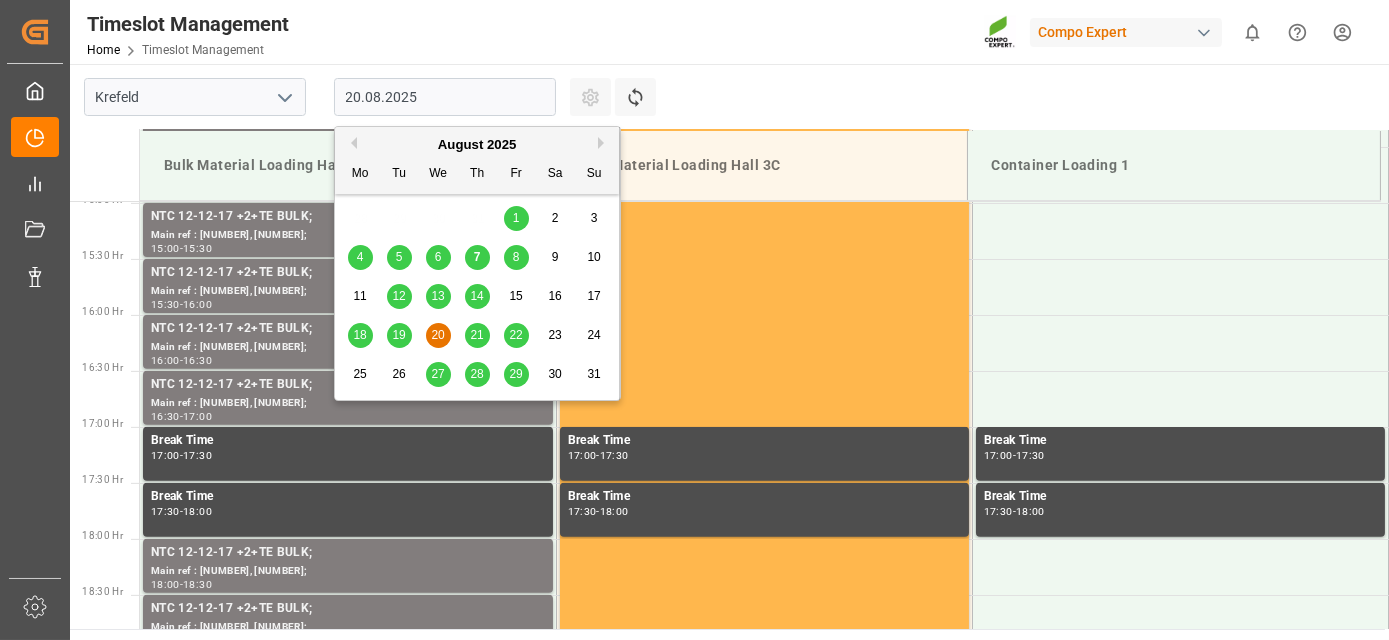 click on "22" at bounding box center [515, 335] 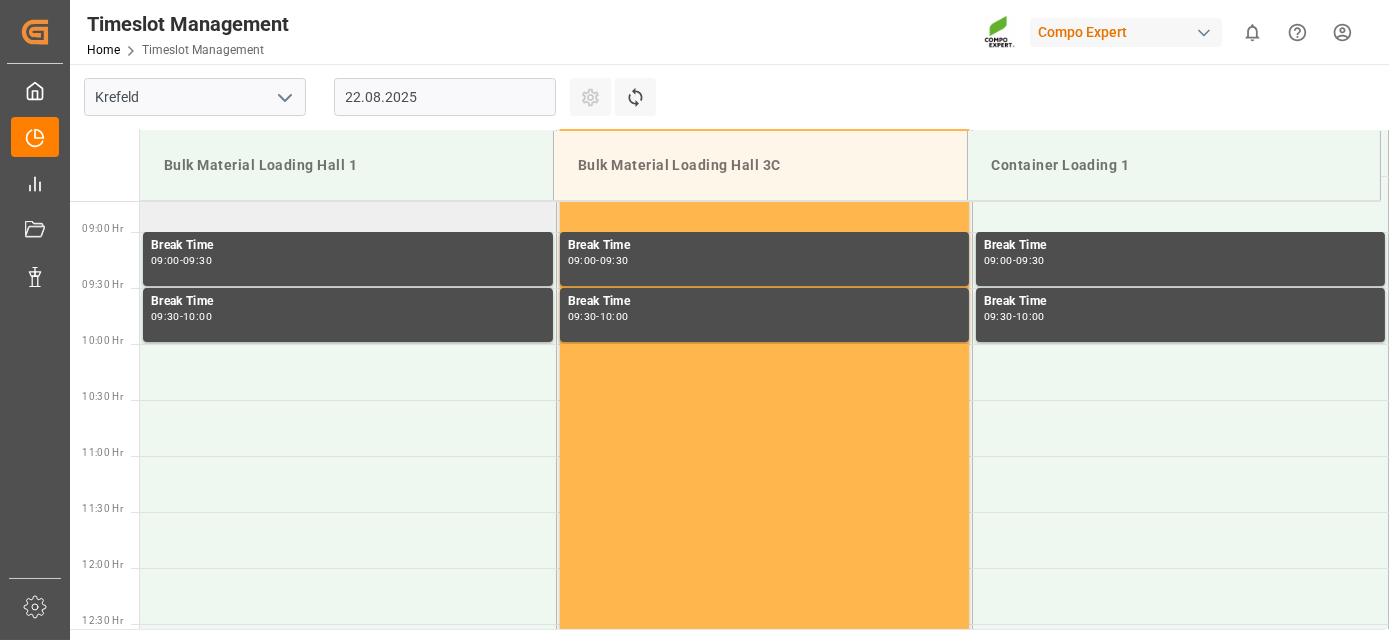drag, startPoint x: 506, startPoint y: 291, endPoint x: 490, endPoint y: 222, distance: 70.83079 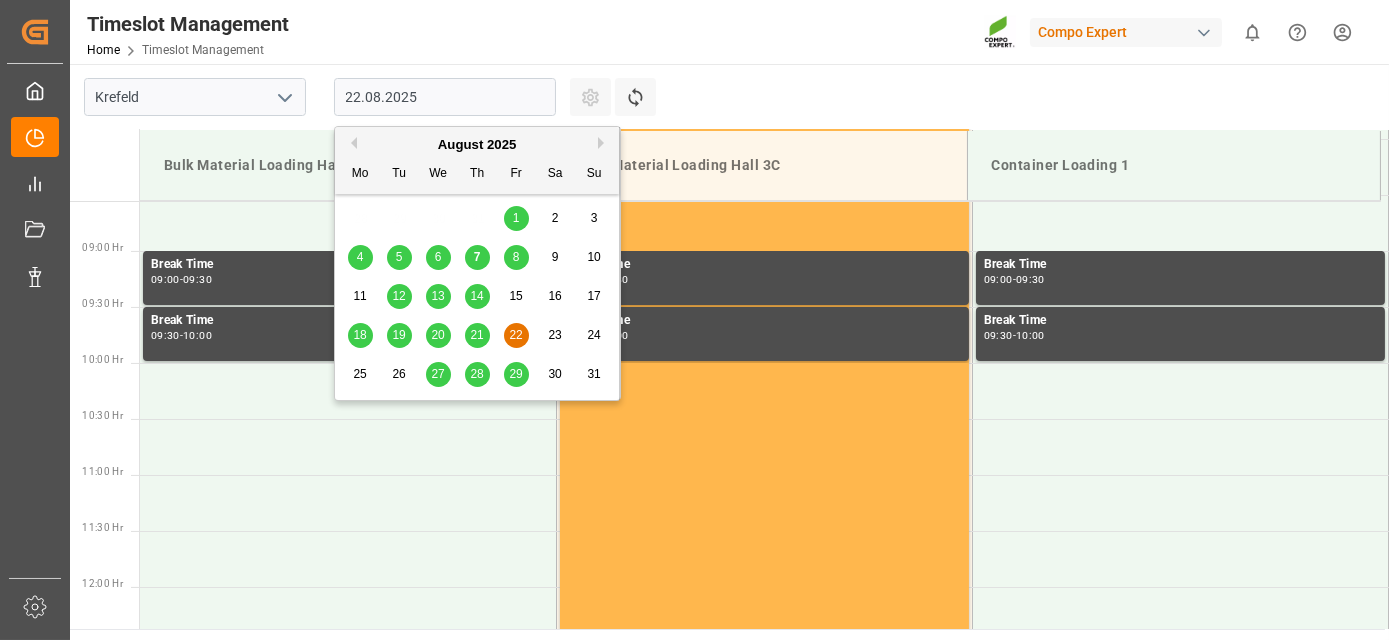 click on "22.08.2025" at bounding box center (445, 97) 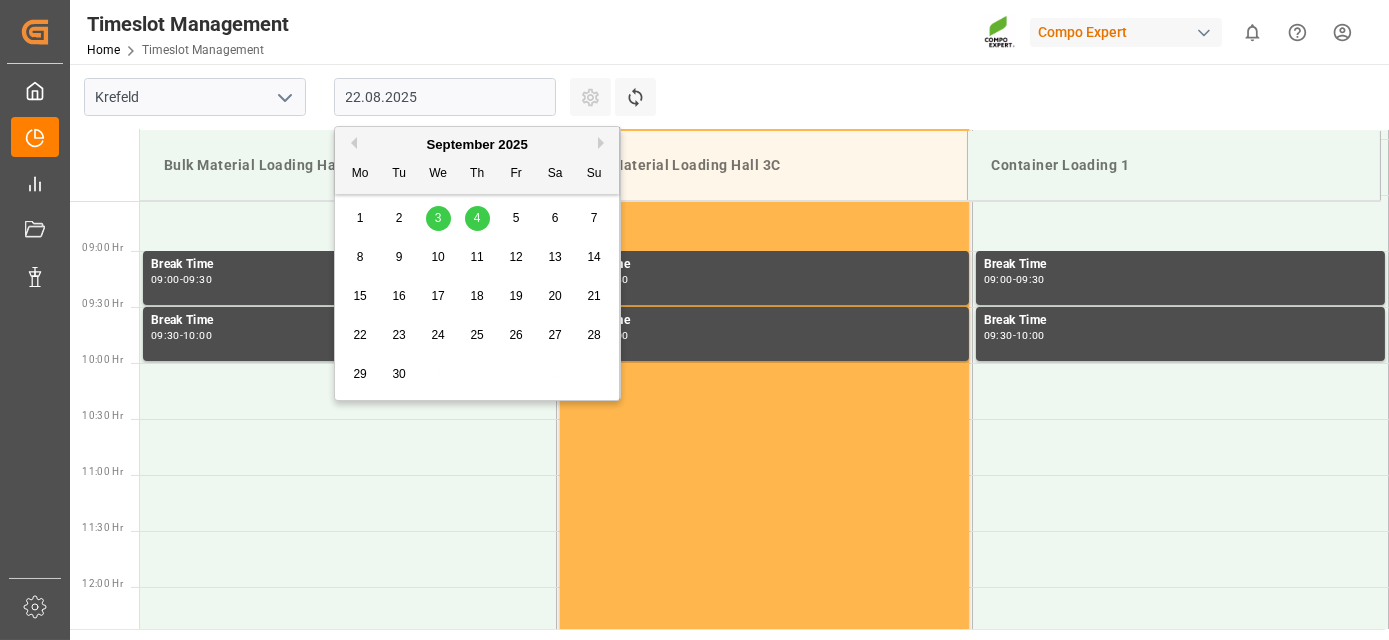 click on "3" at bounding box center (438, 219) 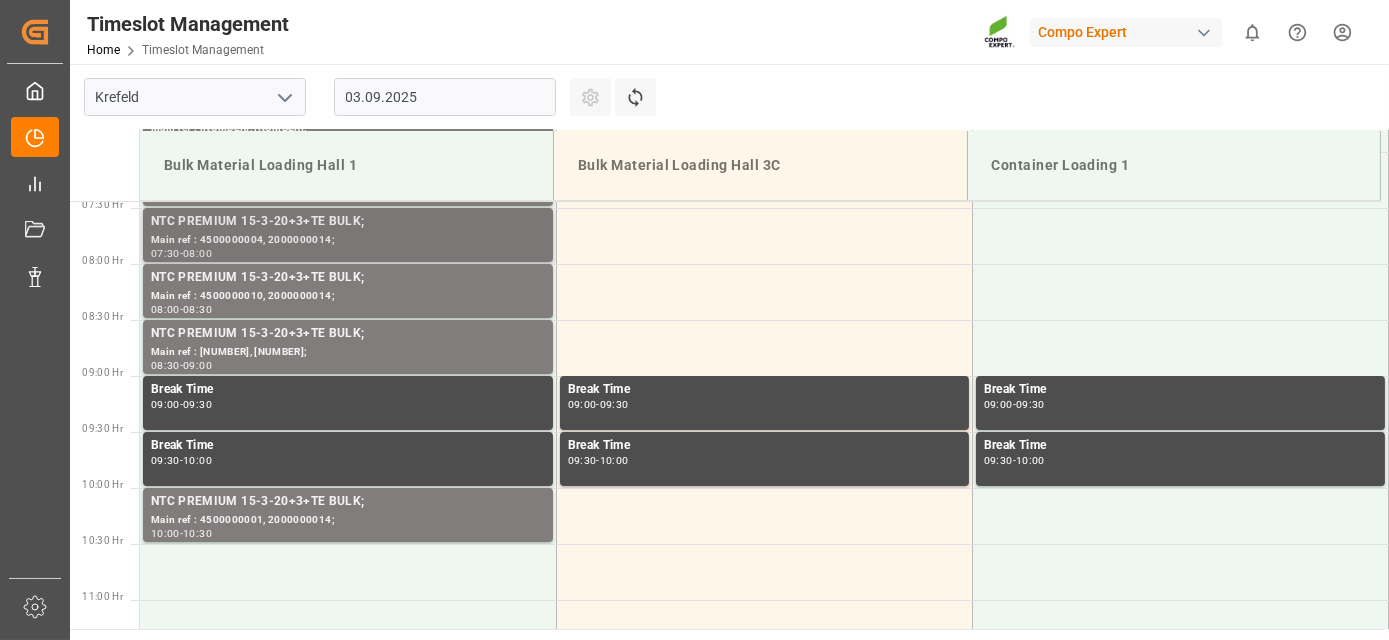 scroll, scrollTop: 777, scrollLeft: 0, axis: vertical 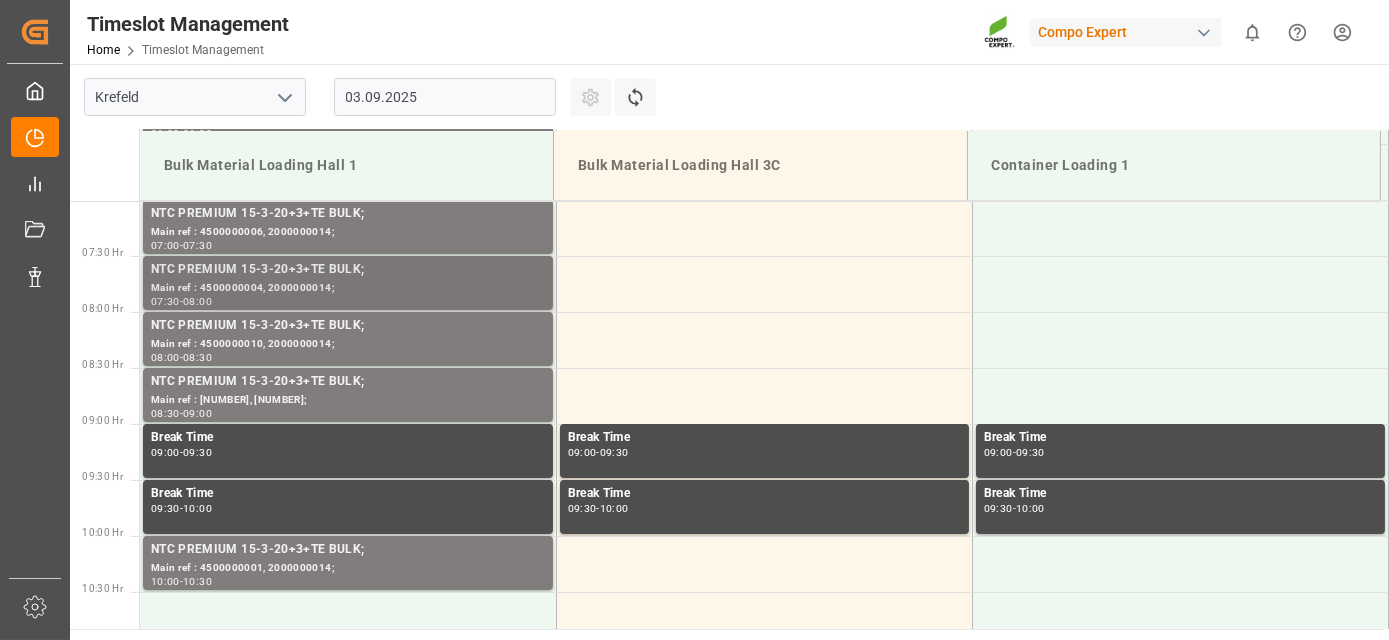 drag, startPoint x: 400, startPoint y: 327, endPoint x: 394, endPoint y: 245, distance: 82.219215 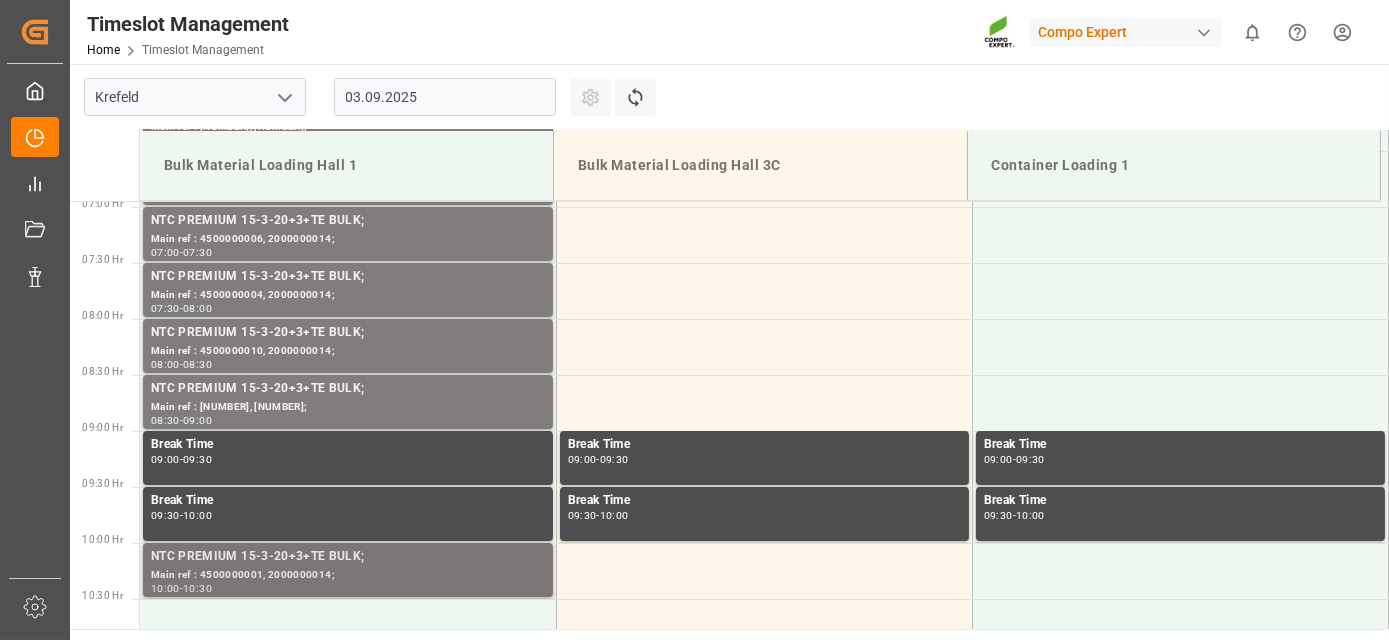 click on "NTC PREMIUM 15-3-20+3+TE BULK;" at bounding box center (348, 557) 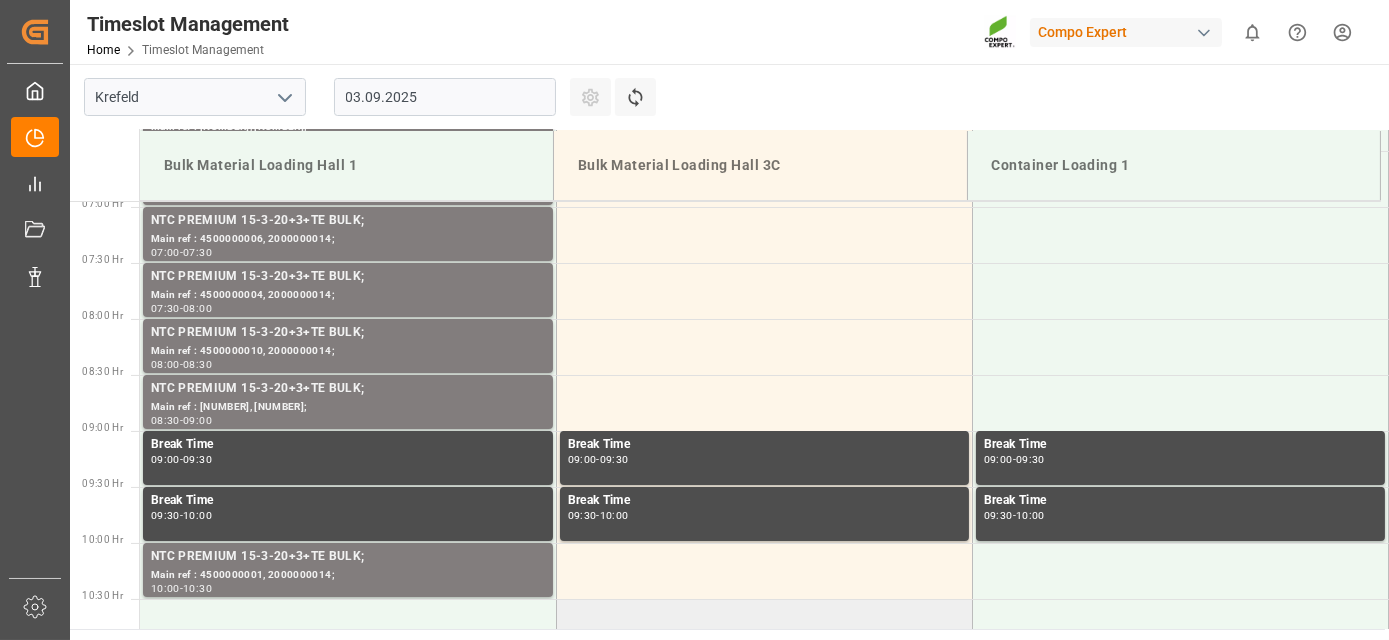 drag, startPoint x: 693, startPoint y: 498, endPoint x: 693, endPoint y: 613, distance: 115 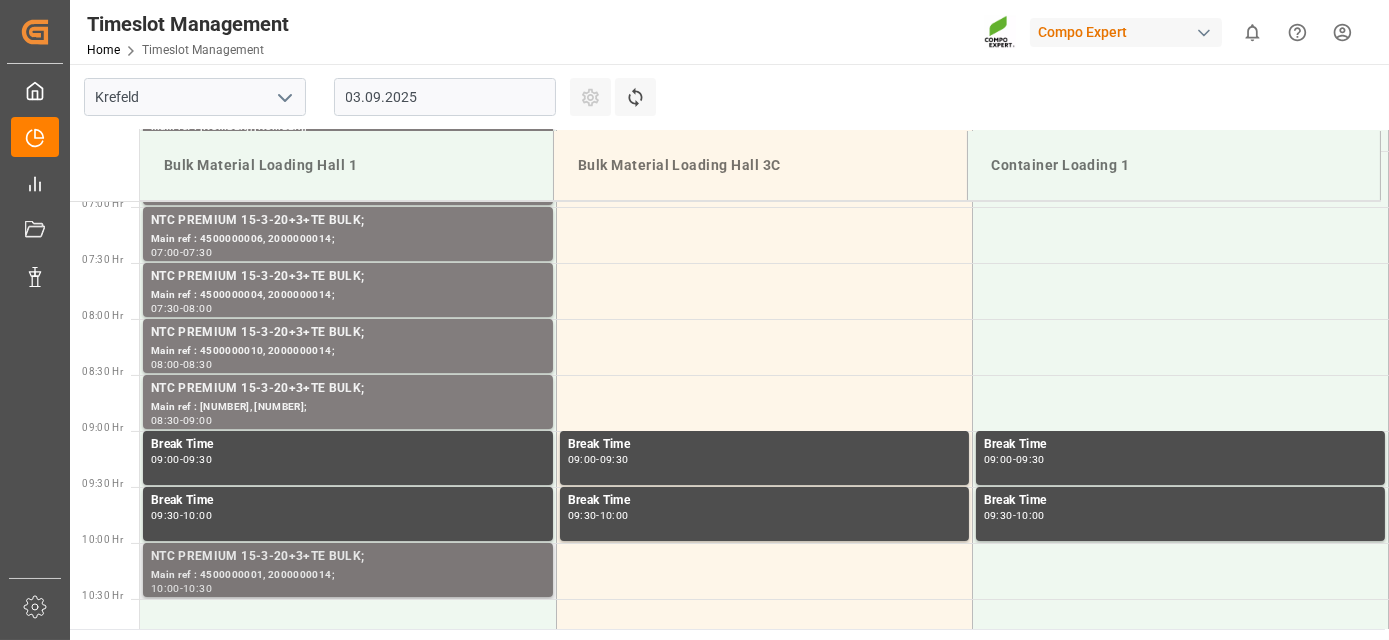 click on "NTC PREMIUM 15-3-20+3+TE BULK;" at bounding box center (348, 557) 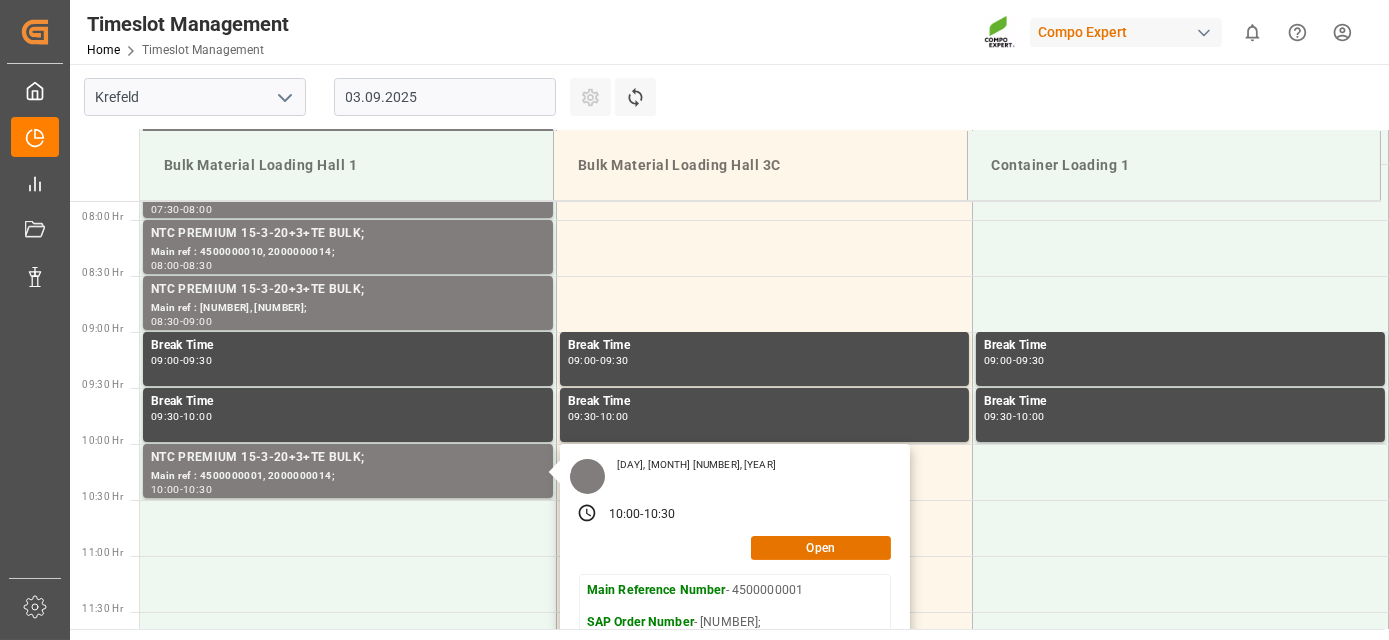 drag, startPoint x: 608, startPoint y: 565, endPoint x: 620, endPoint y: 637, distance: 72.99315 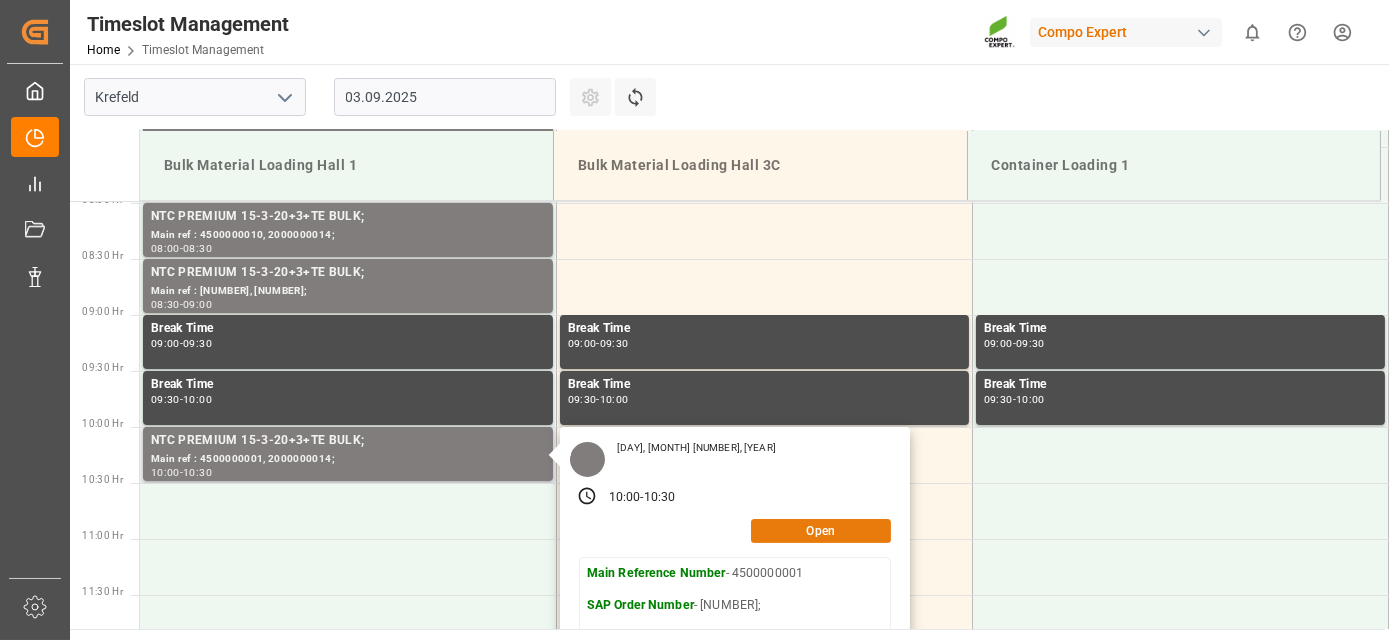 click on "Open" at bounding box center (821, 531) 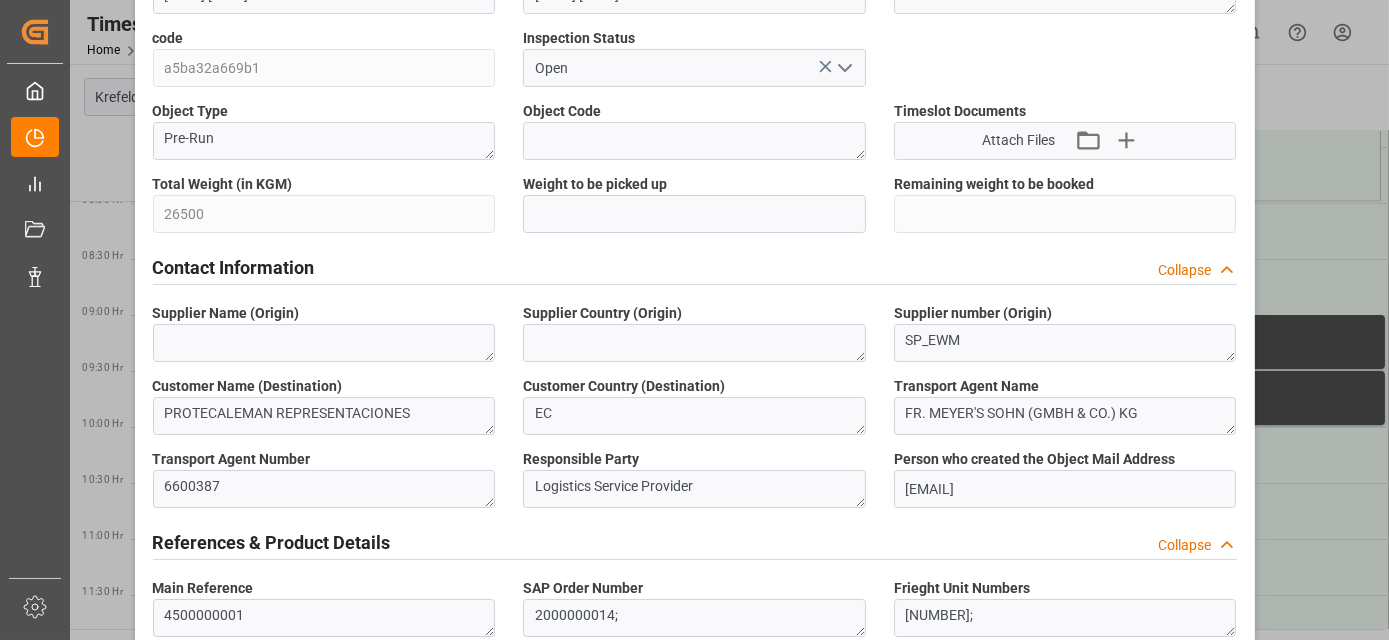 drag, startPoint x: 754, startPoint y: 417, endPoint x: 733, endPoint y: 634, distance: 218.01376 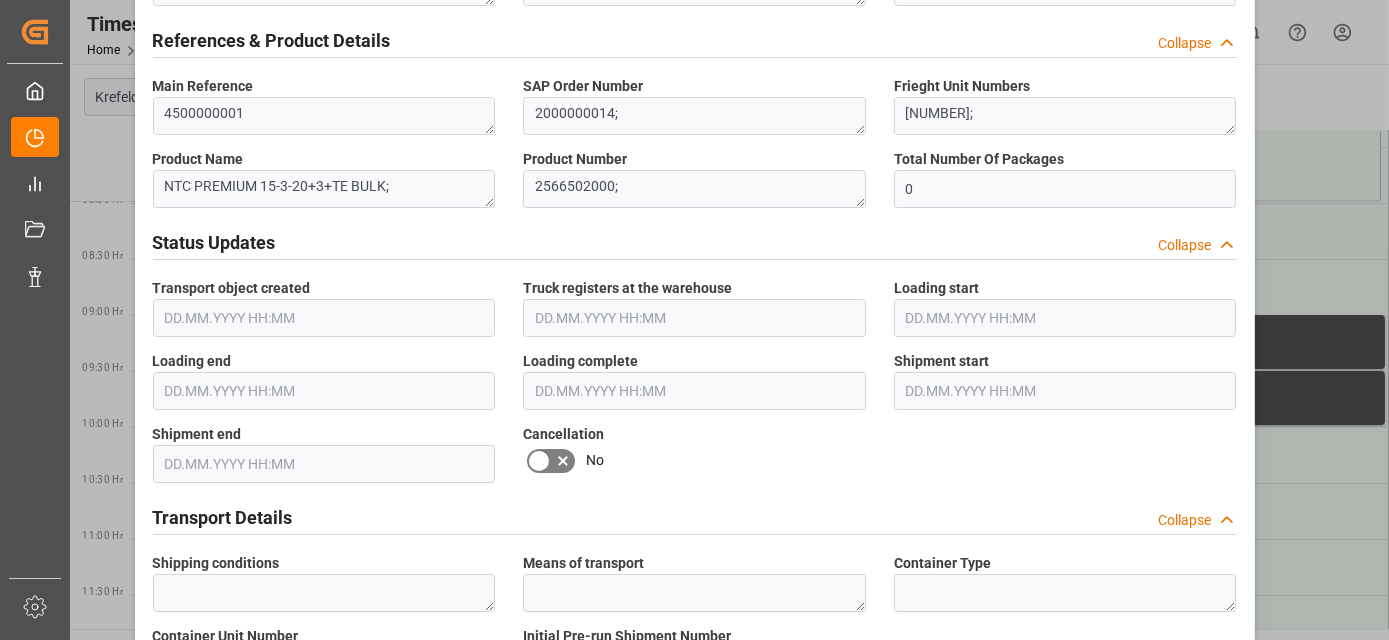 scroll, scrollTop: 1066, scrollLeft: 0, axis: vertical 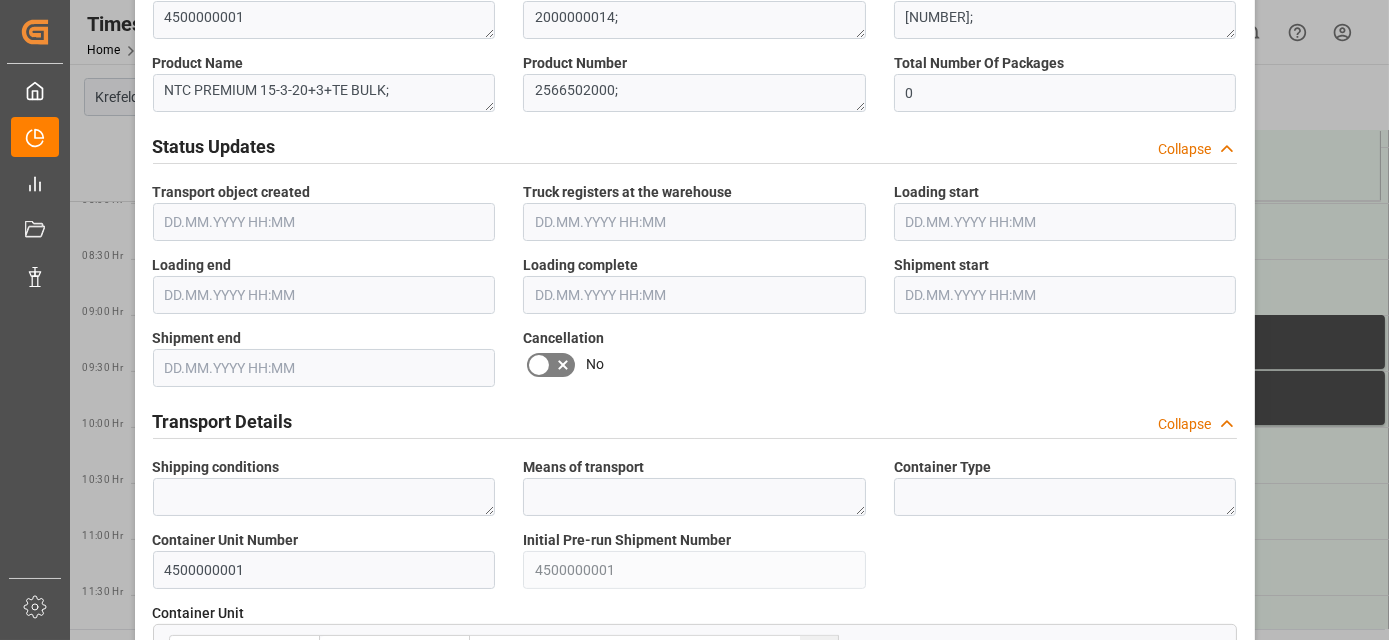 click 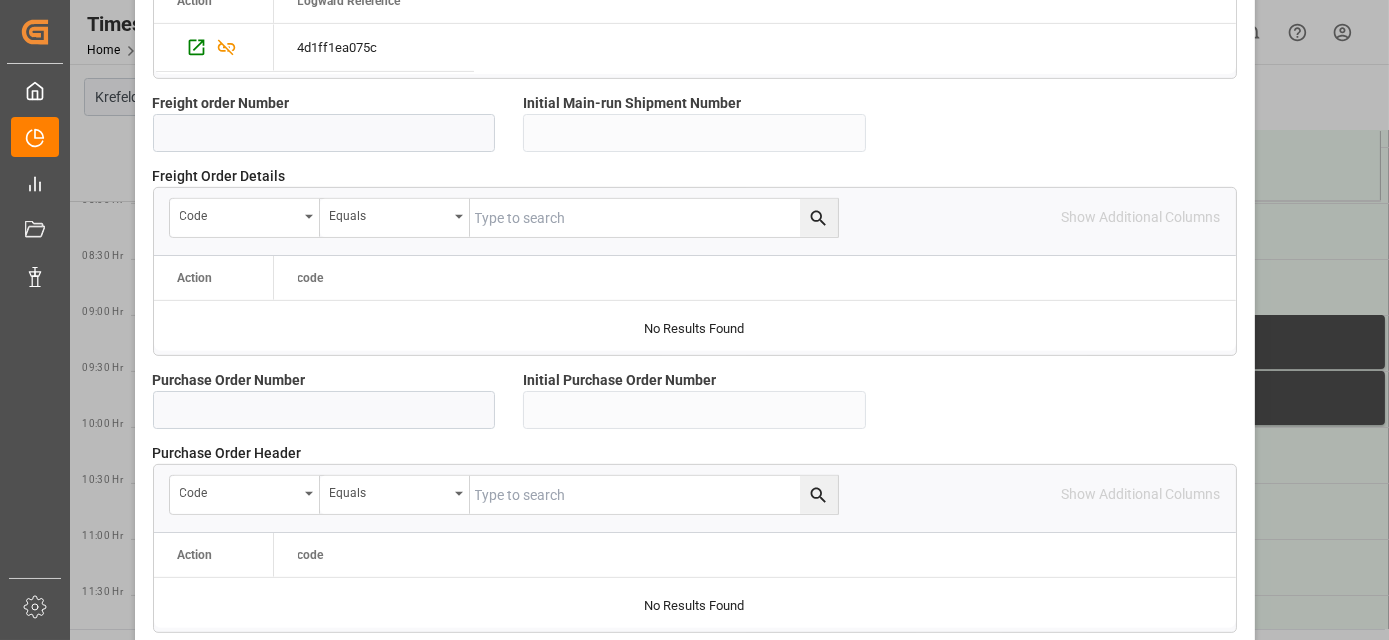 scroll, scrollTop: 1973, scrollLeft: 0, axis: vertical 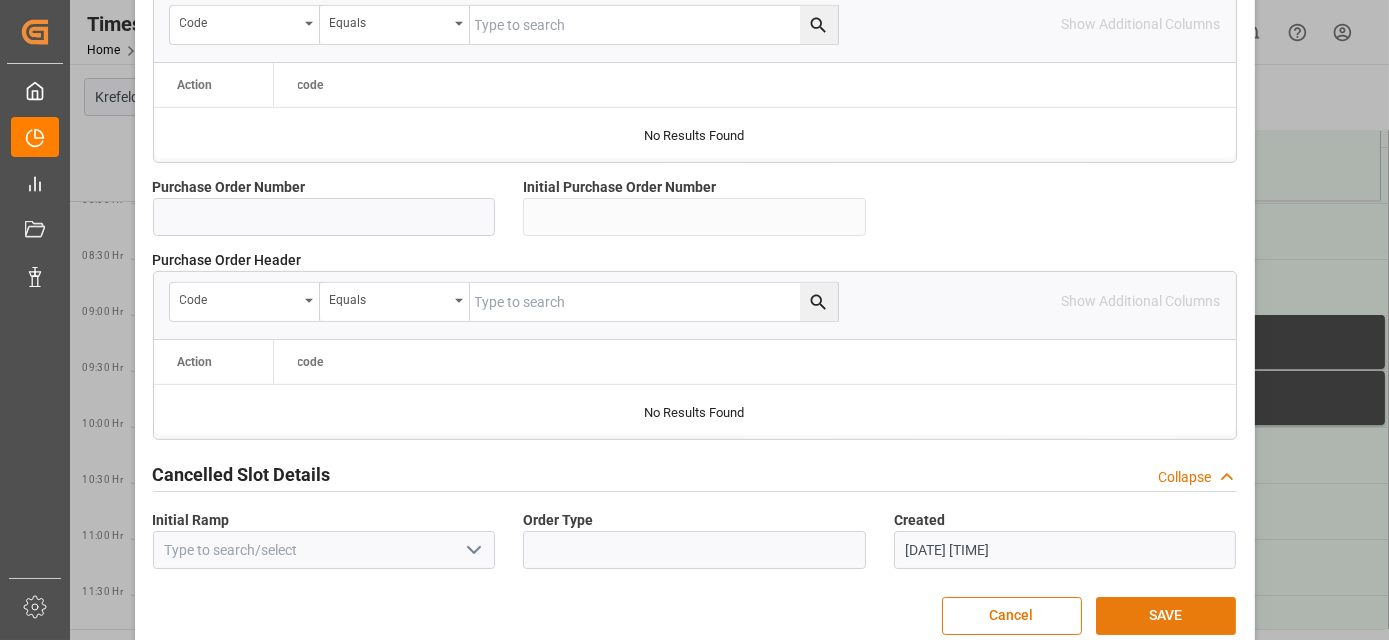 click on "SAVE" at bounding box center [1166, 616] 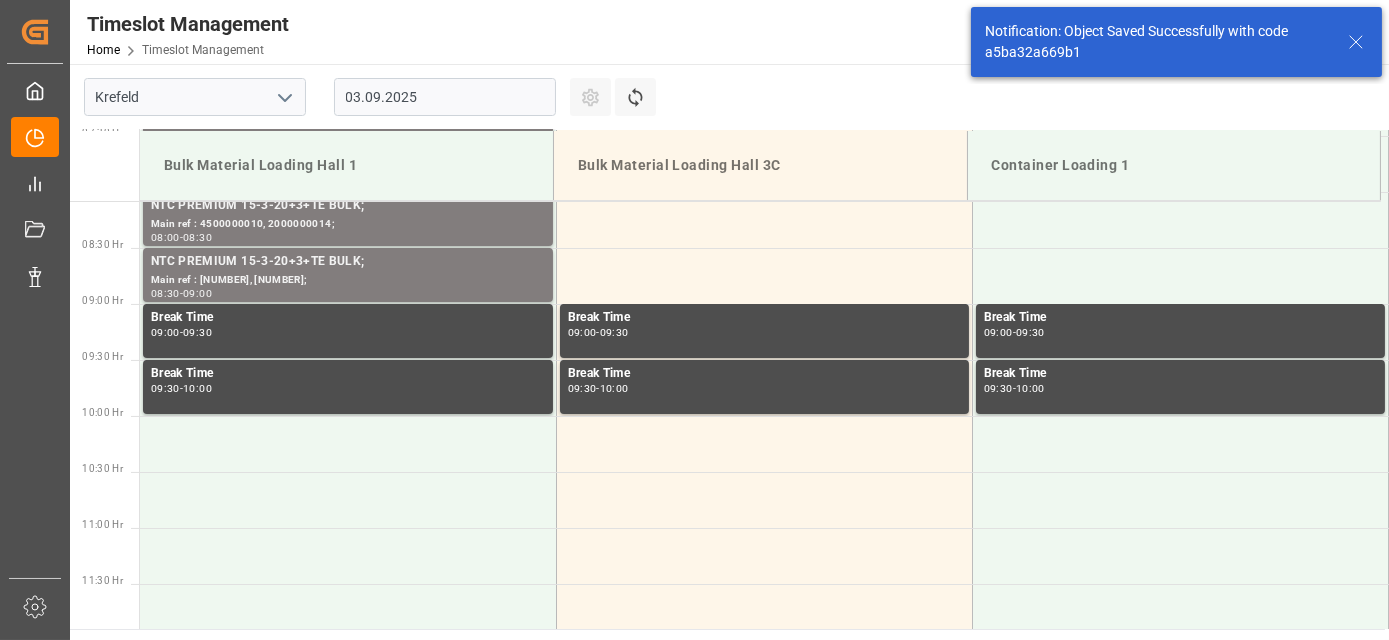 drag, startPoint x: 381, startPoint y: 279, endPoint x: 361, endPoint y: 187, distance: 94.14882 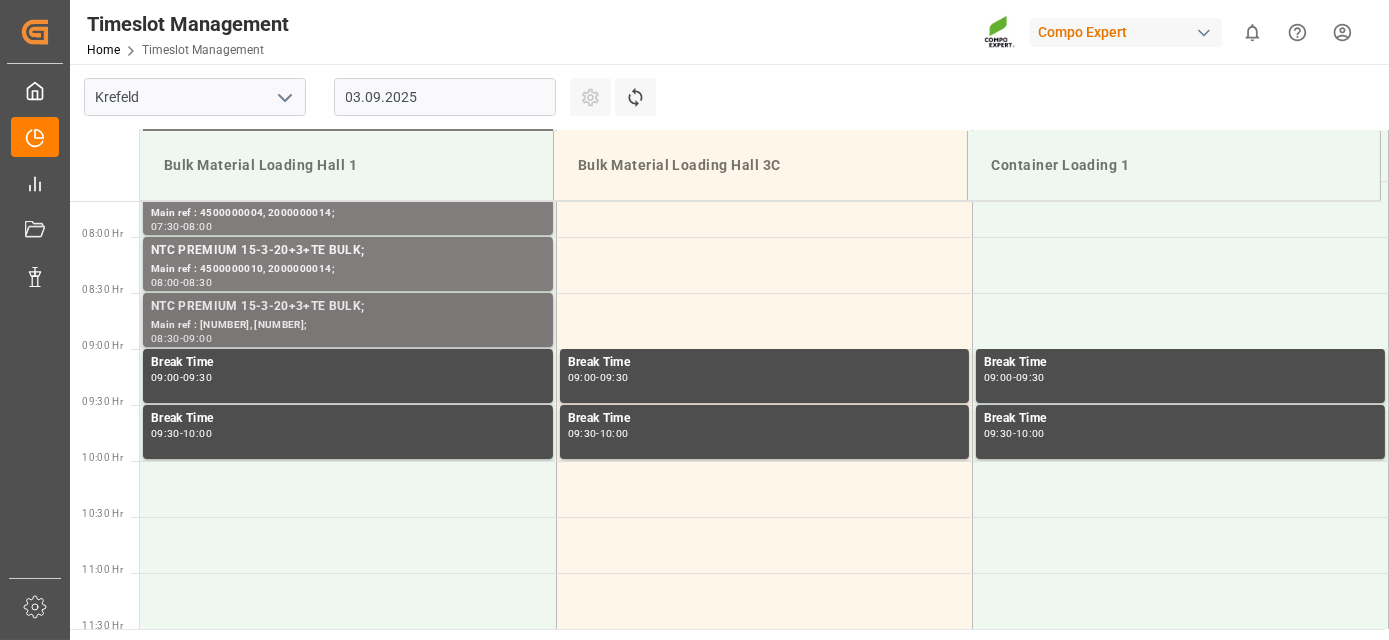 click on "08:30   -   09:00" at bounding box center (348, 339) 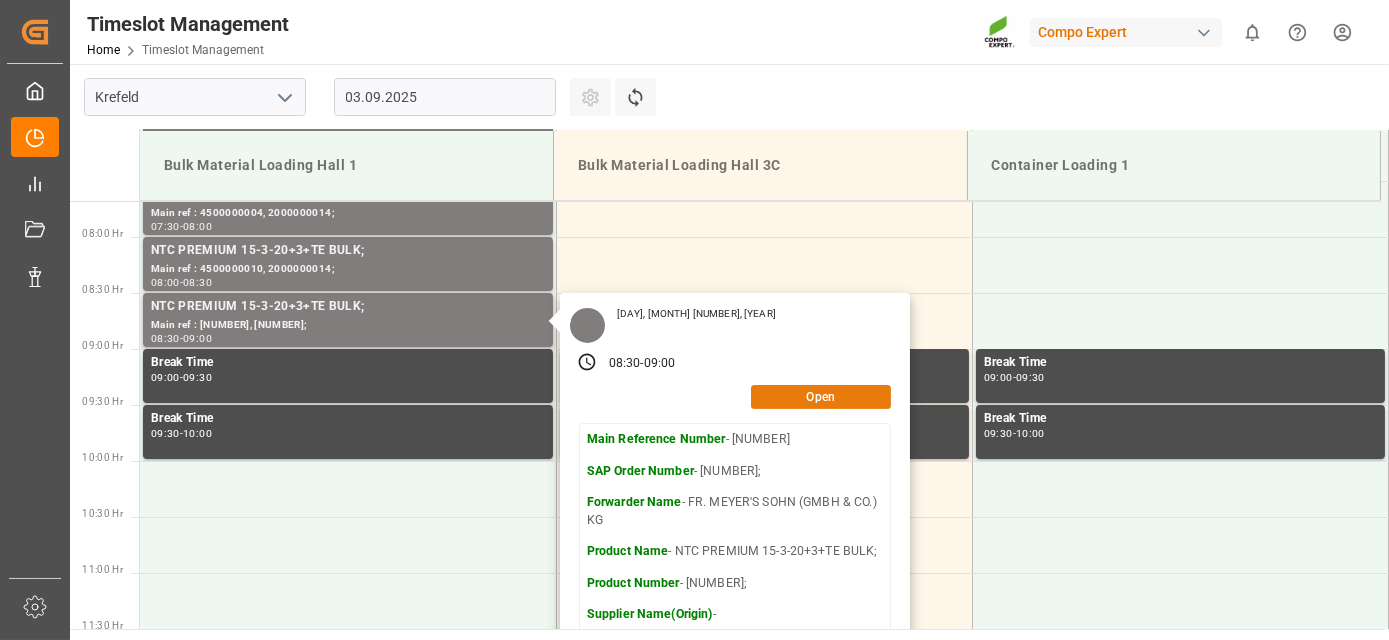click on "Open" at bounding box center (821, 397) 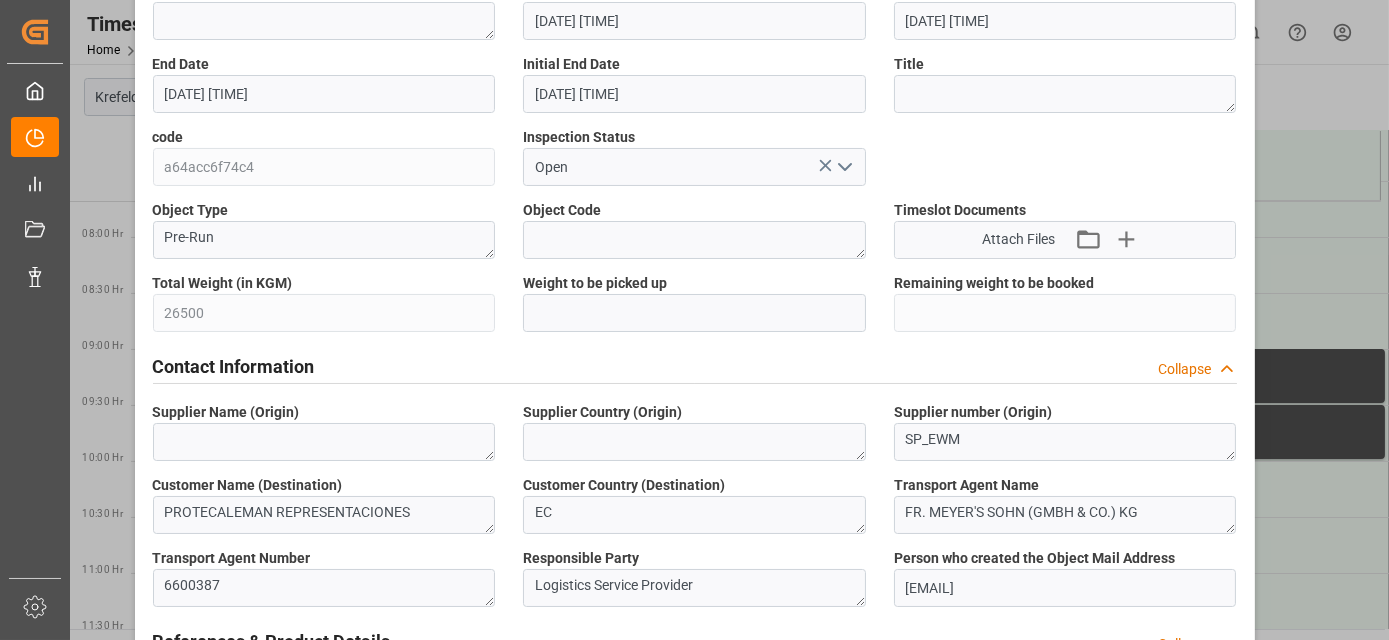 drag, startPoint x: 845, startPoint y: 337, endPoint x: 850, endPoint y: 533, distance: 196.06377 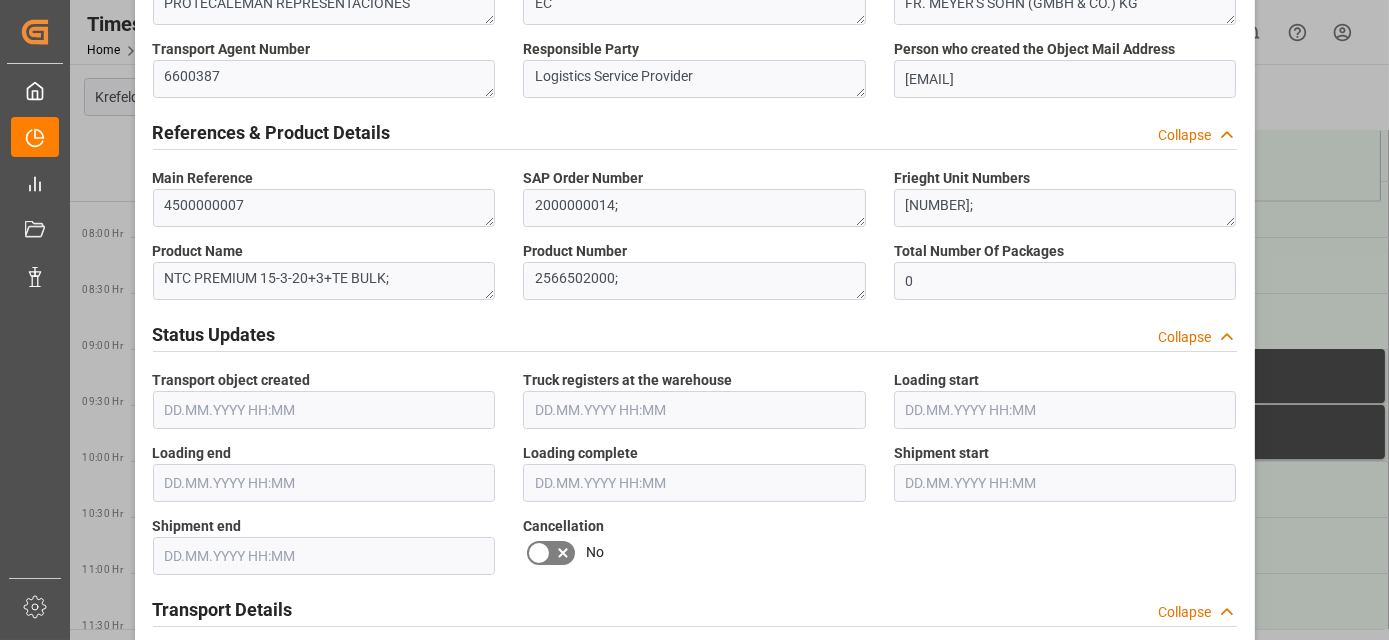 drag, startPoint x: 806, startPoint y: 405, endPoint x: 806, endPoint y: 545, distance: 140 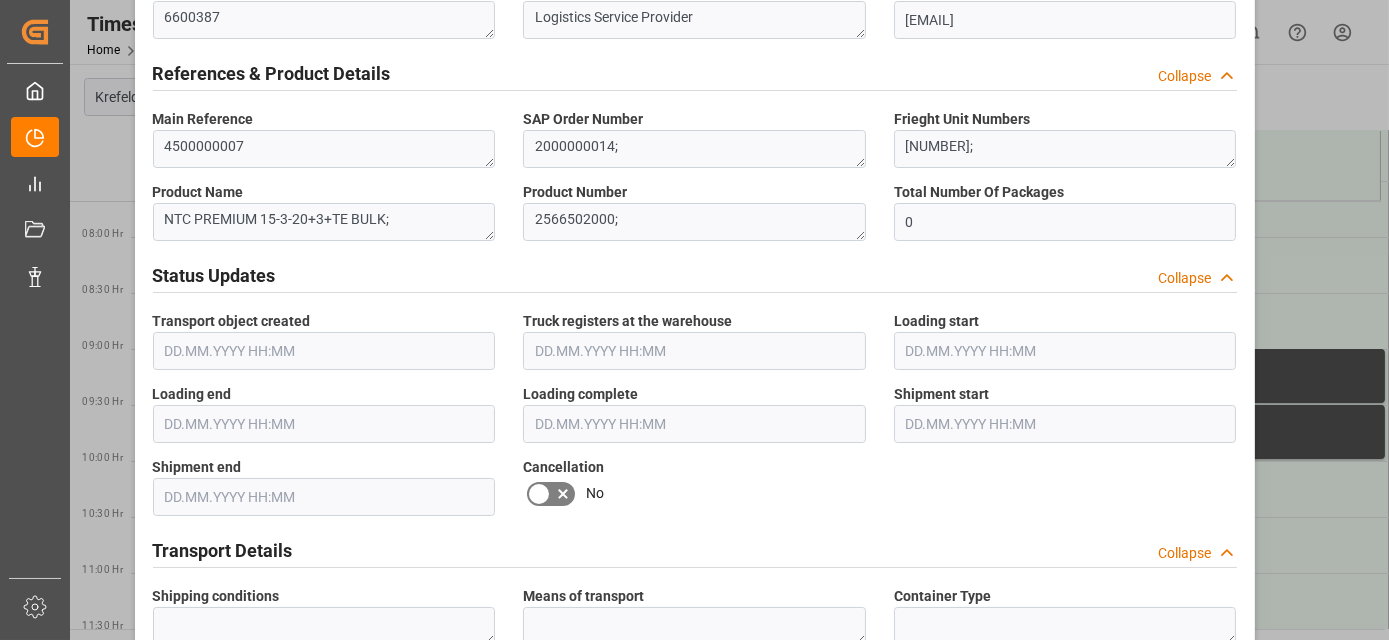 click 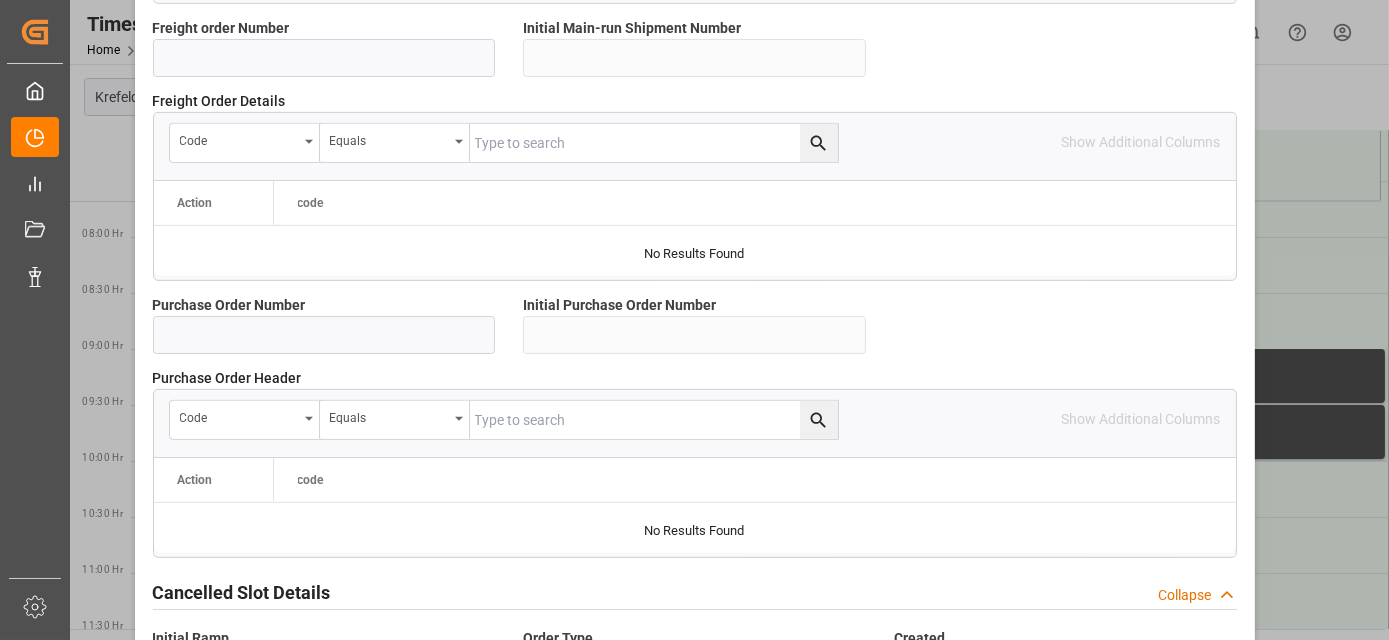 scroll, scrollTop: 1997, scrollLeft: 0, axis: vertical 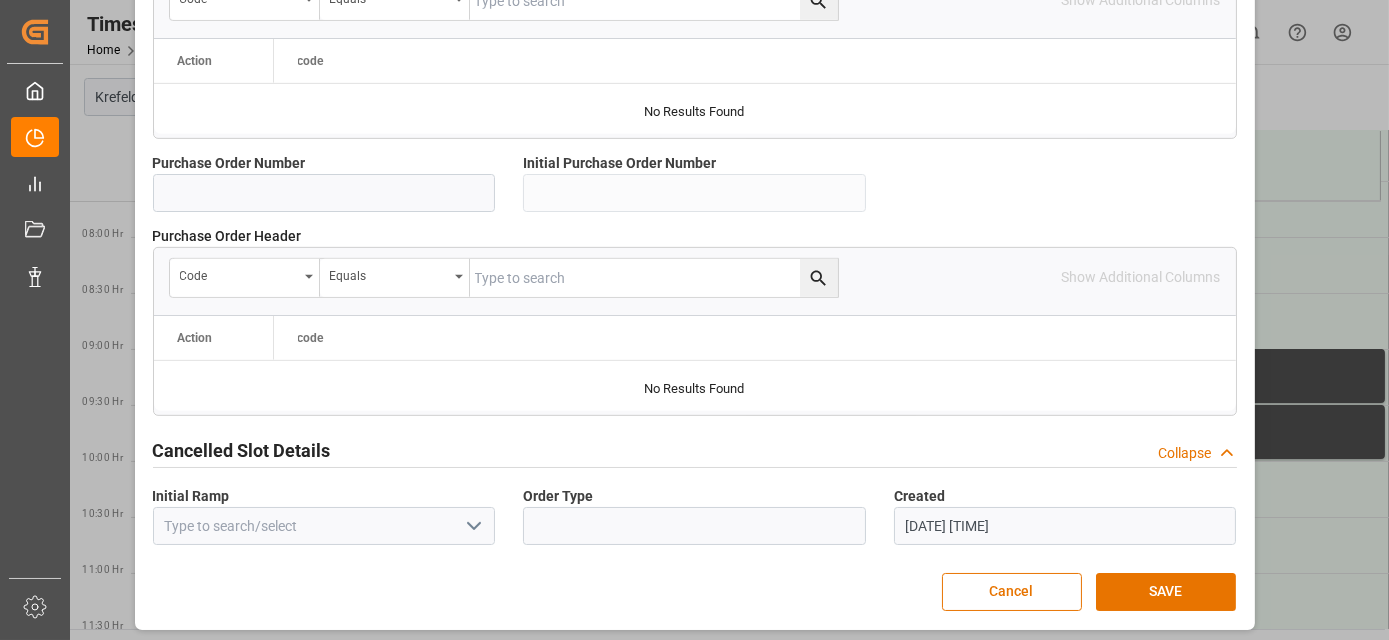 drag, startPoint x: 754, startPoint y: 550, endPoint x: 776, endPoint y: 615, distance: 68.622154 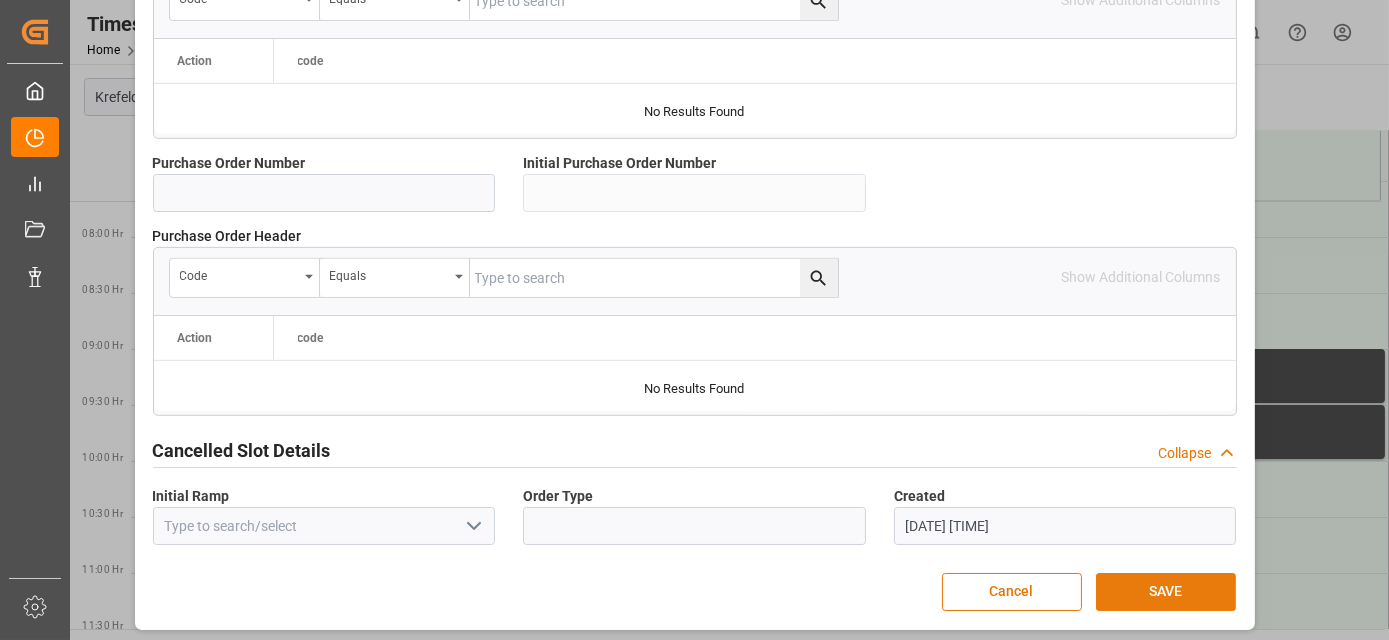click on "SAVE" at bounding box center (1166, 592) 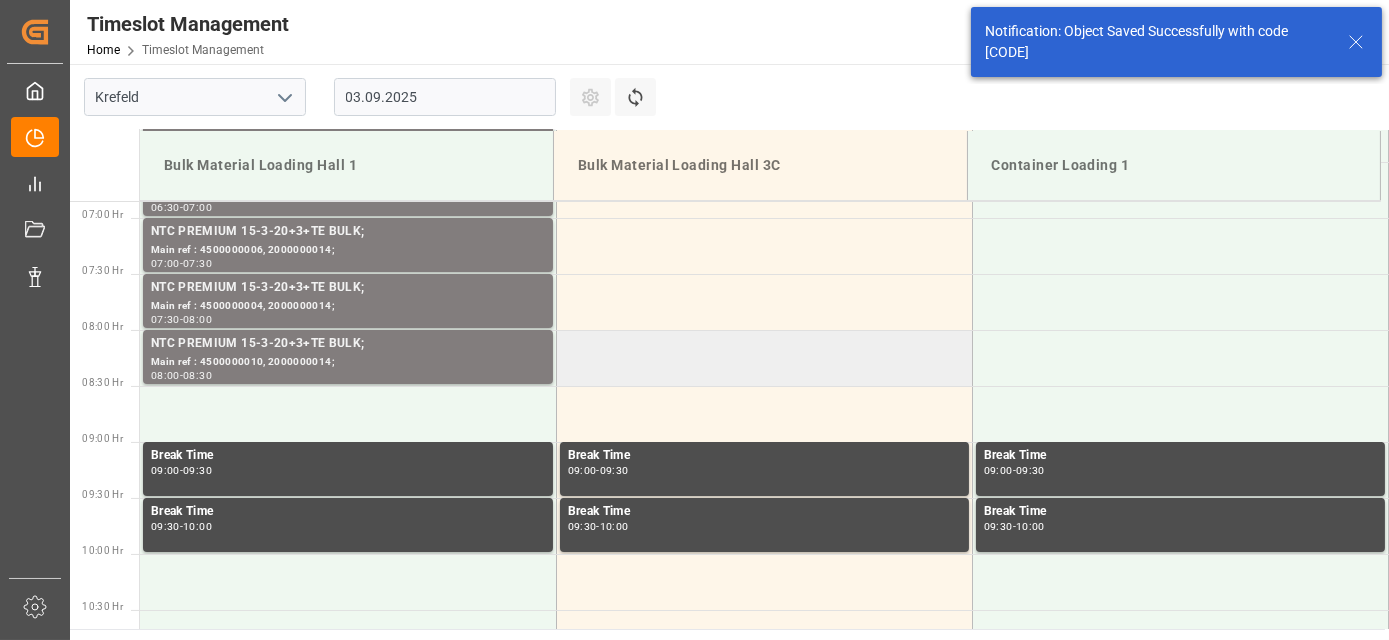 scroll, scrollTop: 770, scrollLeft: 0, axis: vertical 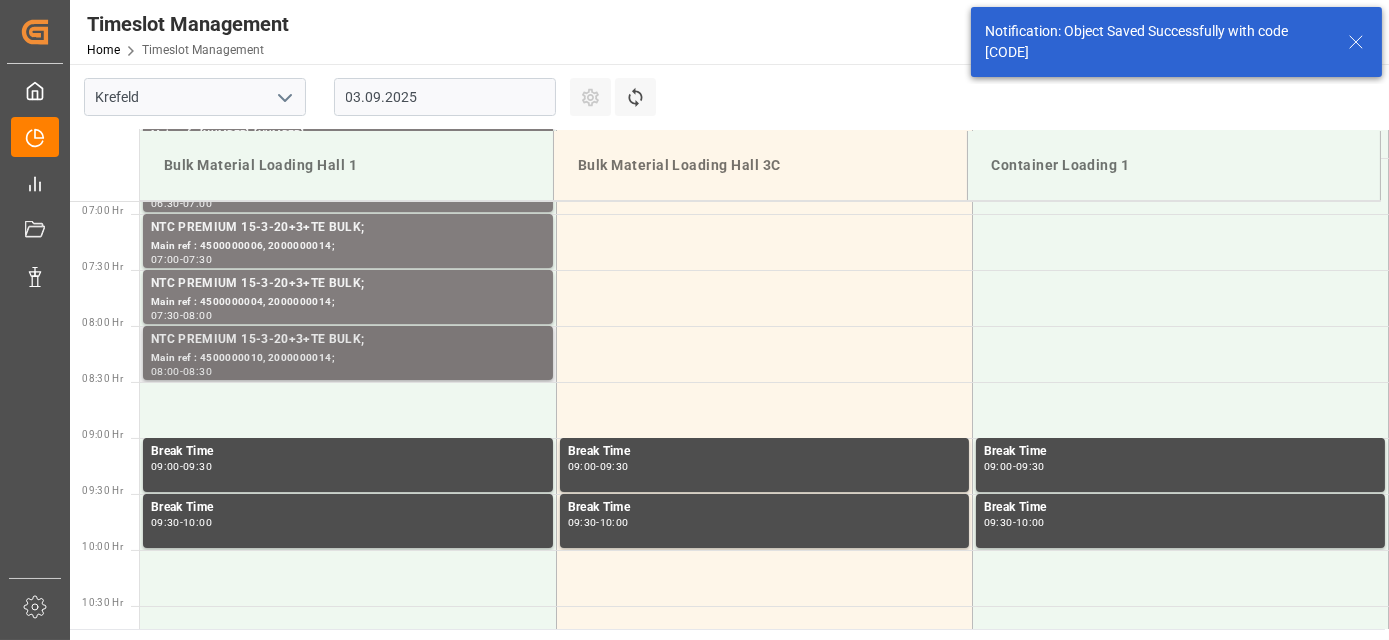 click on "NTC PREMIUM 15-3-20+3+TE BULK;" at bounding box center [348, 340] 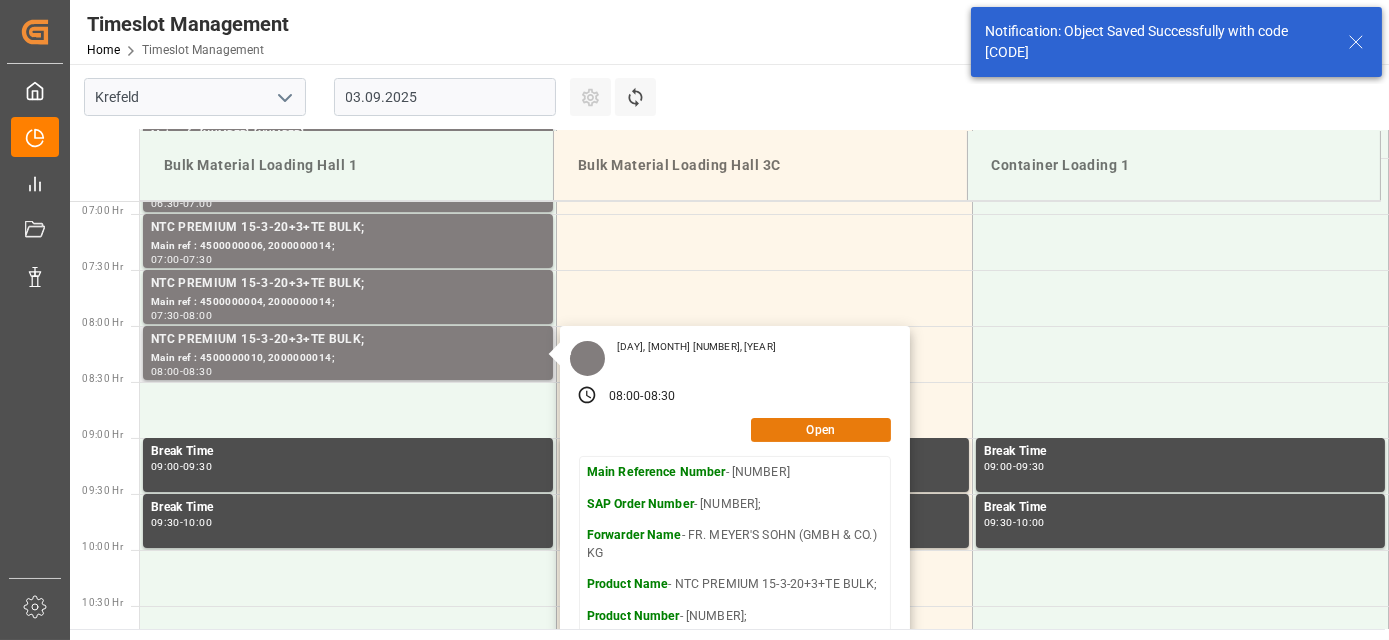 click on "Open" at bounding box center (821, 430) 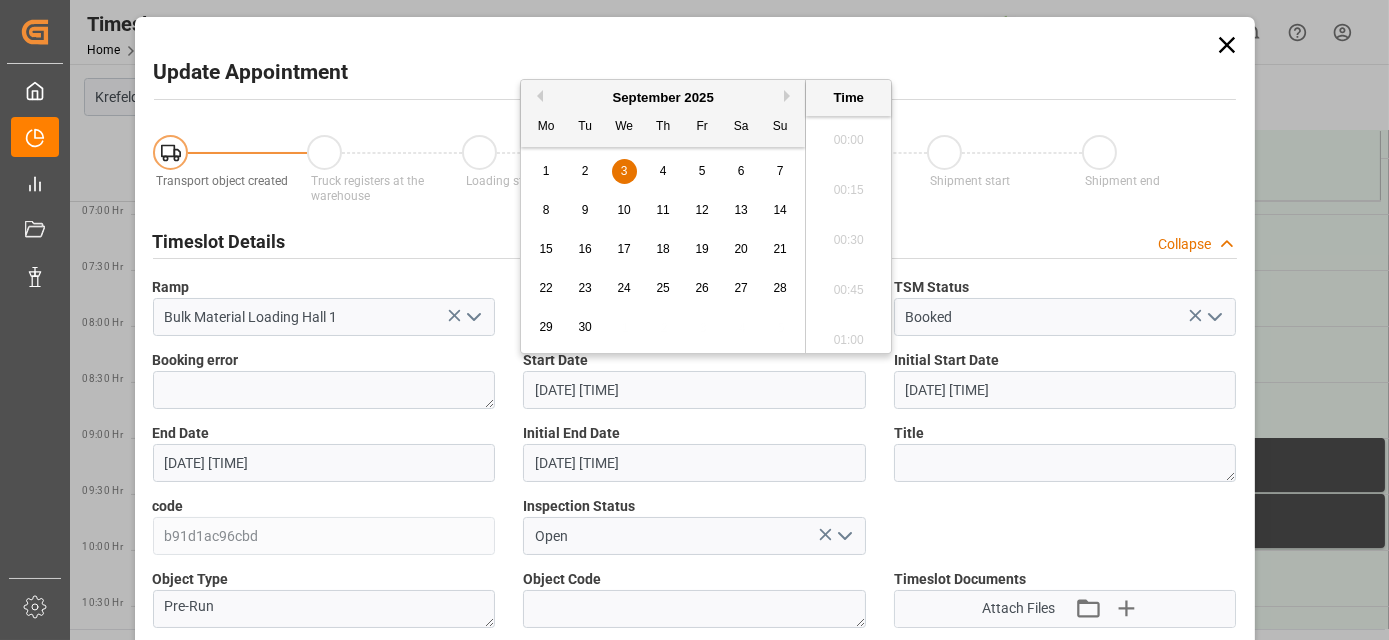 scroll, scrollTop: 1506, scrollLeft: 0, axis: vertical 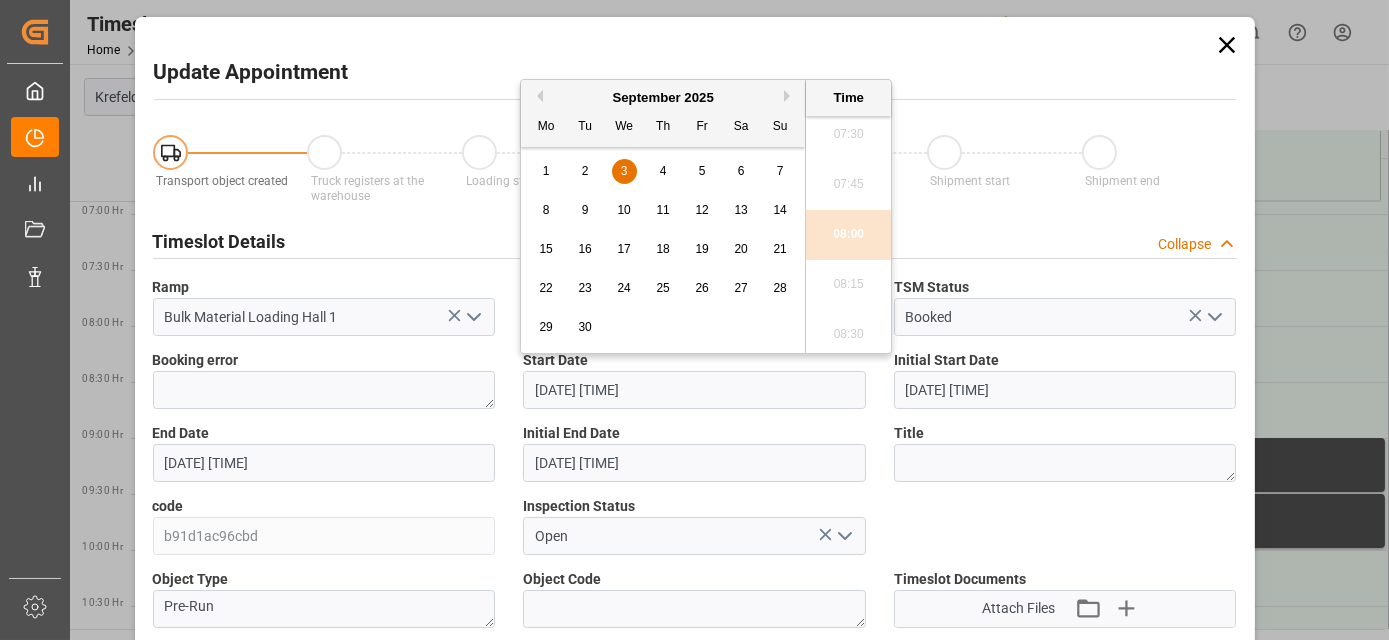 drag, startPoint x: 713, startPoint y: 370, endPoint x: 934, endPoint y: 521, distance: 267.66022 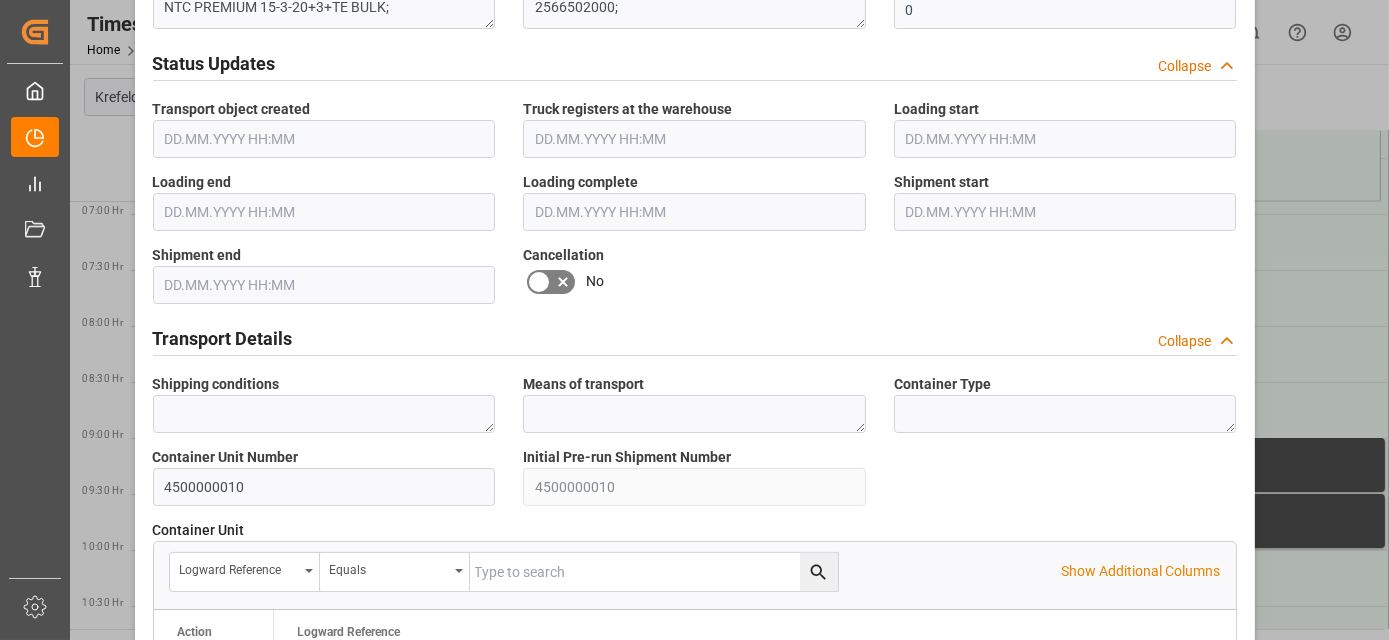drag, startPoint x: 922, startPoint y: 510, endPoint x: 882, endPoint y: 617, distance: 114.232216 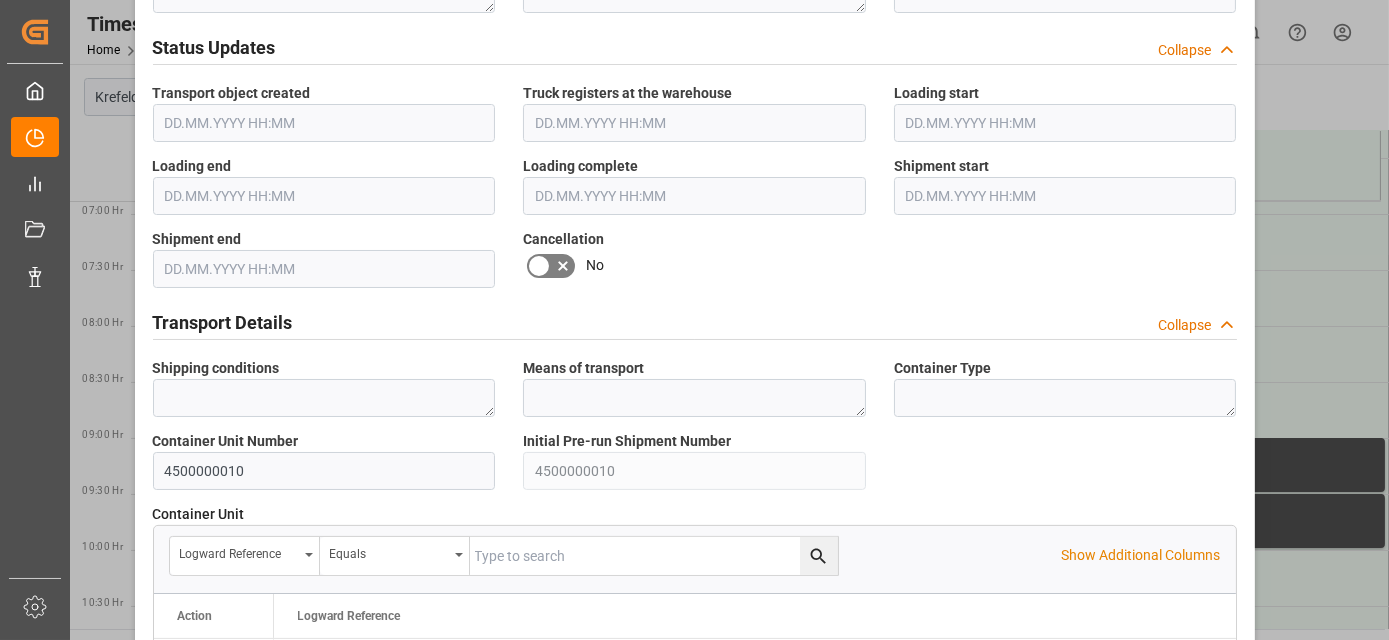 click 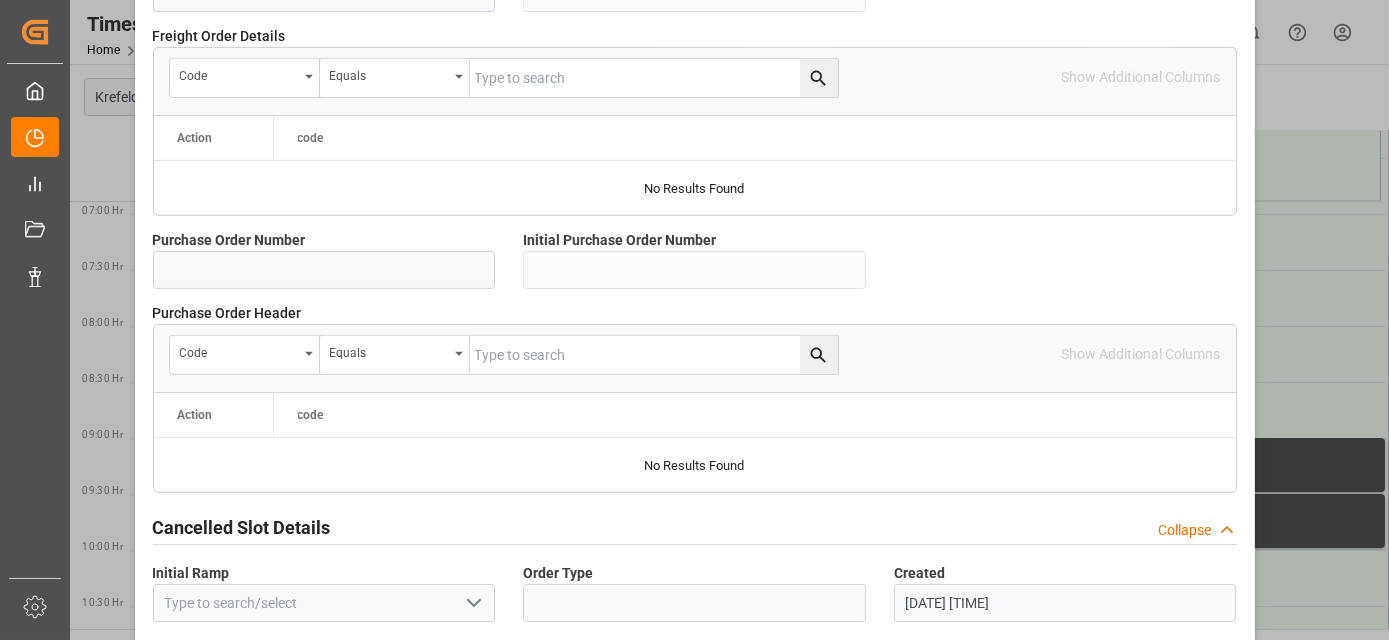 scroll, scrollTop: 1997, scrollLeft: 0, axis: vertical 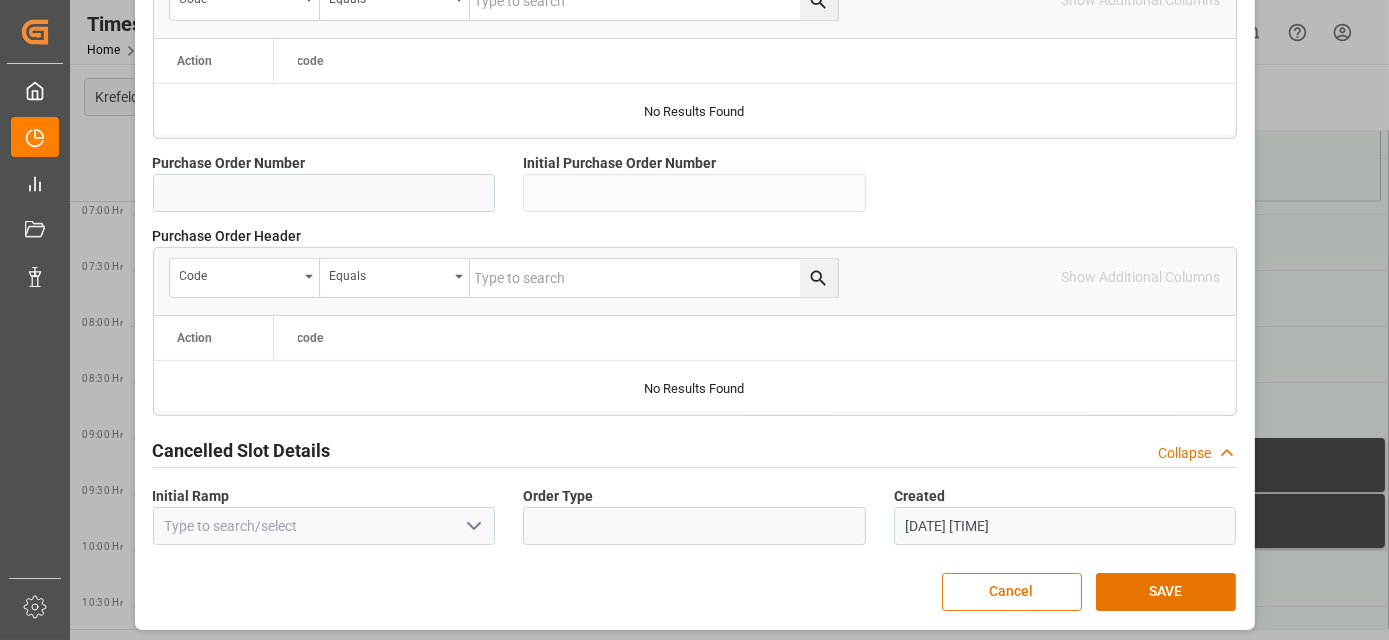 drag, startPoint x: 749, startPoint y: 378, endPoint x: 748, endPoint y: 446, distance: 68.007355 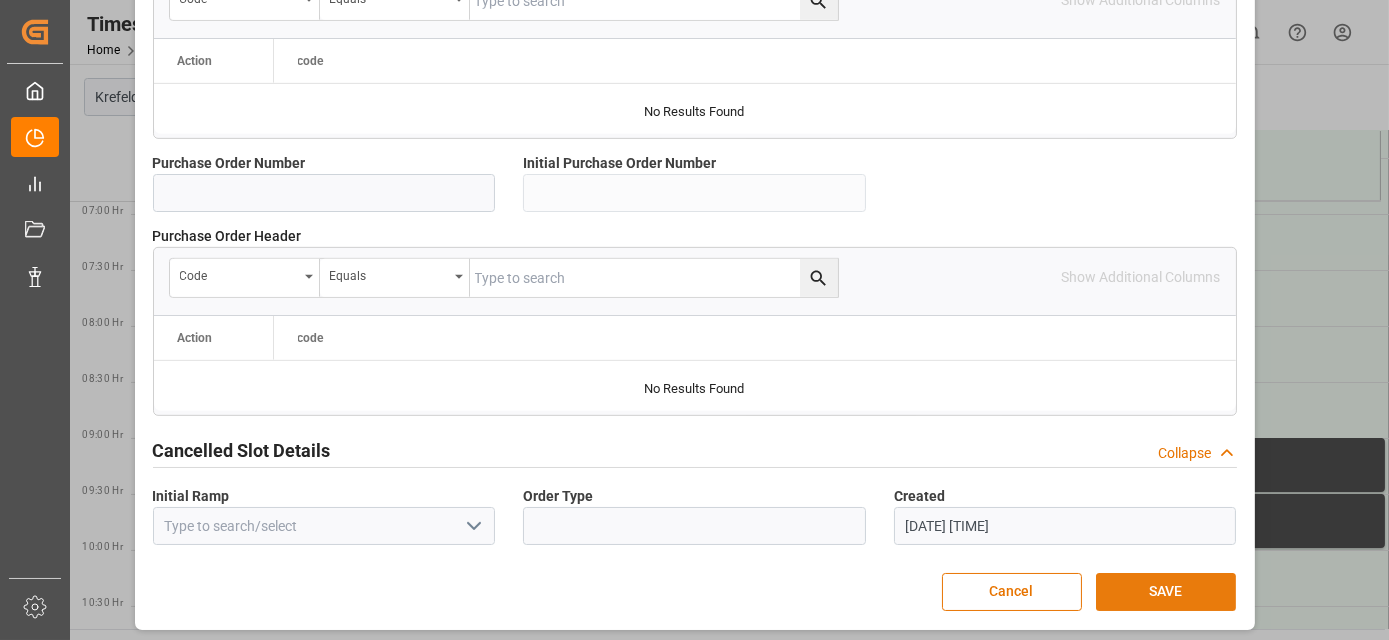 click on "SAVE" at bounding box center [1166, 592] 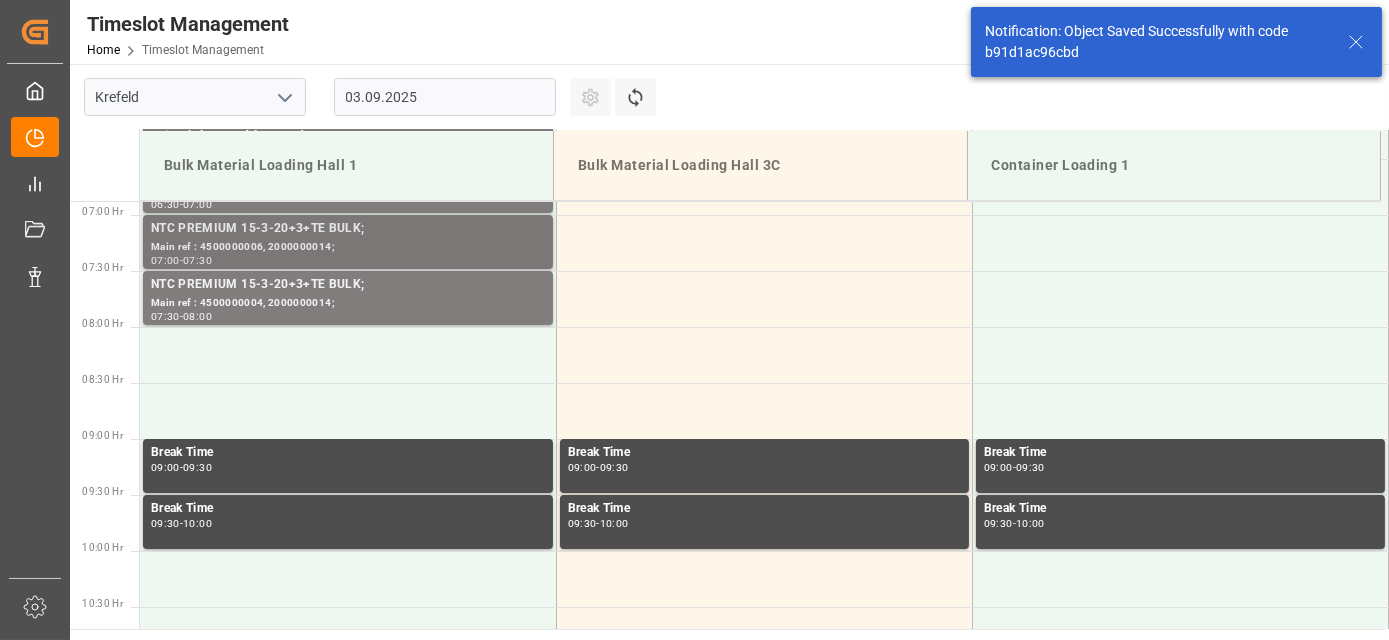 scroll, scrollTop: 770, scrollLeft: 0, axis: vertical 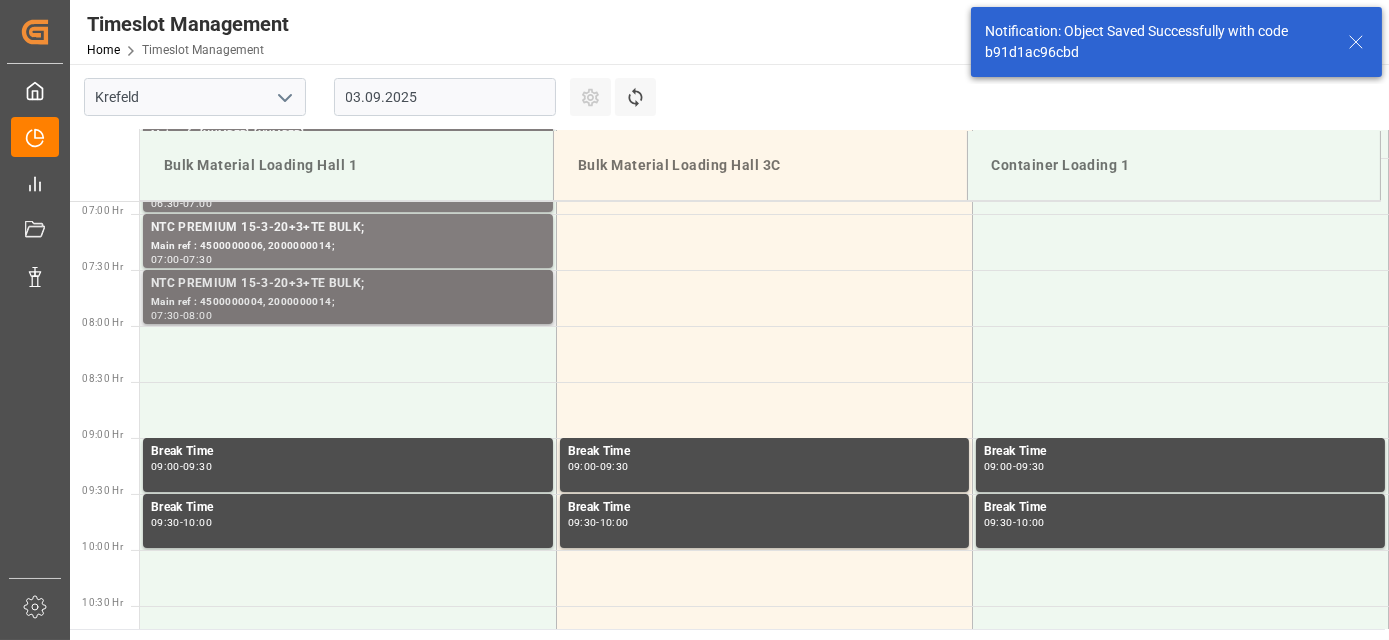 click on "NTC PREMIUM 15-3-20+3+TE BULK;" at bounding box center (348, 284) 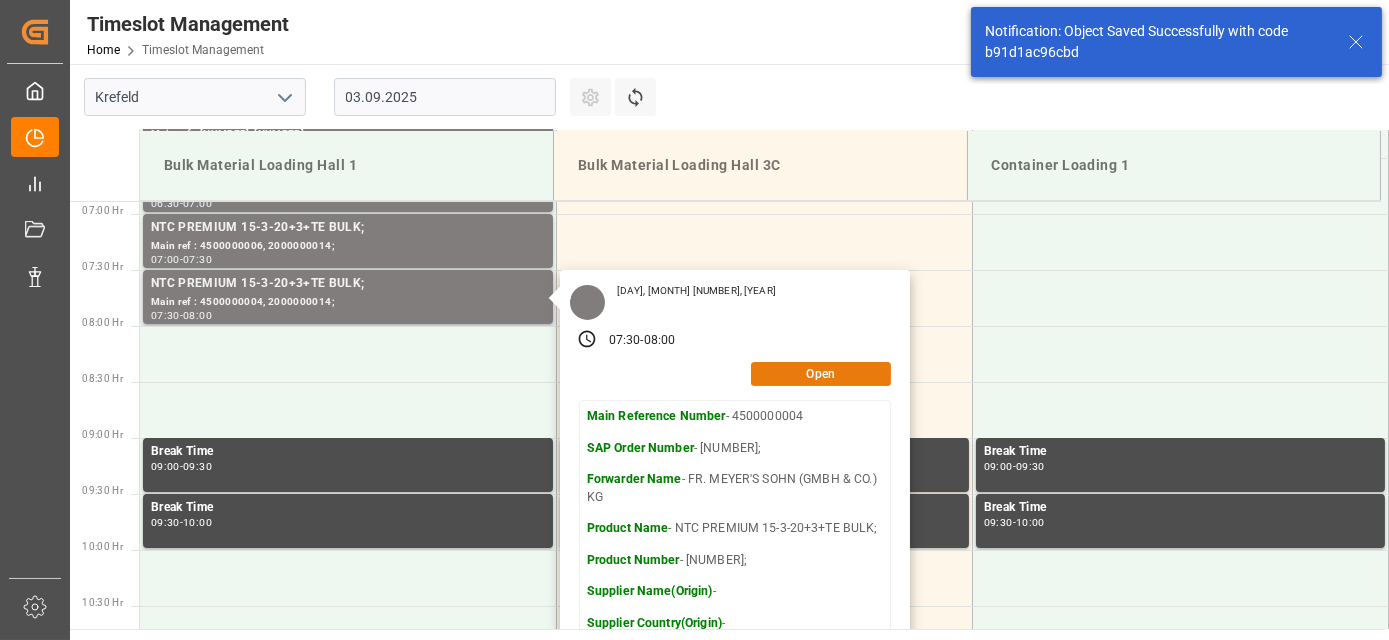 click on "Open" at bounding box center (821, 374) 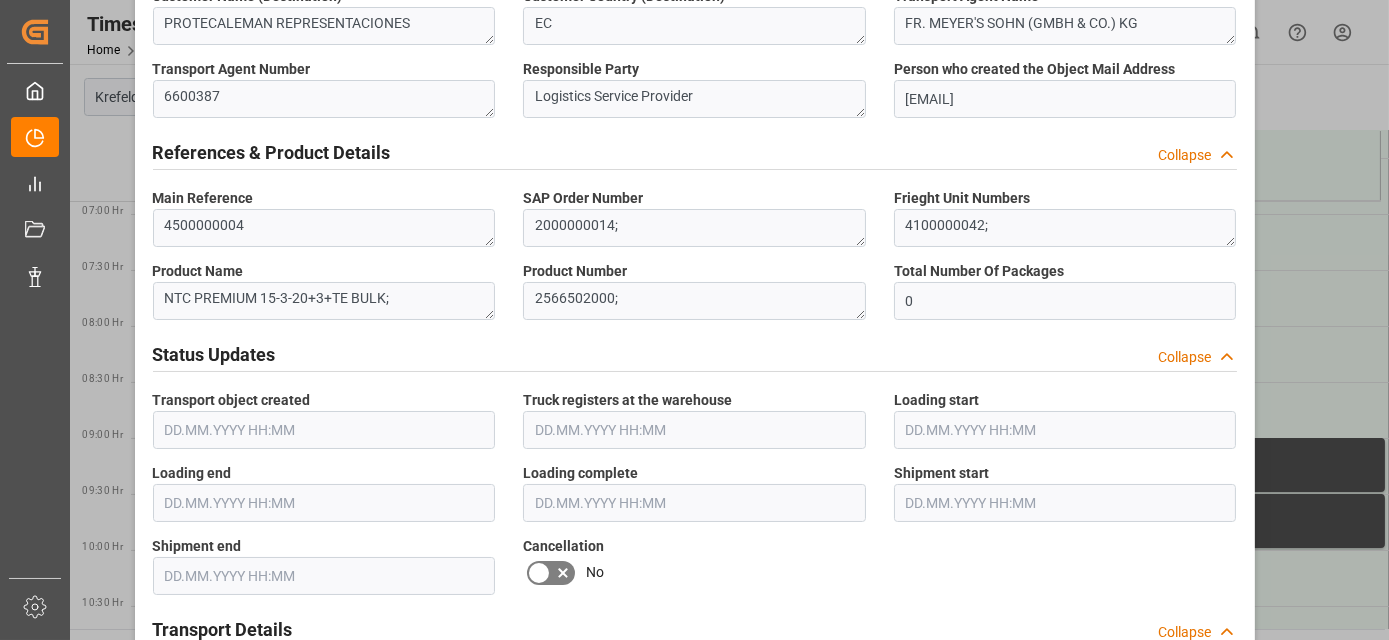drag, startPoint x: 789, startPoint y: 360, endPoint x: 764, endPoint y: 583, distance: 224.39697 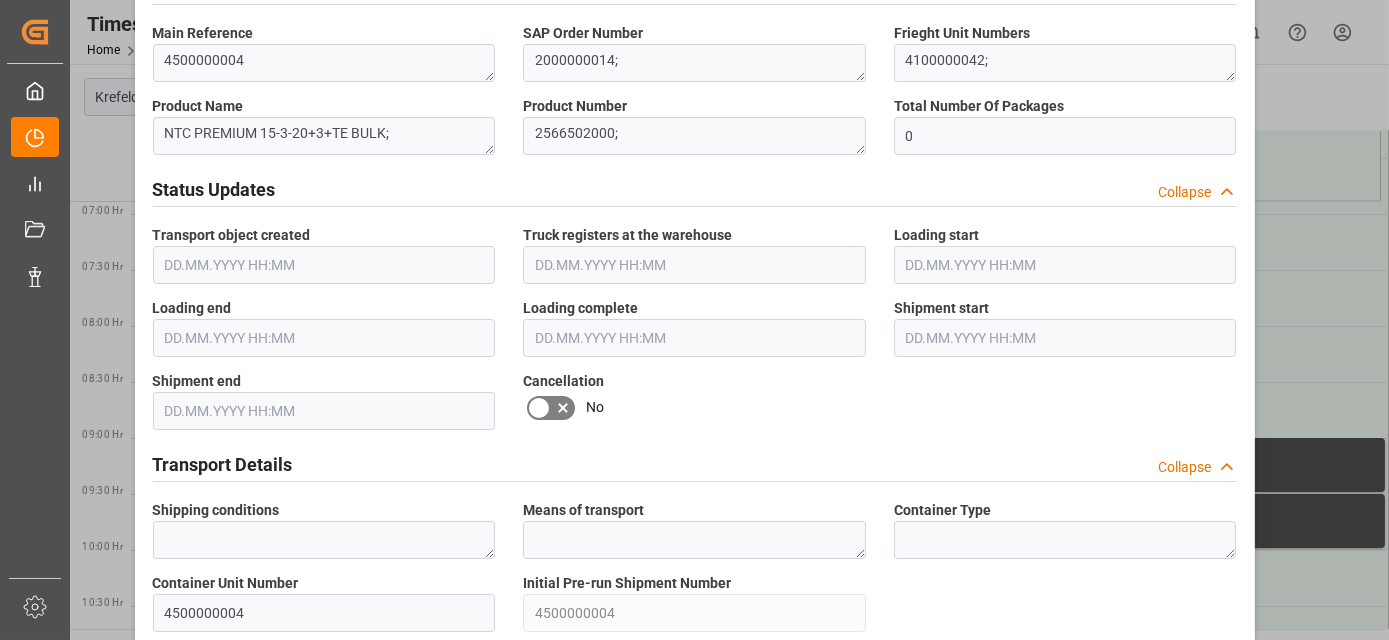 click 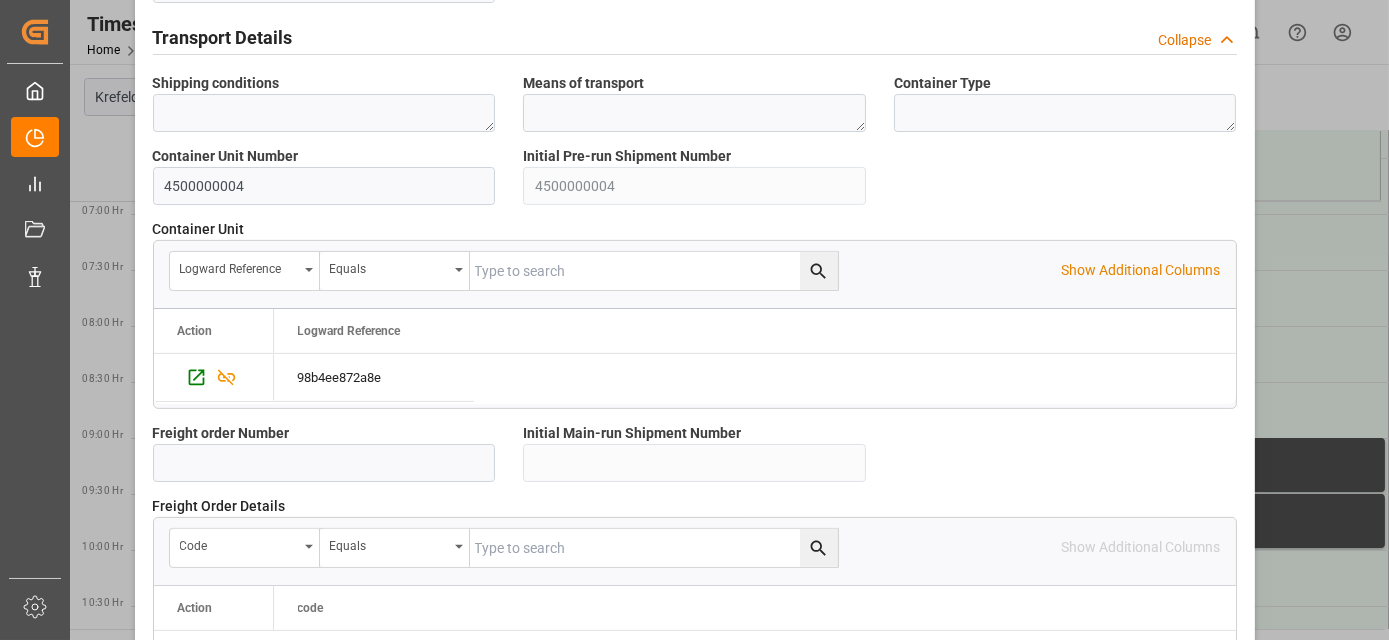 scroll, scrollTop: 1997, scrollLeft: 0, axis: vertical 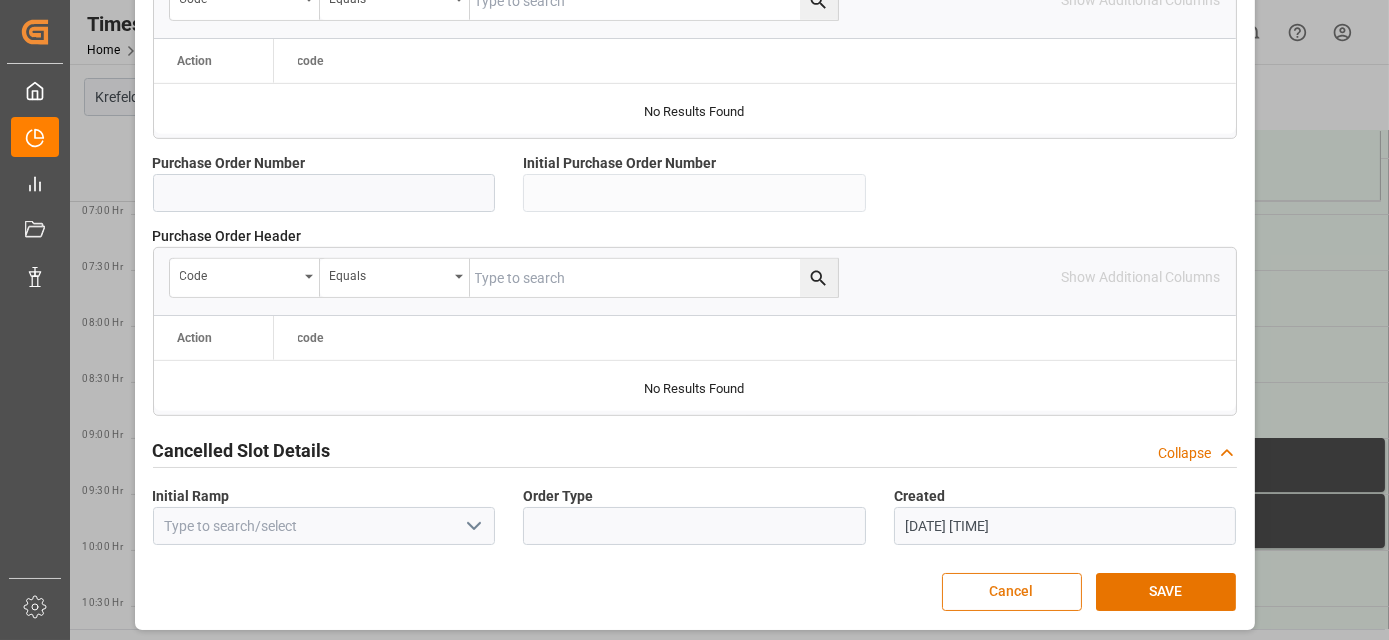 drag, startPoint x: 760, startPoint y: 408, endPoint x: 1000, endPoint y: 592, distance: 302.41693 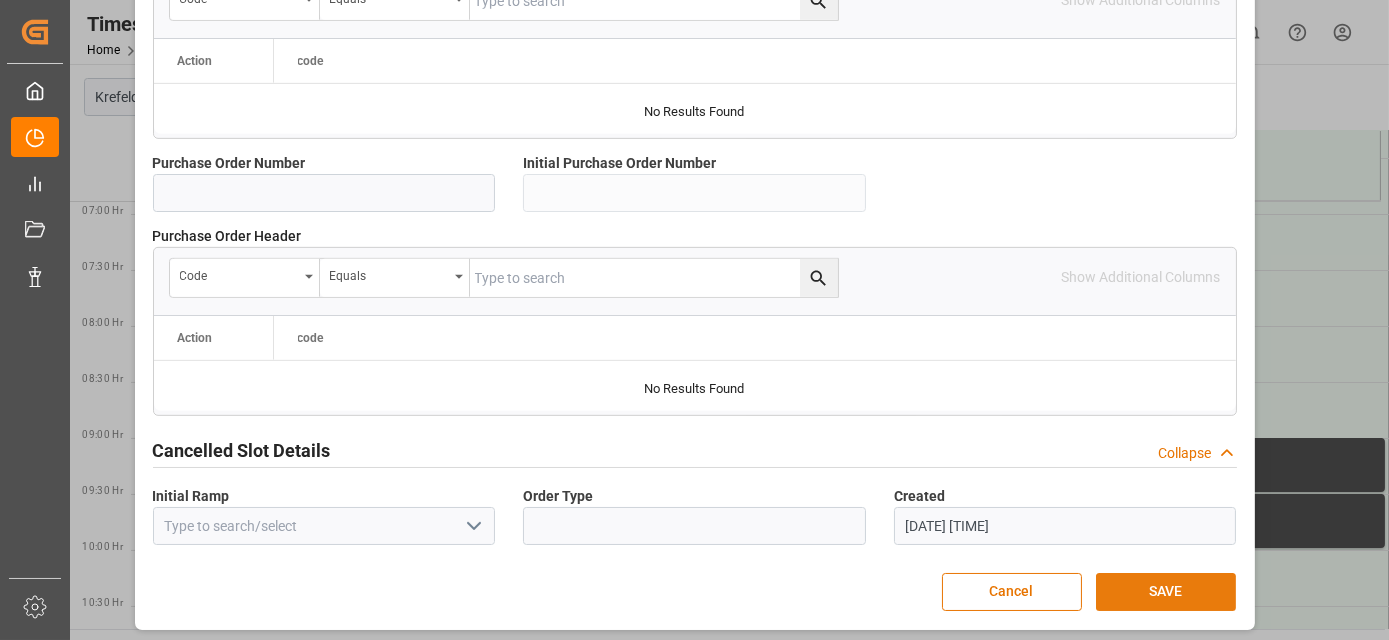 click on "SAVE" at bounding box center (1166, 592) 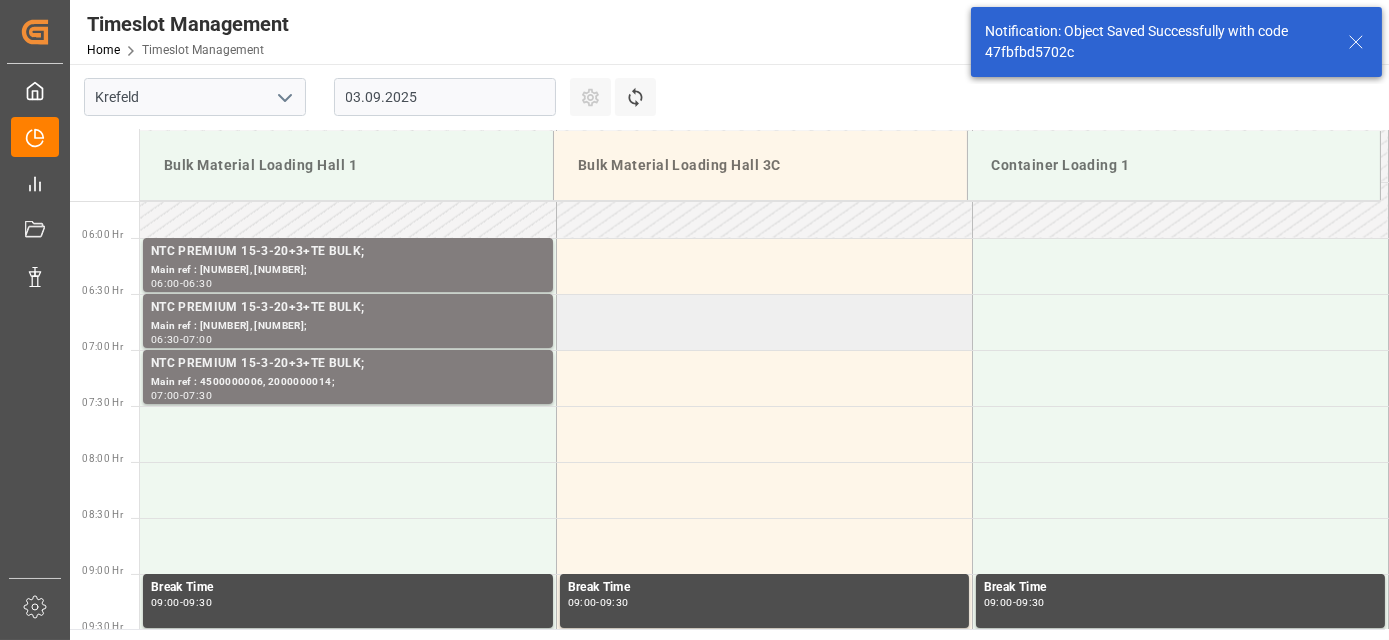 scroll, scrollTop: 658, scrollLeft: 0, axis: vertical 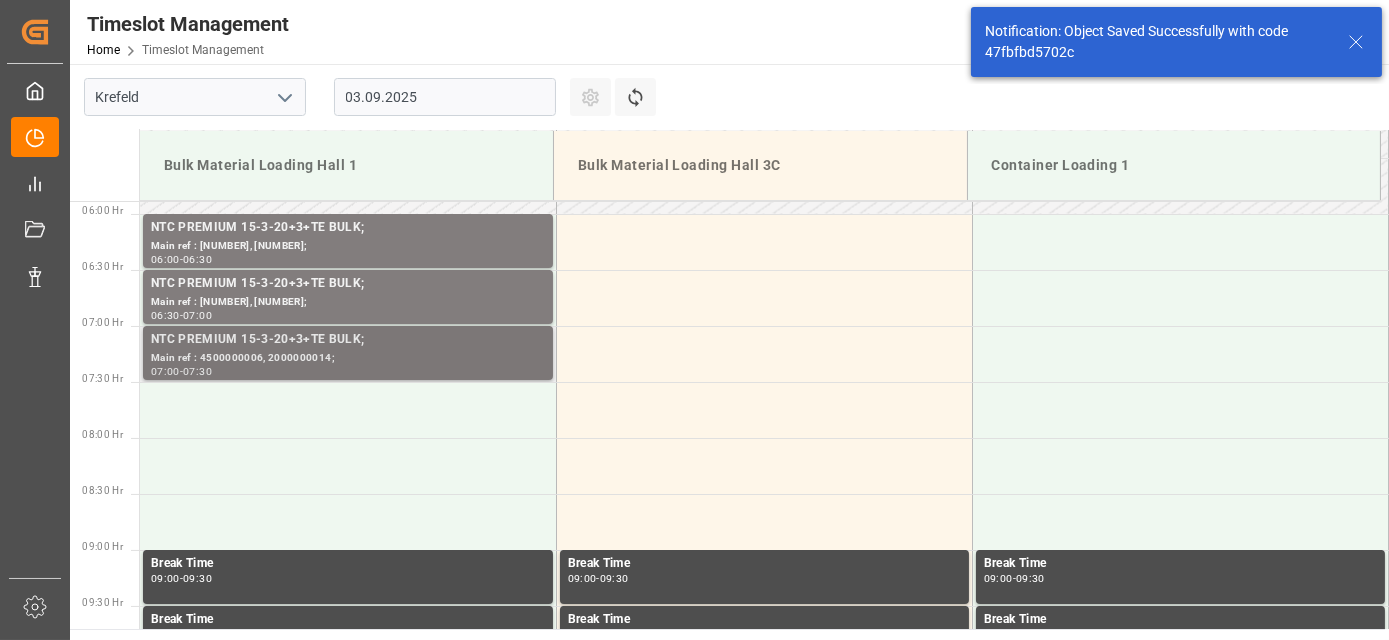 click on "NTC PREMIUM 15-3-20+3+TE BULK;" at bounding box center [348, 340] 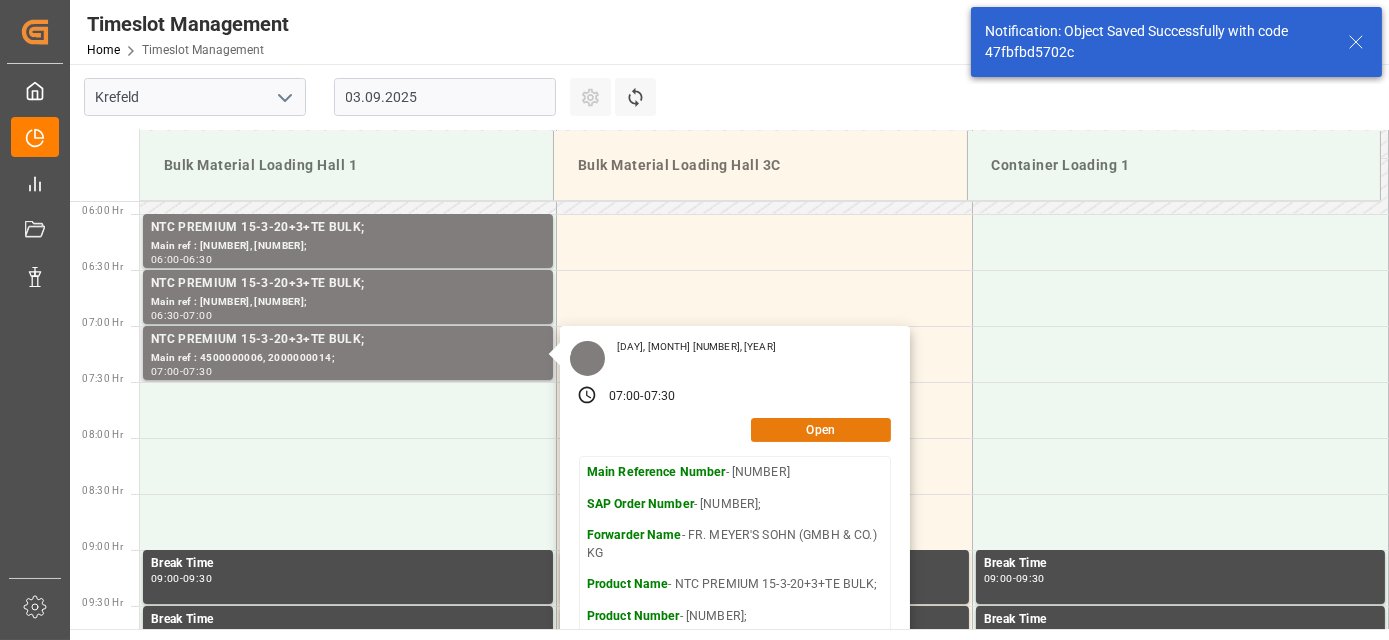 click on "Open" at bounding box center (821, 430) 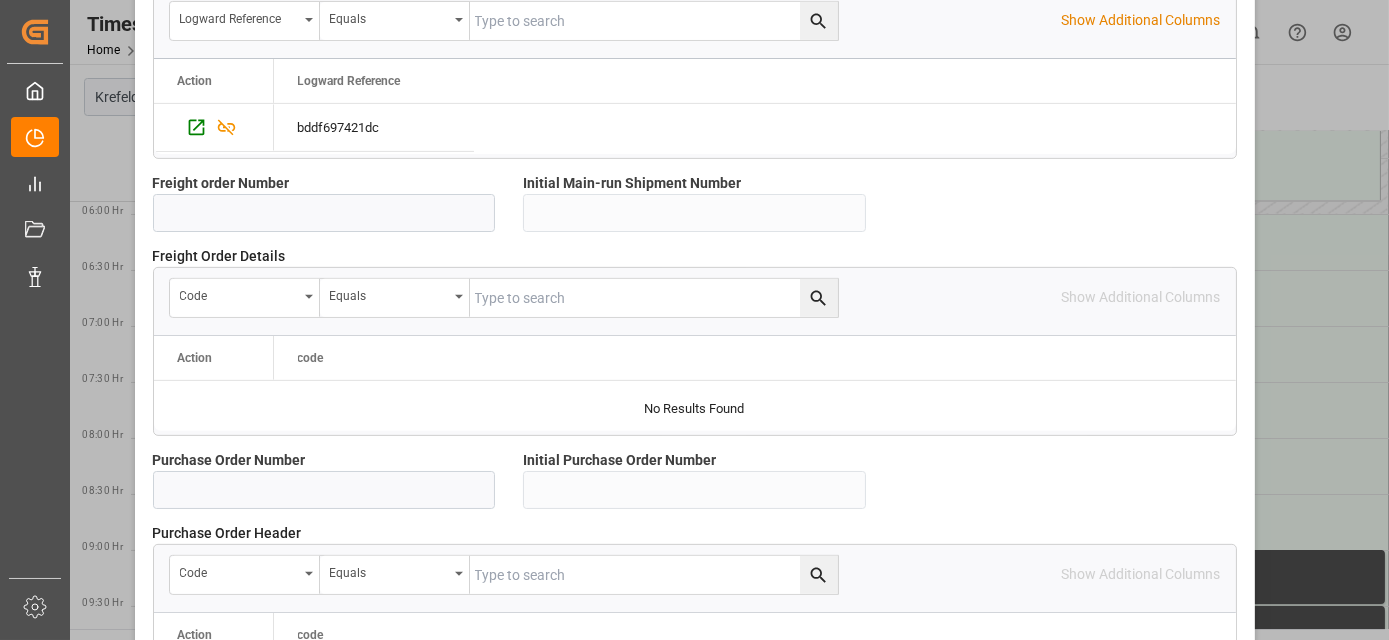drag, startPoint x: 725, startPoint y: 339, endPoint x: 706, endPoint y: 524, distance: 185.97311 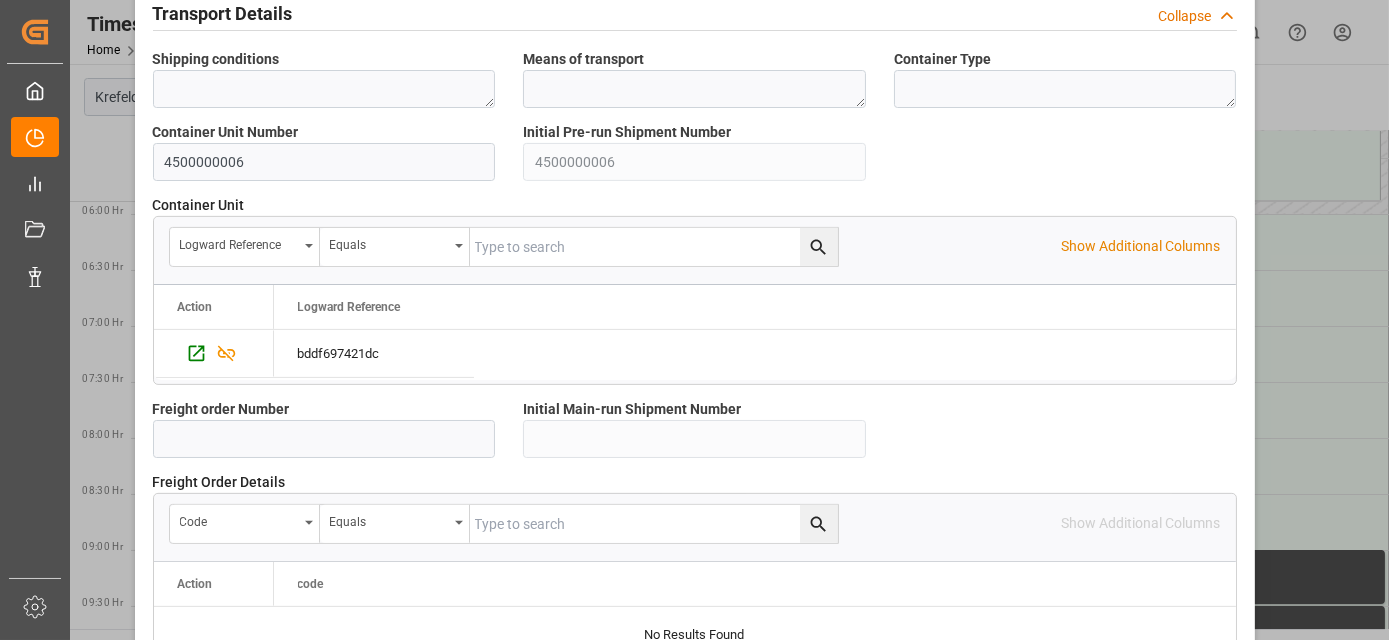 scroll, scrollTop: 1343, scrollLeft: 0, axis: vertical 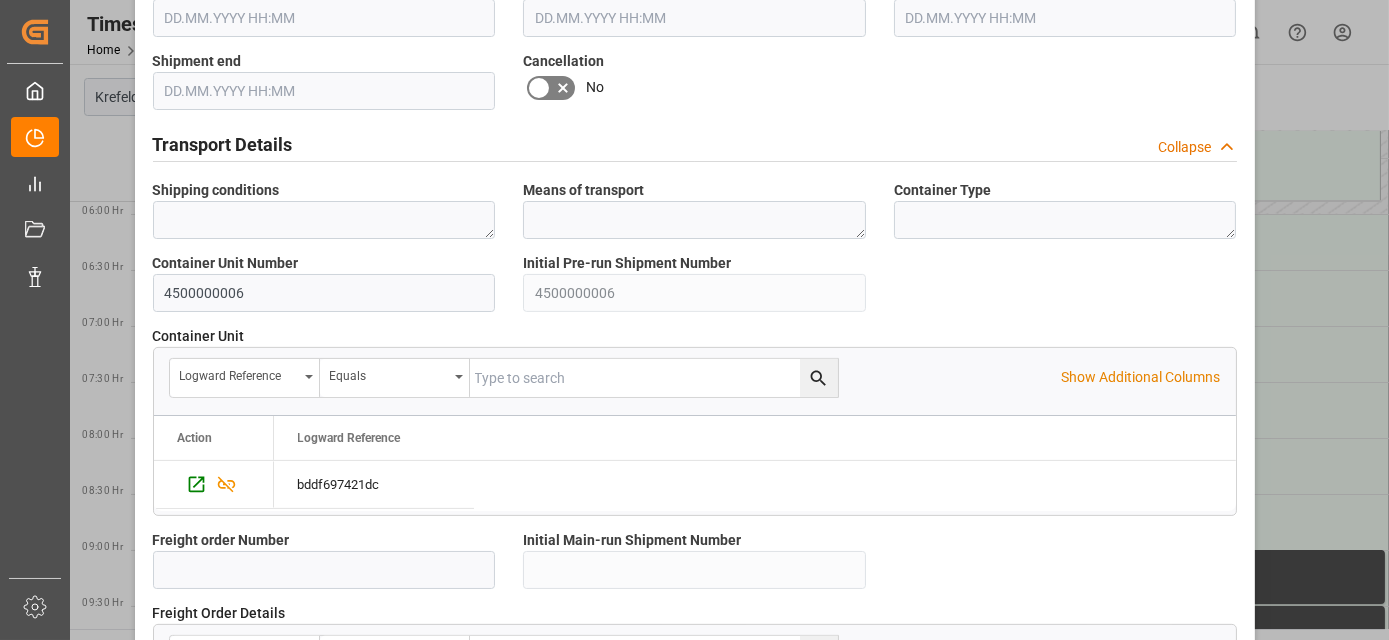 click 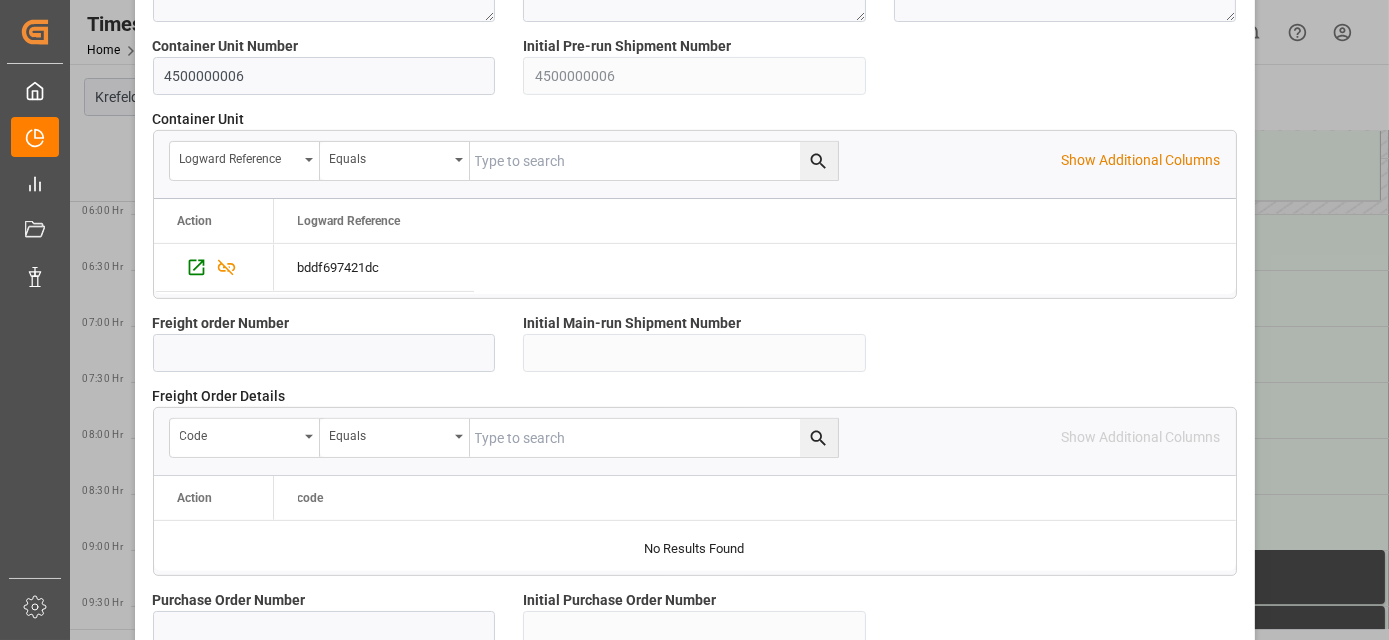 scroll, scrollTop: 1997, scrollLeft: 0, axis: vertical 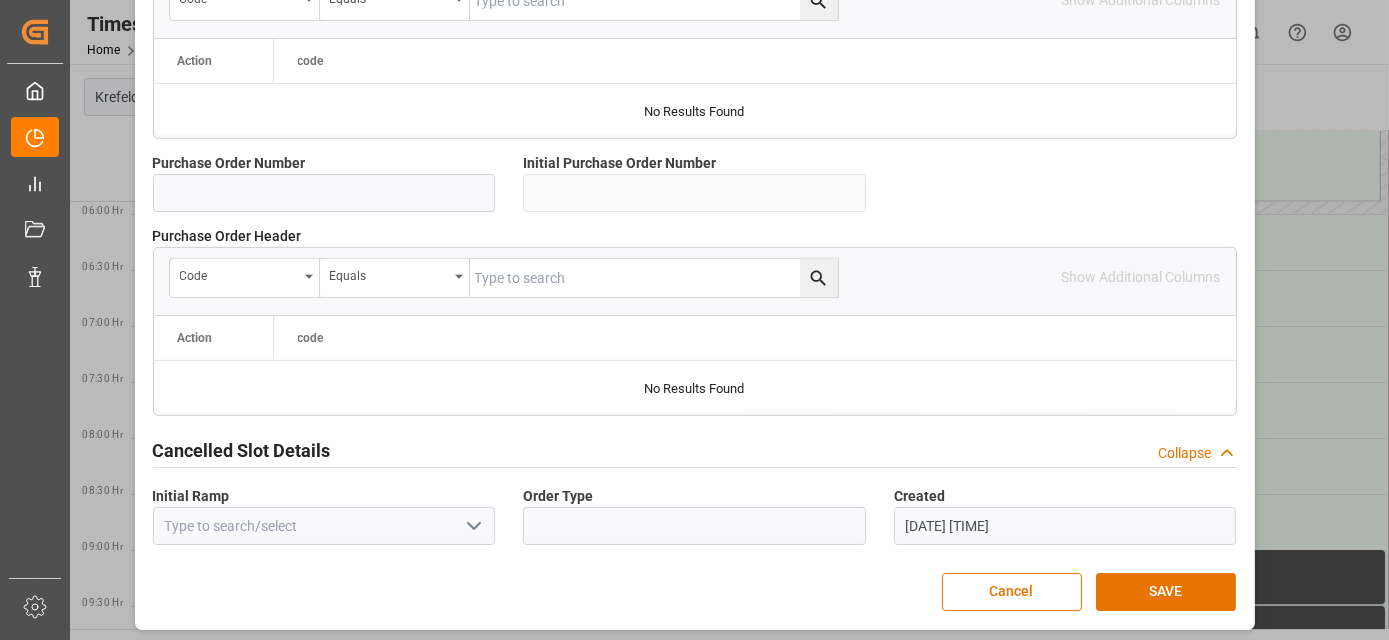 drag, startPoint x: 843, startPoint y: 266, endPoint x: 853, endPoint y: 445, distance: 179.27911 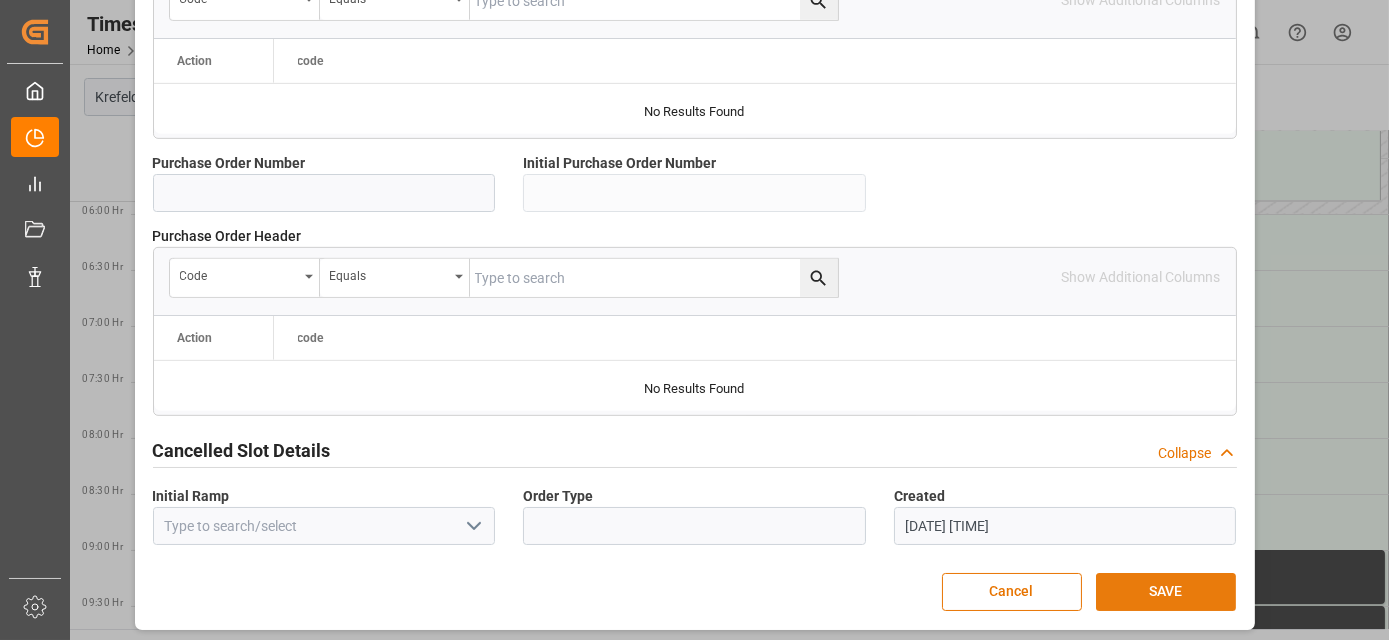 click on "SAVE" at bounding box center [1166, 592] 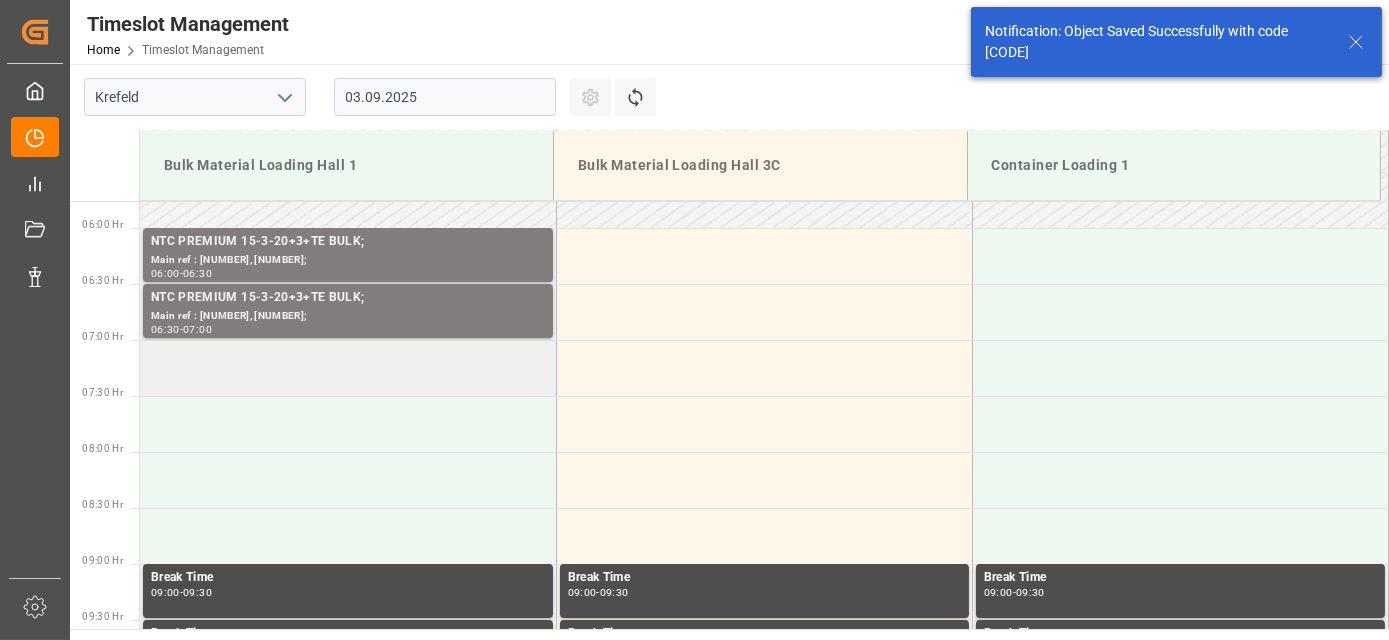 scroll, scrollTop: 658, scrollLeft: 0, axis: vertical 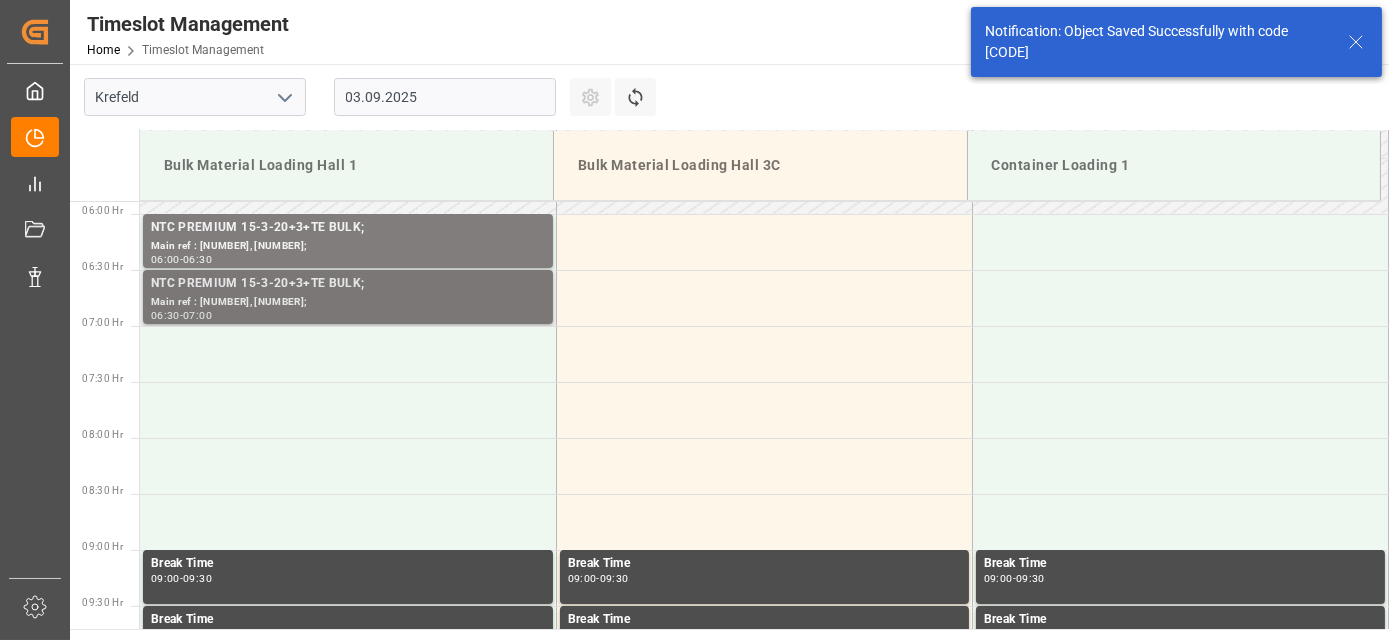 click on "Main ref : 4500000003, 2000000014;" at bounding box center [348, 302] 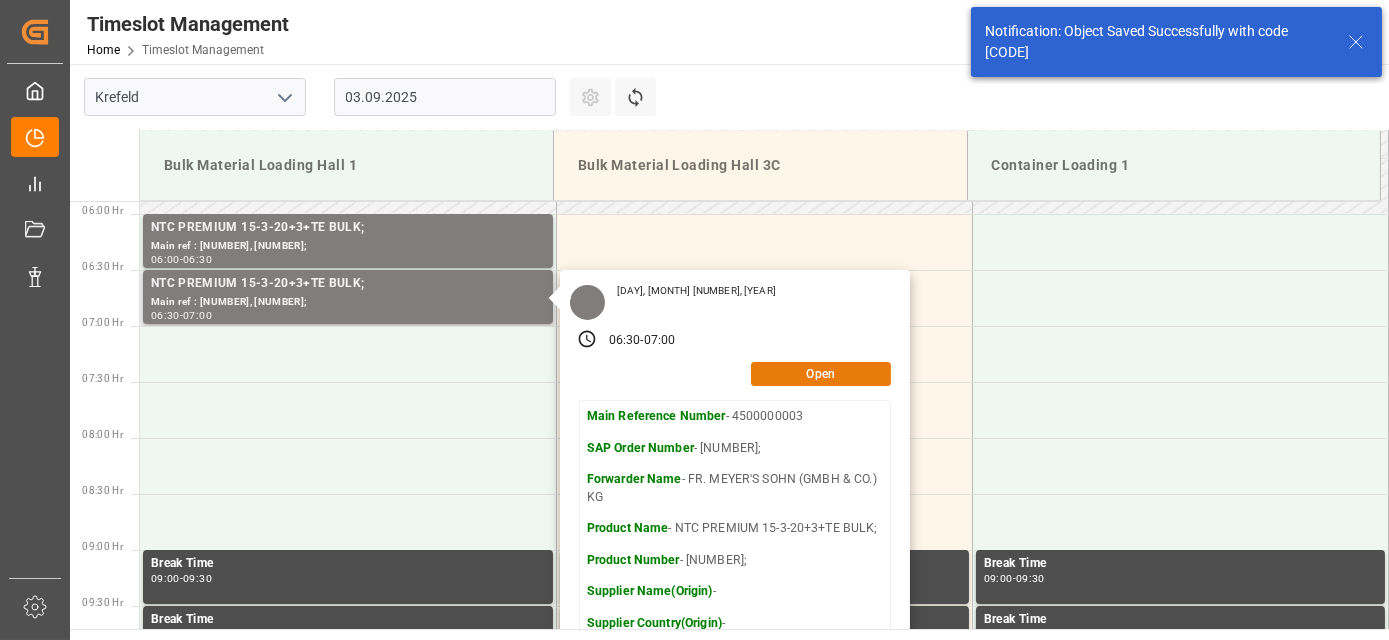 click on "Open" at bounding box center [821, 374] 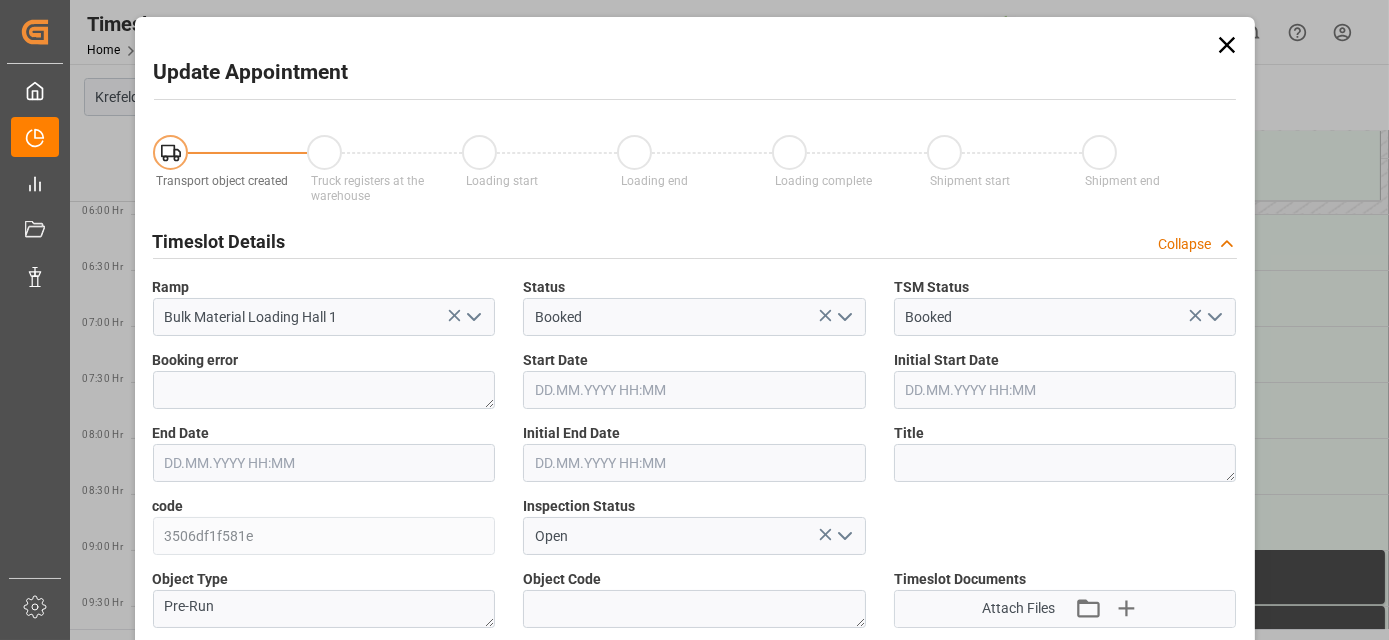 type on "03.09.2025 06:30" 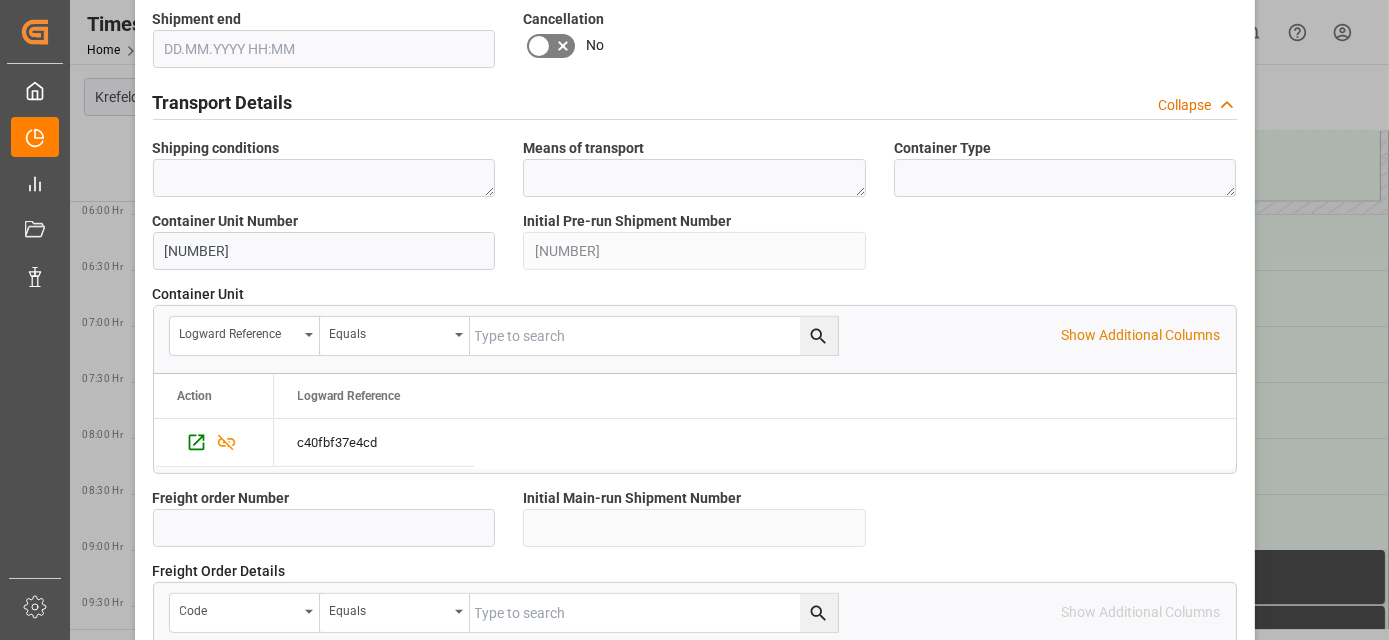 drag, startPoint x: 797, startPoint y: 438, endPoint x: 780, endPoint y: 537, distance: 100.44899 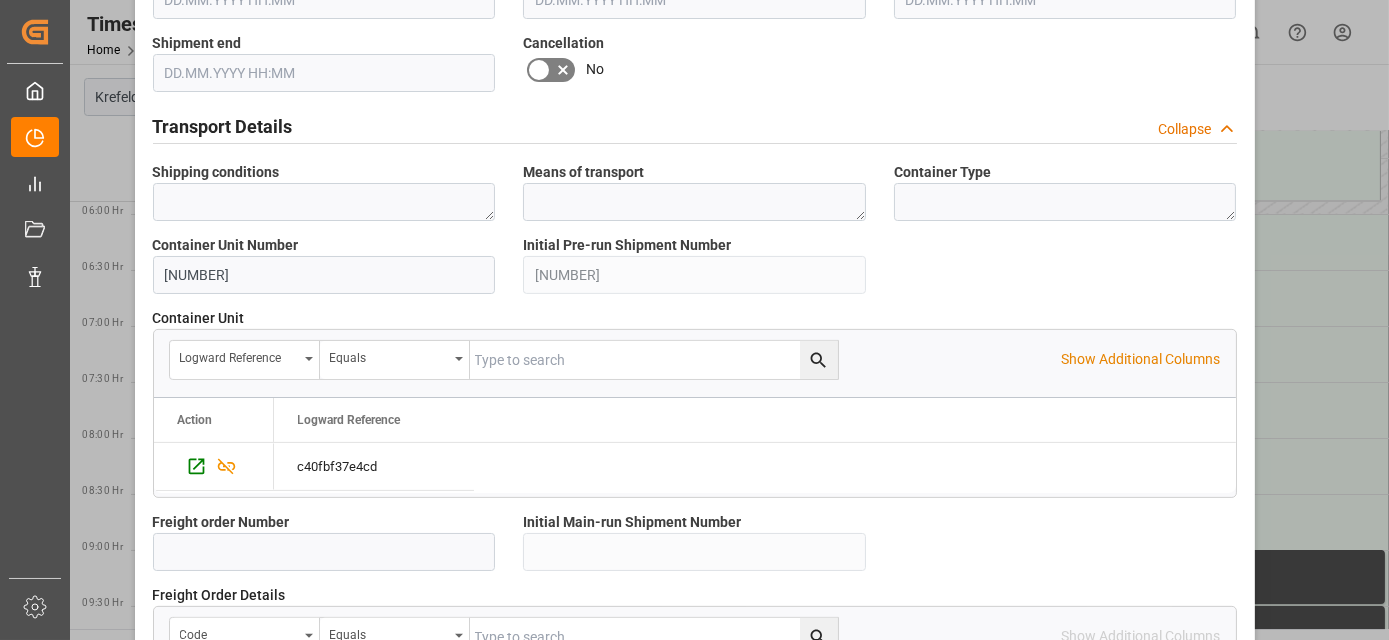 drag, startPoint x: 707, startPoint y: 473, endPoint x: 608, endPoint y: 333, distance: 171.4672 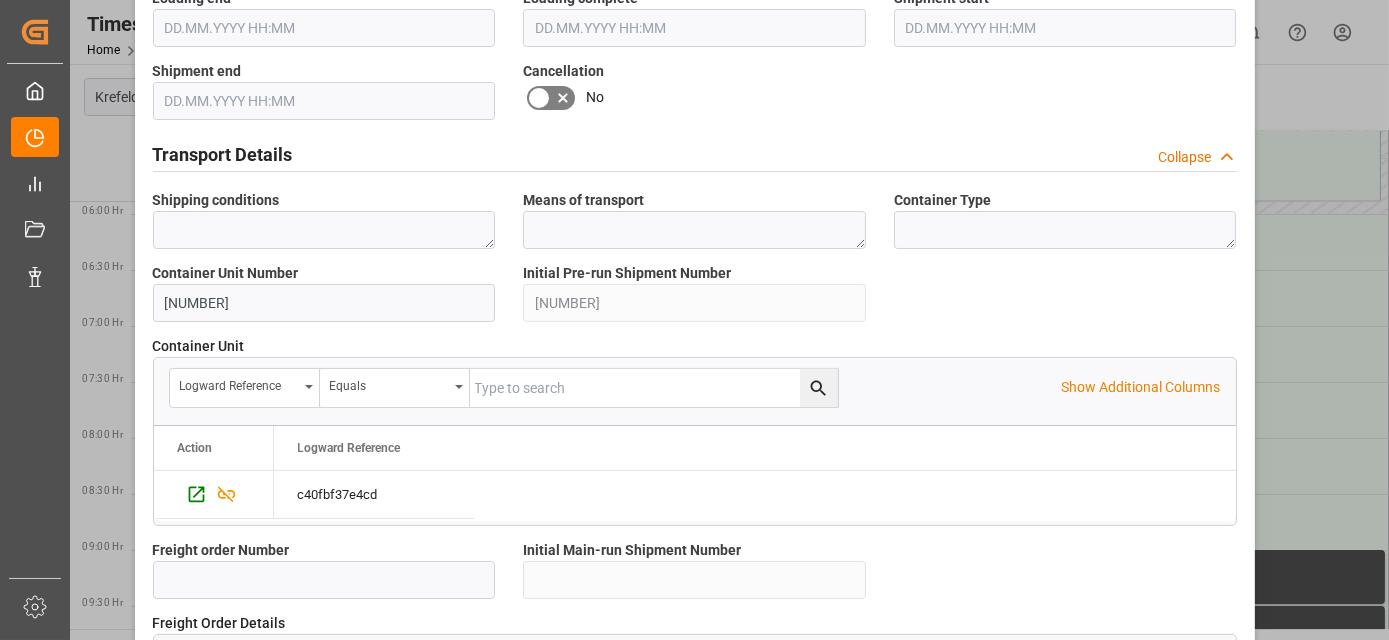 click 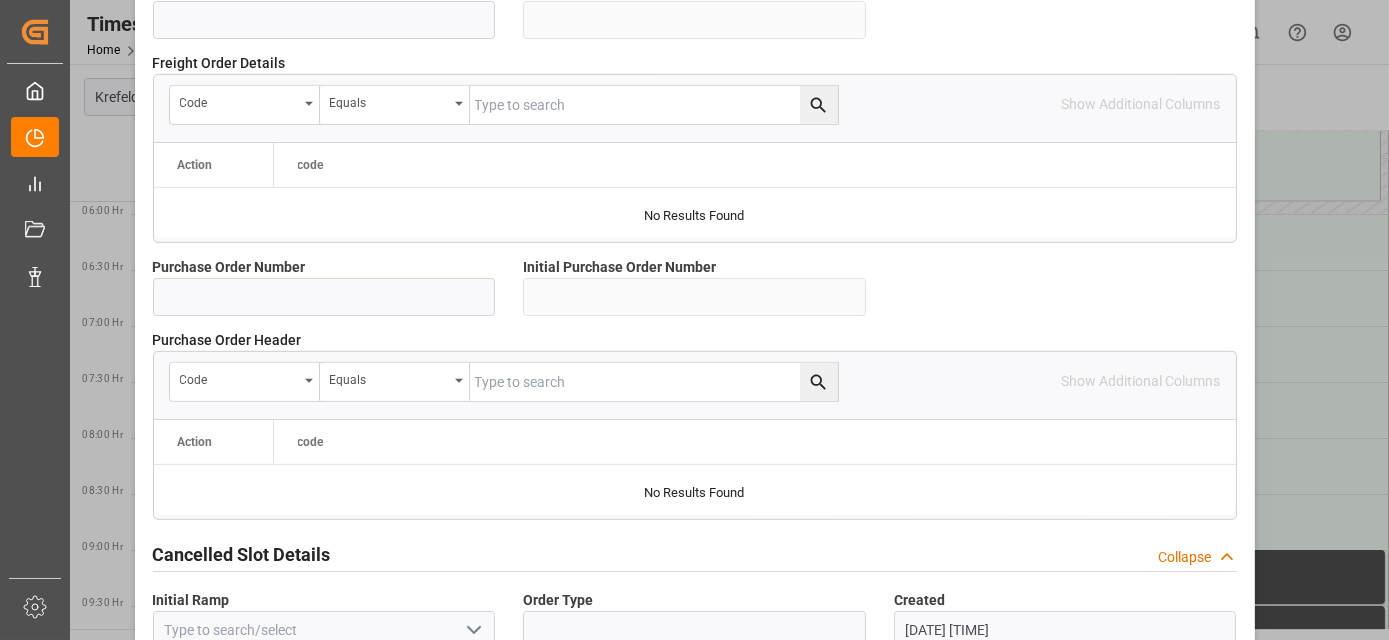 scroll, scrollTop: 1997, scrollLeft: 0, axis: vertical 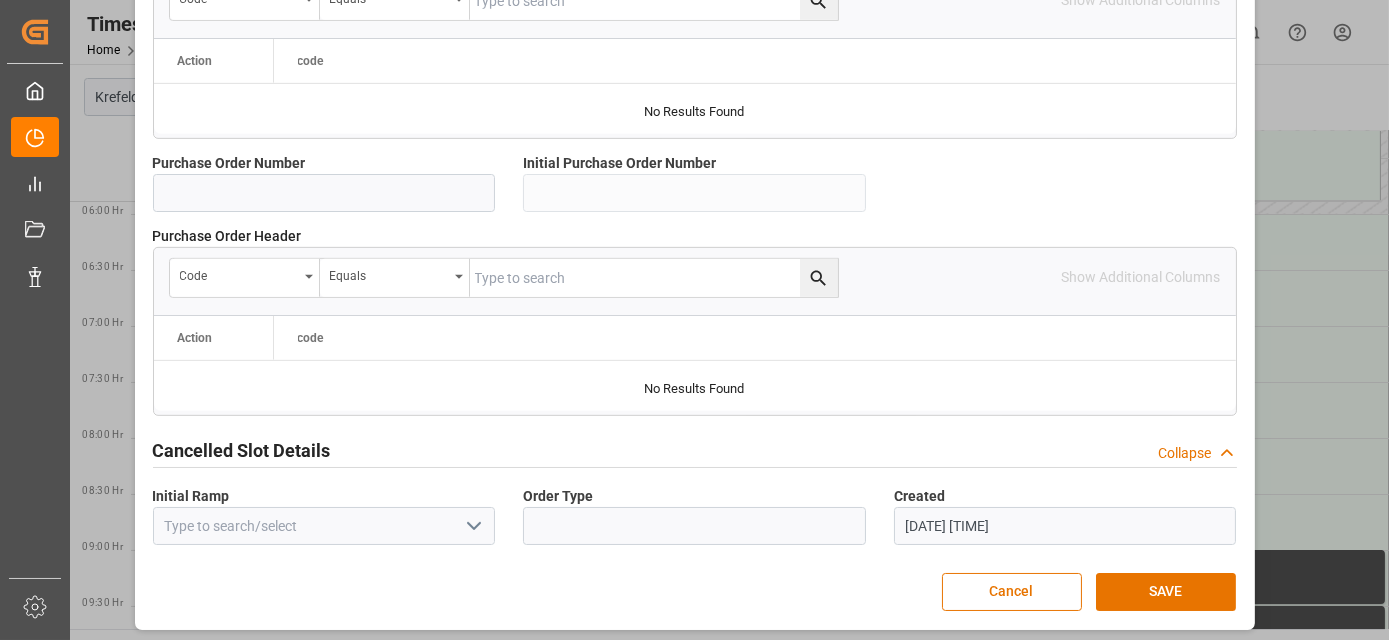 drag, startPoint x: 774, startPoint y: 197, endPoint x: 797, endPoint y: 352, distance: 156.69716 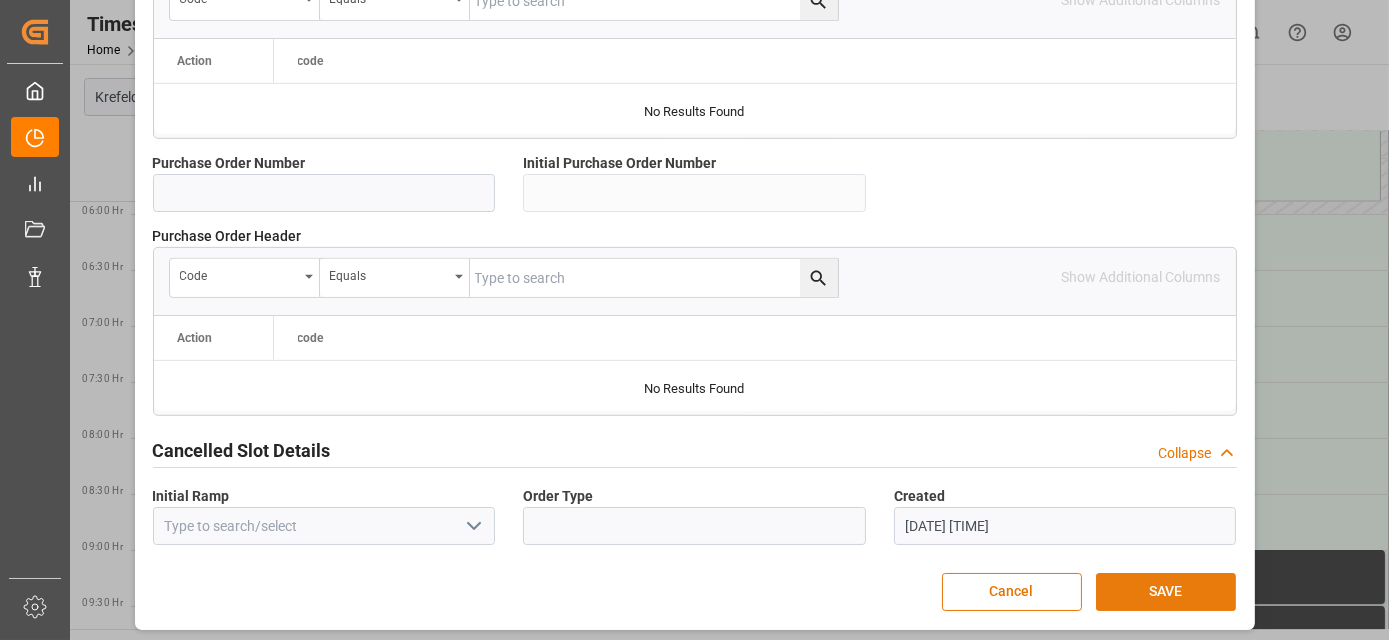 click on "SAVE" at bounding box center [1166, 592] 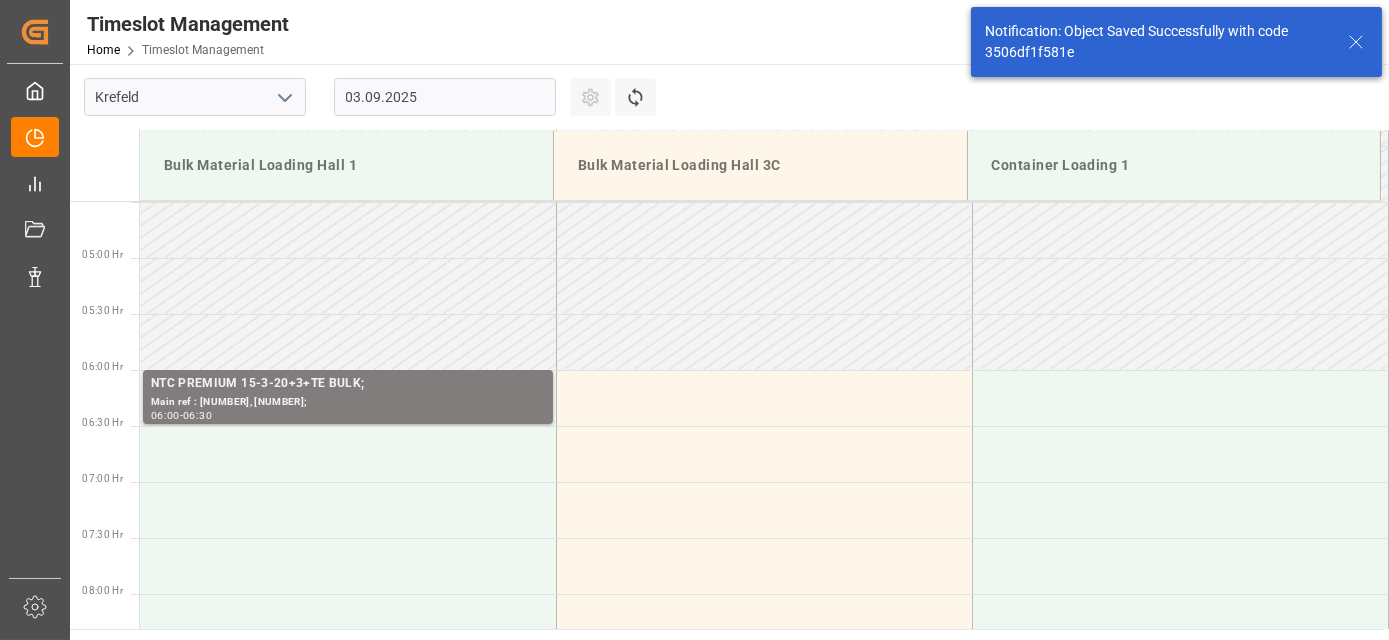 scroll, scrollTop: 546, scrollLeft: 0, axis: vertical 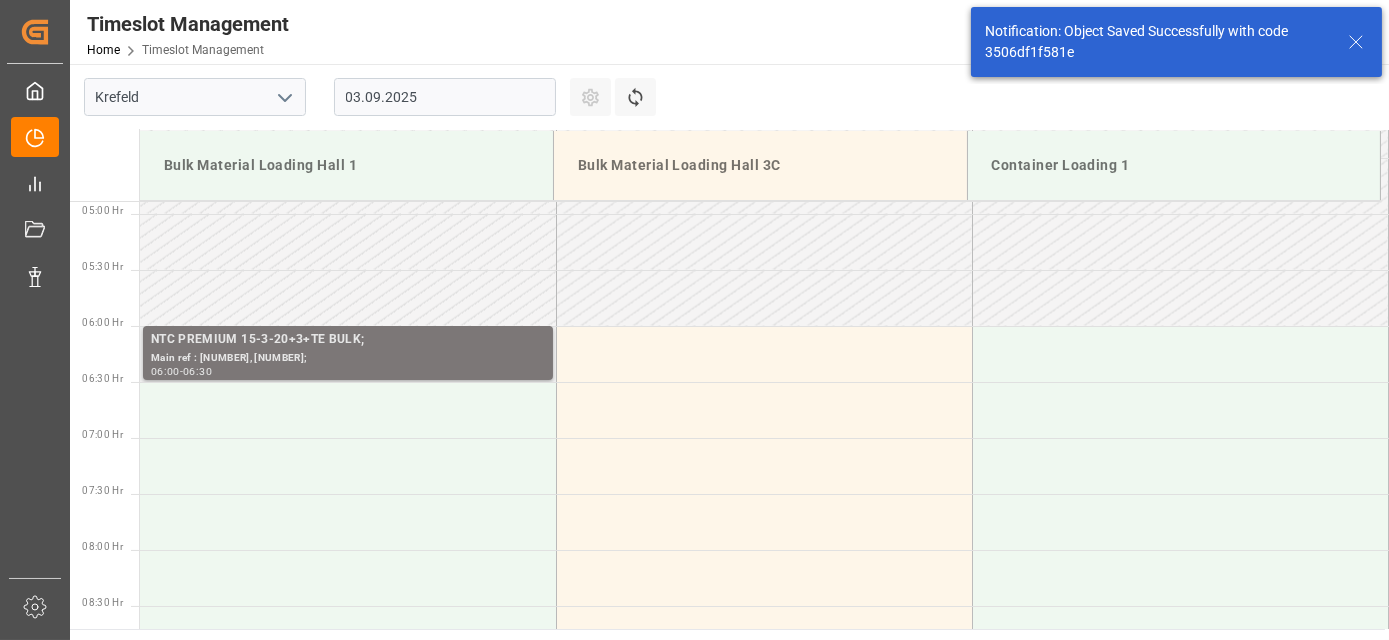 click on "Main ref : 4500000011, 2000000014;" at bounding box center [348, 358] 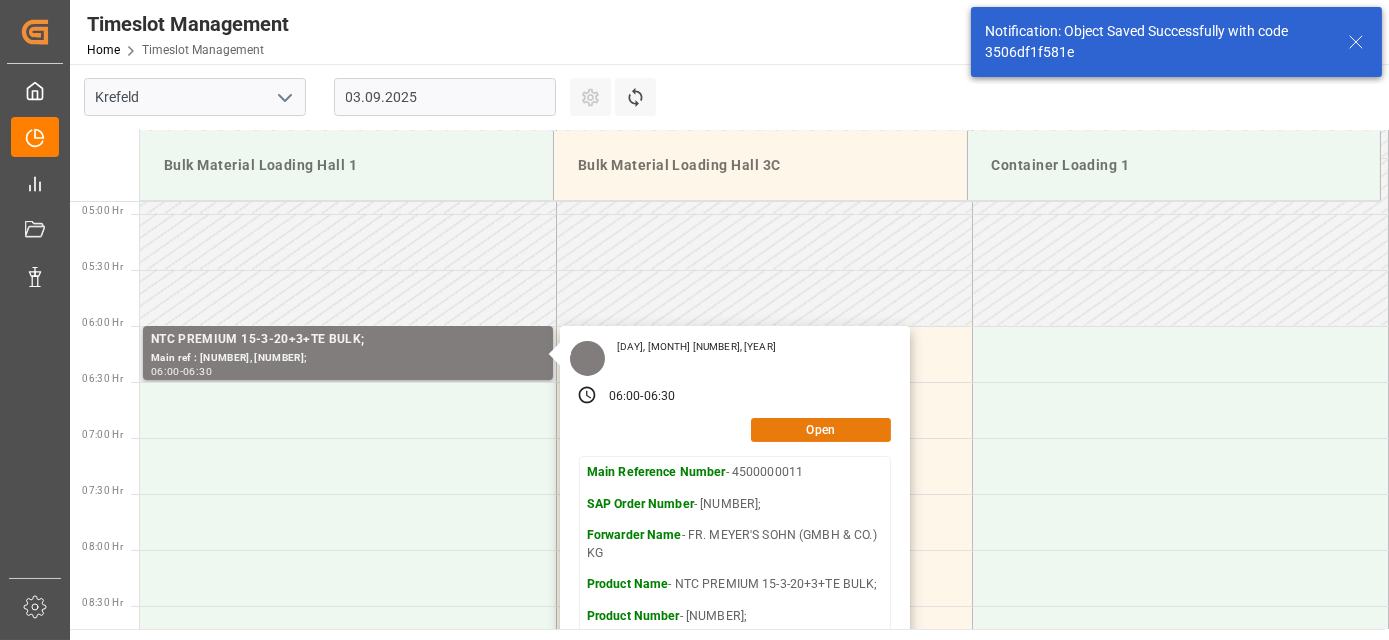 click on "Open" at bounding box center [821, 430] 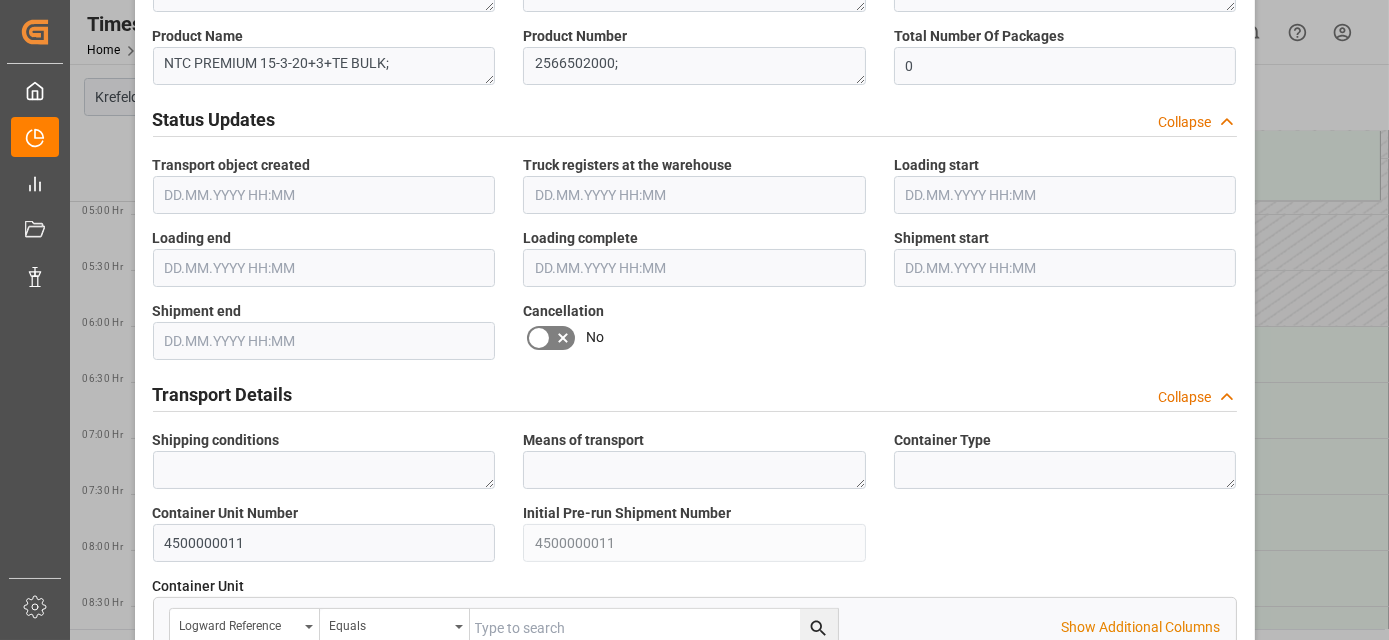 drag, startPoint x: 792, startPoint y: 395, endPoint x: 776, endPoint y: 581, distance: 186.6869 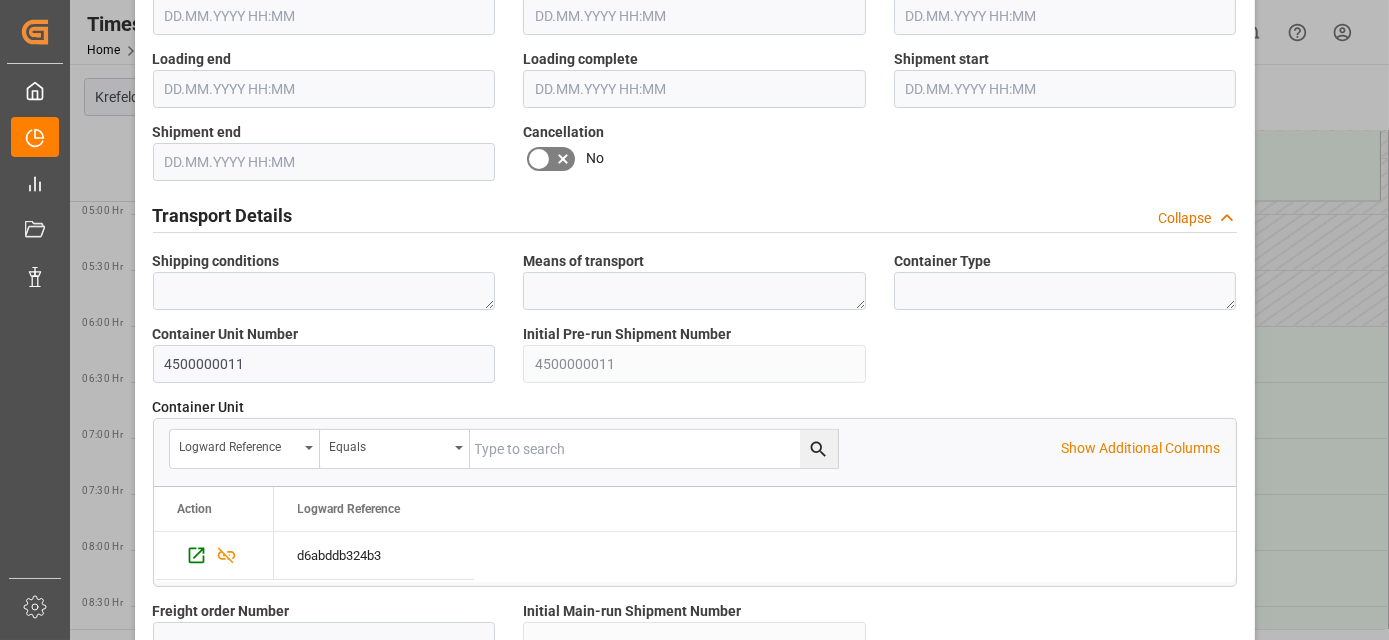 drag, startPoint x: 617, startPoint y: 293, endPoint x: 556, endPoint y: 160, distance: 146.32156 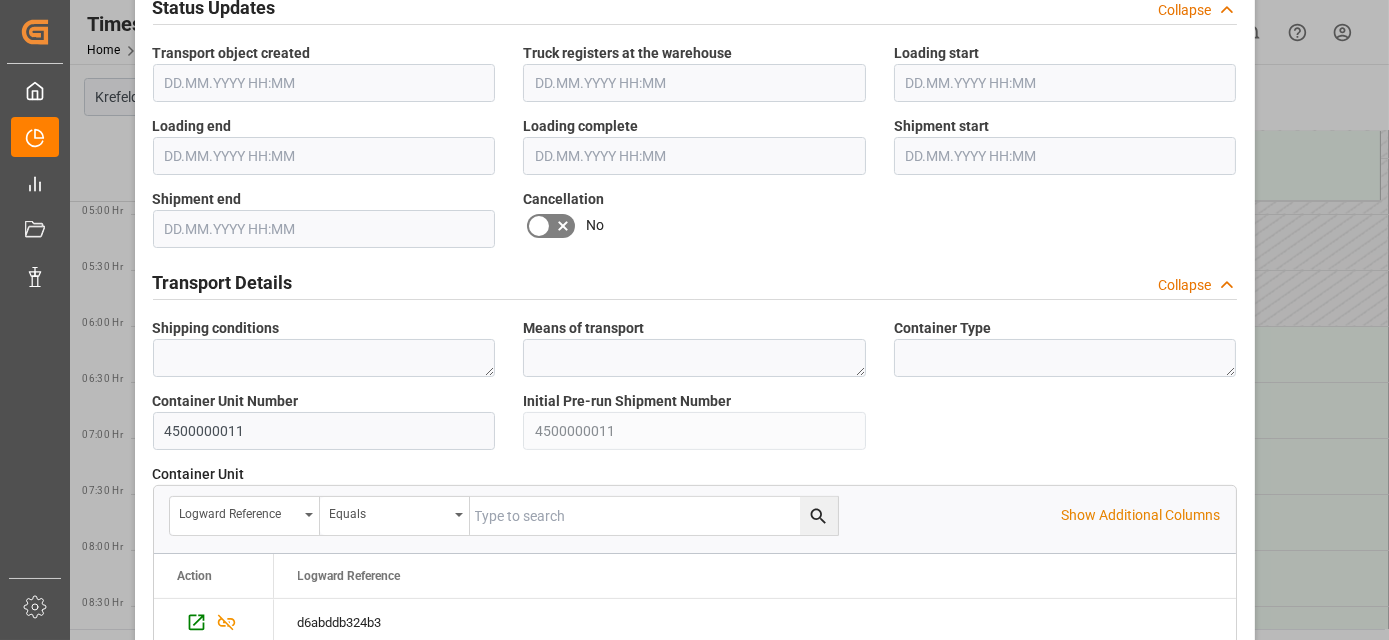 click 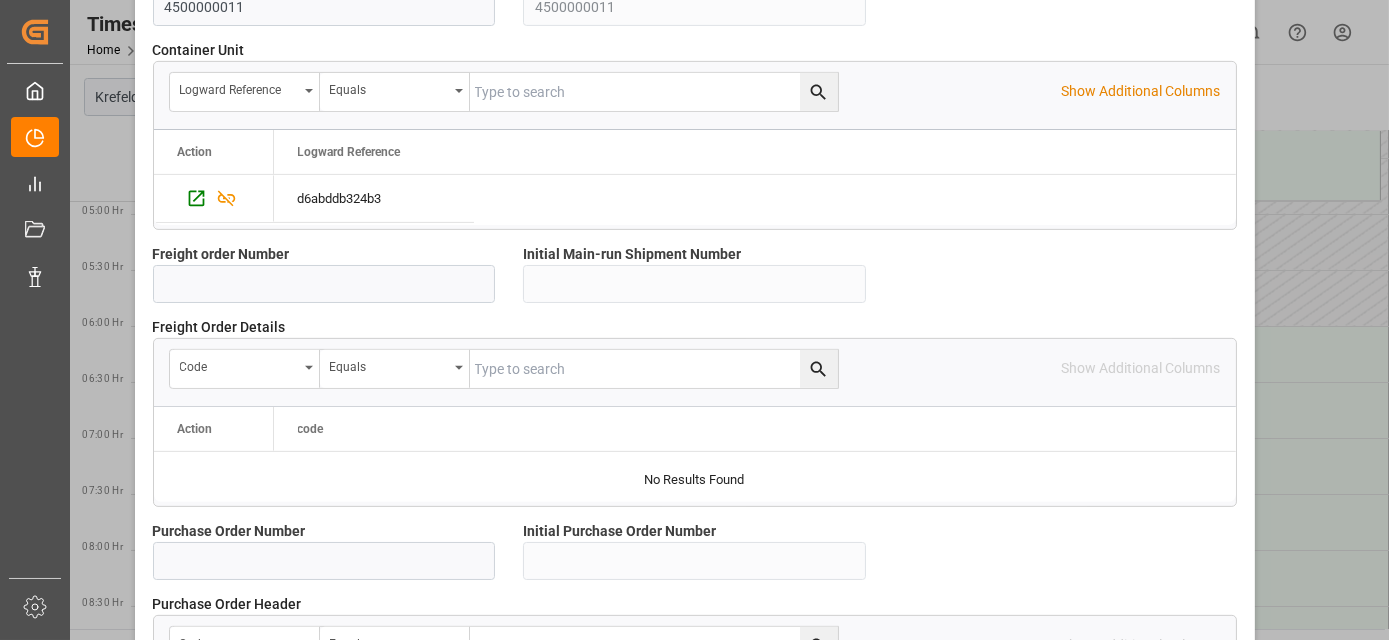 scroll, scrollTop: 1997, scrollLeft: 0, axis: vertical 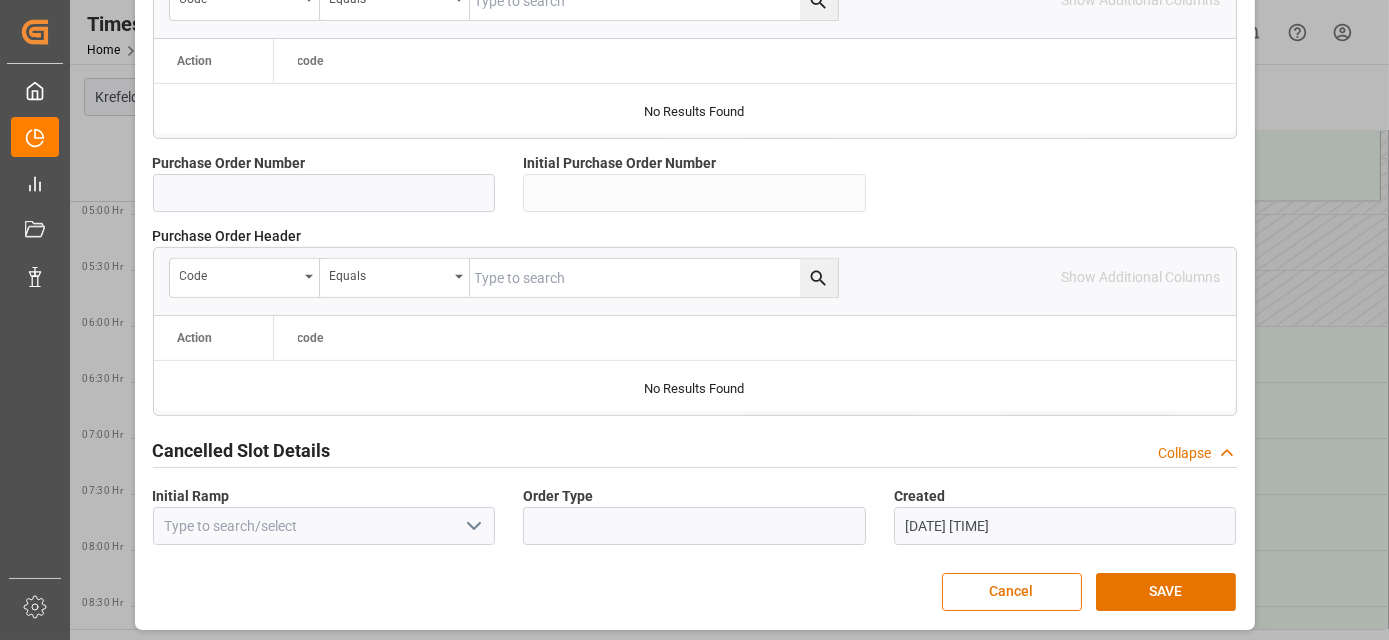 drag, startPoint x: 744, startPoint y: 274, endPoint x: 730, endPoint y: 466, distance: 192.50974 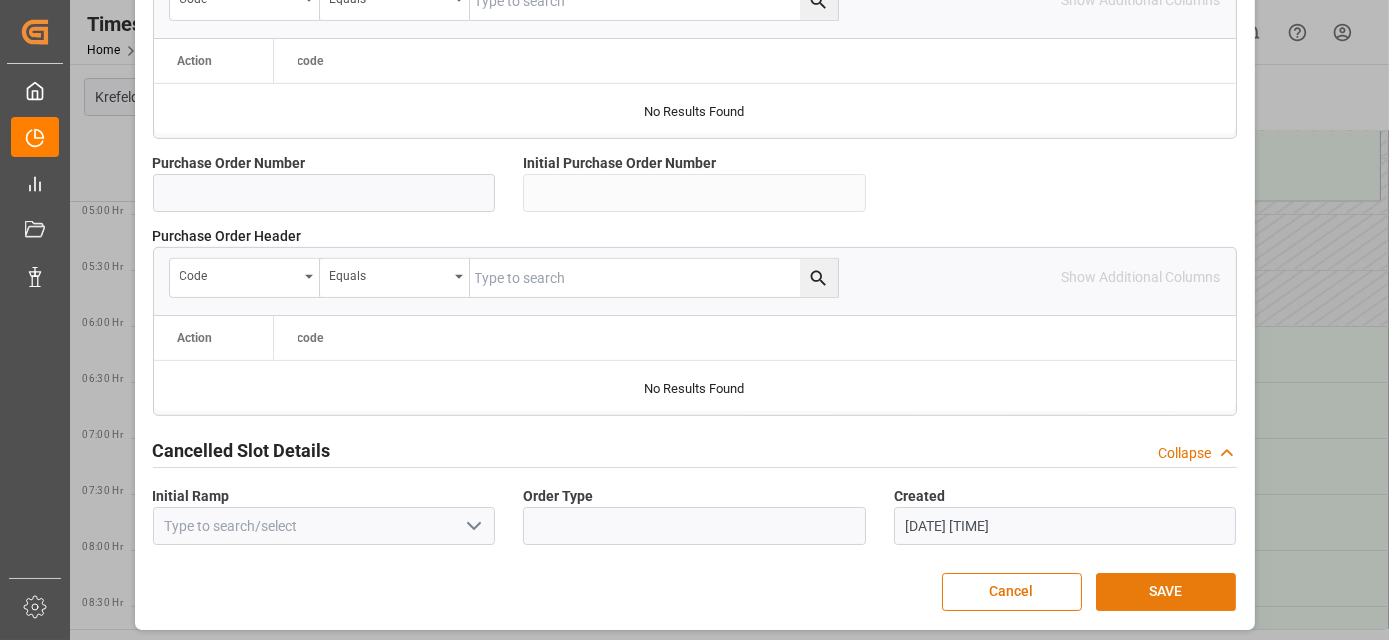 click on "SAVE" at bounding box center [1166, 592] 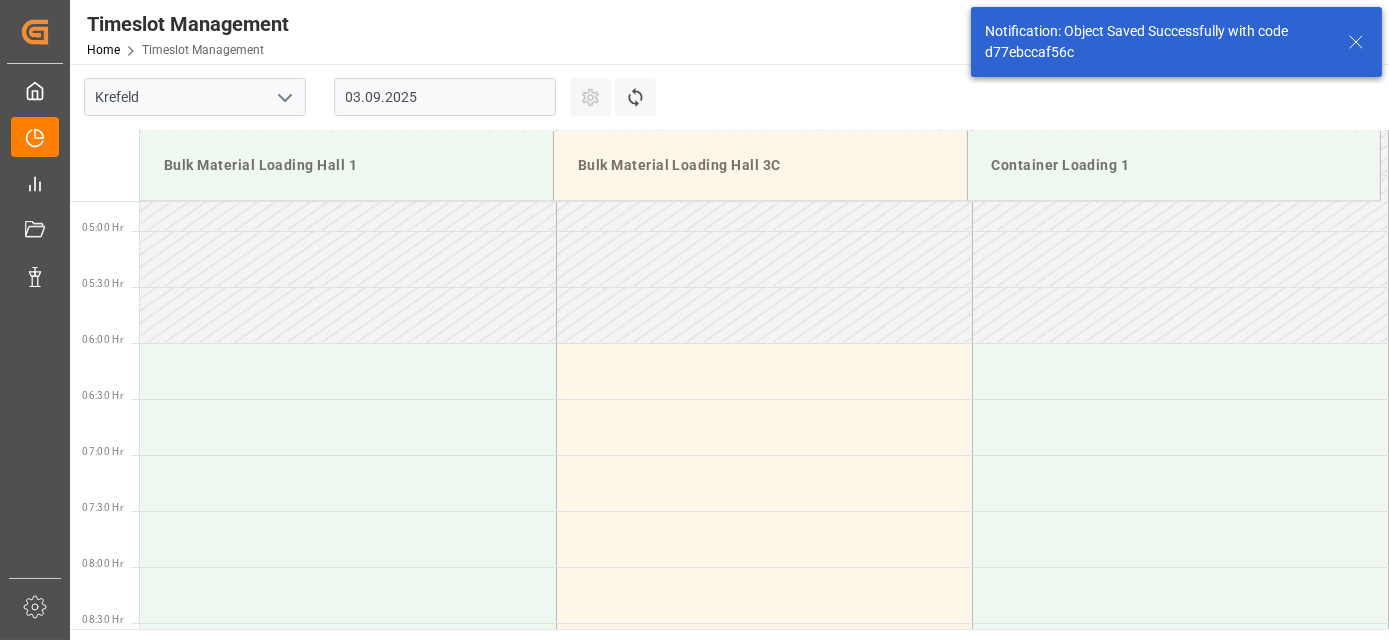 scroll, scrollTop: 546, scrollLeft: 0, axis: vertical 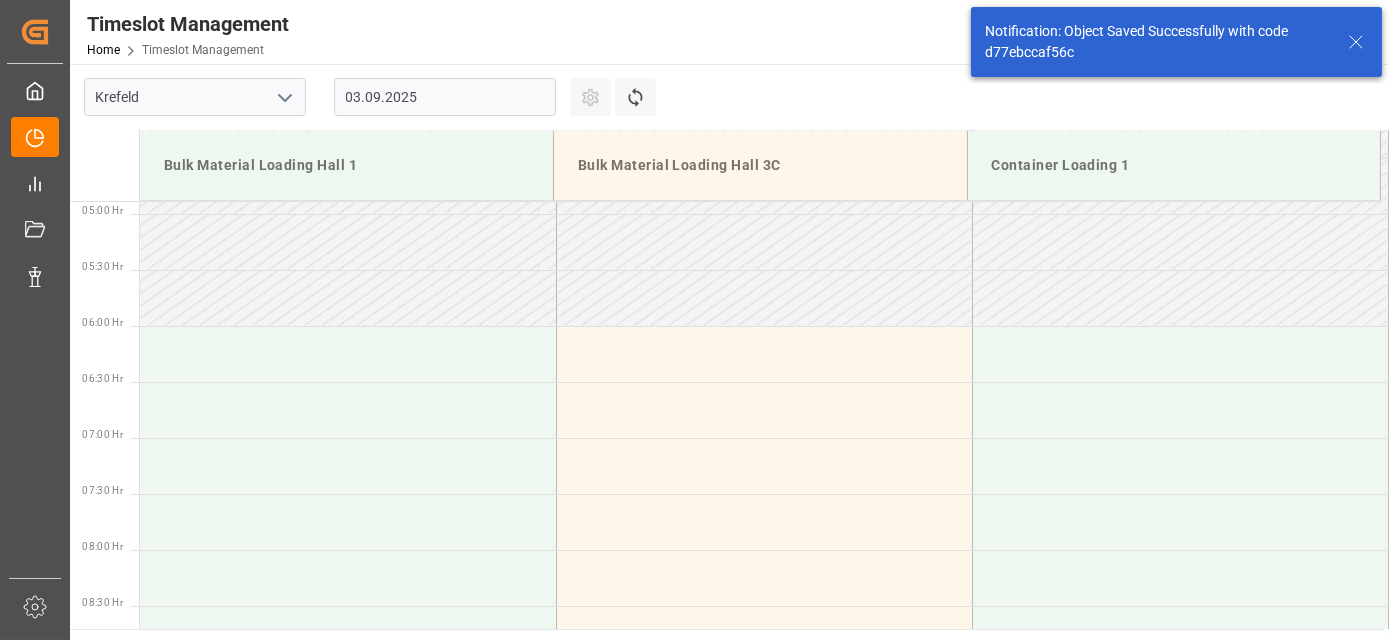 click on "03.09.2025" at bounding box center [445, 97] 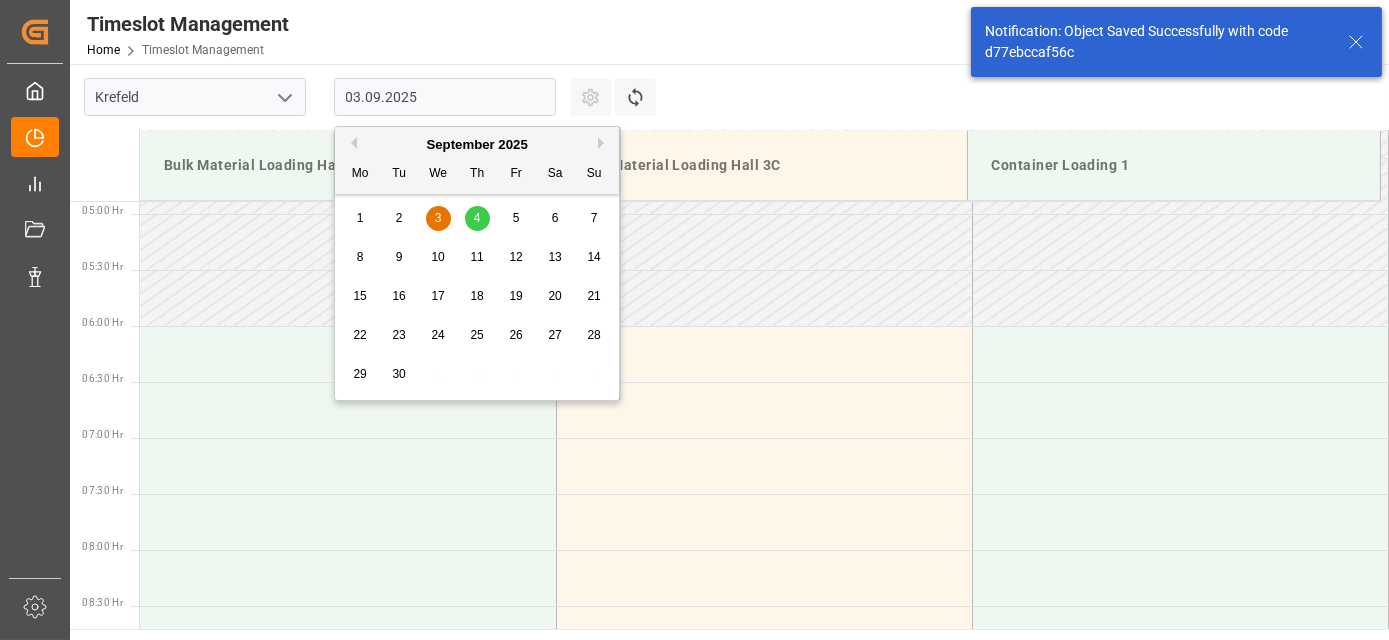 click on "4" at bounding box center [477, 218] 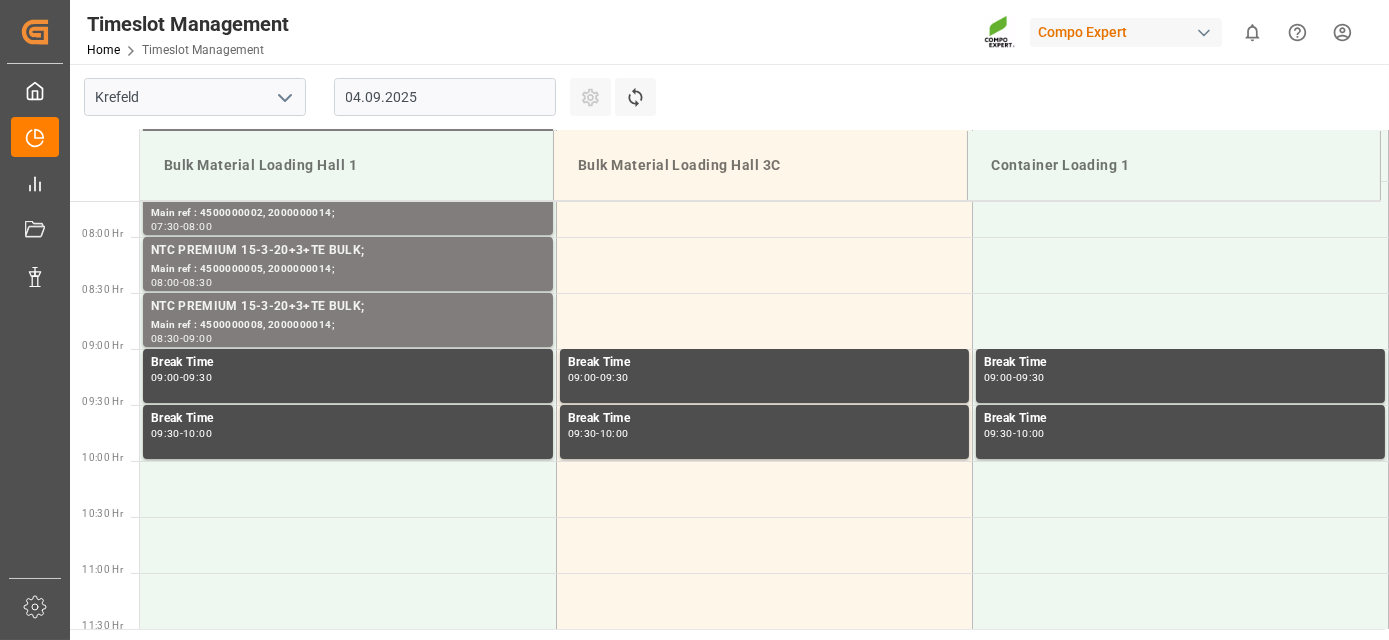 drag, startPoint x: 413, startPoint y: 241, endPoint x: 405, endPoint y: 190, distance: 51.62364 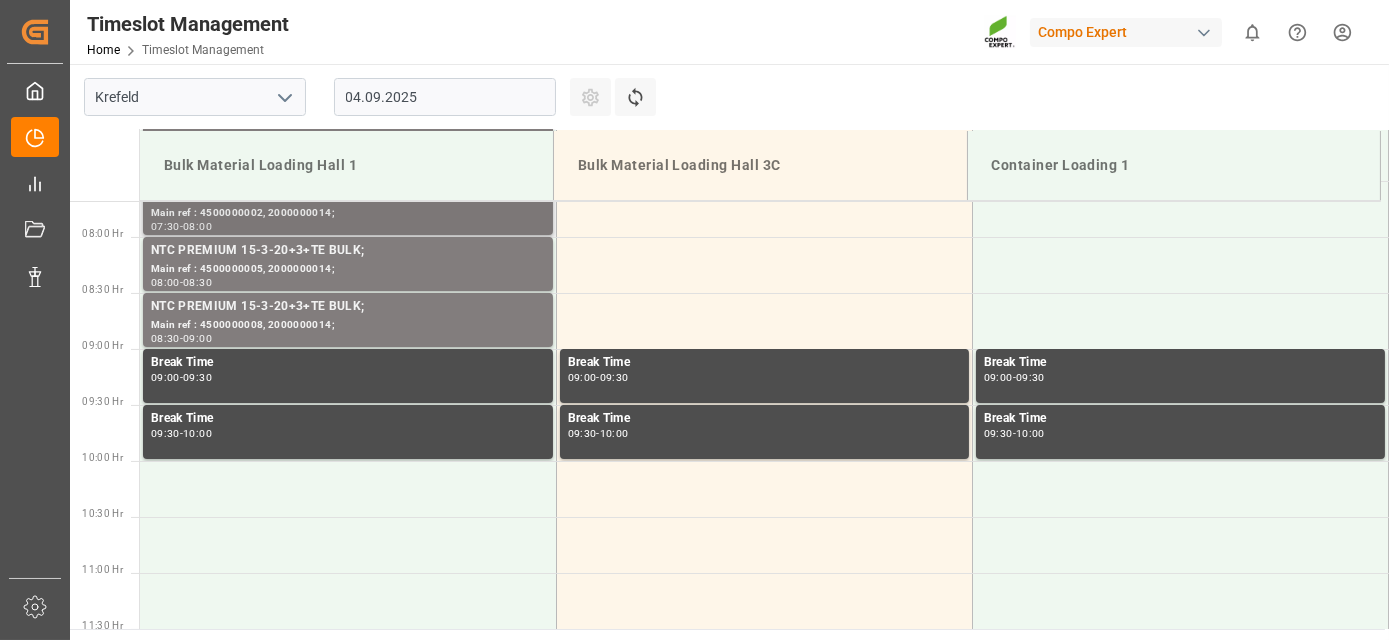 scroll, scrollTop: 836, scrollLeft: 0, axis: vertical 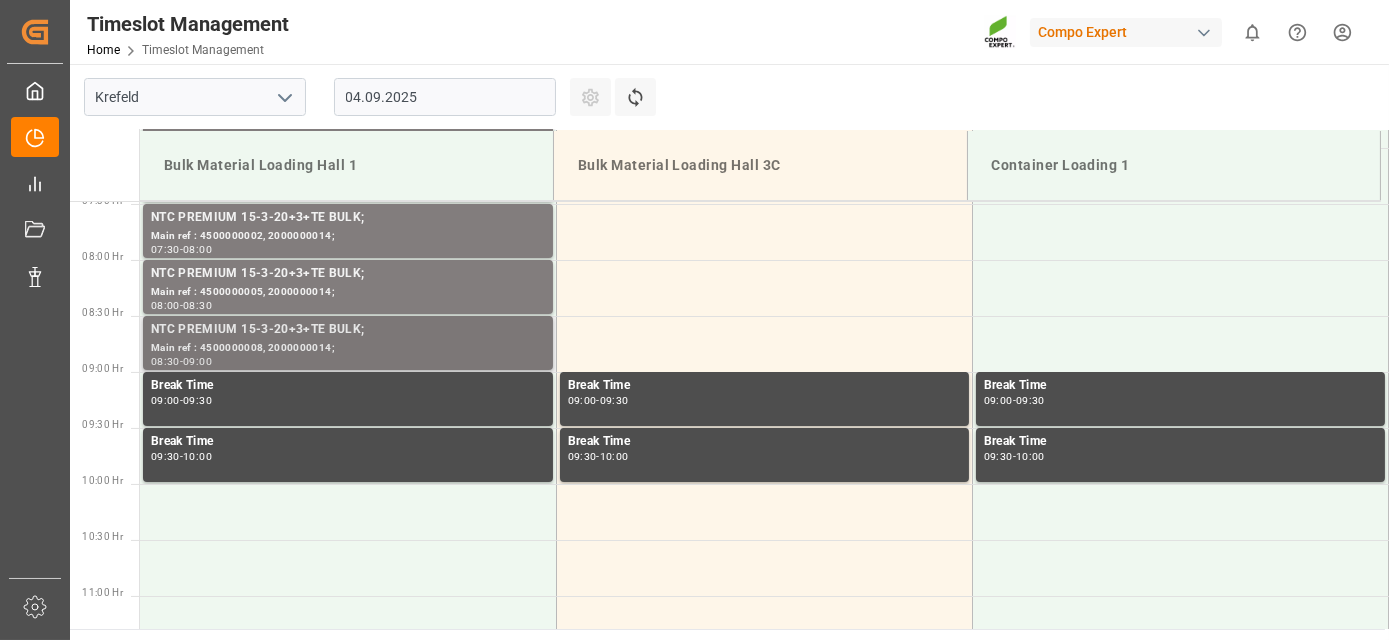 click on "NTC PREMIUM 15-3-20+3+TE BULK;" at bounding box center [348, 330] 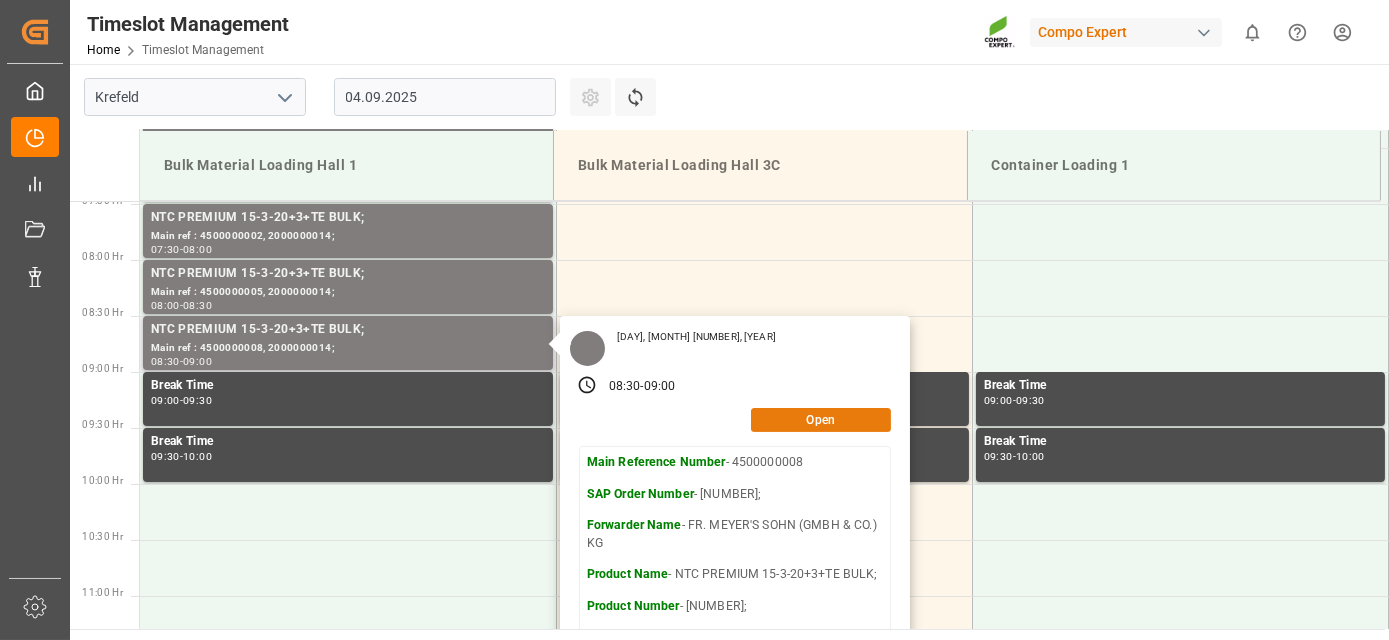 click on "Open" at bounding box center (821, 420) 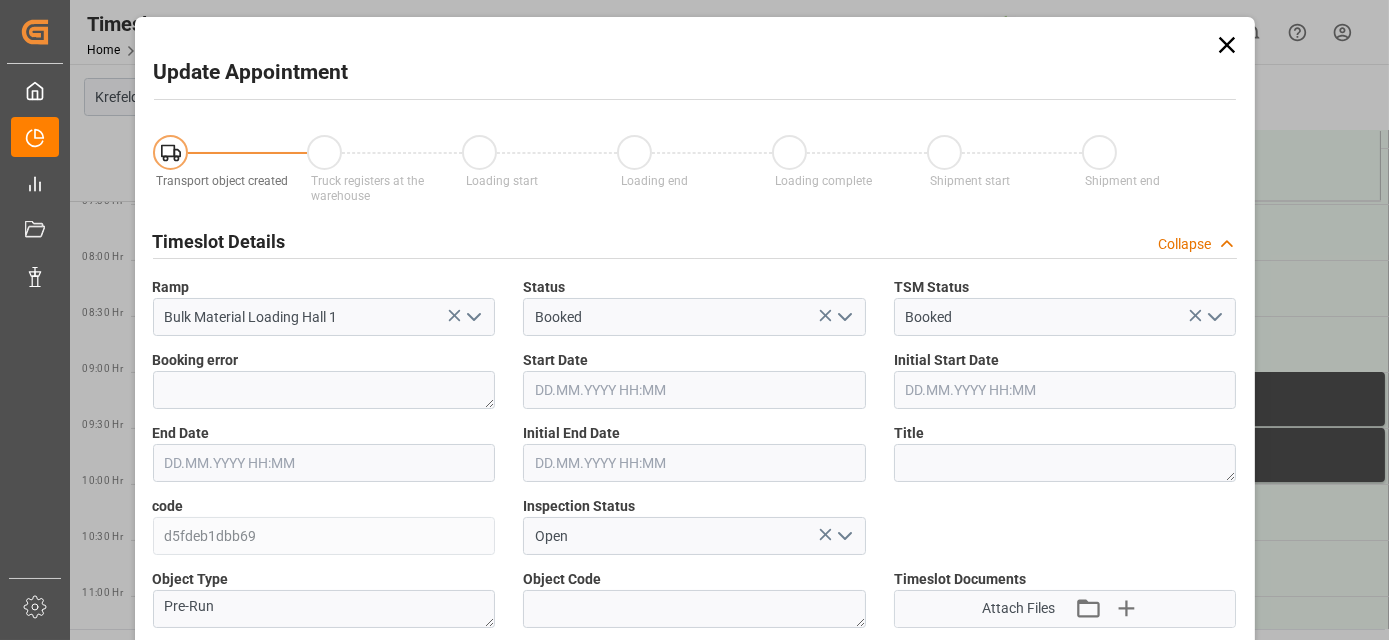 type on "04.09.2025 08:30" 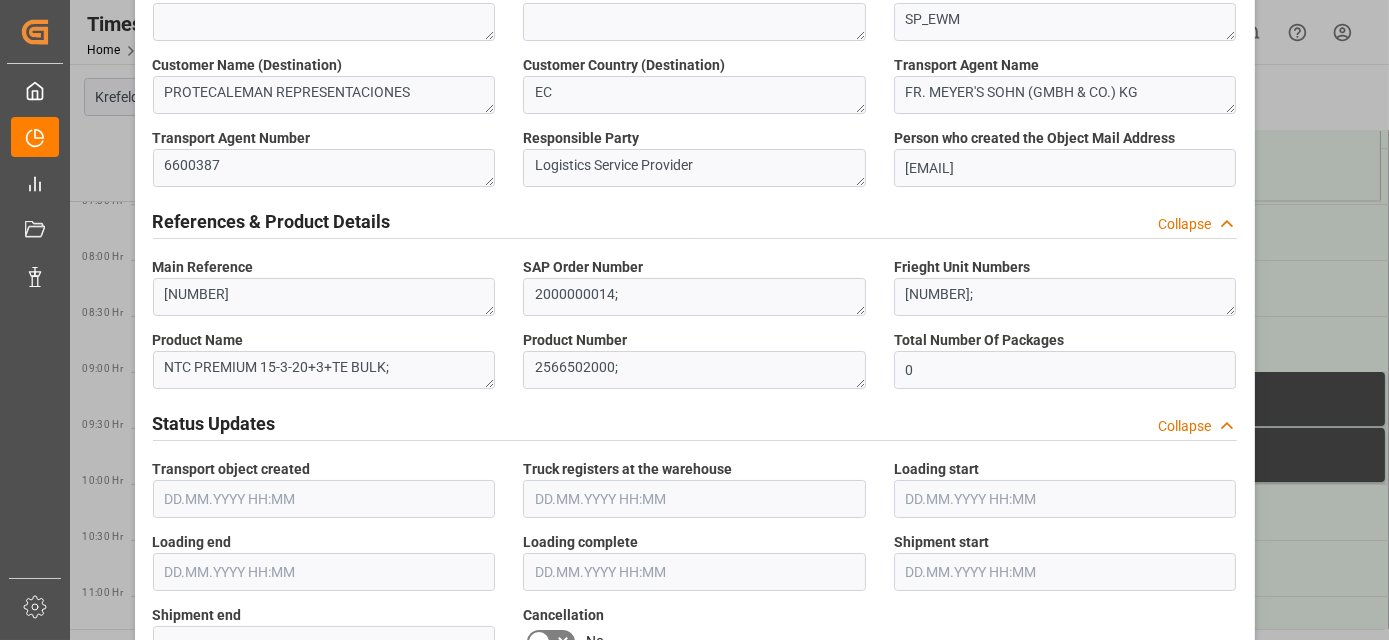 scroll, scrollTop: 1109, scrollLeft: 0, axis: vertical 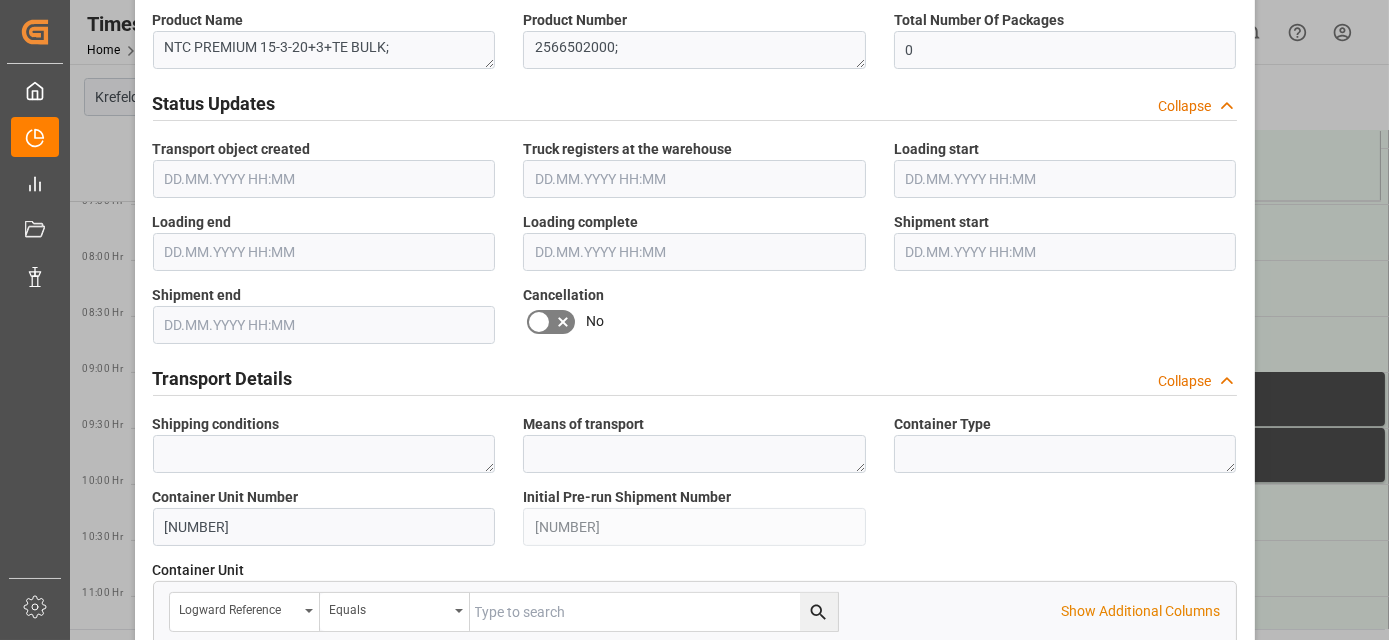 drag, startPoint x: 719, startPoint y: 368, endPoint x: 695, endPoint y: 575, distance: 208.38666 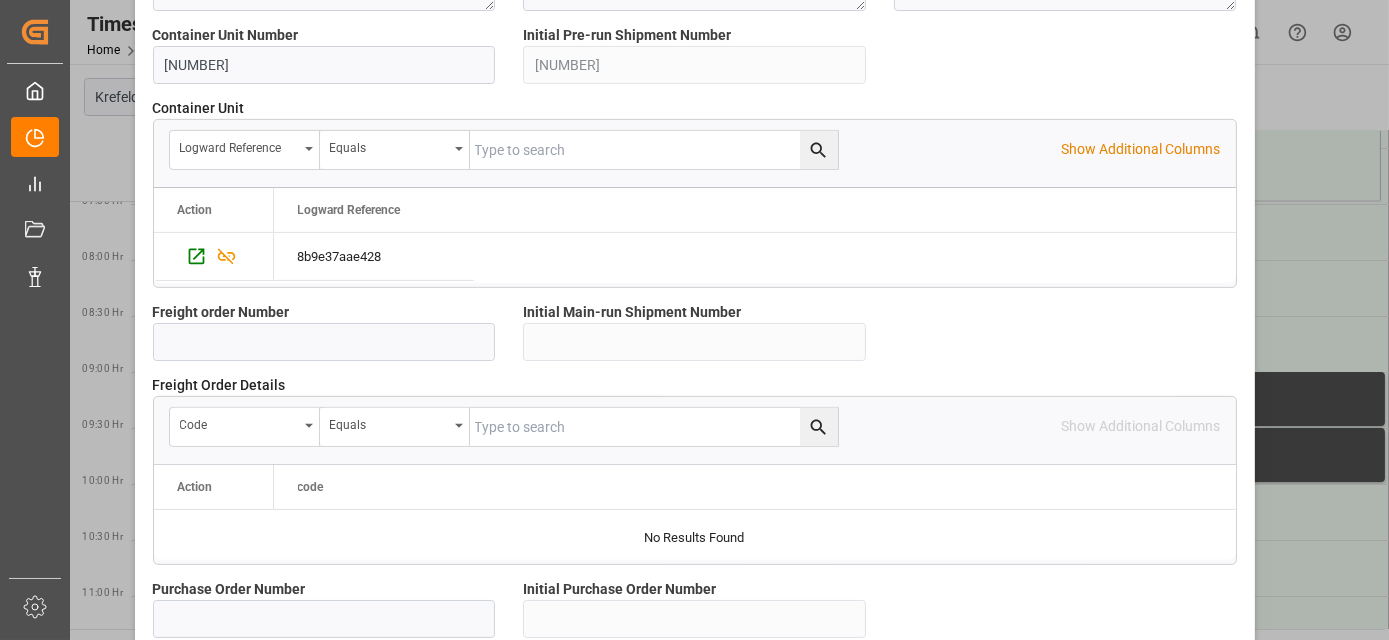 drag, startPoint x: 862, startPoint y: 382, endPoint x: 856, endPoint y: 570, distance: 188.09572 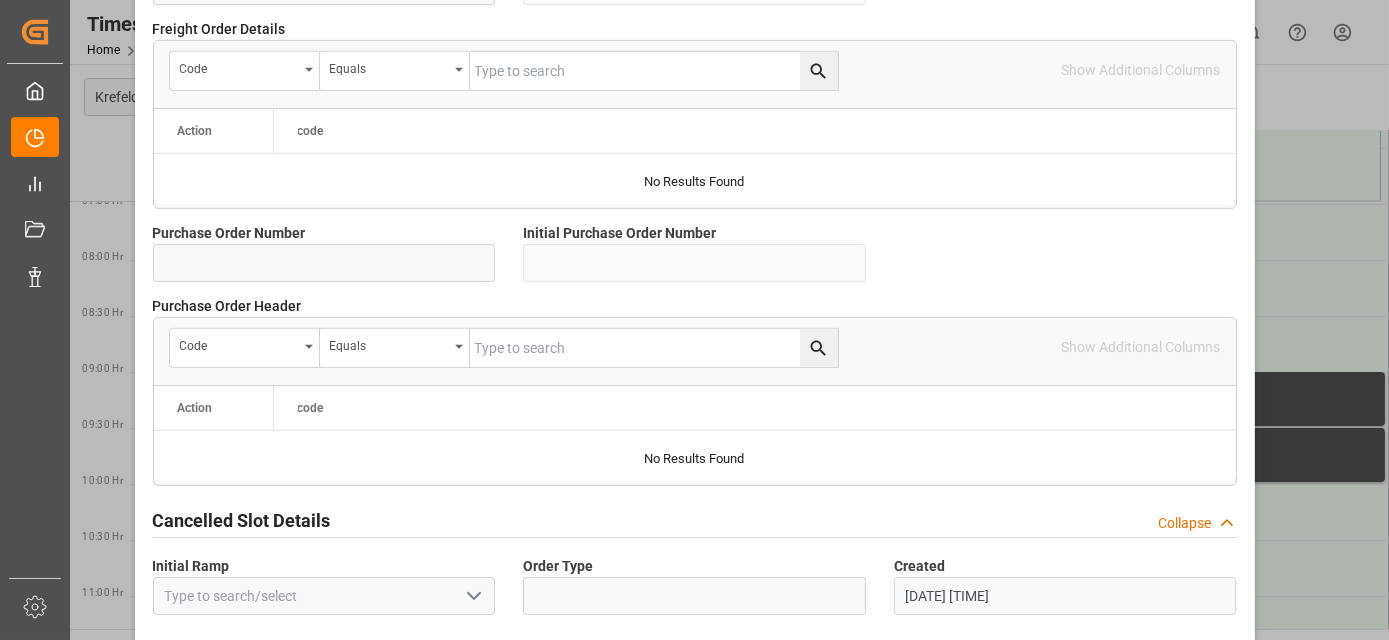 scroll, scrollTop: 1997, scrollLeft: 0, axis: vertical 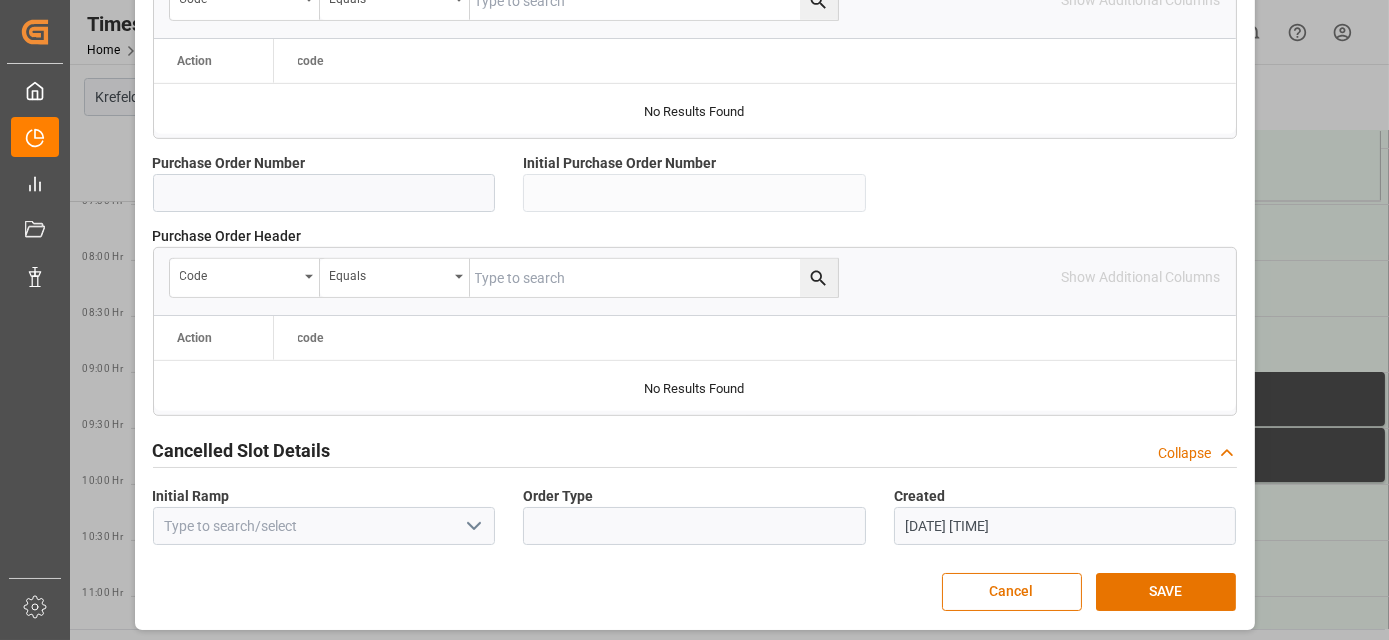 drag, startPoint x: 1113, startPoint y: 487, endPoint x: 1098, endPoint y: 686, distance: 199.56453 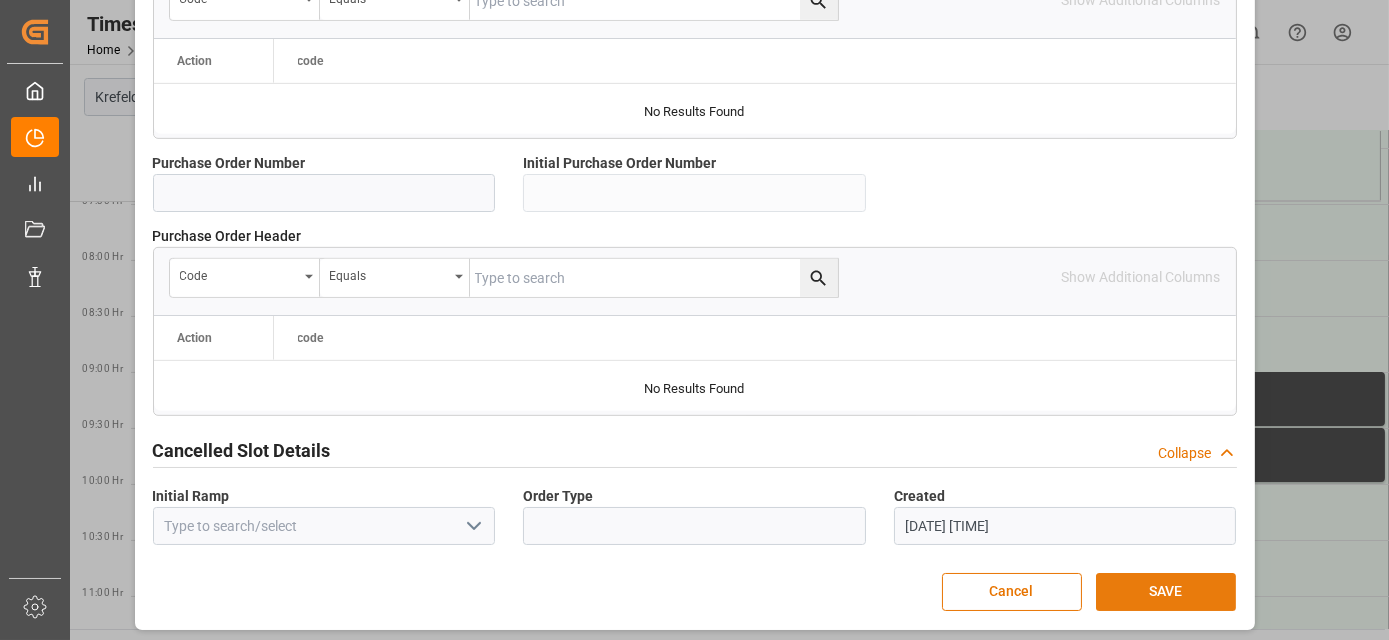 click on "SAVE" at bounding box center (1166, 592) 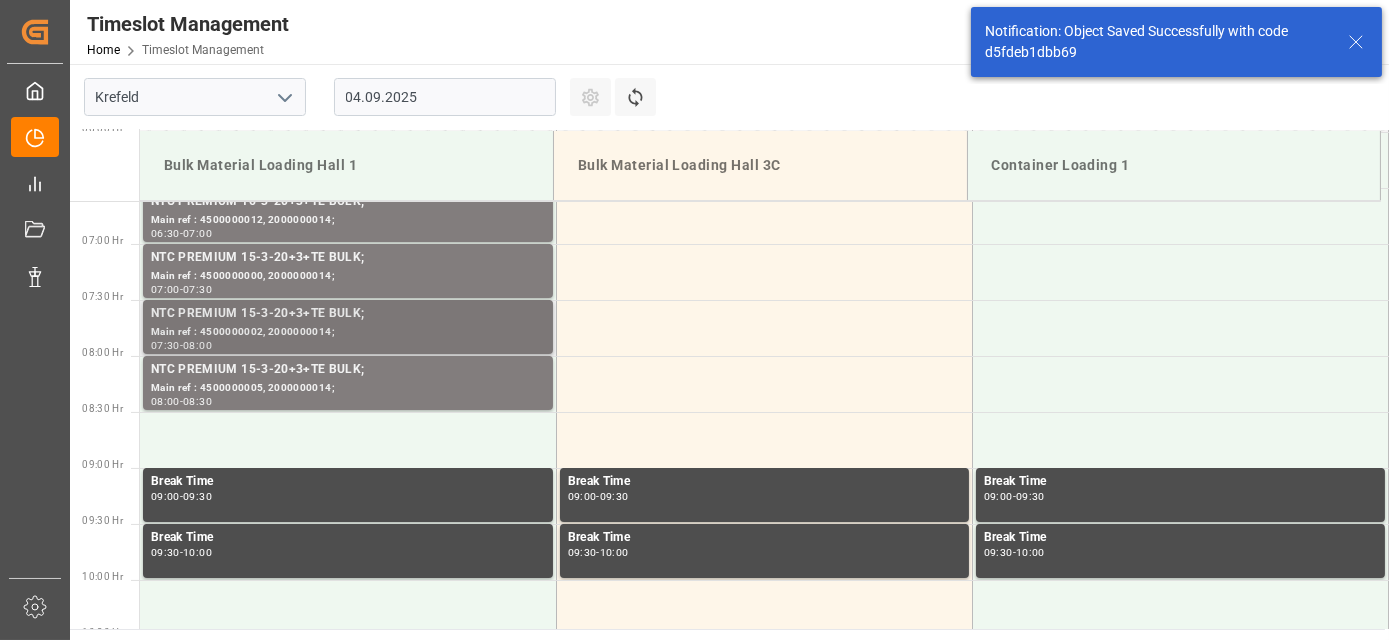 scroll, scrollTop: 770, scrollLeft: 0, axis: vertical 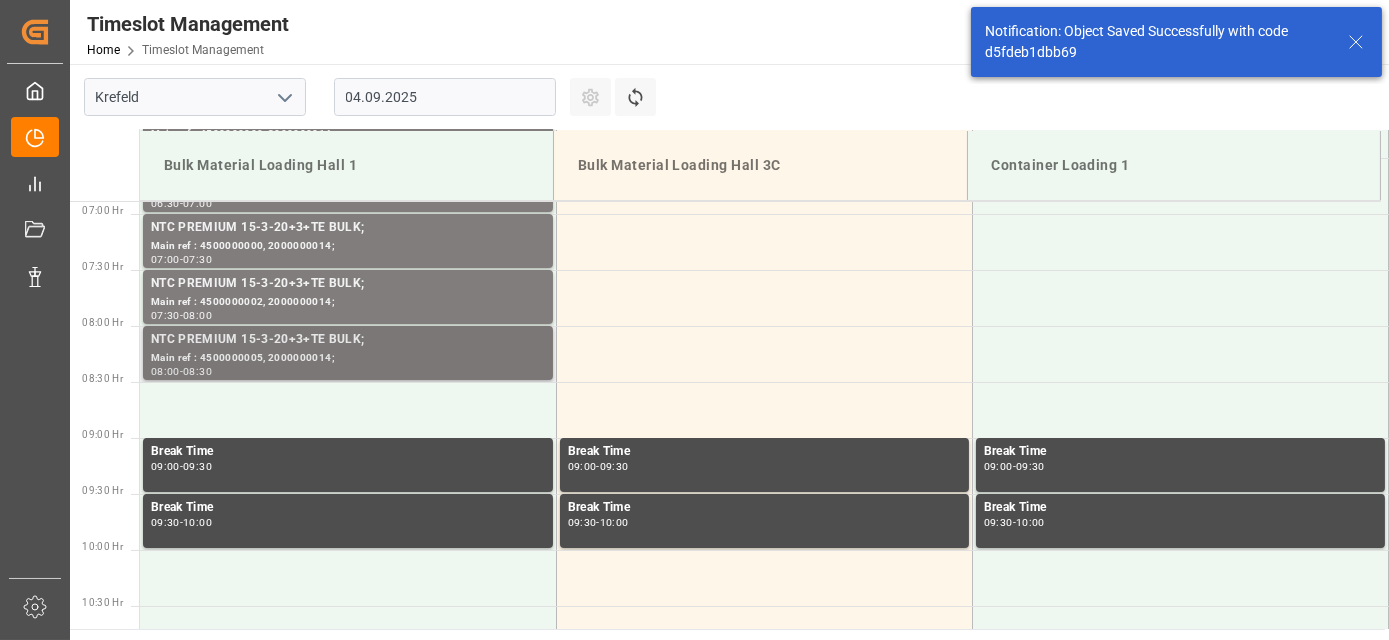 click on "NTC PREMIUM 15-3-20+3+TE BULK;" at bounding box center (348, 340) 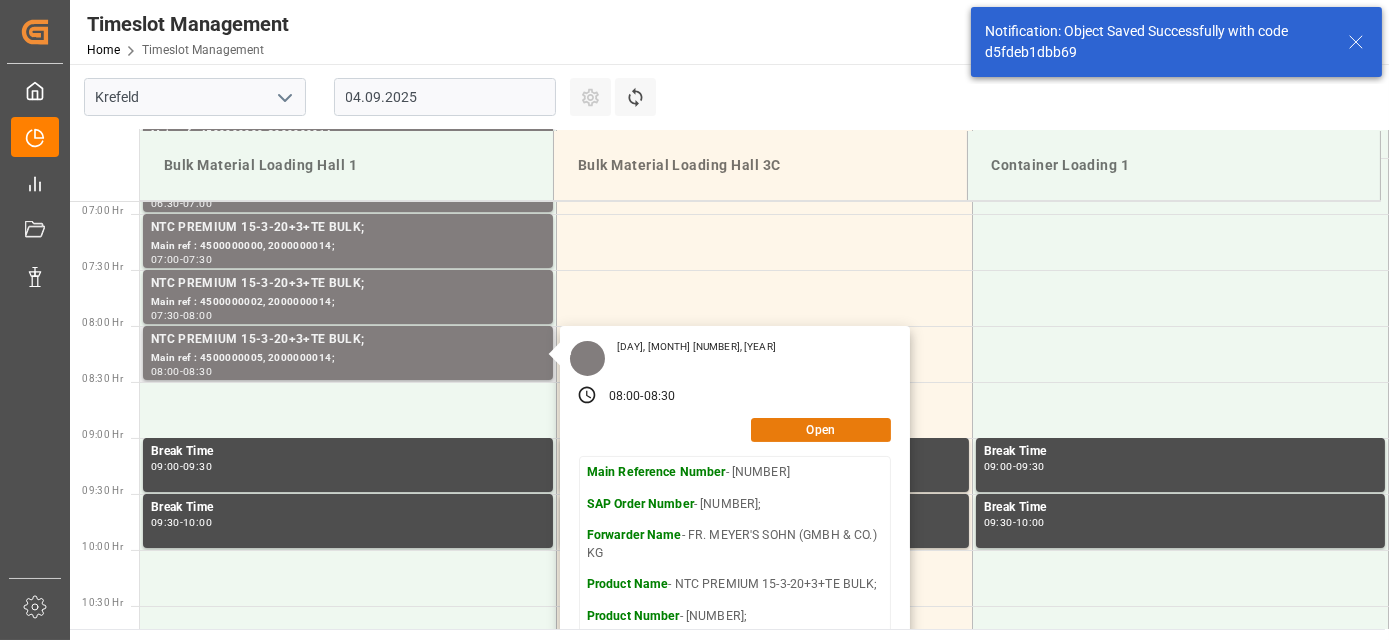 click on "Open" at bounding box center (821, 430) 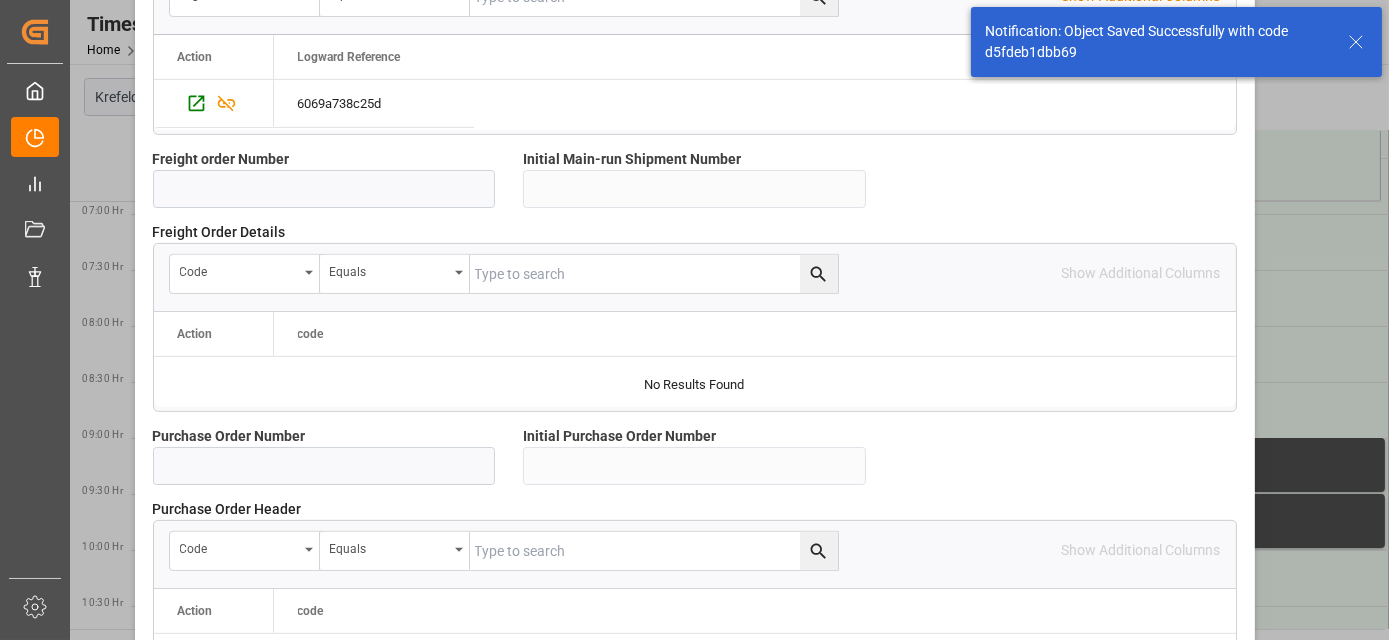 drag, startPoint x: 850, startPoint y: 306, endPoint x: 789, endPoint y: 585, distance: 285.5906 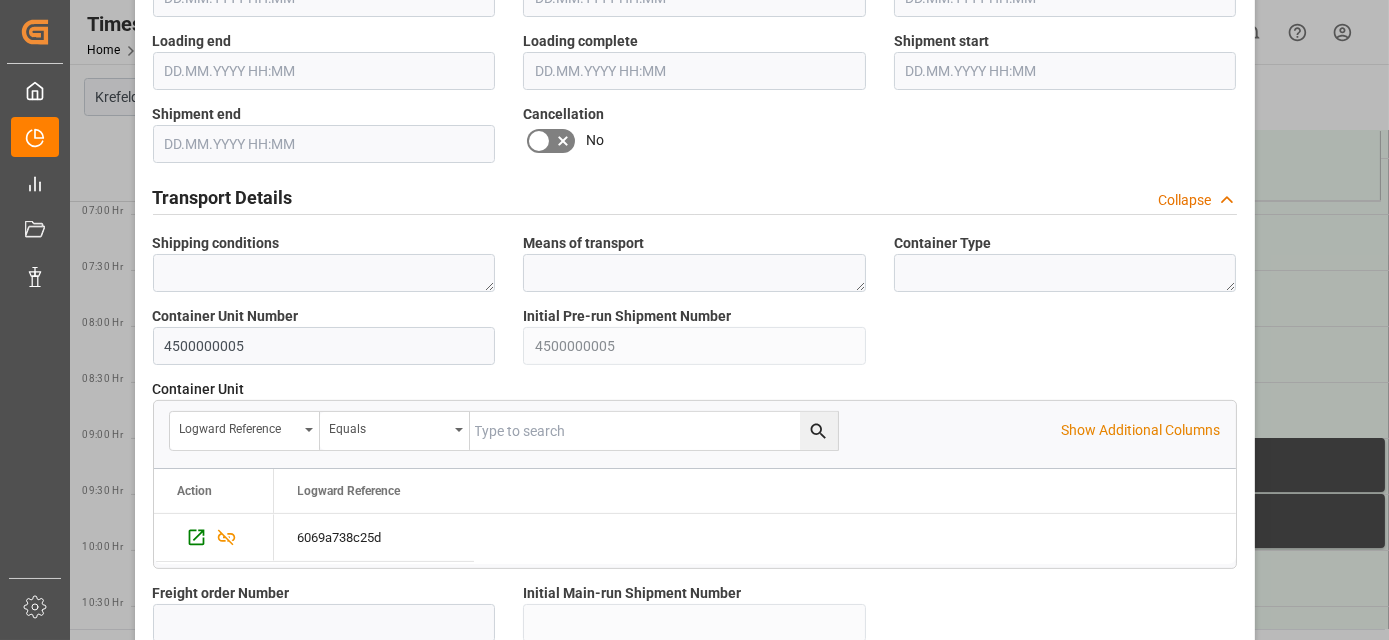 drag, startPoint x: 713, startPoint y: 464, endPoint x: 608, endPoint y: 277, distance: 214.46211 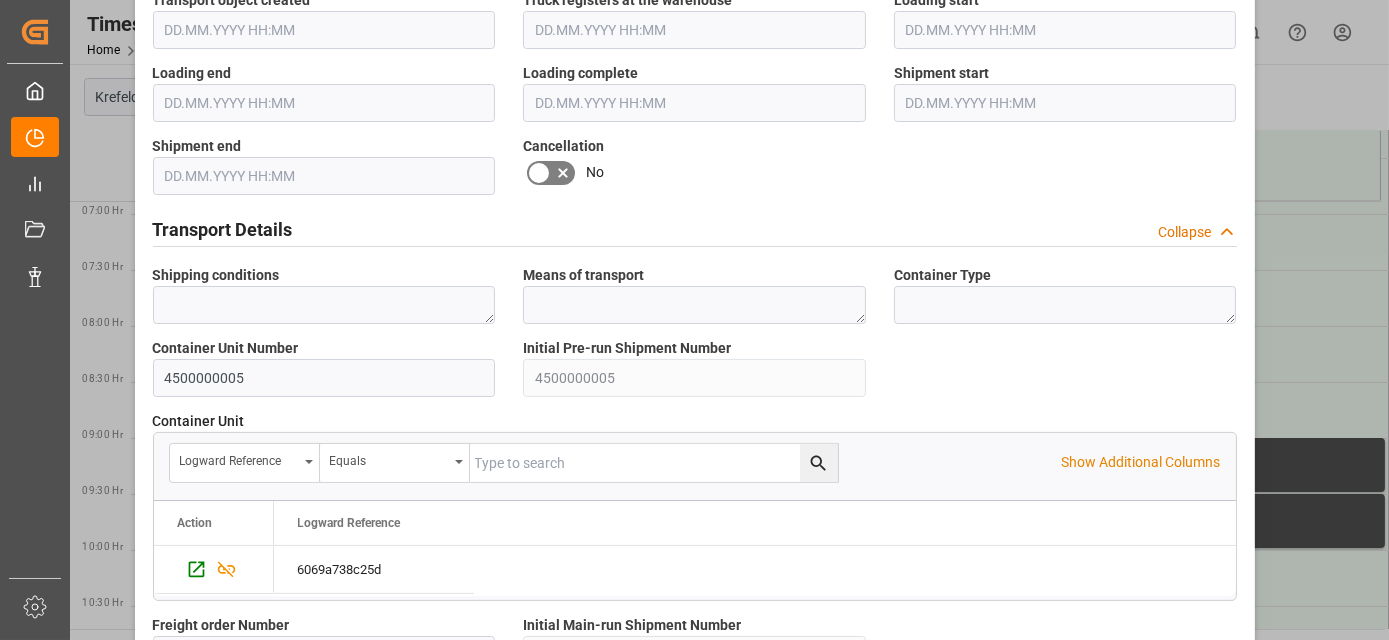 click 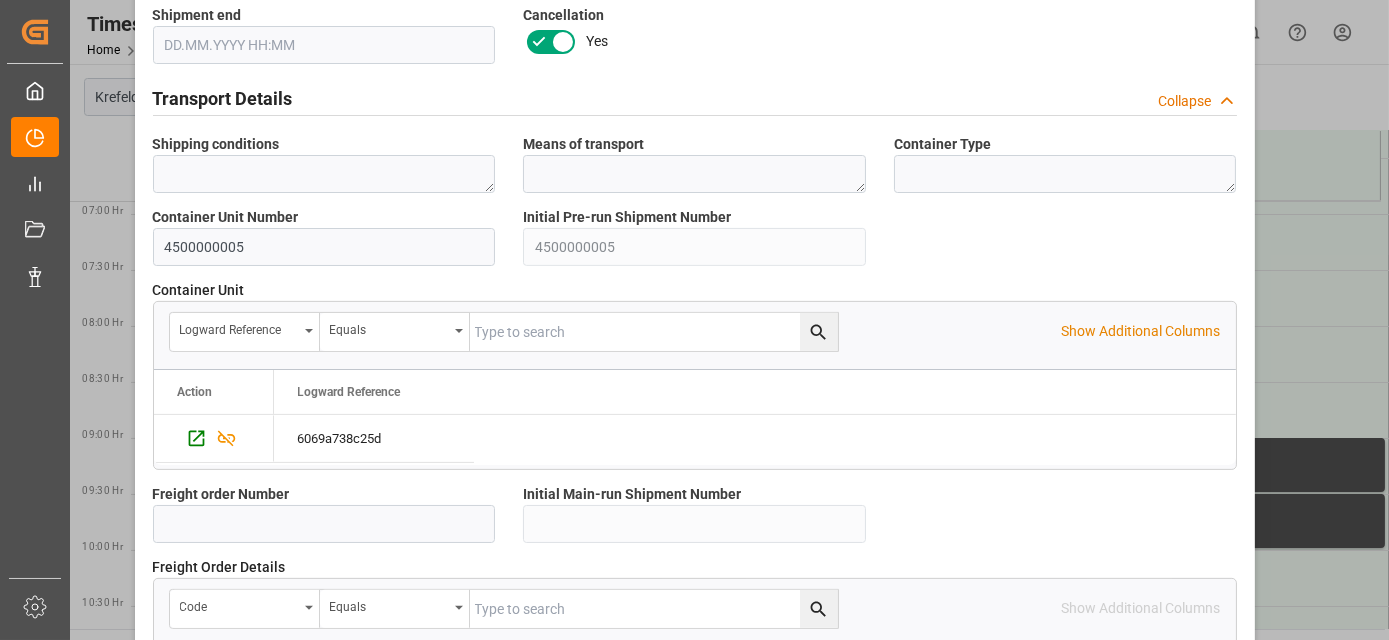 scroll, scrollTop: 1997, scrollLeft: 0, axis: vertical 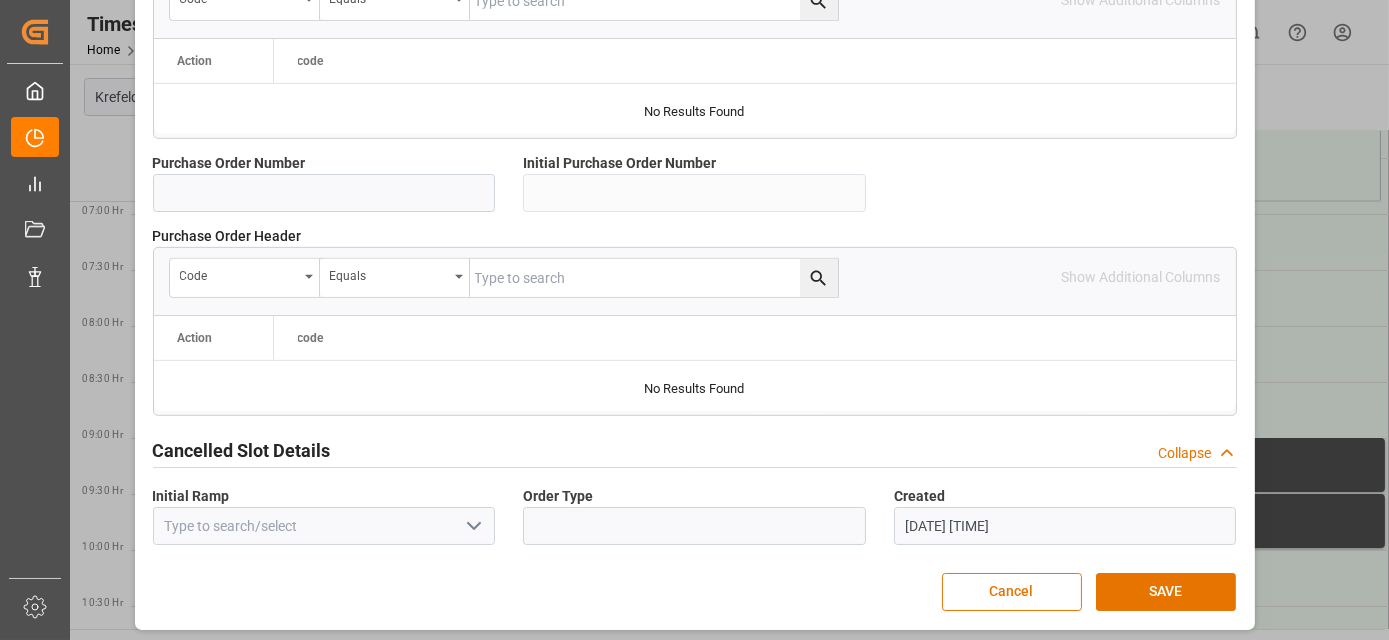 drag, startPoint x: 875, startPoint y: 499, endPoint x: 874, endPoint y: 566, distance: 67.00746 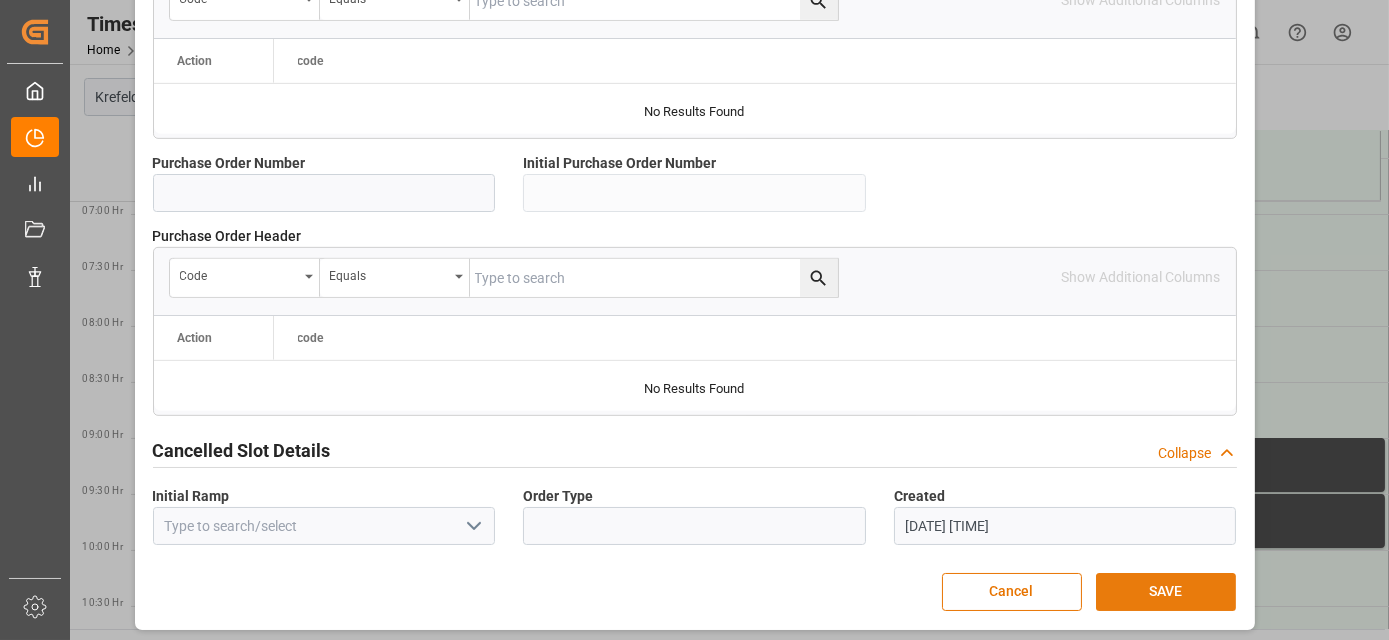 click on "SAVE" at bounding box center [1166, 592] 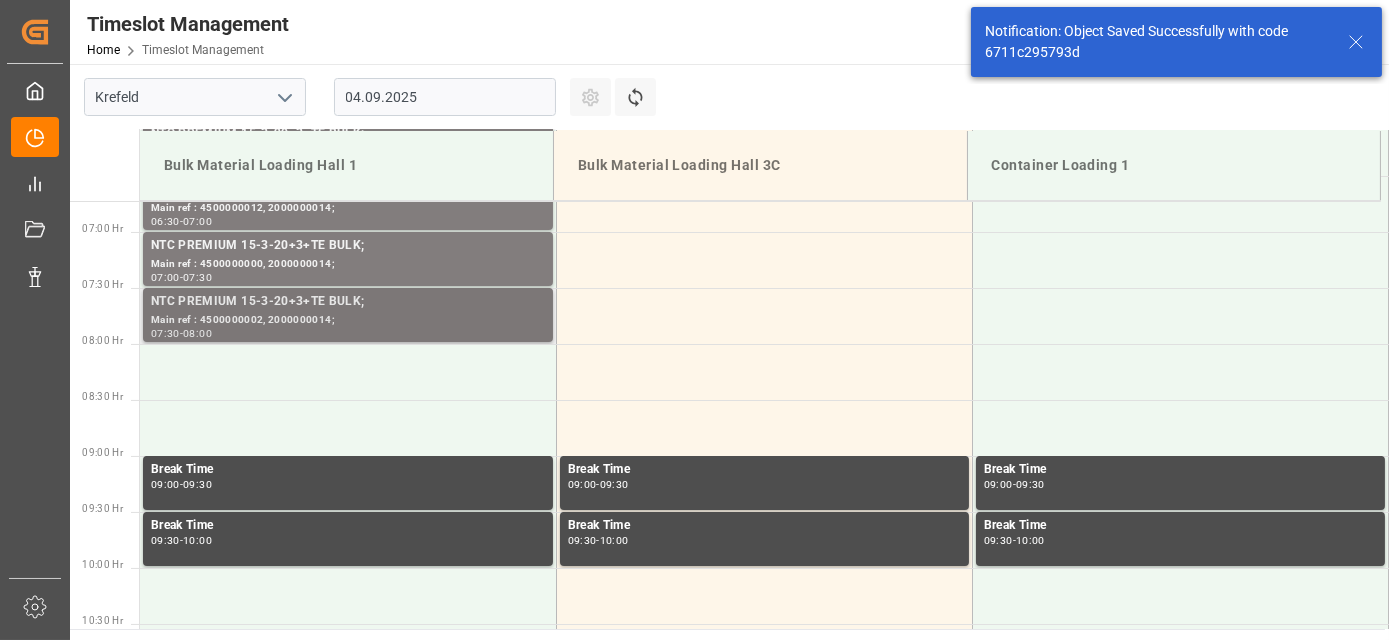 scroll, scrollTop: 770, scrollLeft: 0, axis: vertical 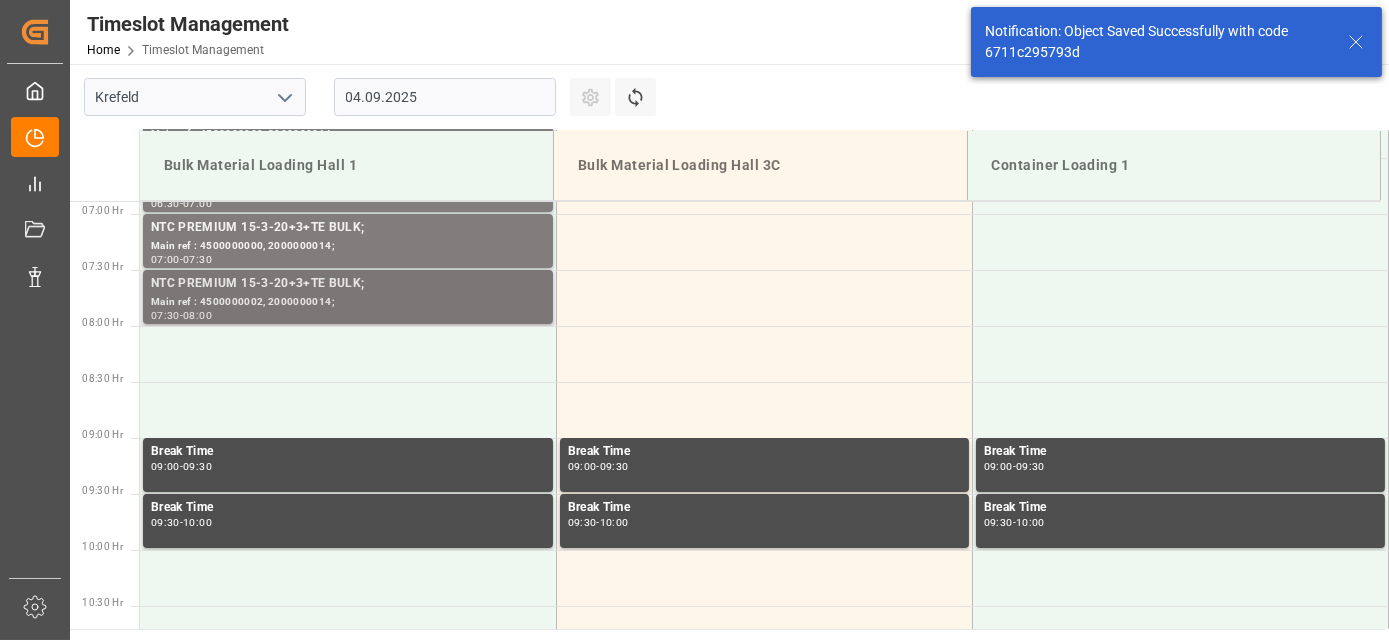 click on "NTC PREMIUM 15-3-20+3+TE BULK;" at bounding box center [348, 284] 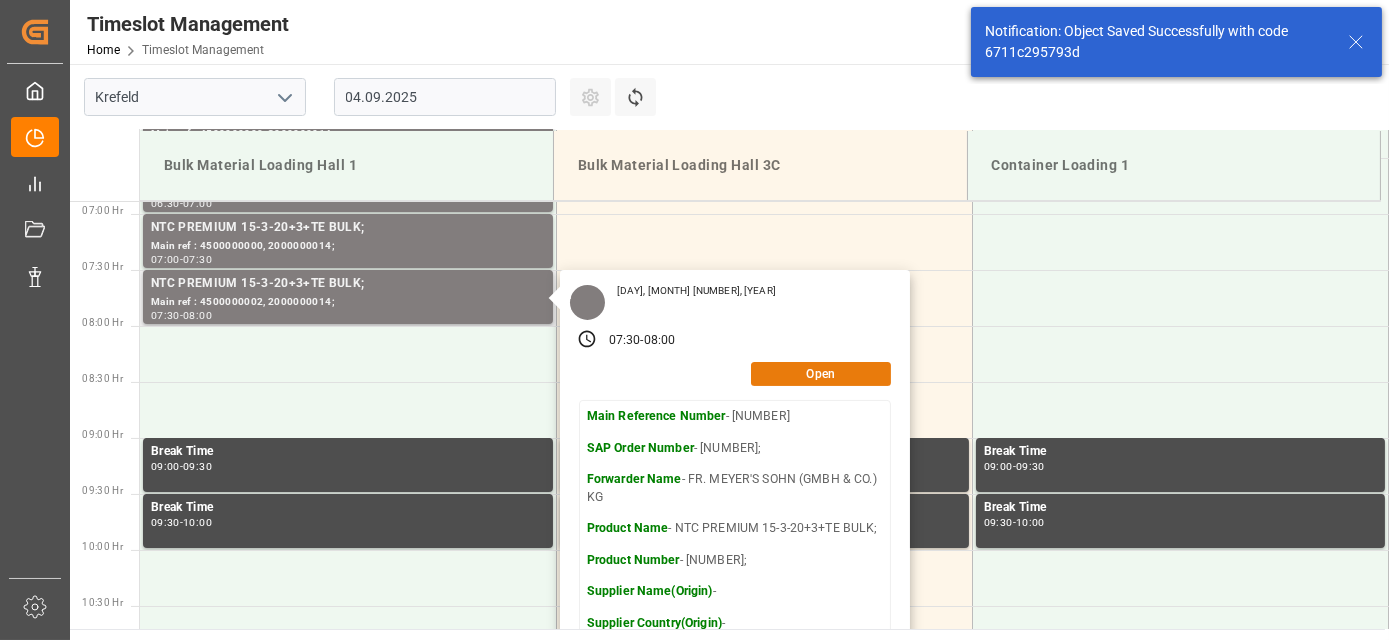 click on "Open" at bounding box center [821, 374] 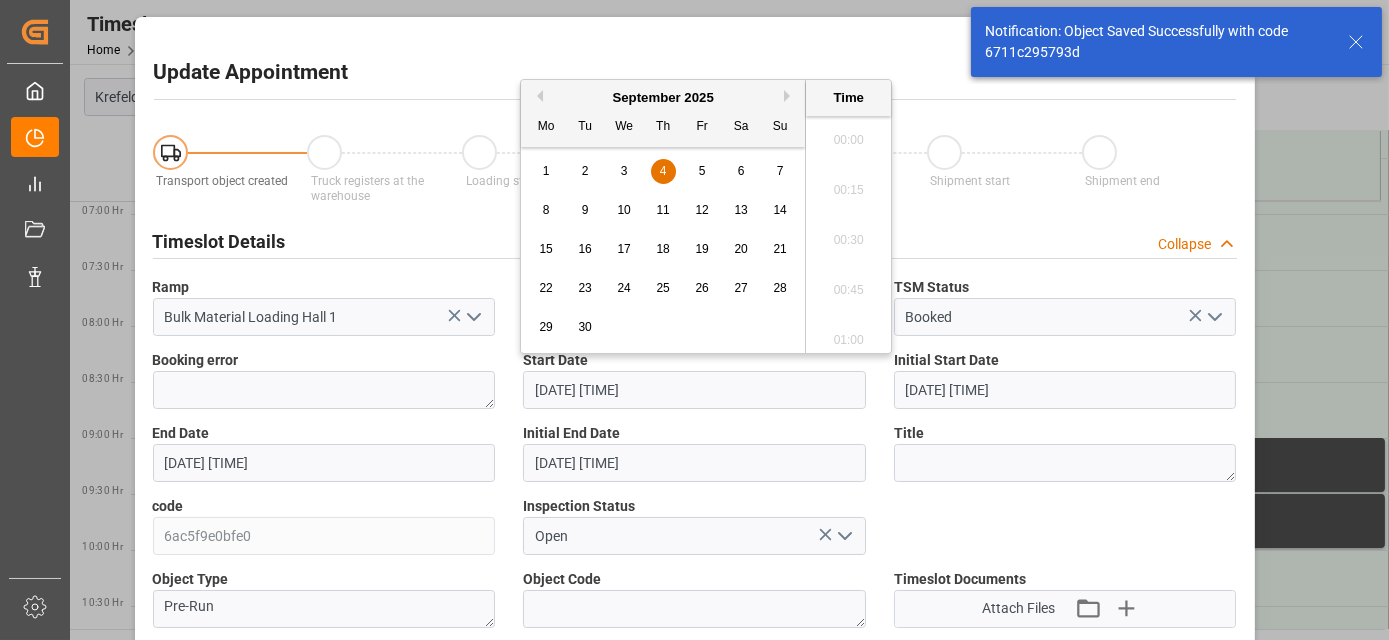 scroll, scrollTop: 1406, scrollLeft: 0, axis: vertical 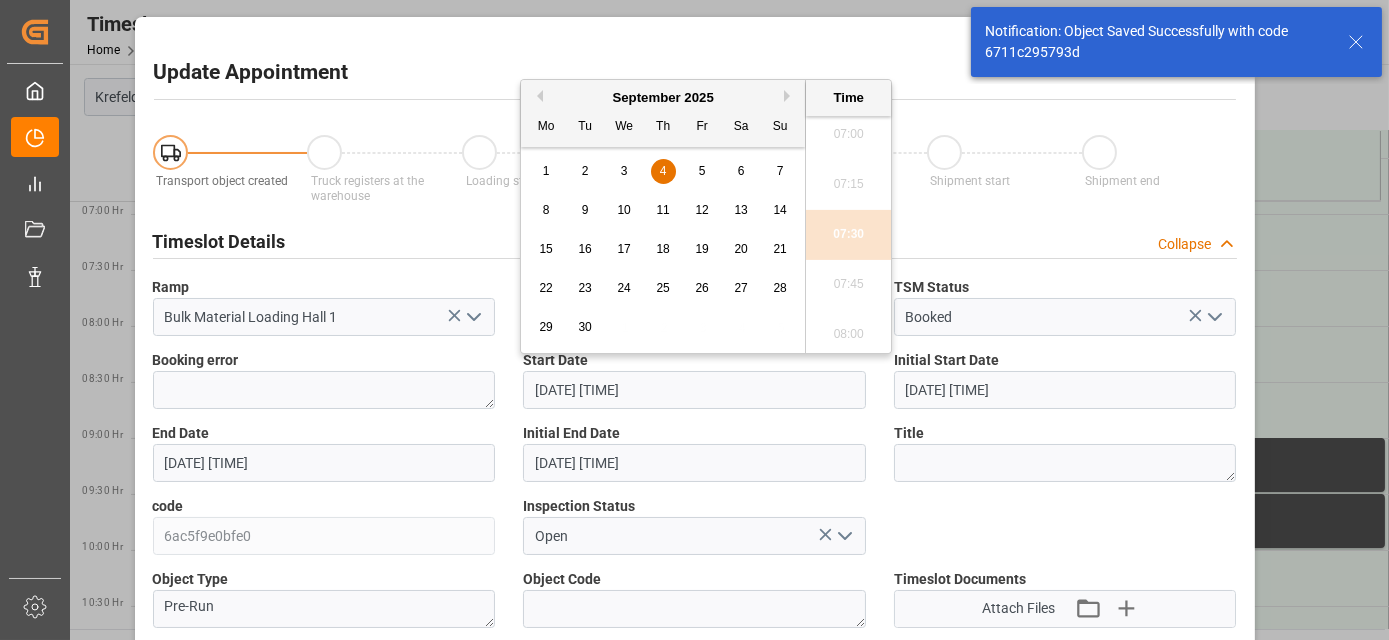 drag, startPoint x: 796, startPoint y: 374, endPoint x: 838, endPoint y: 548, distance: 178.99721 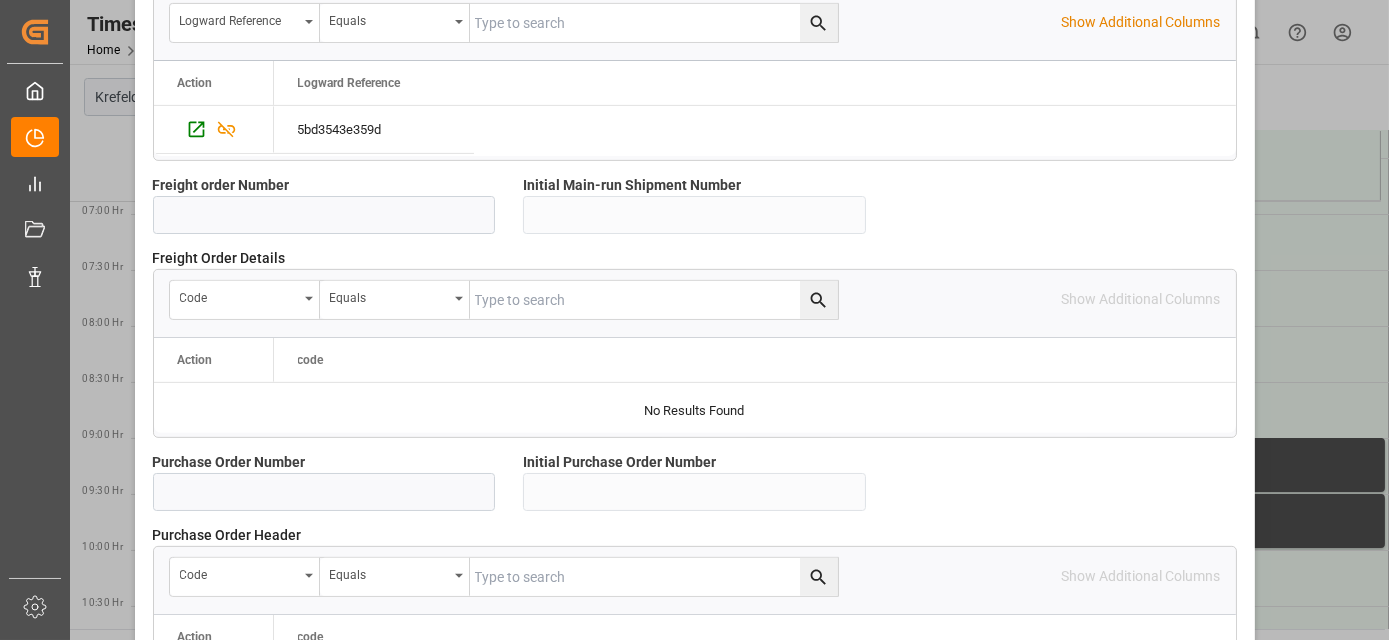 drag, startPoint x: 877, startPoint y: 506, endPoint x: 869, endPoint y: 686, distance: 180.17769 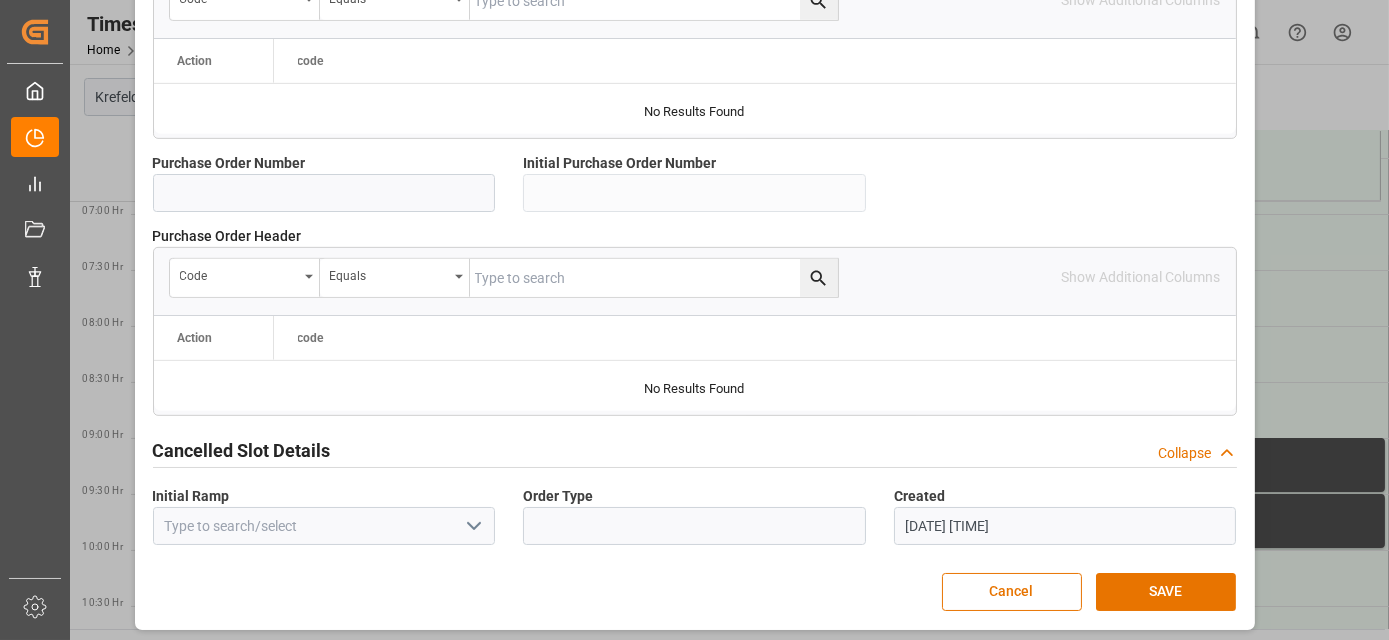 drag, startPoint x: 1040, startPoint y: 445, endPoint x: 1022, endPoint y: 674, distance: 229.70633 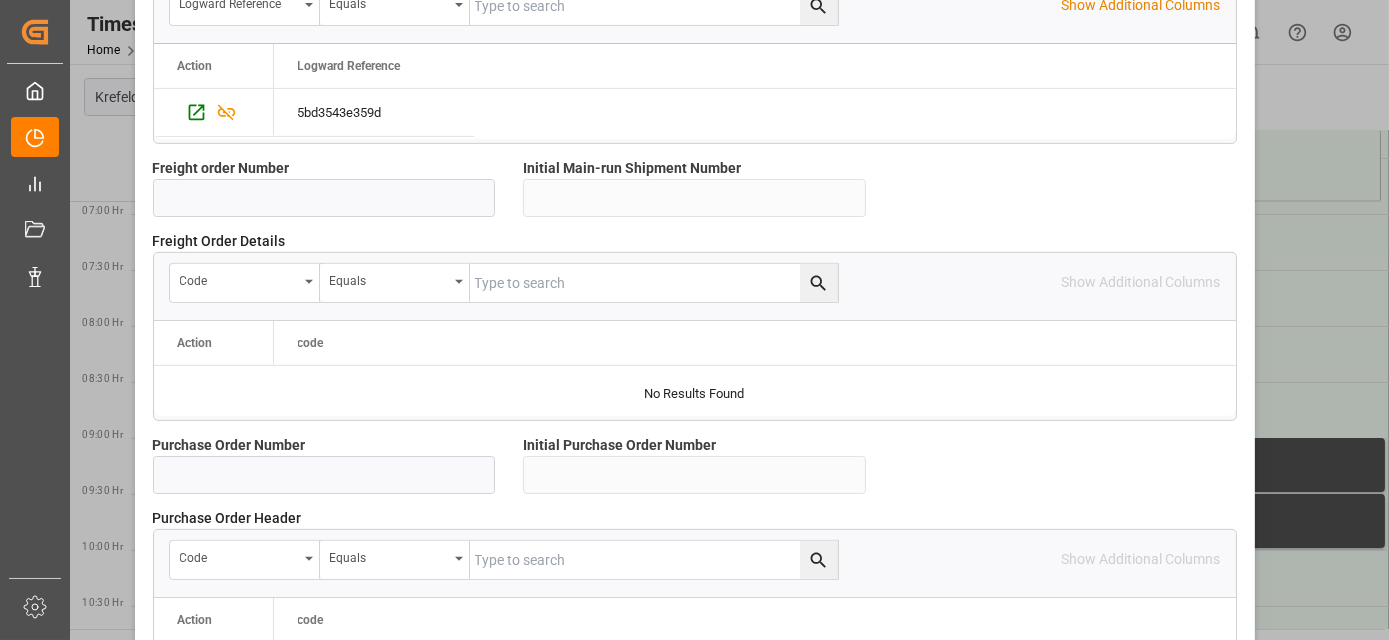 drag, startPoint x: 592, startPoint y: 213, endPoint x: 554, endPoint y: 124, distance: 96.77293 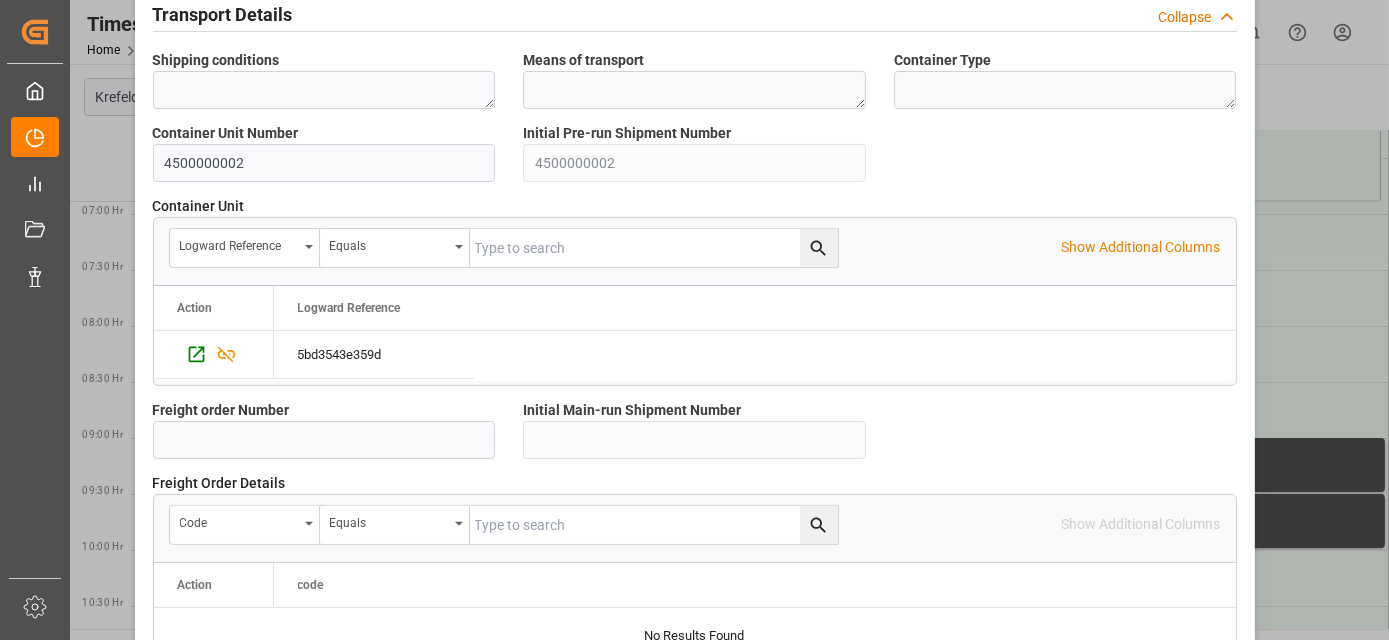 drag, startPoint x: 554, startPoint y: 124, endPoint x: 544, endPoint y: 28, distance: 96.519424 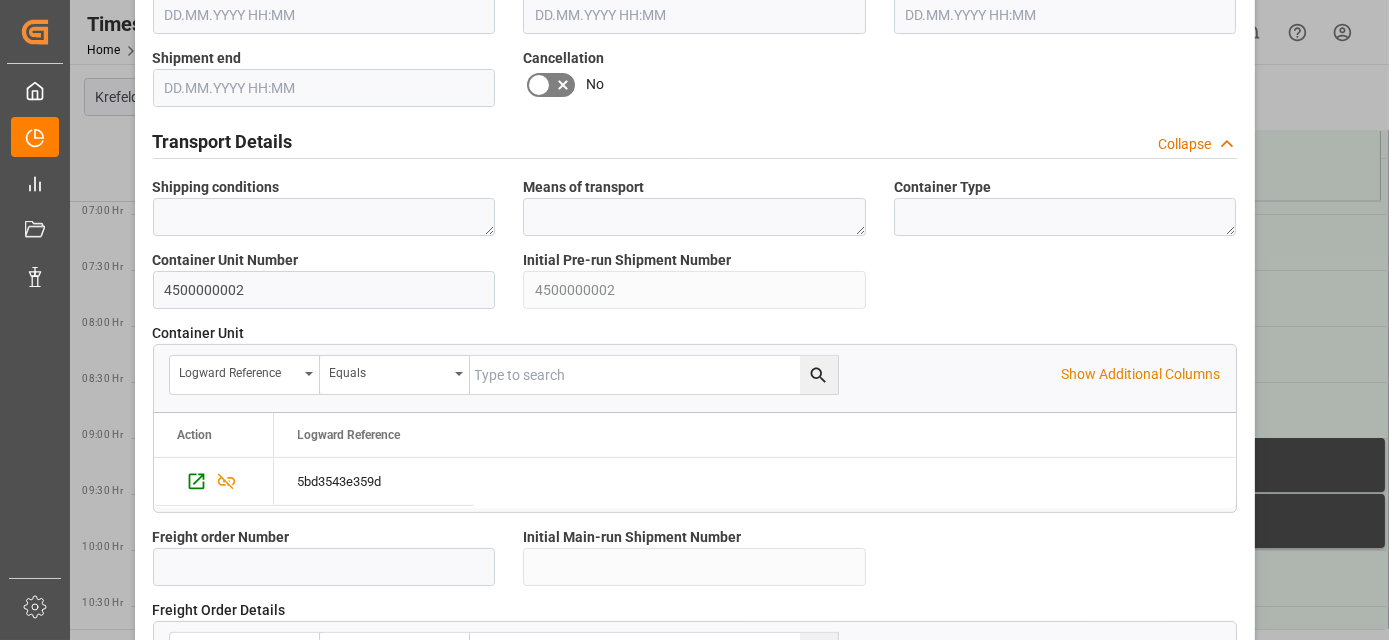 drag, startPoint x: 513, startPoint y: 14, endPoint x: 514, endPoint y: -3, distance: 17.029387 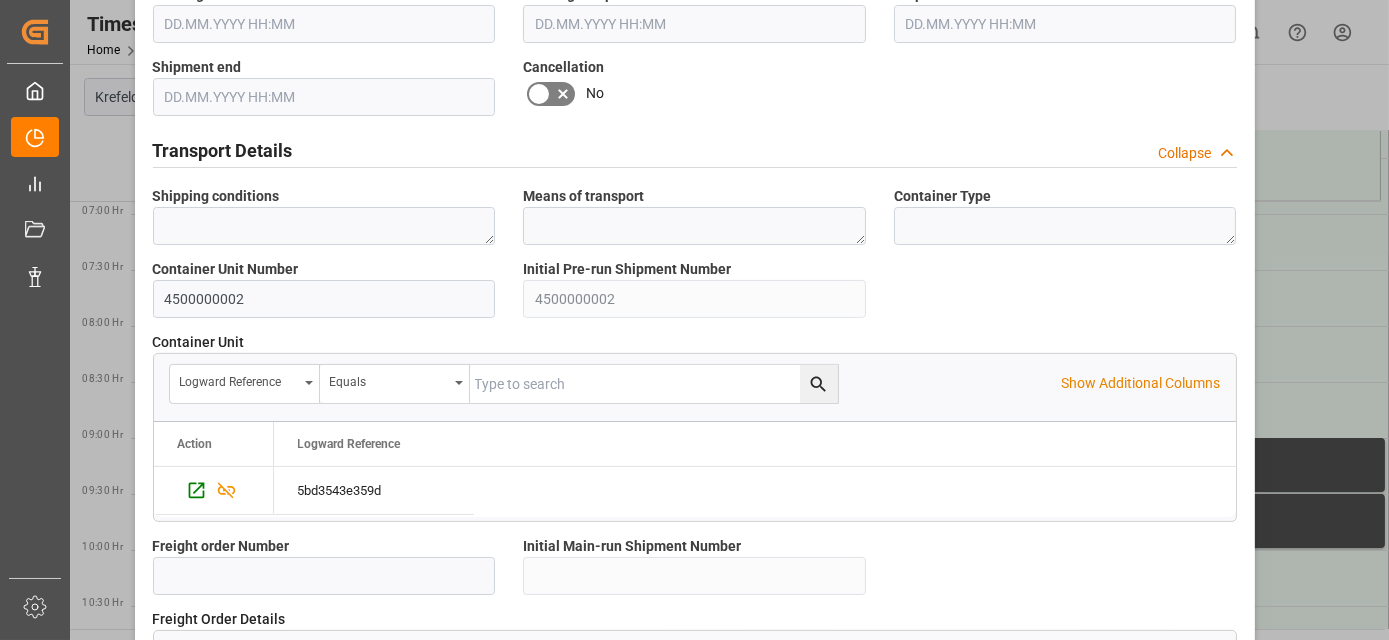 click 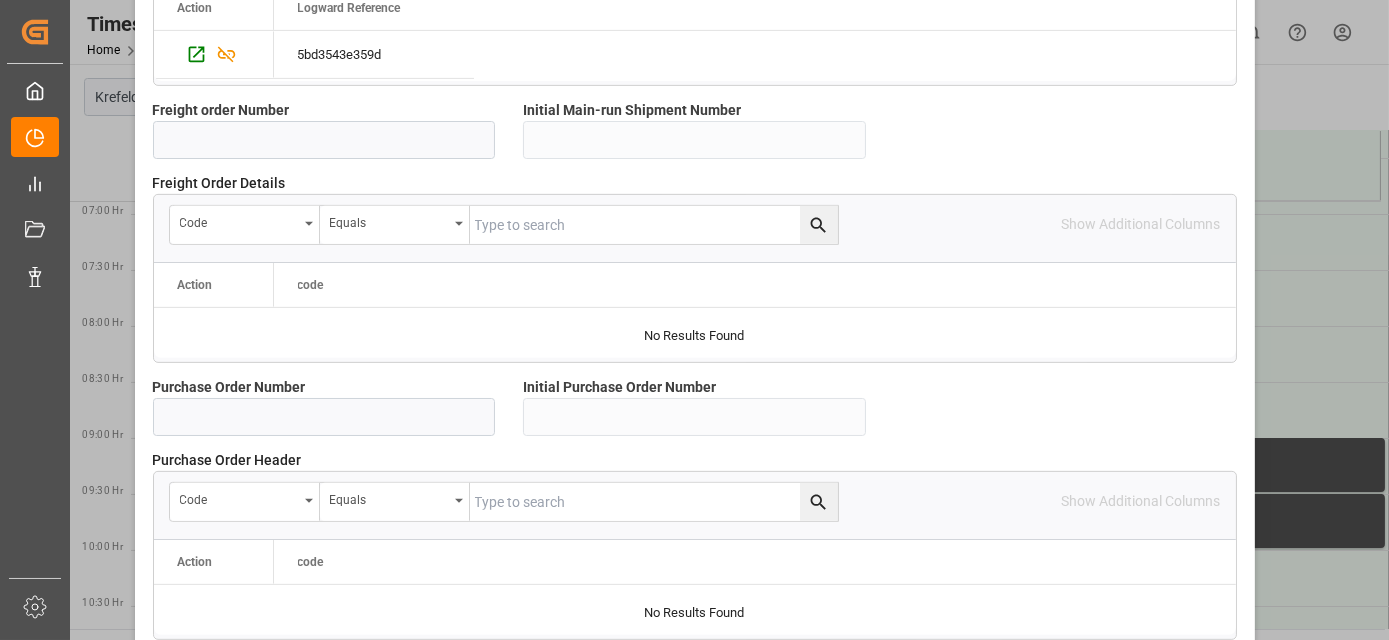 scroll, scrollTop: 1997, scrollLeft: 0, axis: vertical 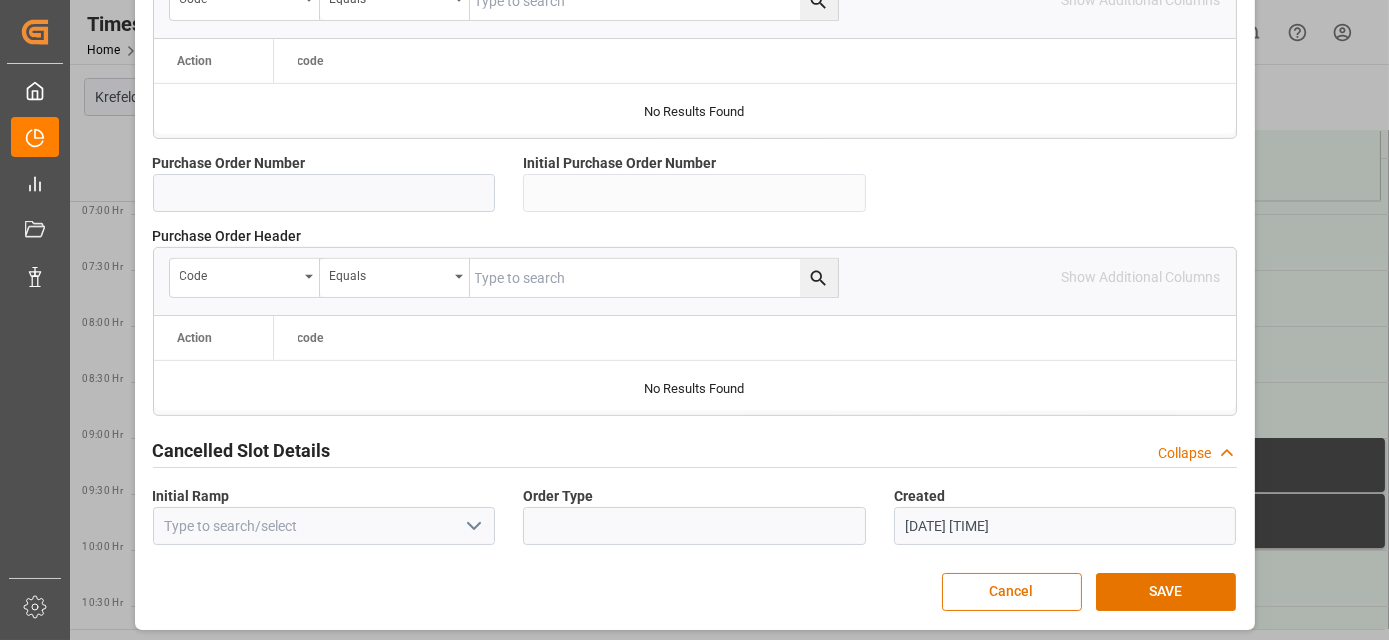 drag, startPoint x: 802, startPoint y: 206, endPoint x: 800, endPoint y: 582, distance: 376.0053 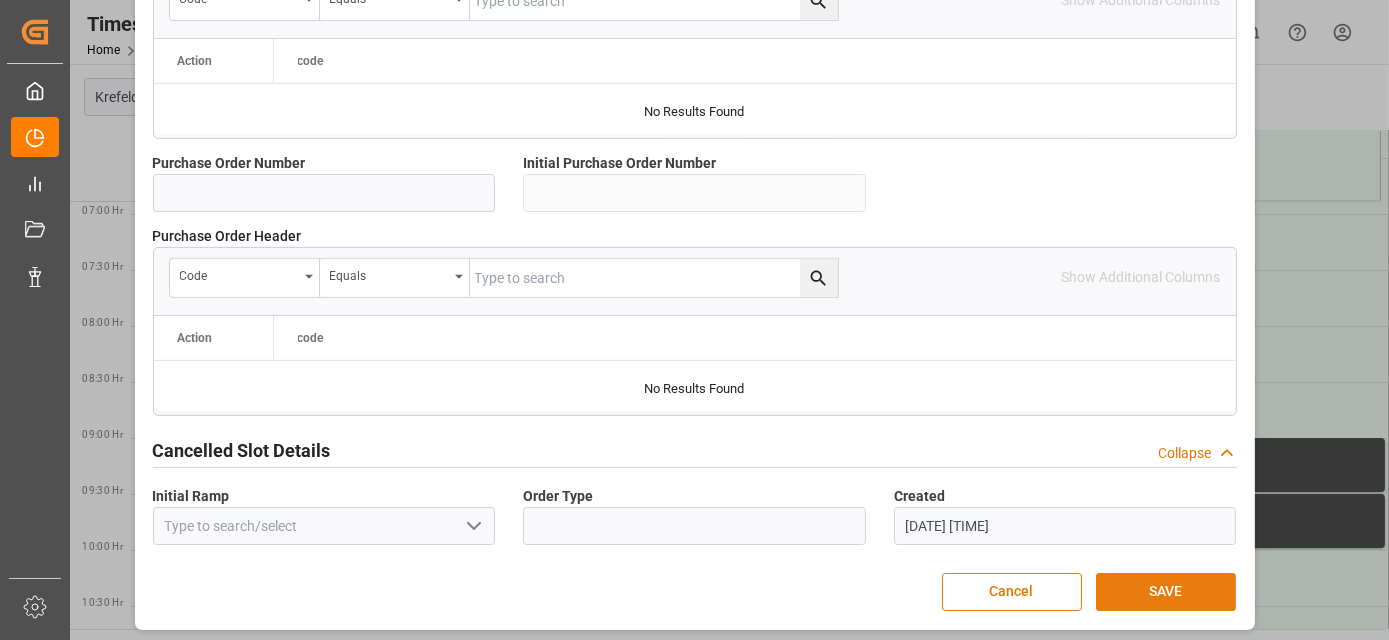 click on "SAVE" at bounding box center (1166, 592) 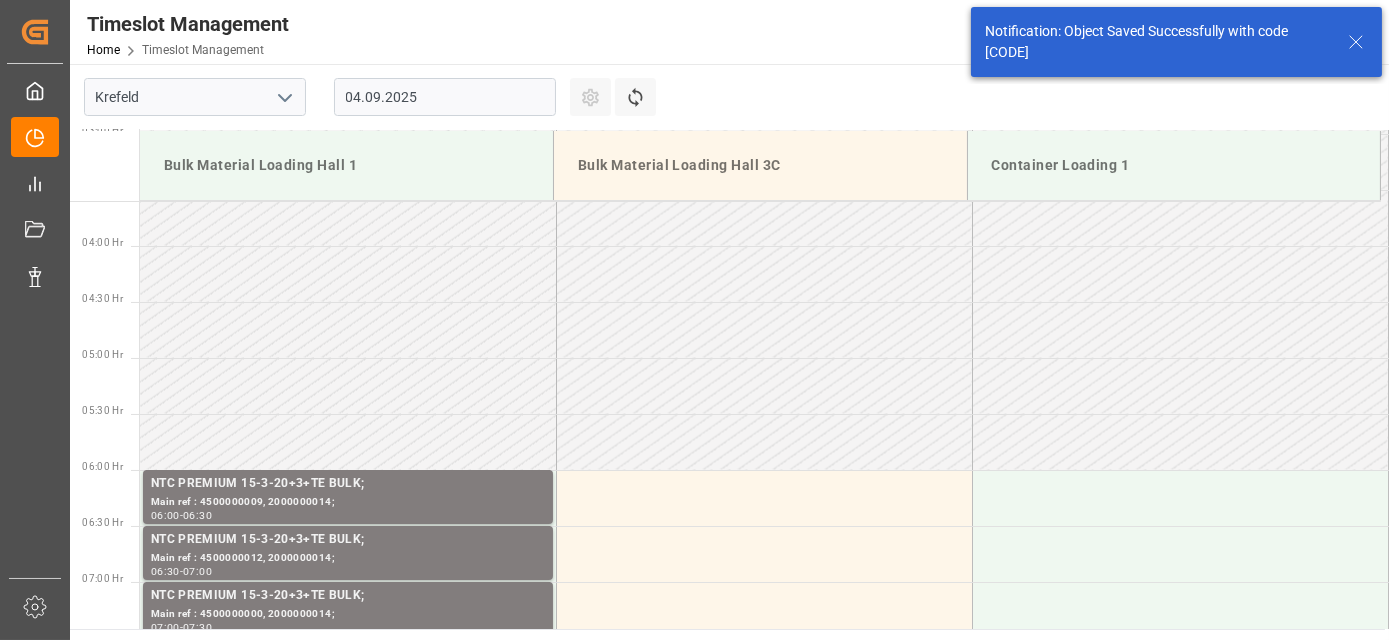 scroll, scrollTop: 658, scrollLeft: 0, axis: vertical 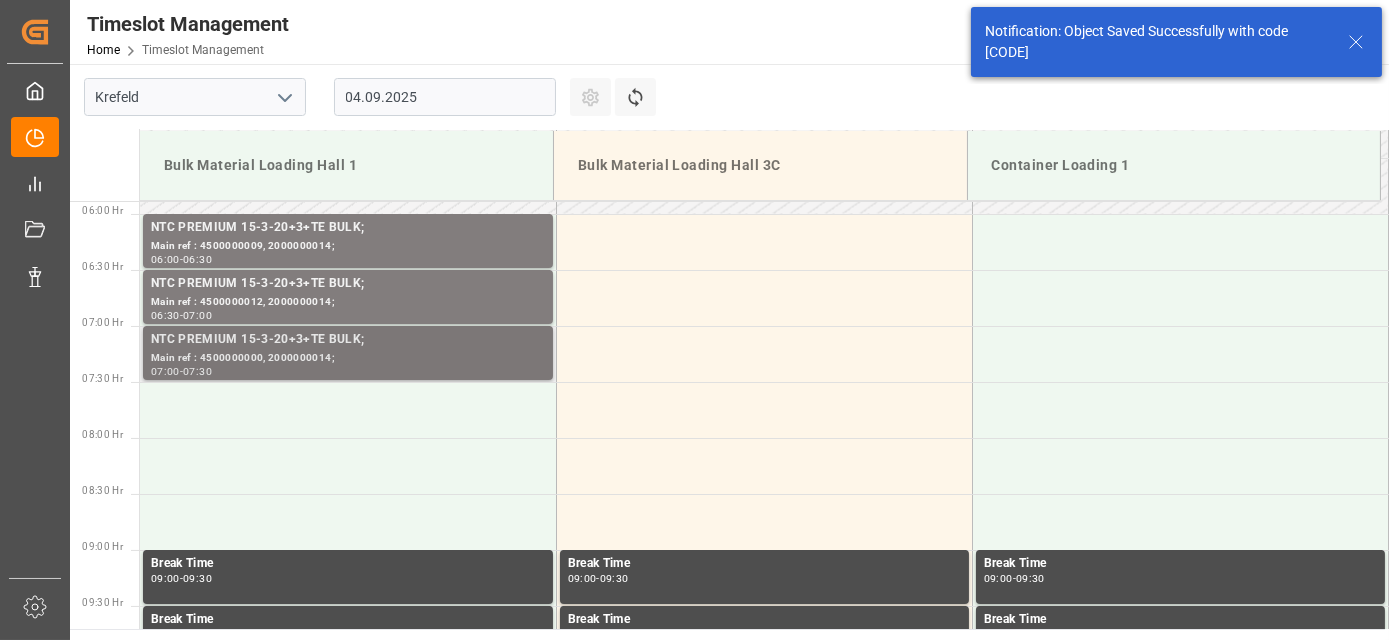 click on "NTC PREMIUM 15-3-20+3+TE BULK;" at bounding box center (348, 340) 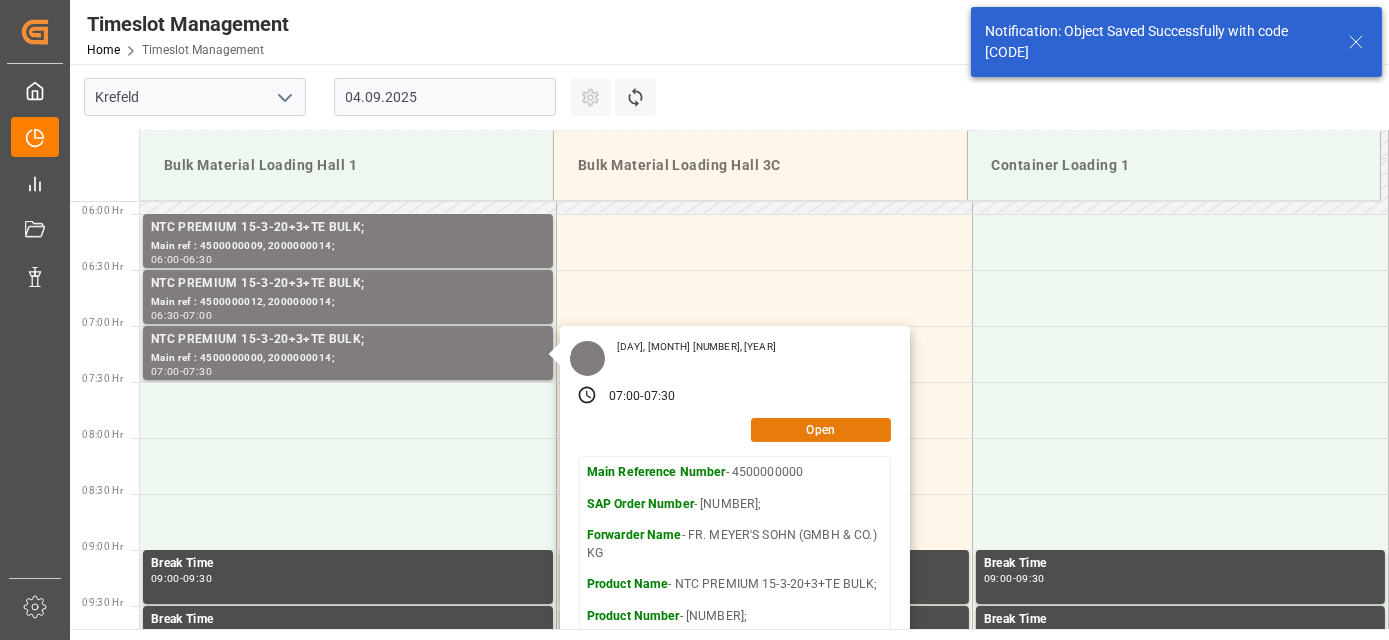 click on "Open" at bounding box center [821, 430] 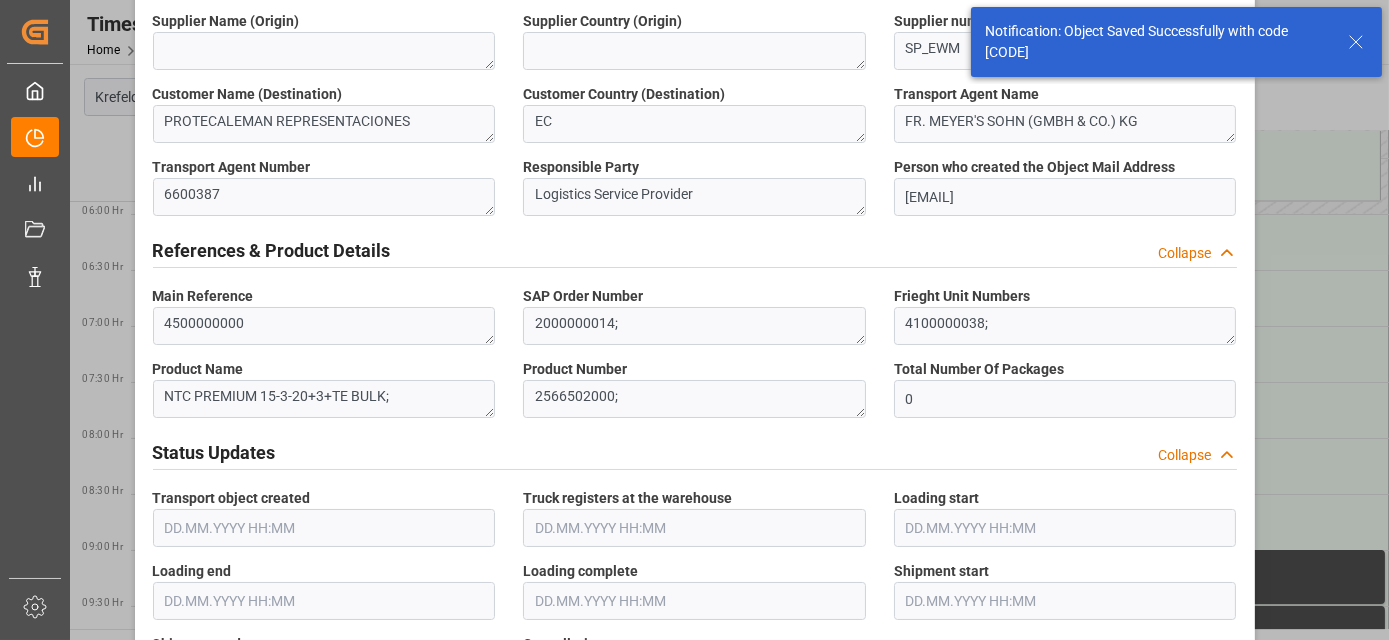 scroll, scrollTop: 1340, scrollLeft: 0, axis: vertical 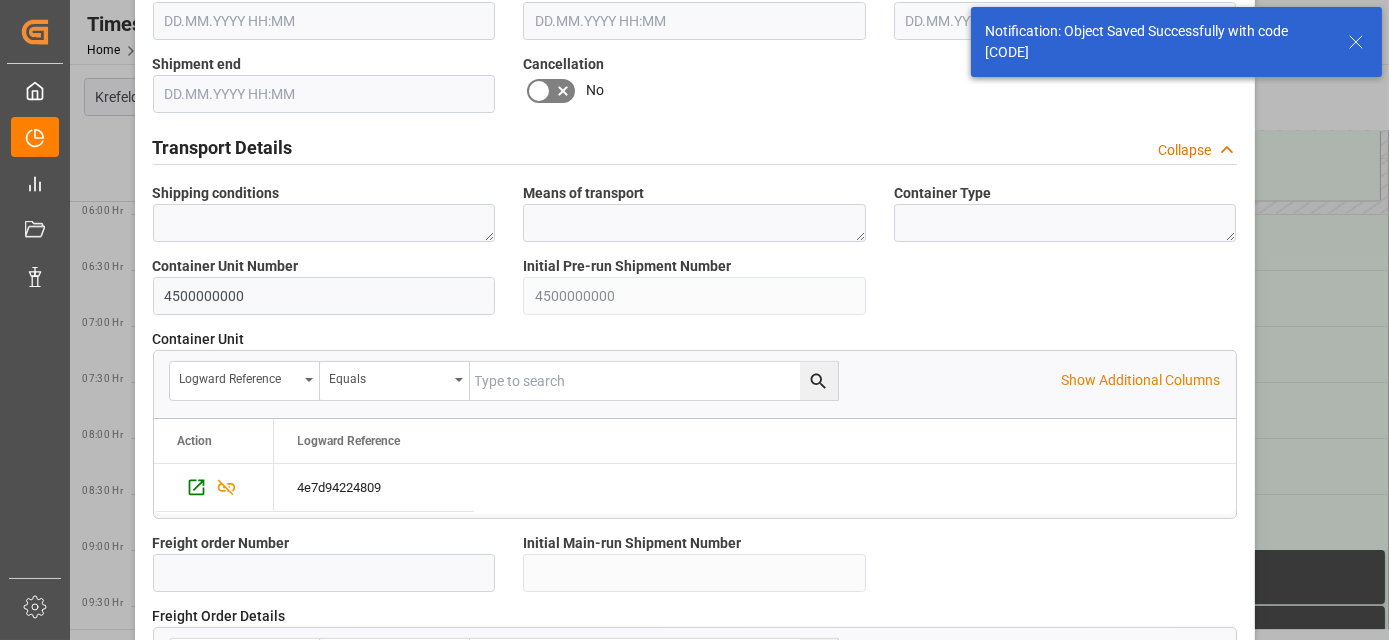 drag, startPoint x: 744, startPoint y: 416, endPoint x: 682, endPoint y: 686, distance: 277.02707 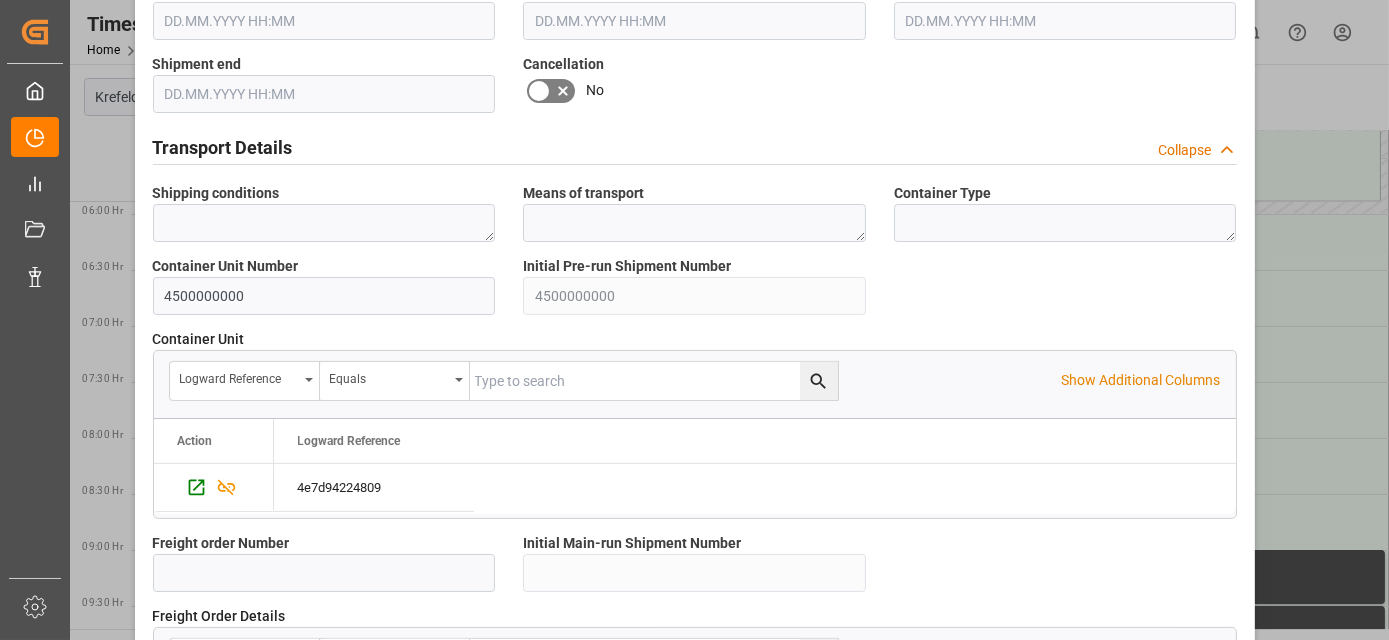 click 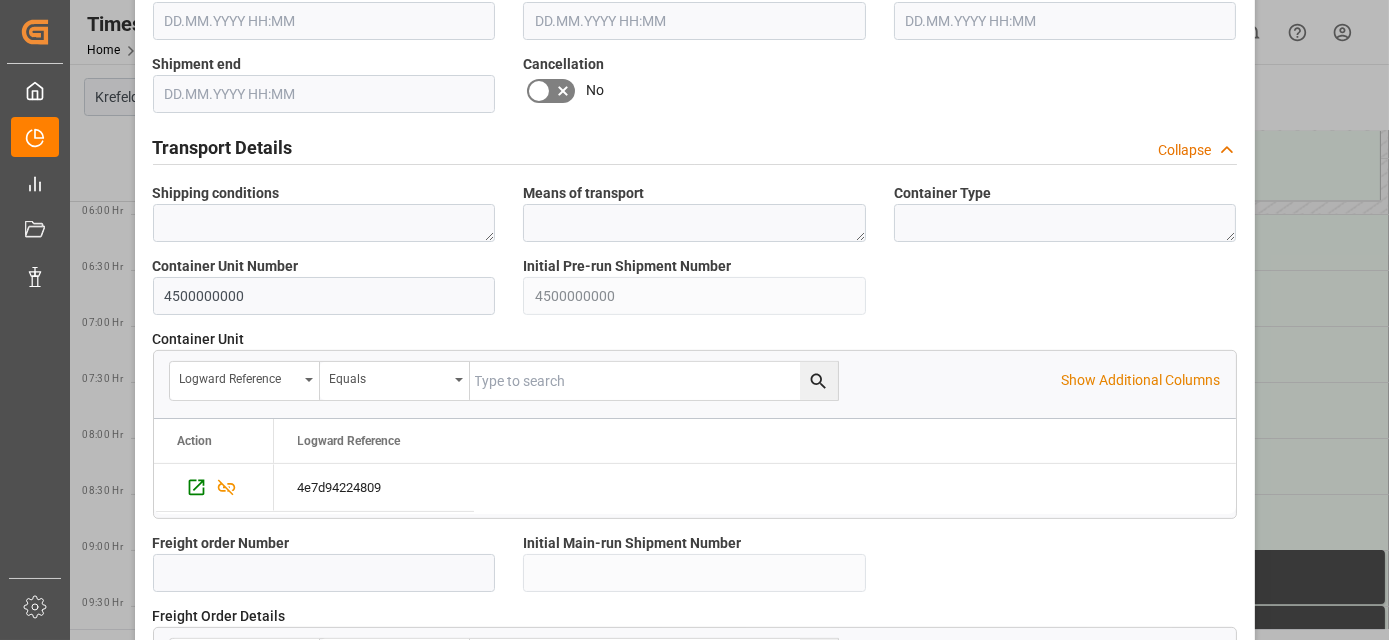 click at bounding box center (0, 0) 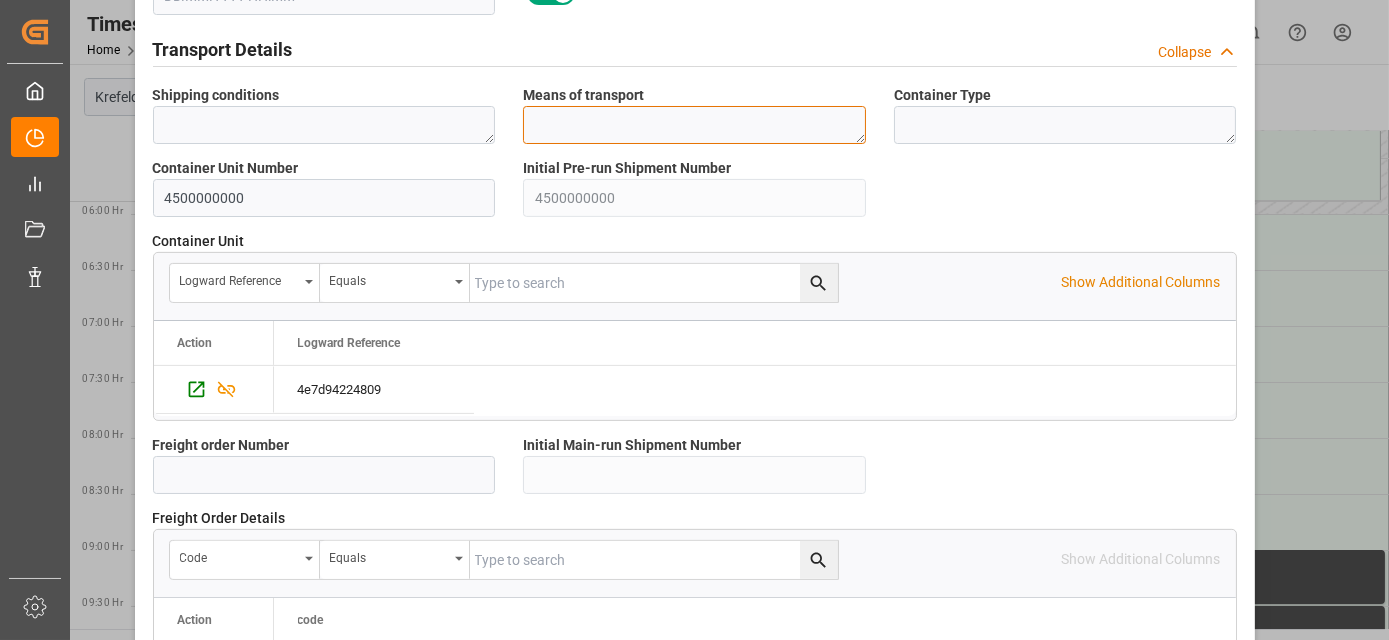 scroll, scrollTop: 1997, scrollLeft: 0, axis: vertical 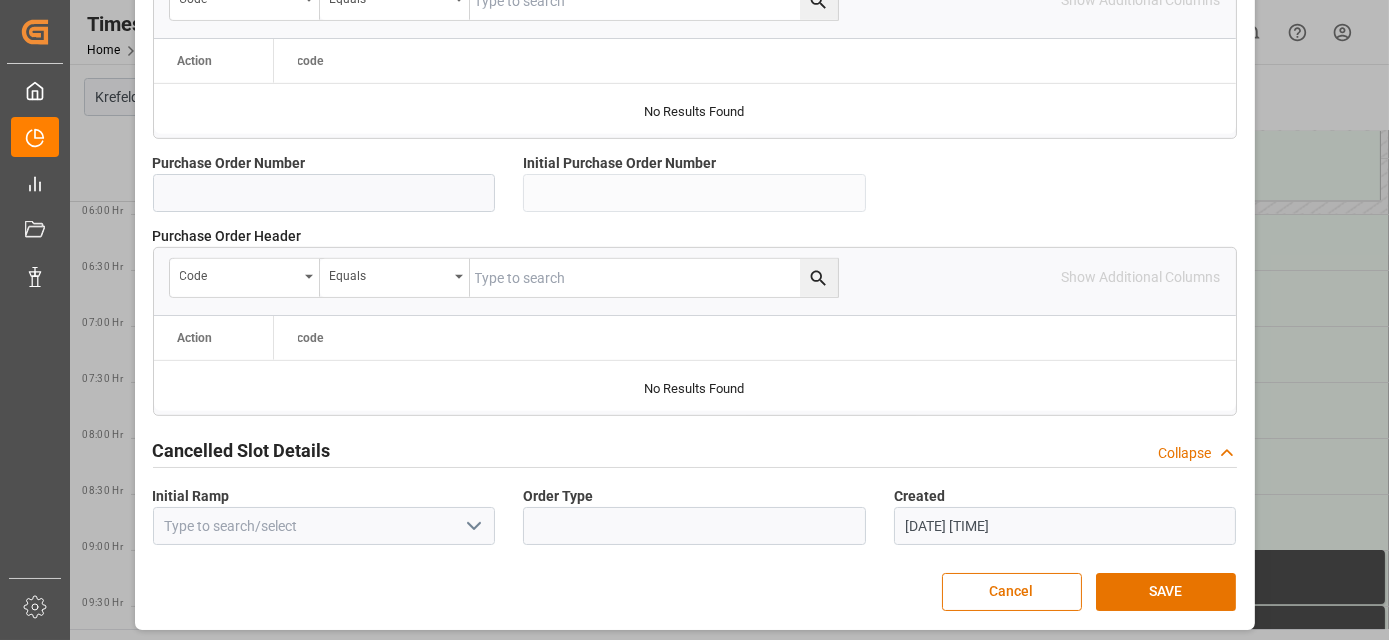 drag, startPoint x: 800, startPoint y: 363, endPoint x: 804, endPoint y: 450, distance: 87.0919 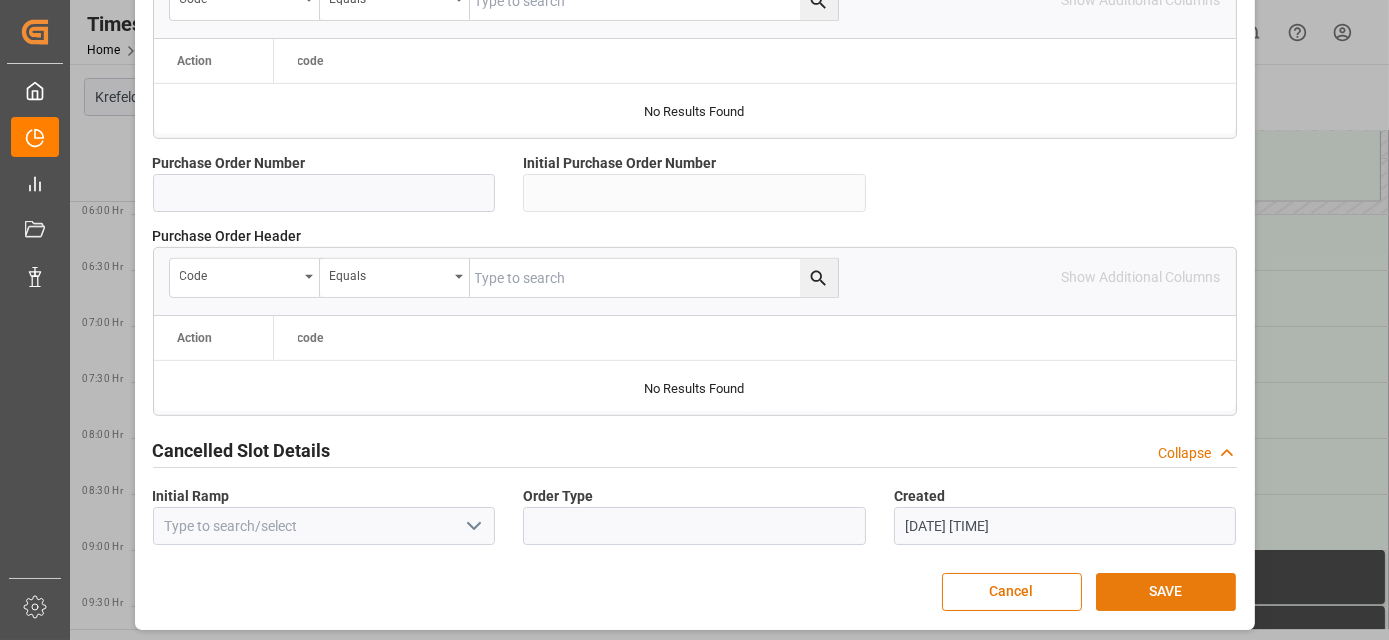 click on "SAVE" at bounding box center (1166, 592) 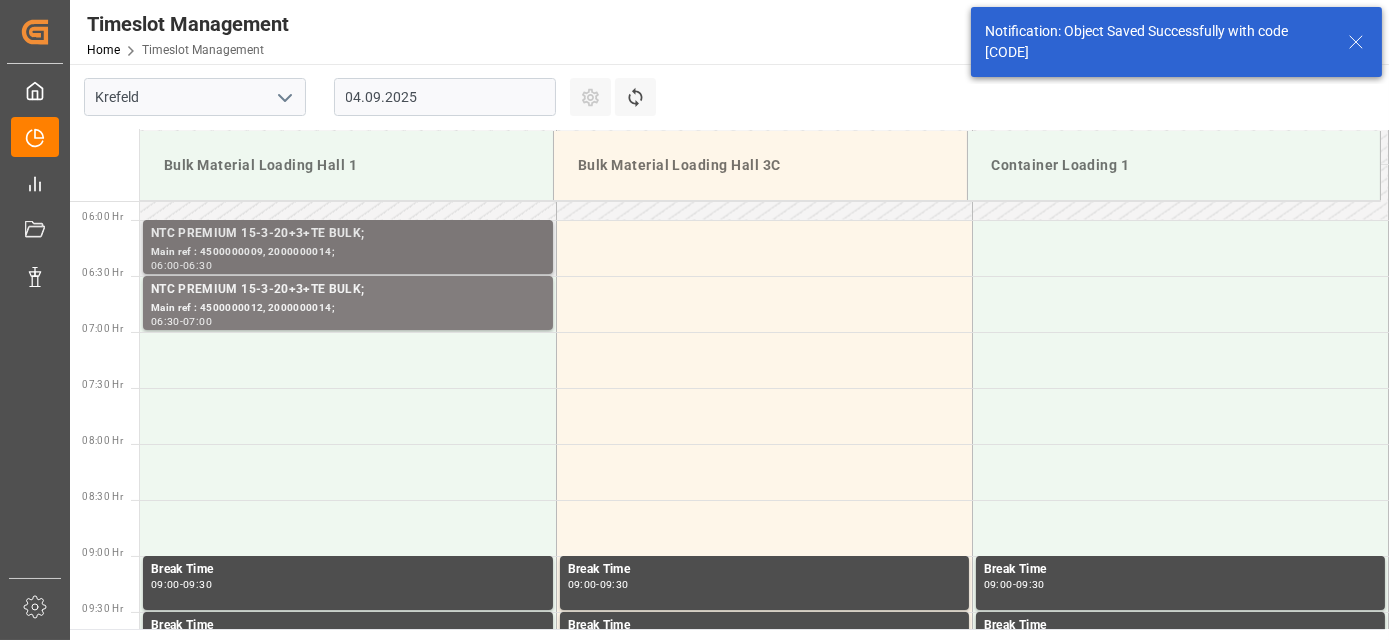 scroll, scrollTop: 658, scrollLeft: 0, axis: vertical 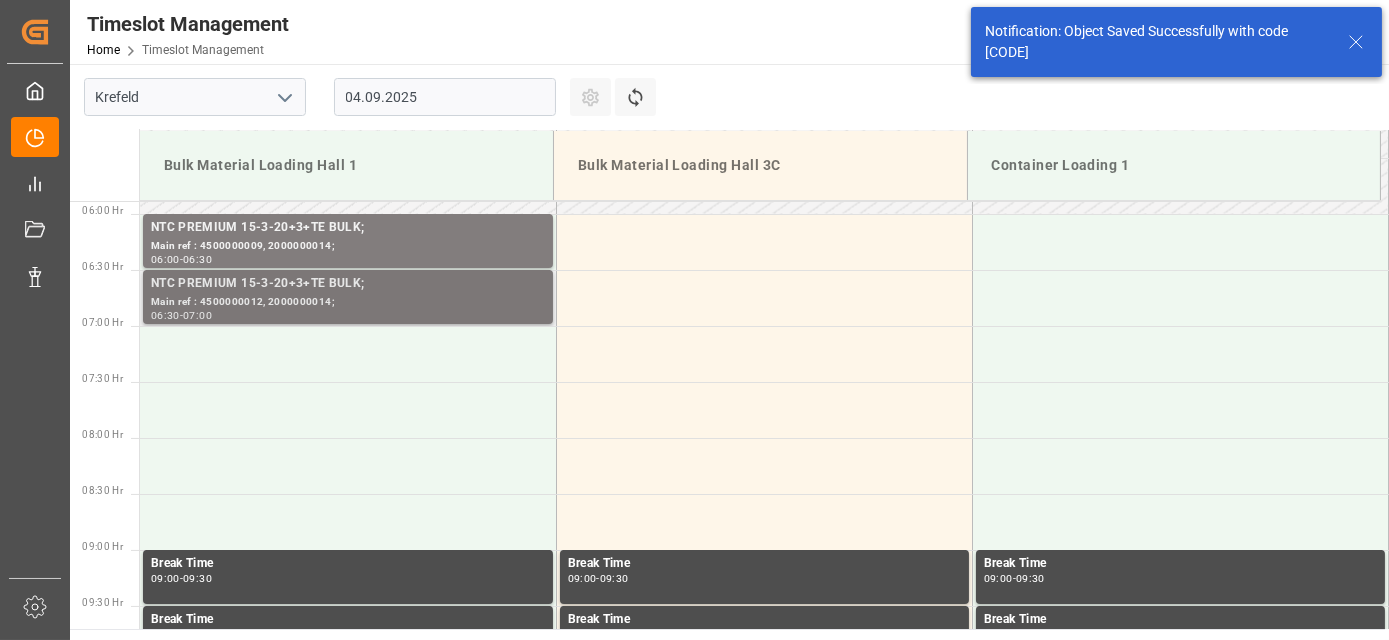 click on "NTC PREMIUM 15-3-20+3+TE BULK; Main ref : 4500000012, 2000000014; 06:30   -   07:00" at bounding box center [348, 297] 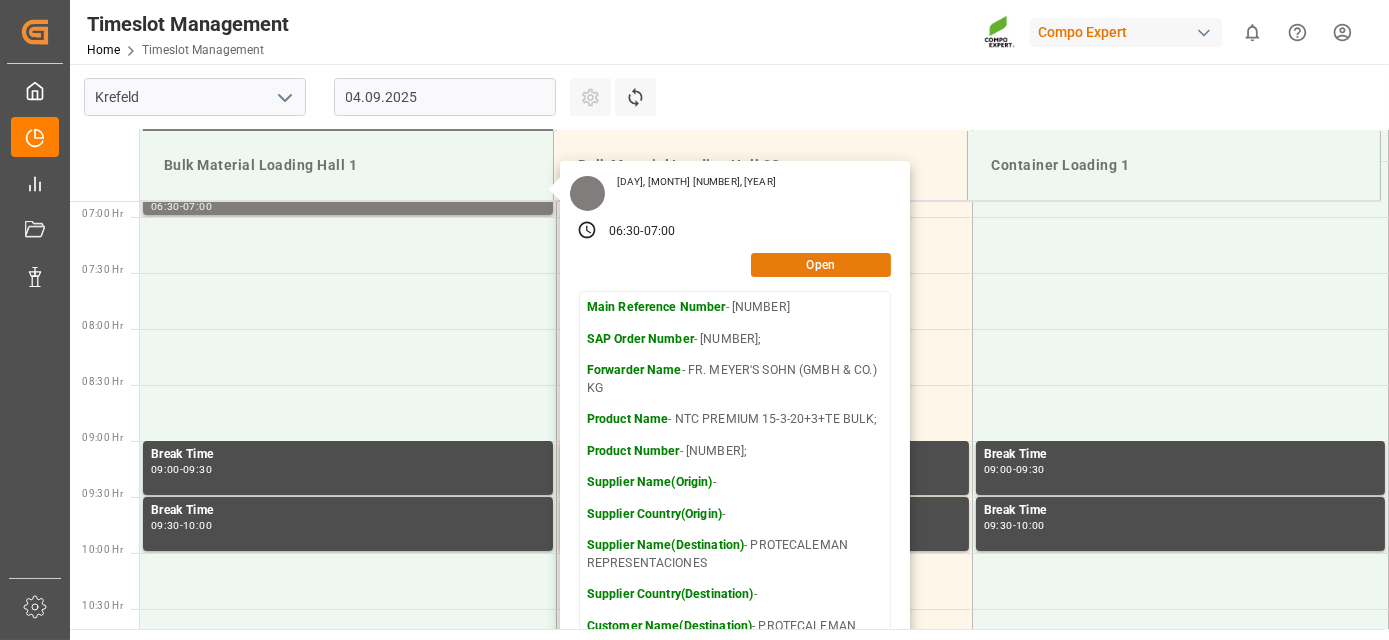 drag, startPoint x: 800, startPoint y: 413, endPoint x: 771, endPoint y: 315, distance: 102.20078 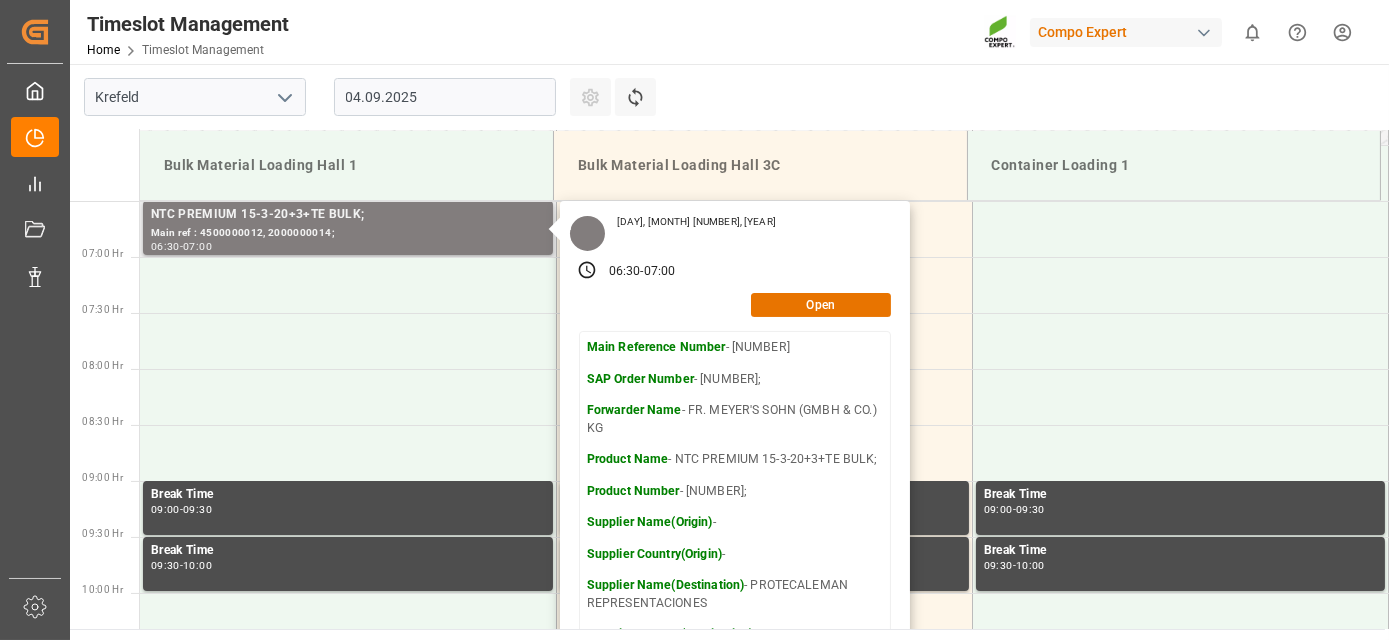 click on "Thursday, September 4, 2025 06:30   -   07:00 Open Main Reference Number  - 4500000012
SAP Order Number  - 2000000014;
Forwarder Name  - FR. MEYER'S SOHN (GMBH & CO.) KG
Product Name  - NTC PREMIUM 15-3-20+3+TE BULK;
Product Number  - 2566502000;
Supplier Name(Origin)  -
Supplier Country(Origin)  -
Supplier Name(Destination)  - PROTECALEMAN REPRESENTACIONES
Supplier Country(Destination)  -
Customer Name(Destination)  - PROTECALEMAN REPRESENTACIONES
Customer Country(Destination)  - EC" at bounding box center (735, 485) 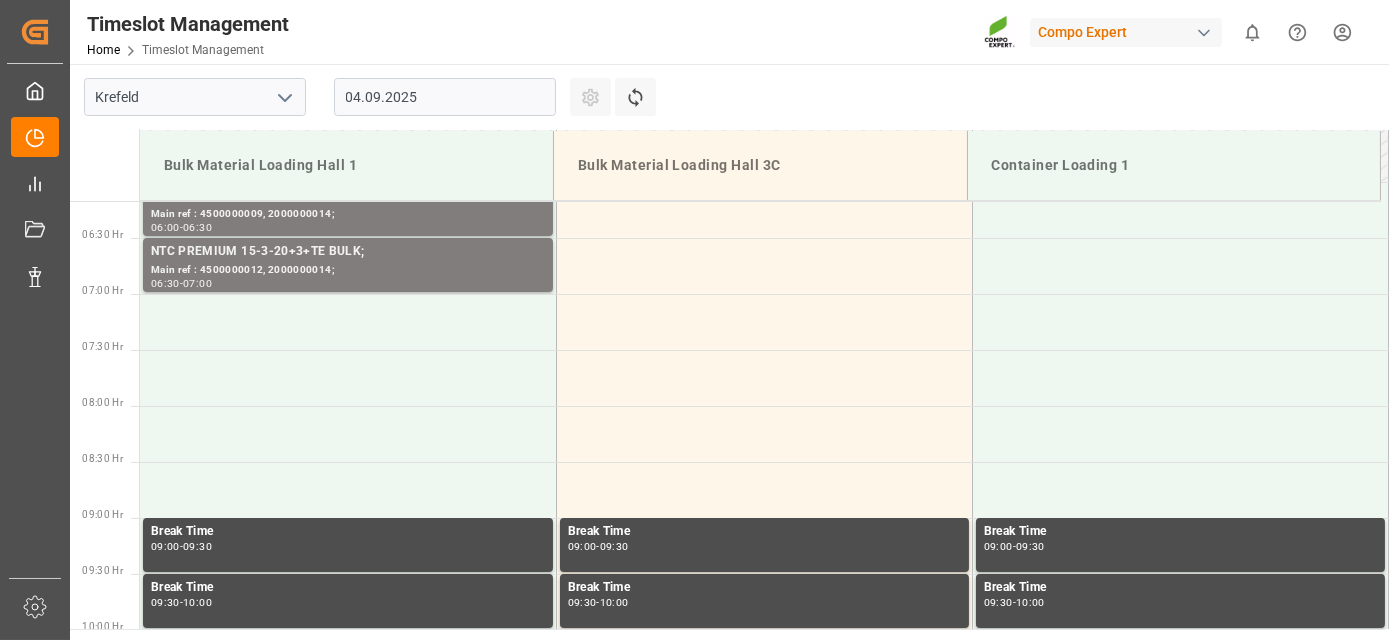 drag, startPoint x: 620, startPoint y: 330, endPoint x: 546, endPoint y: 214, distance: 137.5936 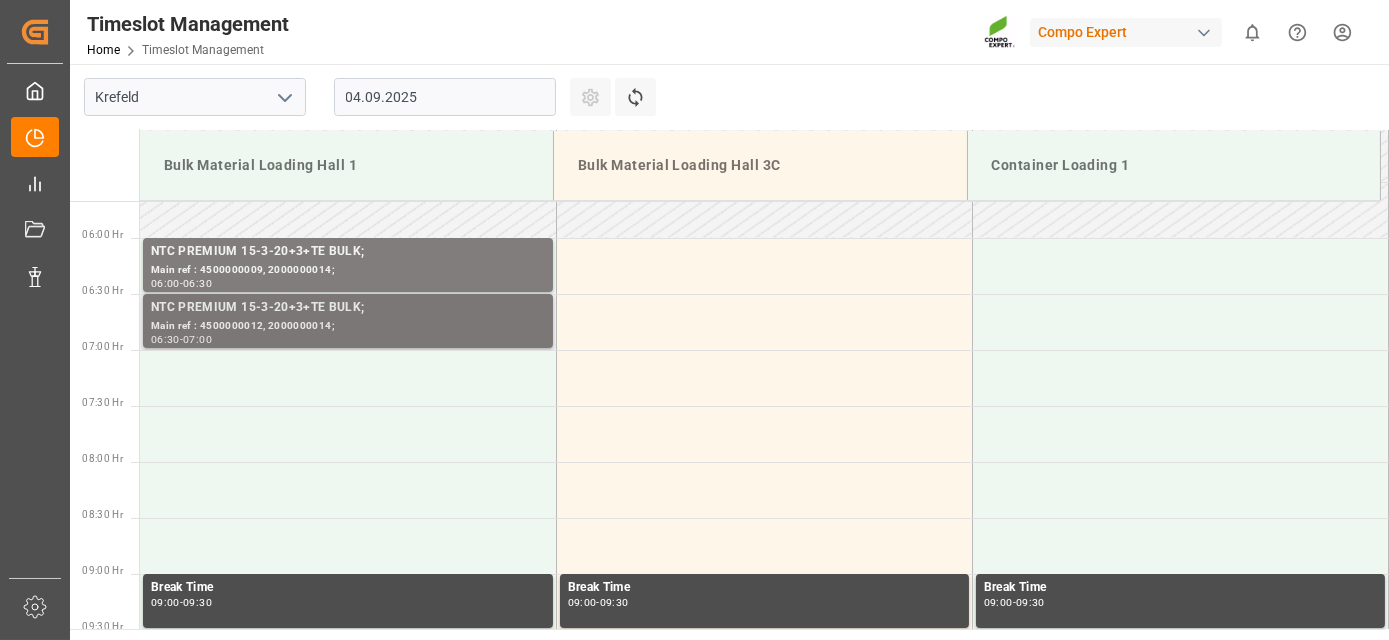 click on "NTC PREMIUM 15-3-20+3+TE BULK;" at bounding box center (348, 308) 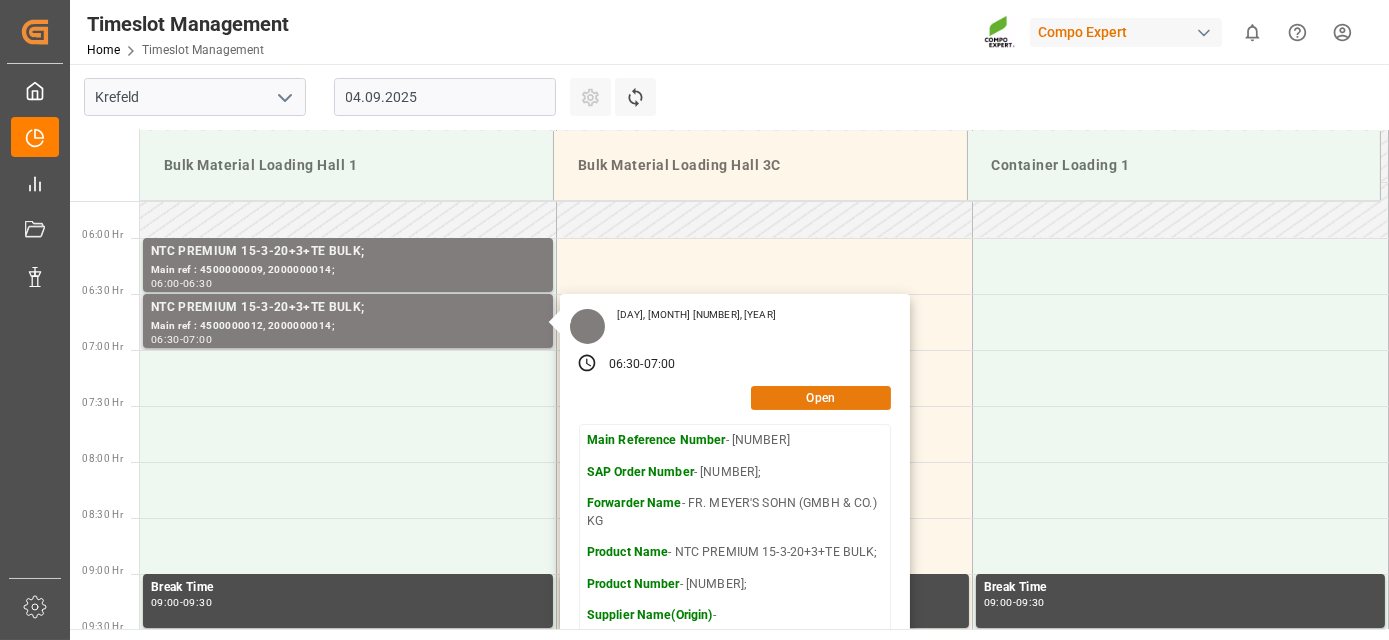 click on "Open" at bounding box center [821, 398] 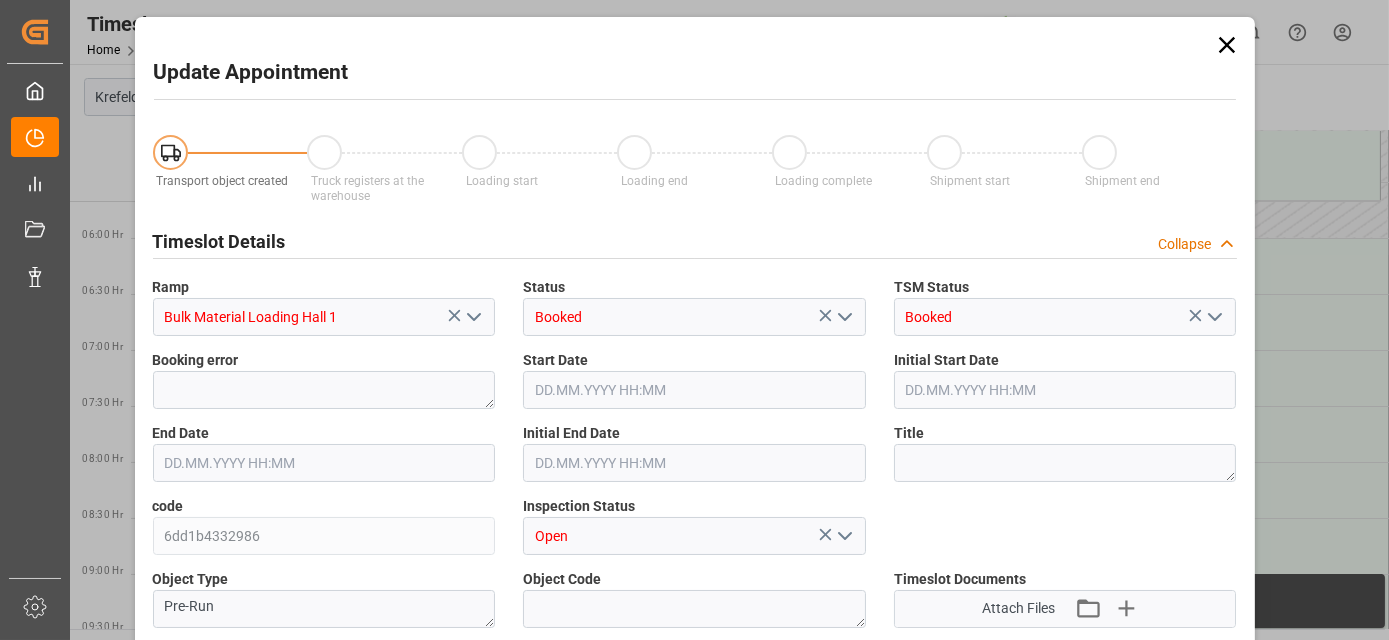 type on "26500" 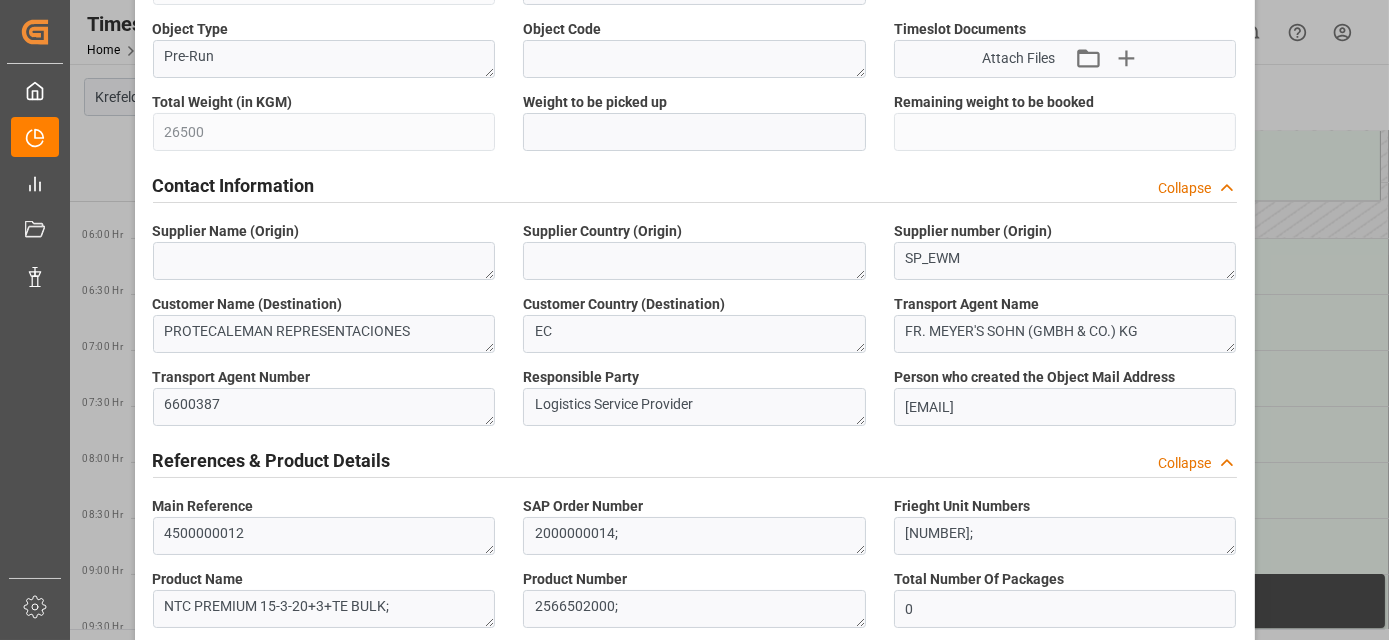 drag, startPoint x: 768, startPoint y: 468, endPoint x: 766, endPoint y: 494, distance: 26.076809 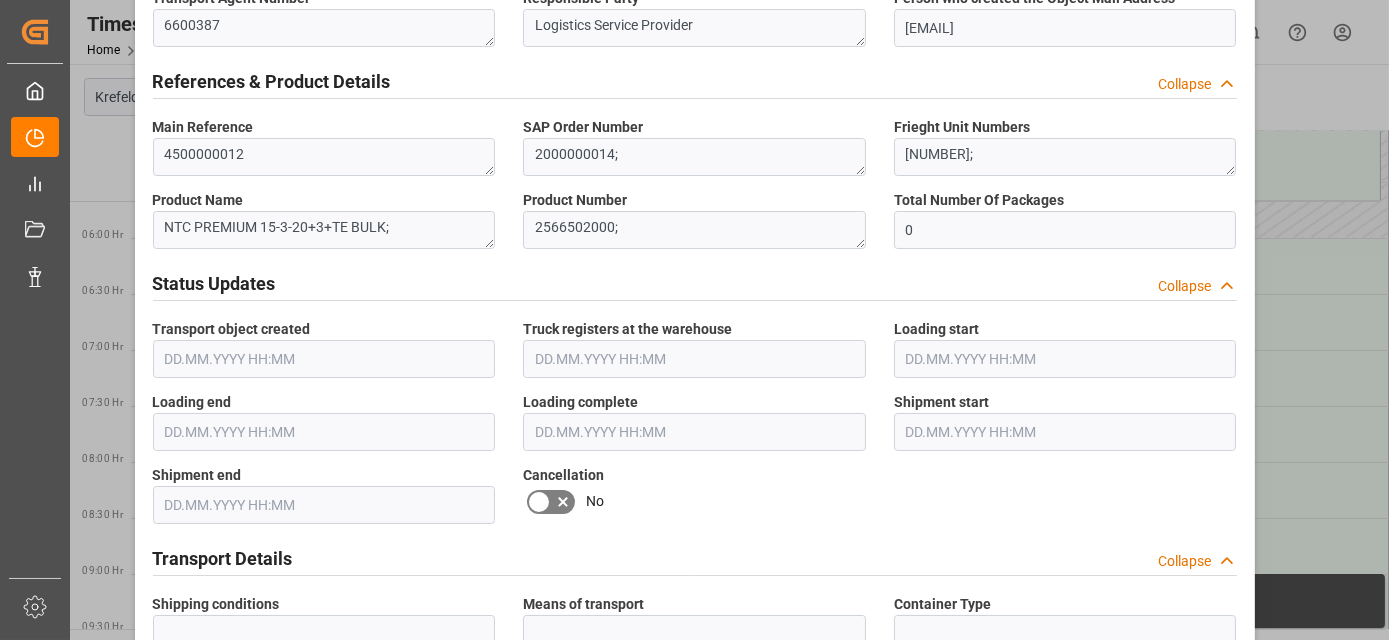 drag, startPoint x: 705, startPoint y: 444, endPoint x: 627, endPoint y: 513, distance: 104.13933 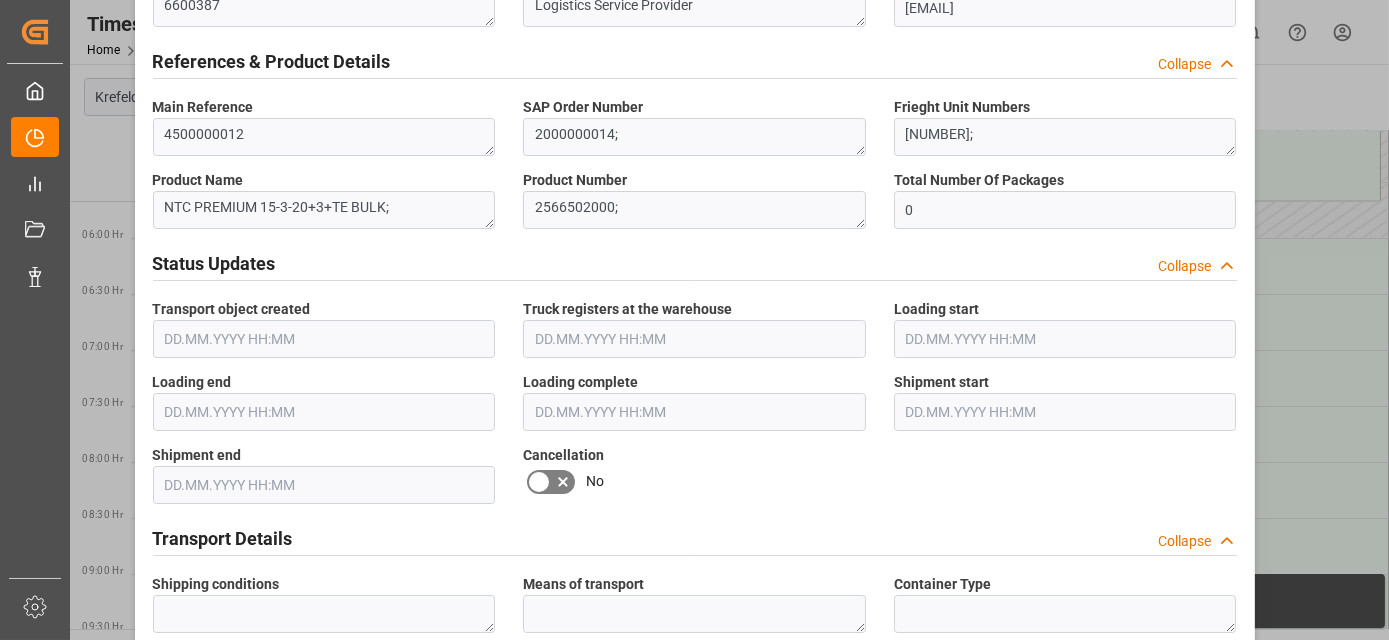 click 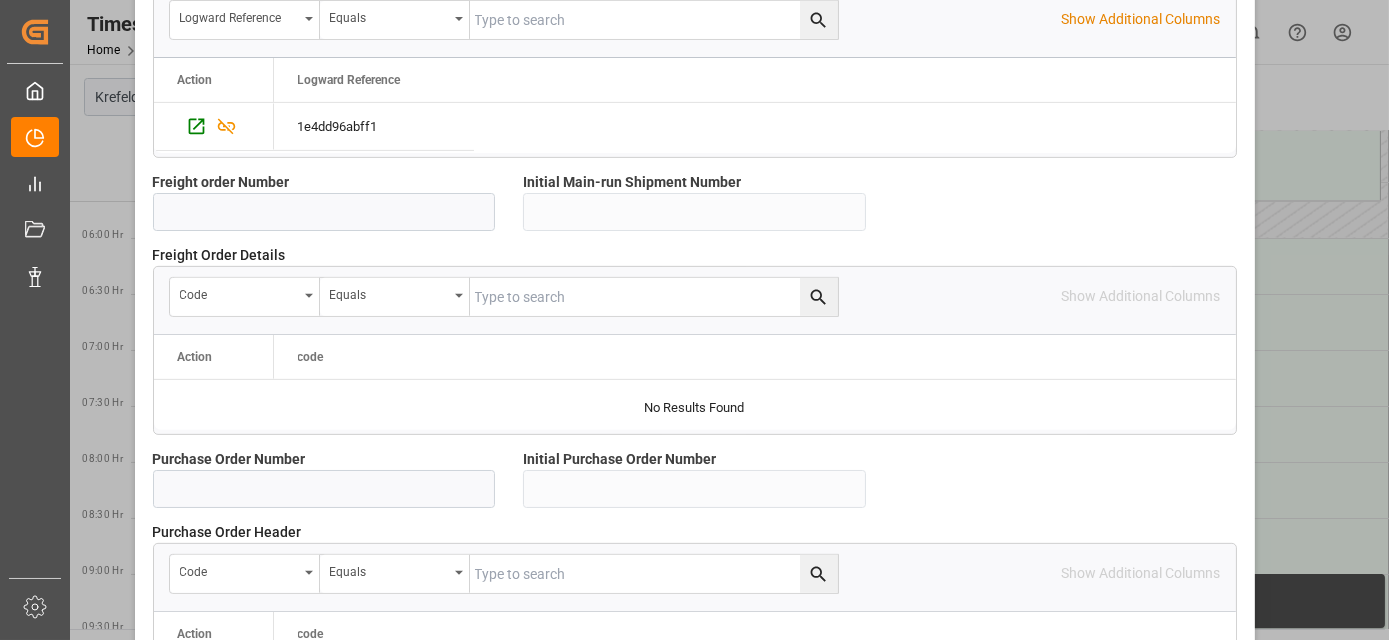 scroll, scrollTop: 1997, scrollLeft: 0, axis: vertical 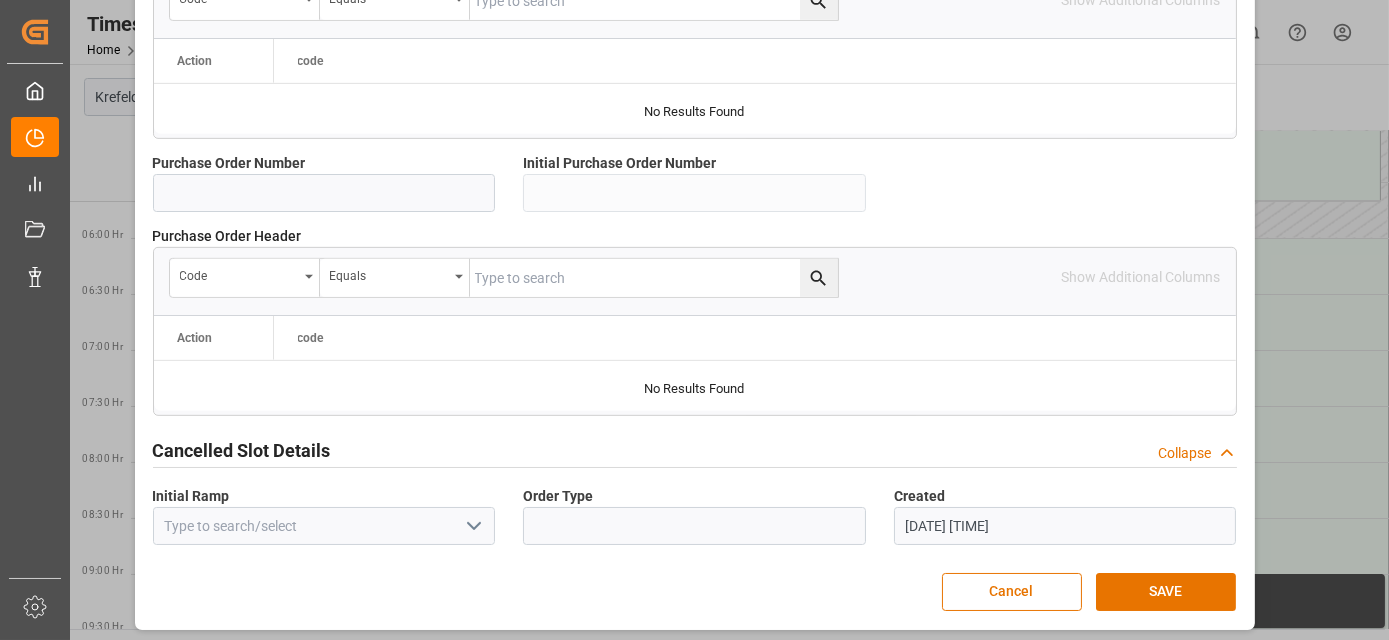 drag, startPoint x: 740, startPoint y: 463, endPoint x: 733, endPoint y: 637, distance: 174.14075 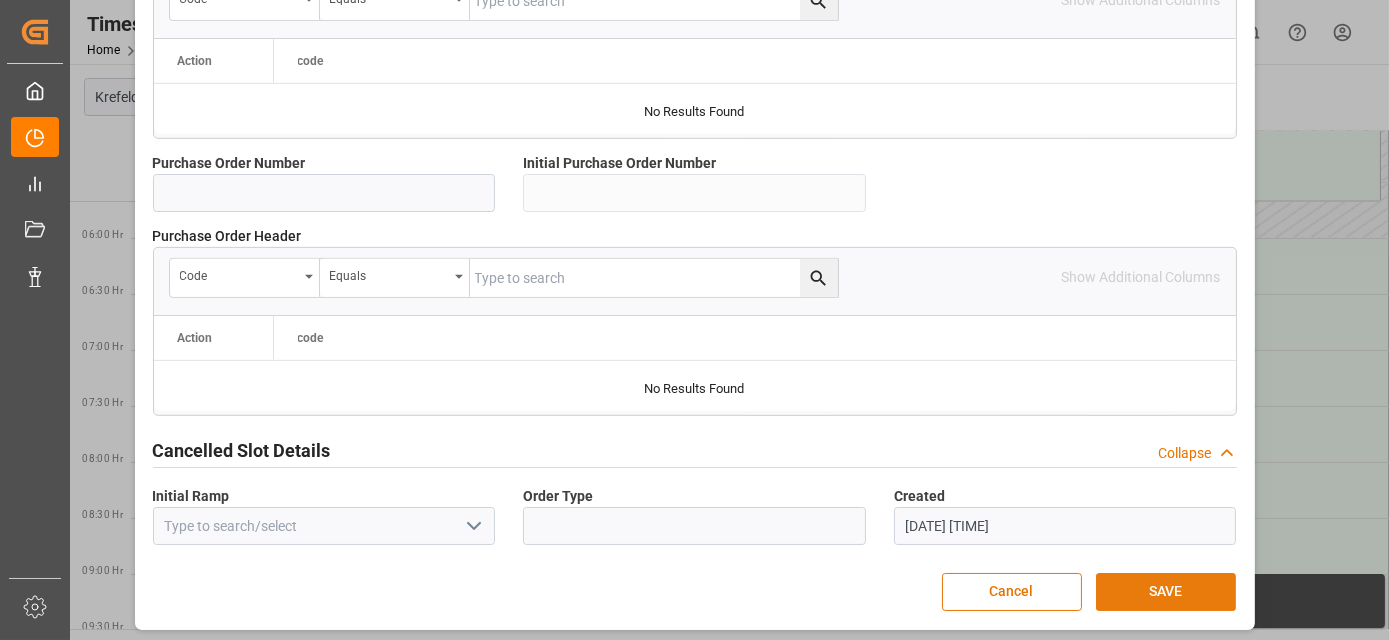click on "SAVE" at bounding box center (1166, 592) 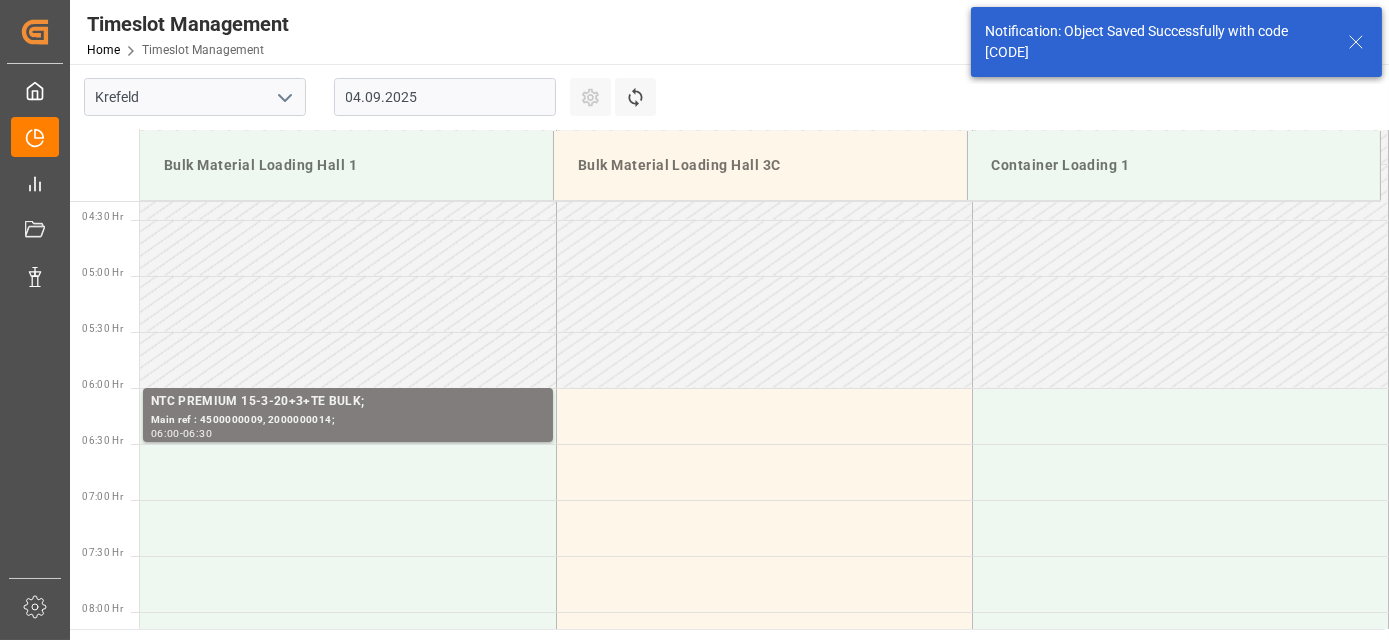 scroll, scrollTop: 546, scrollLeft: 0, axis: vertical 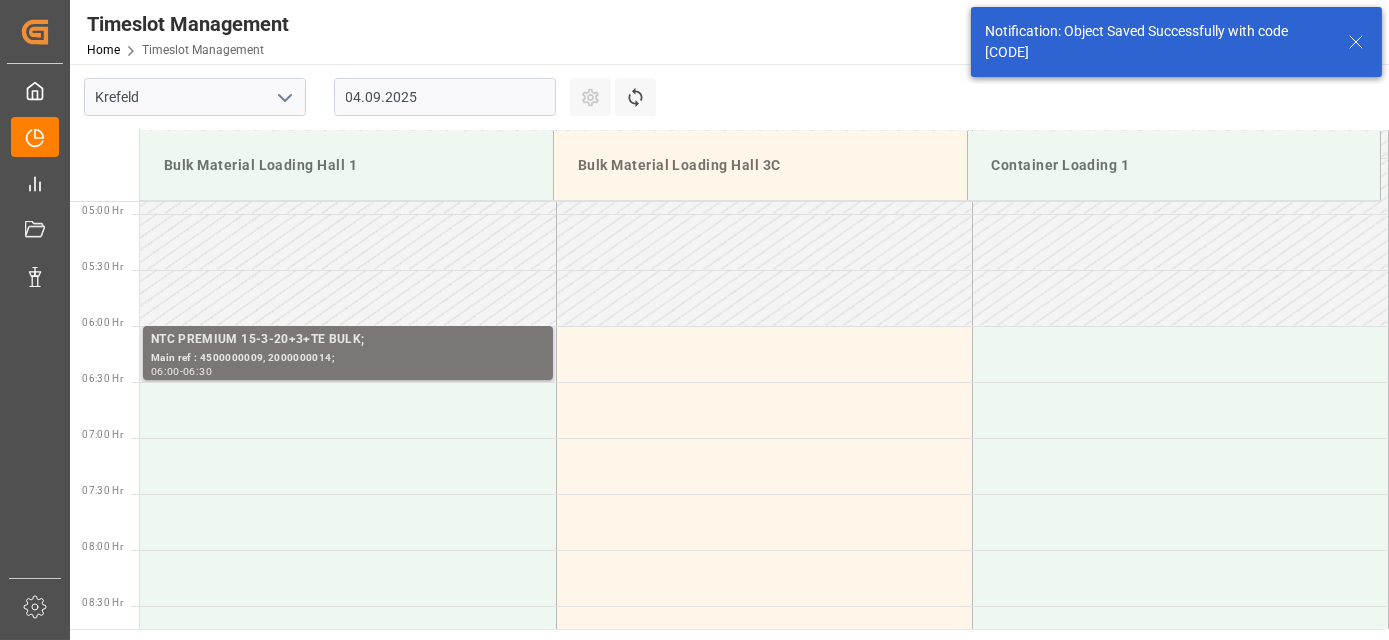 click on "NTC PREMIUM 15-3-20+3+TE BULK;" at bounding box center (348, 340) 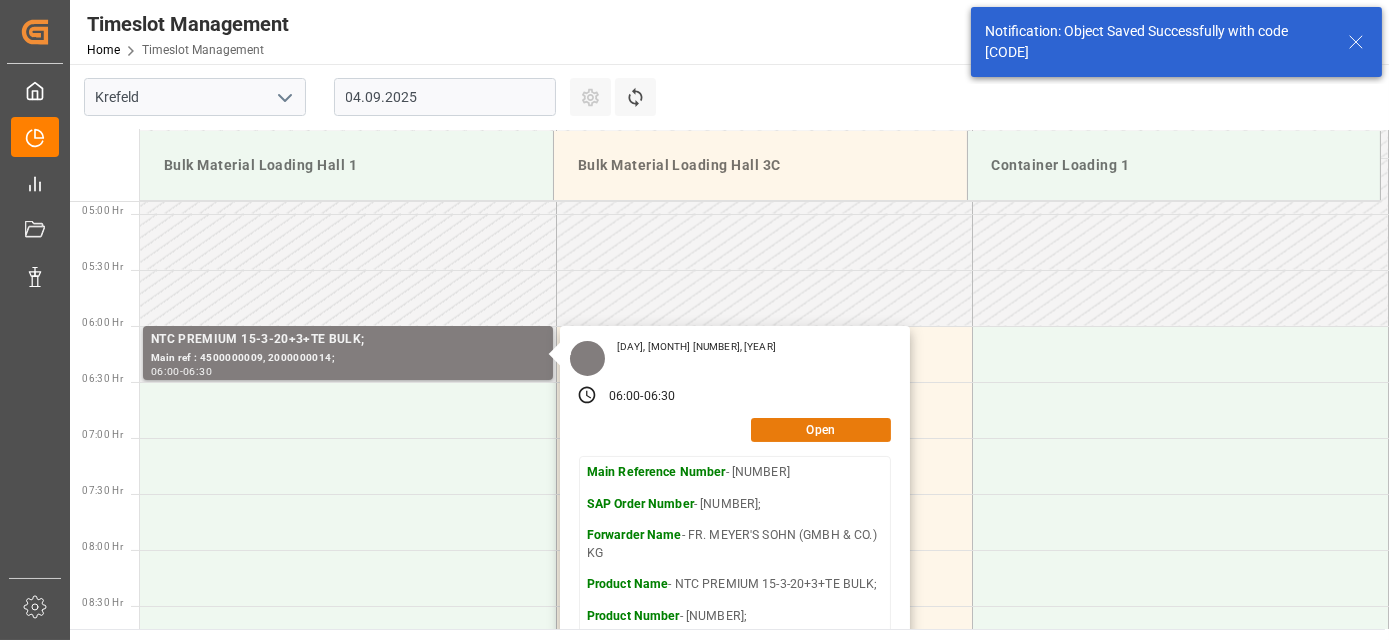 click on "Open" at bounding box center [821, 430] 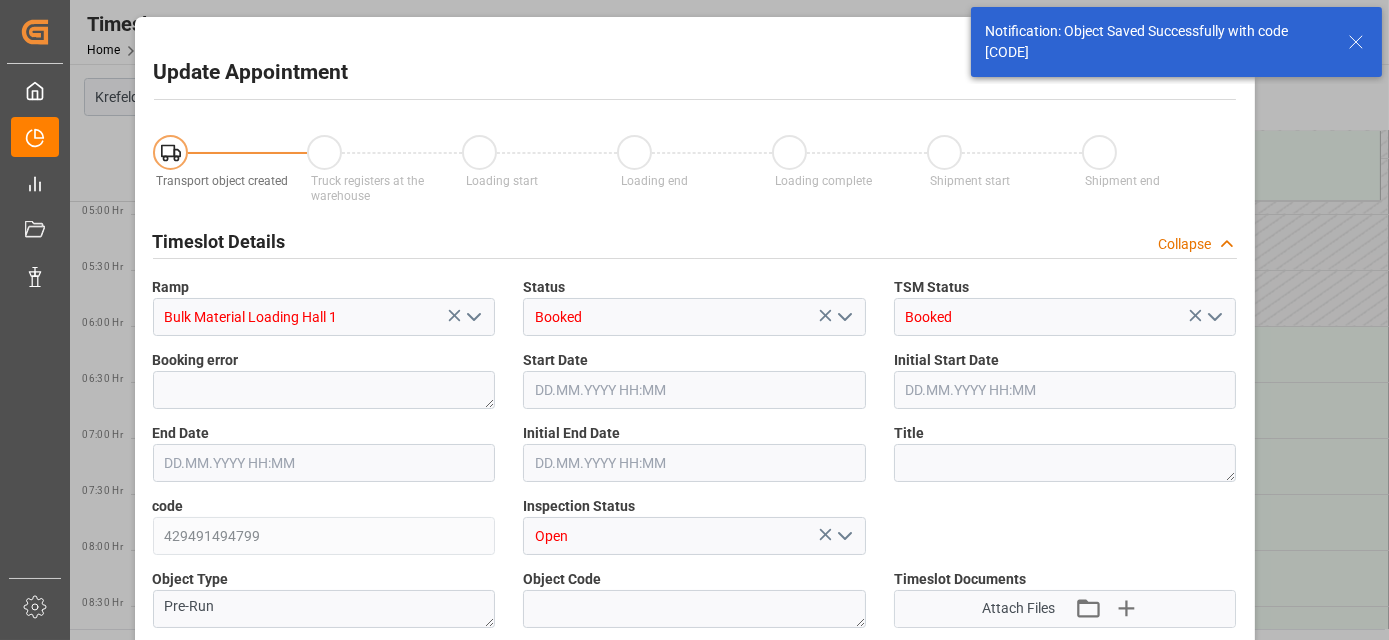 type on "26500" 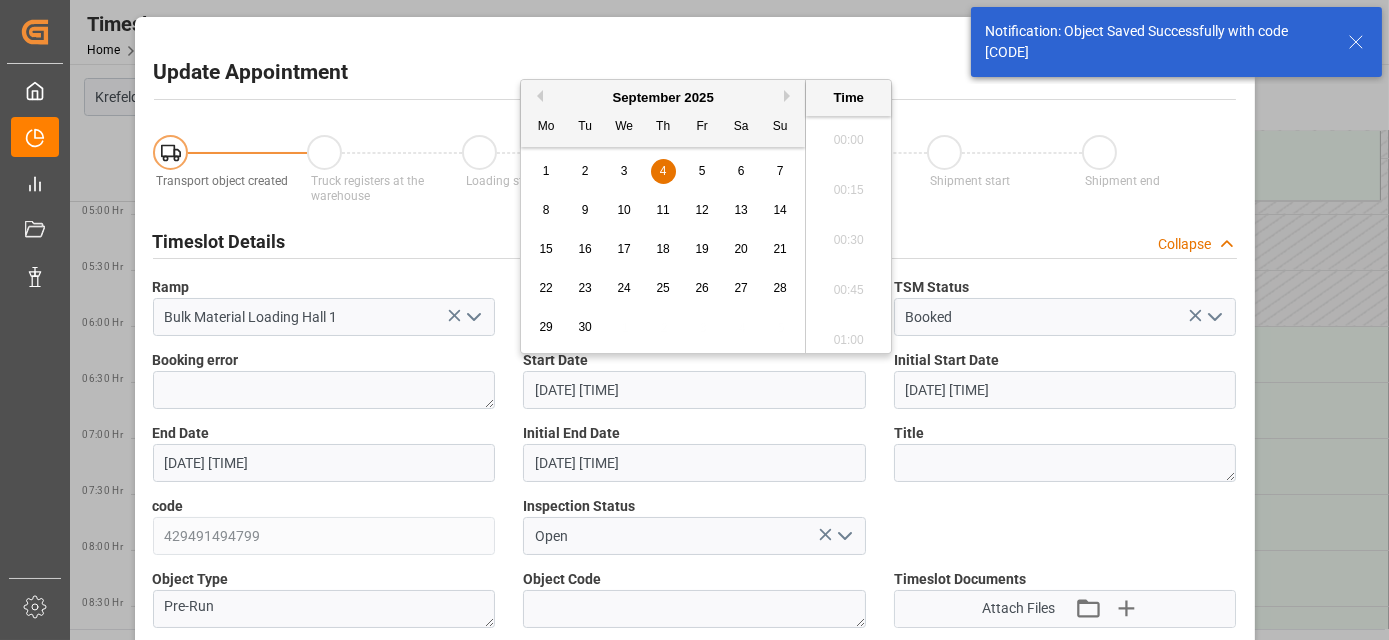 scroll, scrollTop: 1106, scrollLeft: 0, axis: vertical 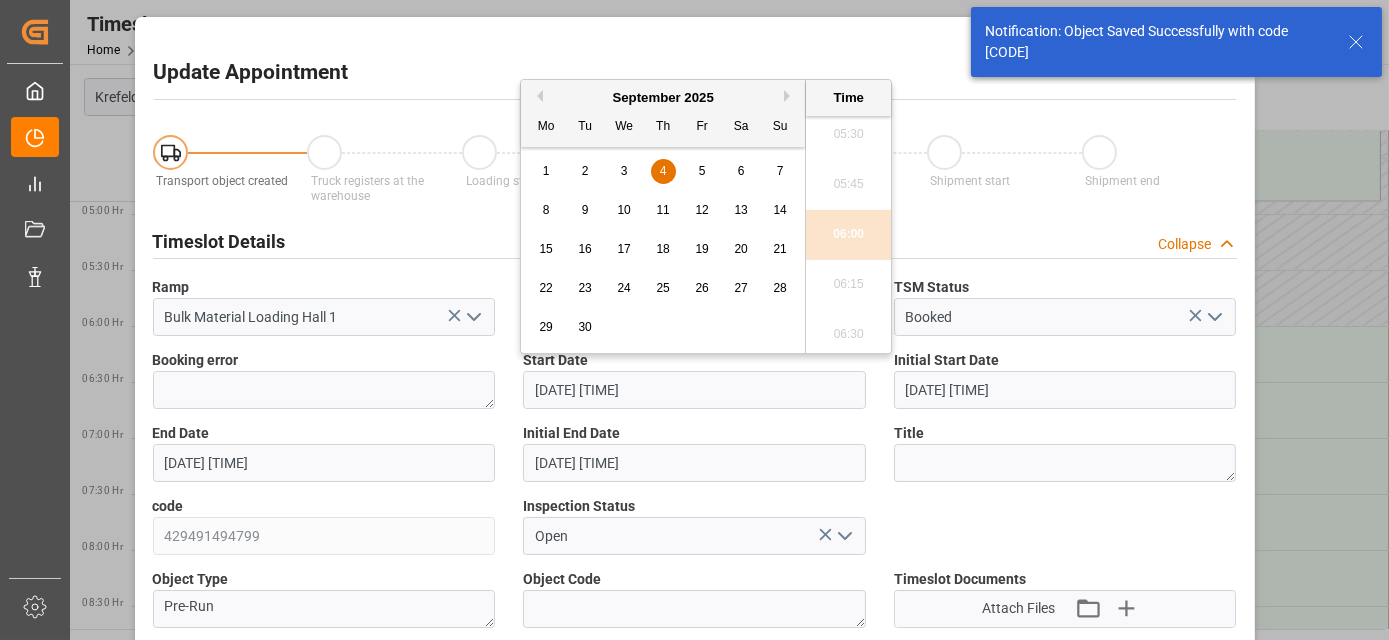 drag, startPoint x: 617, startPoint y: 387, endPoint x: 586, endPoint y: 584, distance: 199.42416 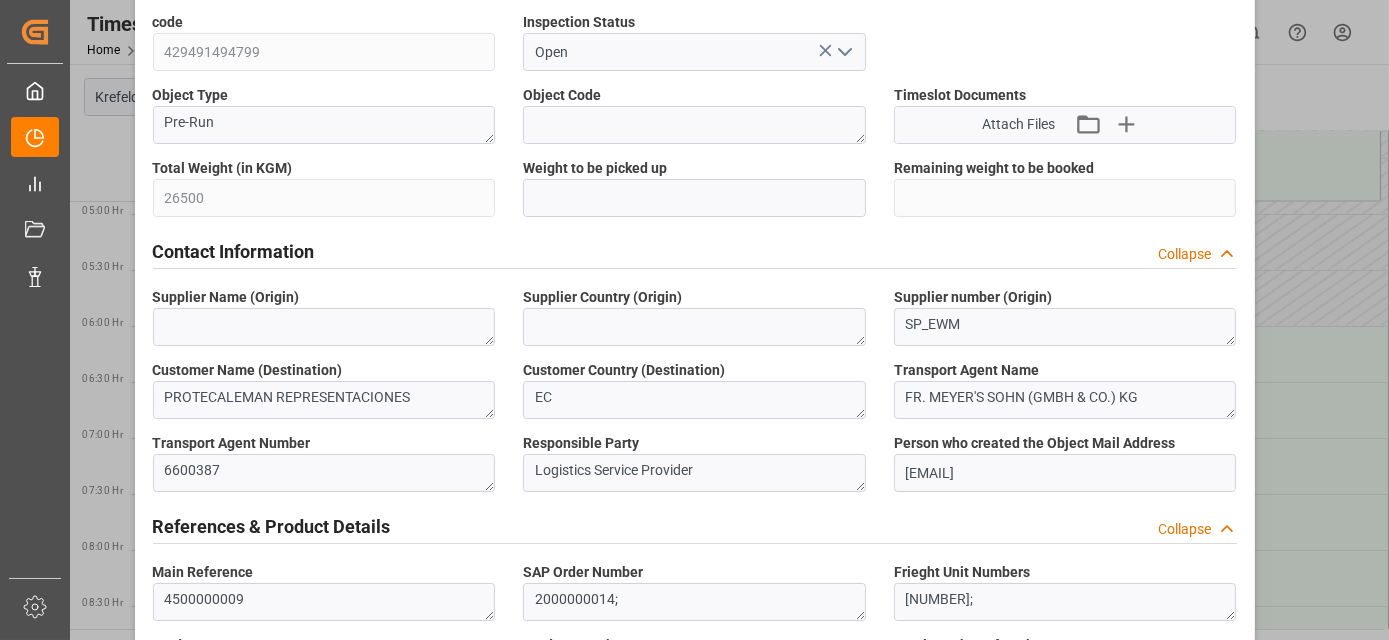 drag, startPoint x: 922, startPoint y: 410, endPoint x: 886, endPoint y: 528, distance: 123.36936 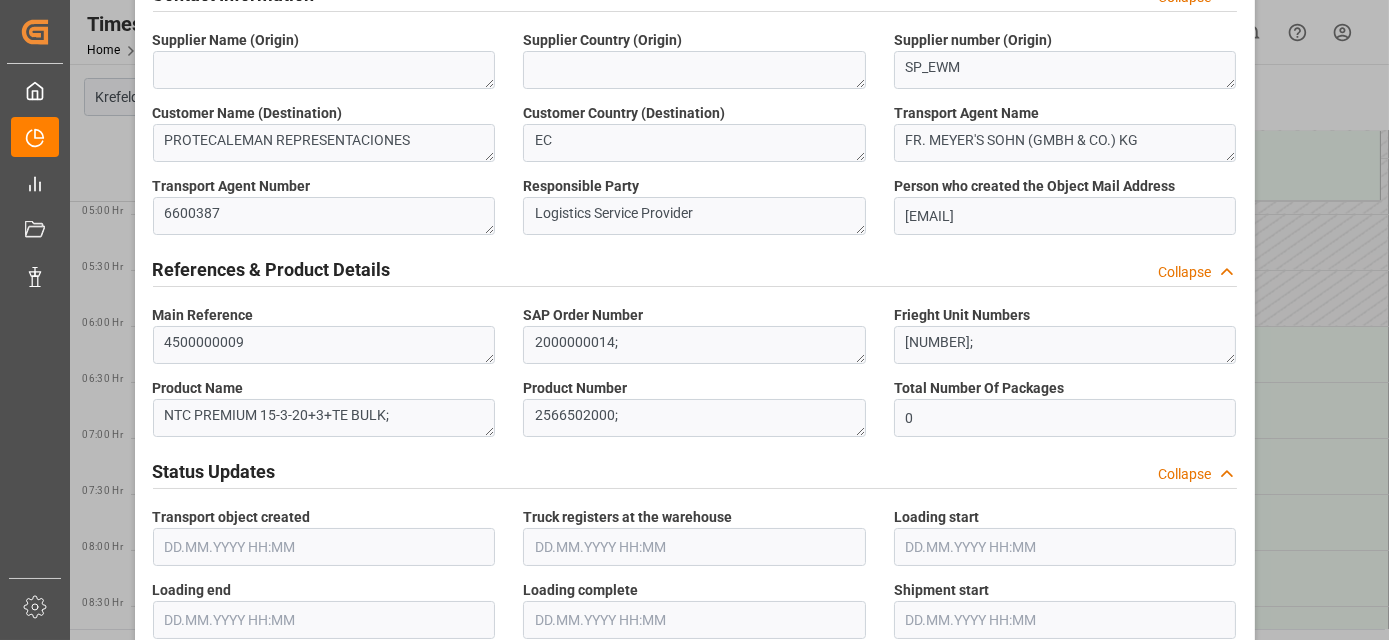 scroll, scrollTop: 898, scrollLeft: 0, axis: vertical 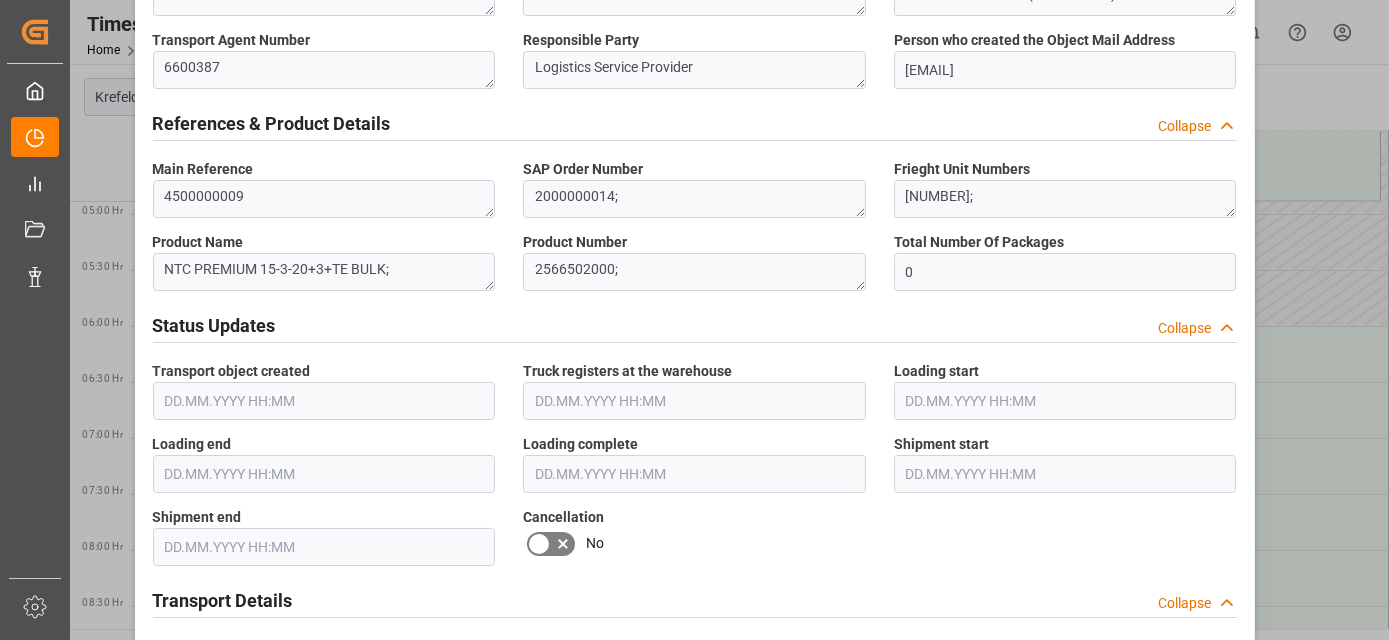 drag, startPoint x: 886, startPoint y: 528, endPoint x: 877, endPoint y: 649, distance: 121.33425 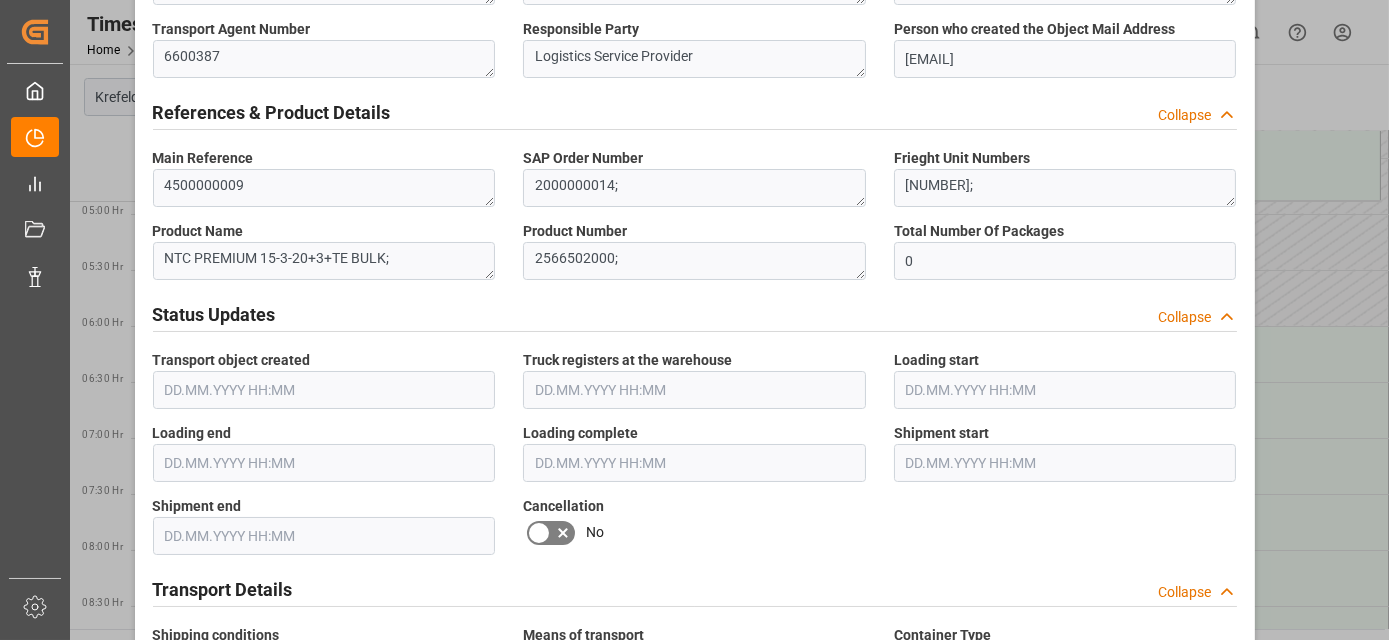 click 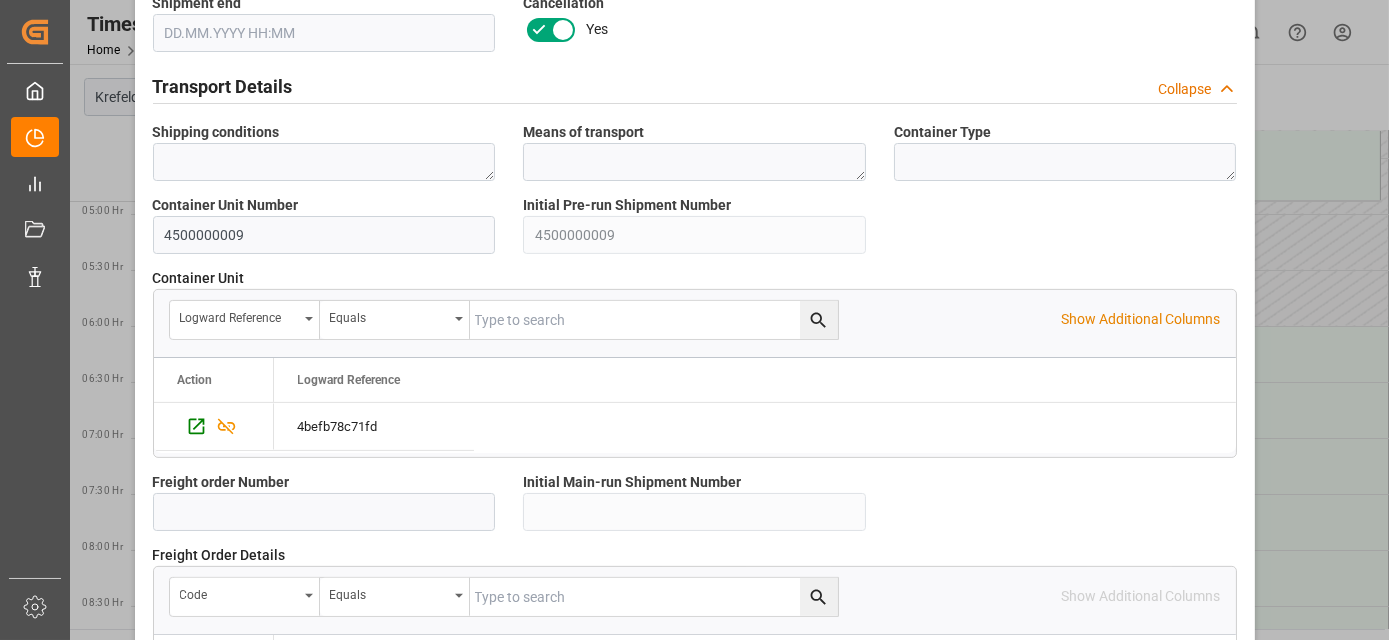 drag, startPoint x: 738, startPoint y: 514, endPoint x: 764, endPoint y: 681, distance: 169.01184 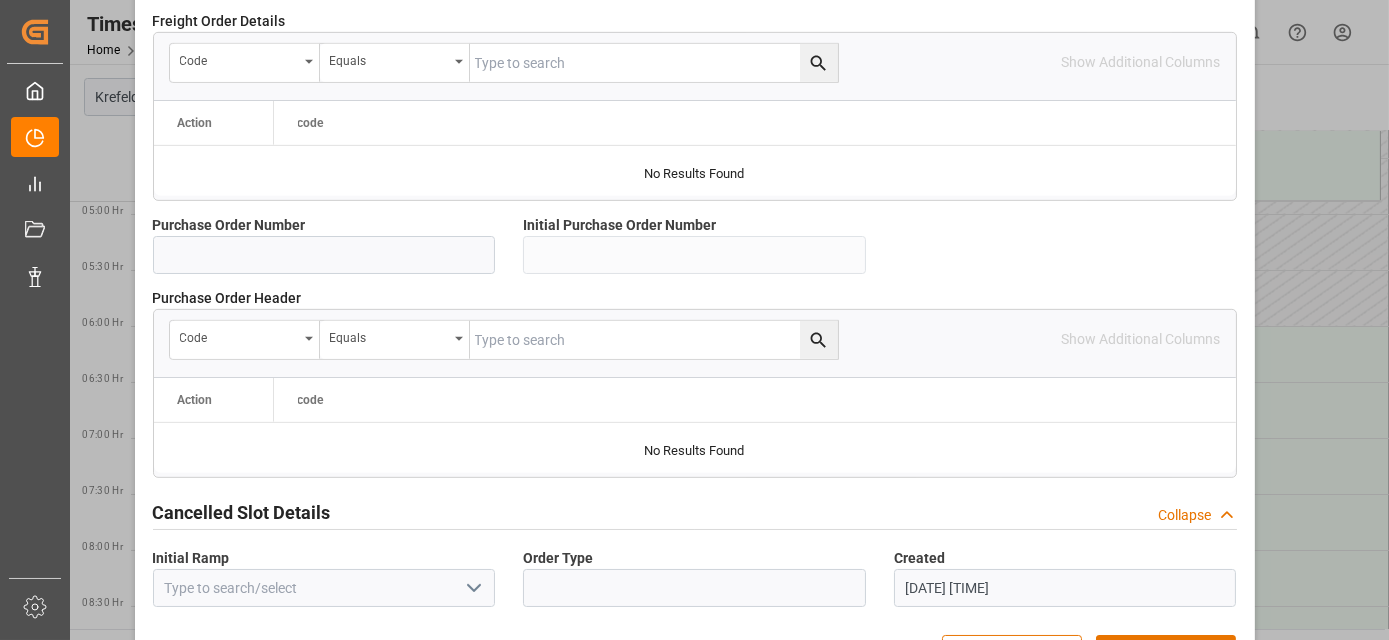 scroll, scrollTop: 1997, scrollLeft: 0, axis: vertical 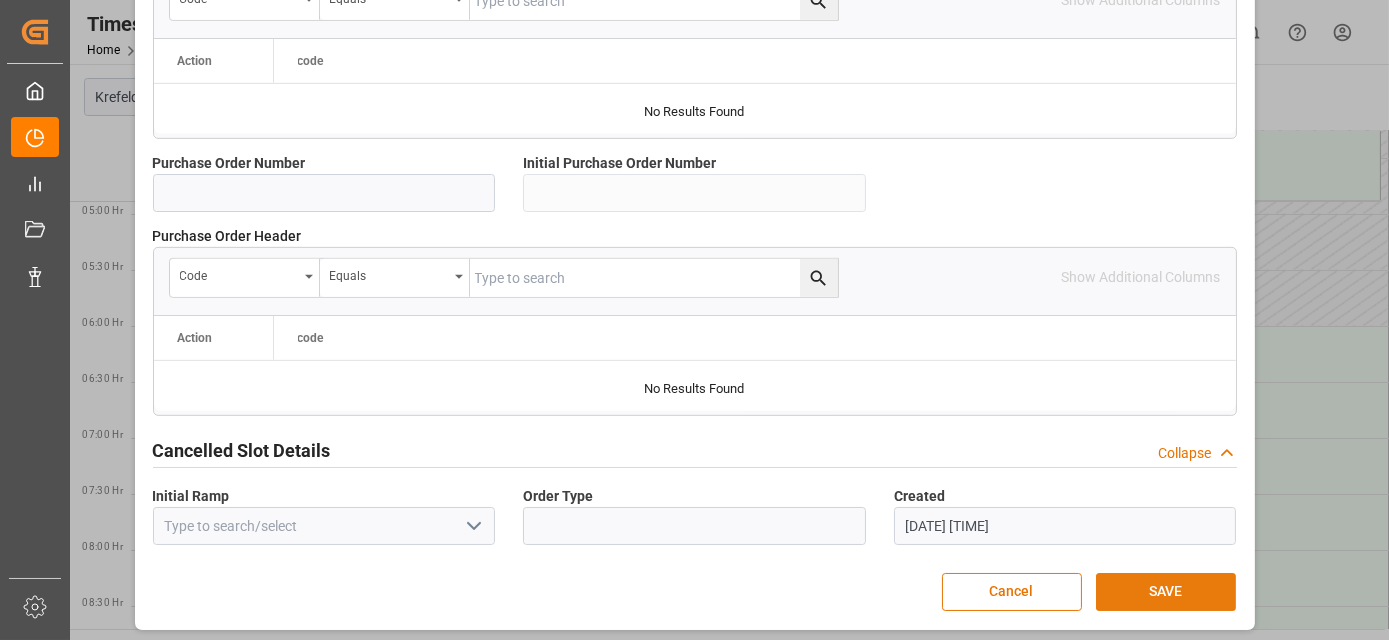 click on "SAVE" at bounding box center (1166, 592) 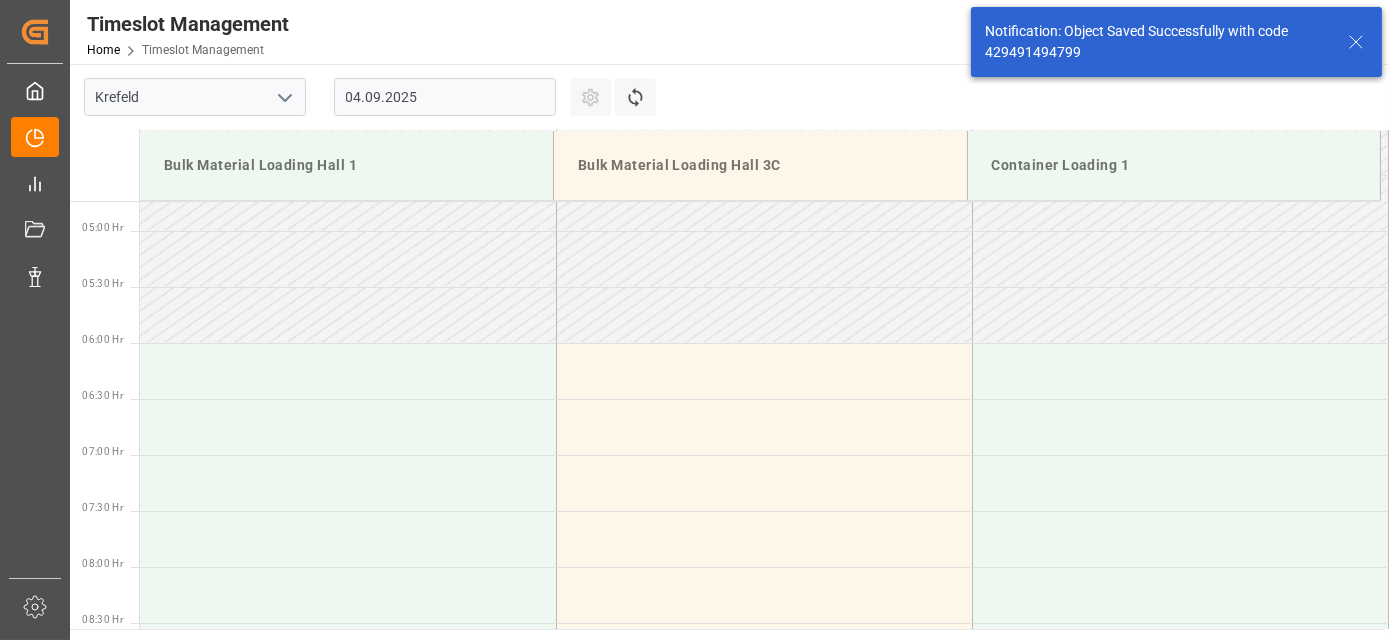 scroll, scrollTop: 546, scrollLeft: 0, axis: vertical 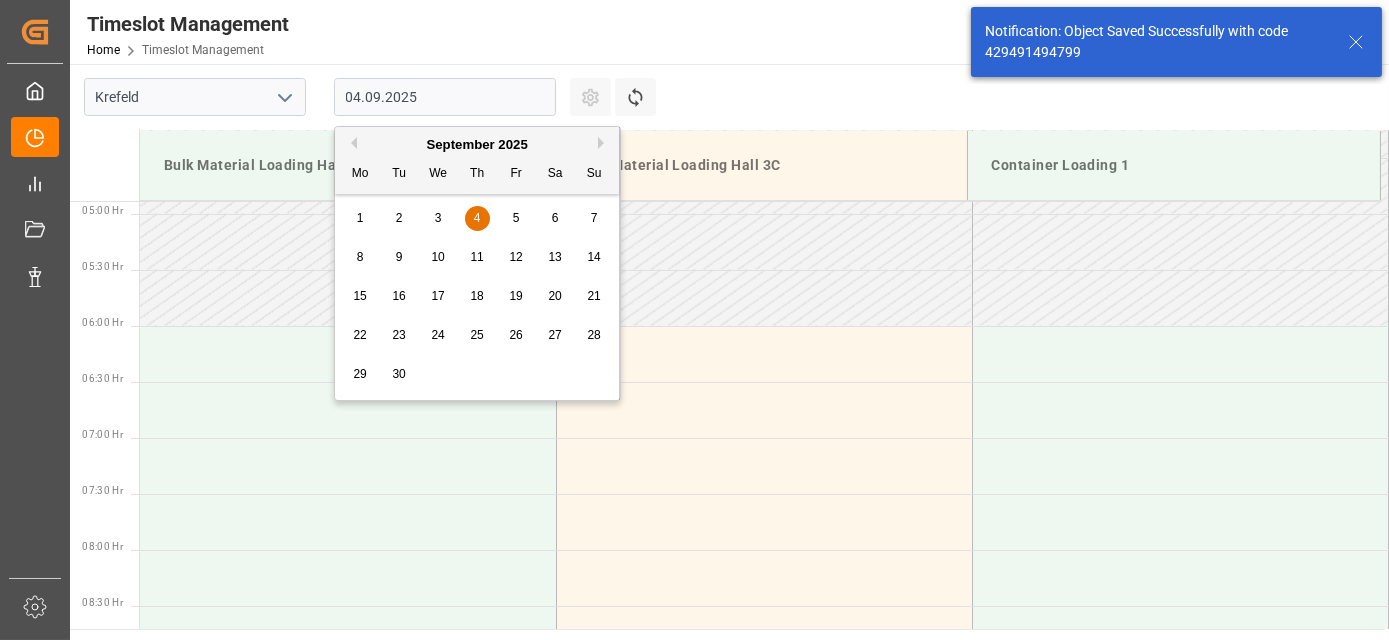 click on "04.09.2025" at bounding box center (445, 97) 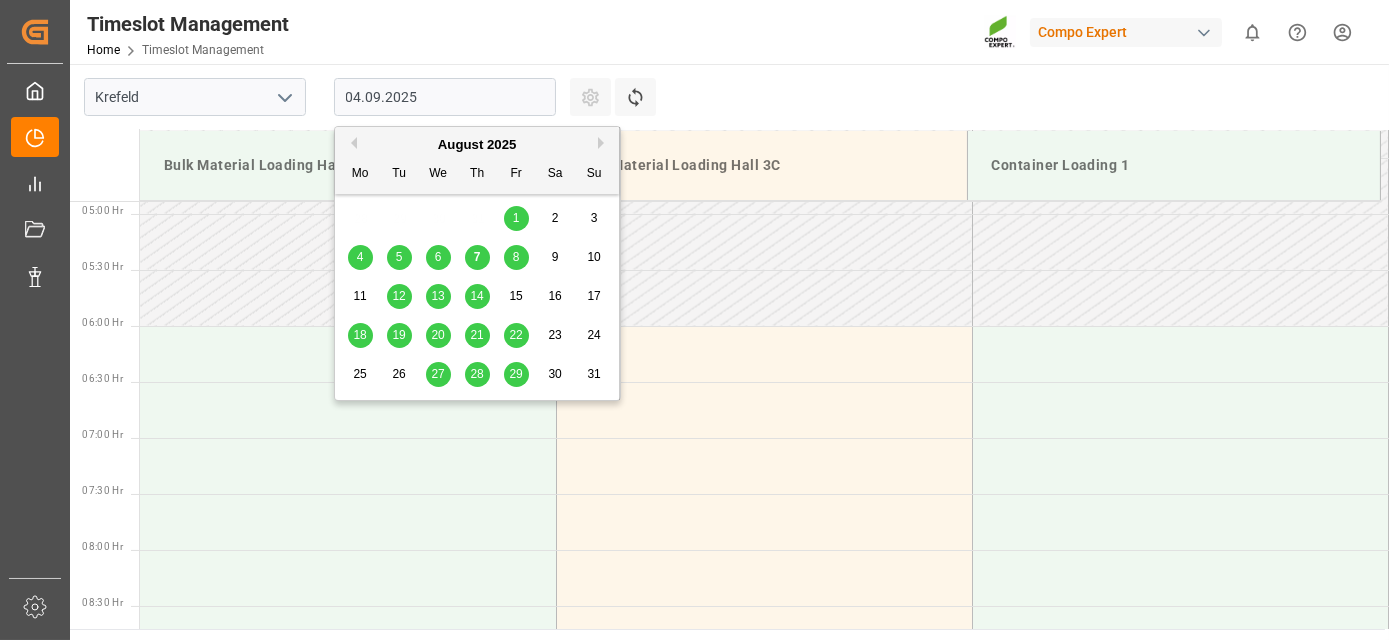 click on "19" at bounding box center [398, 335] 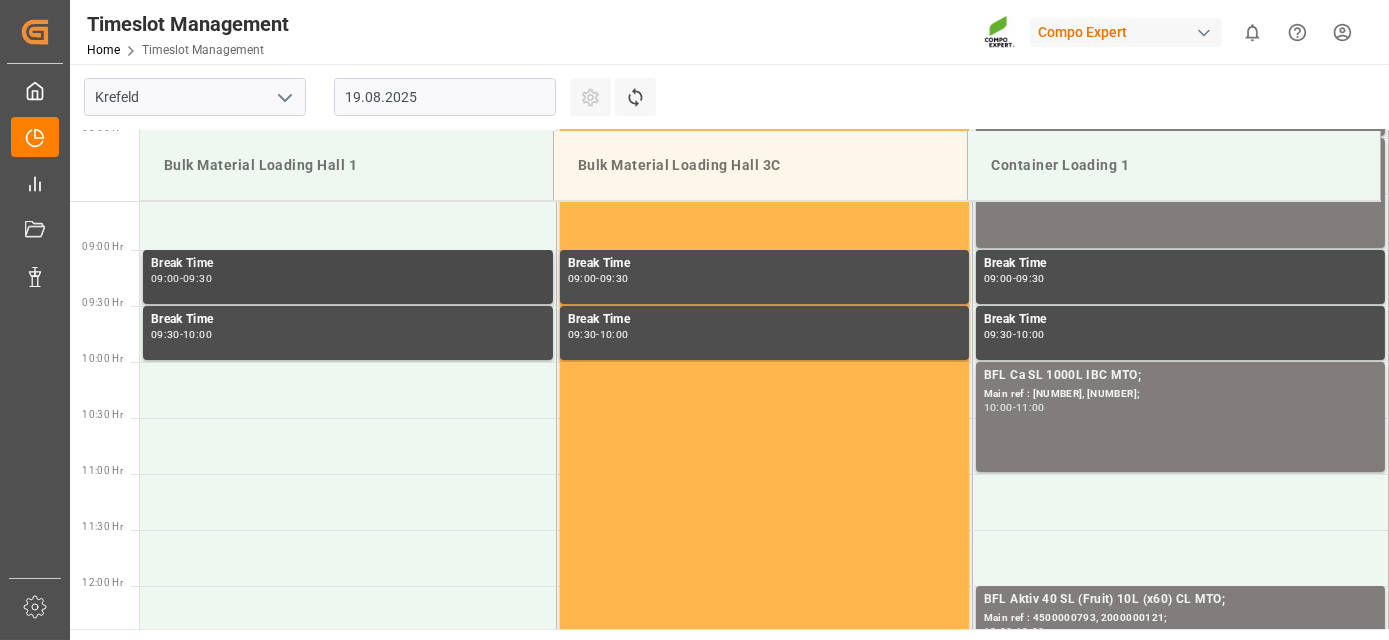 scroll, scrollTop: 994, scrollLeft: 0, axis: vertical 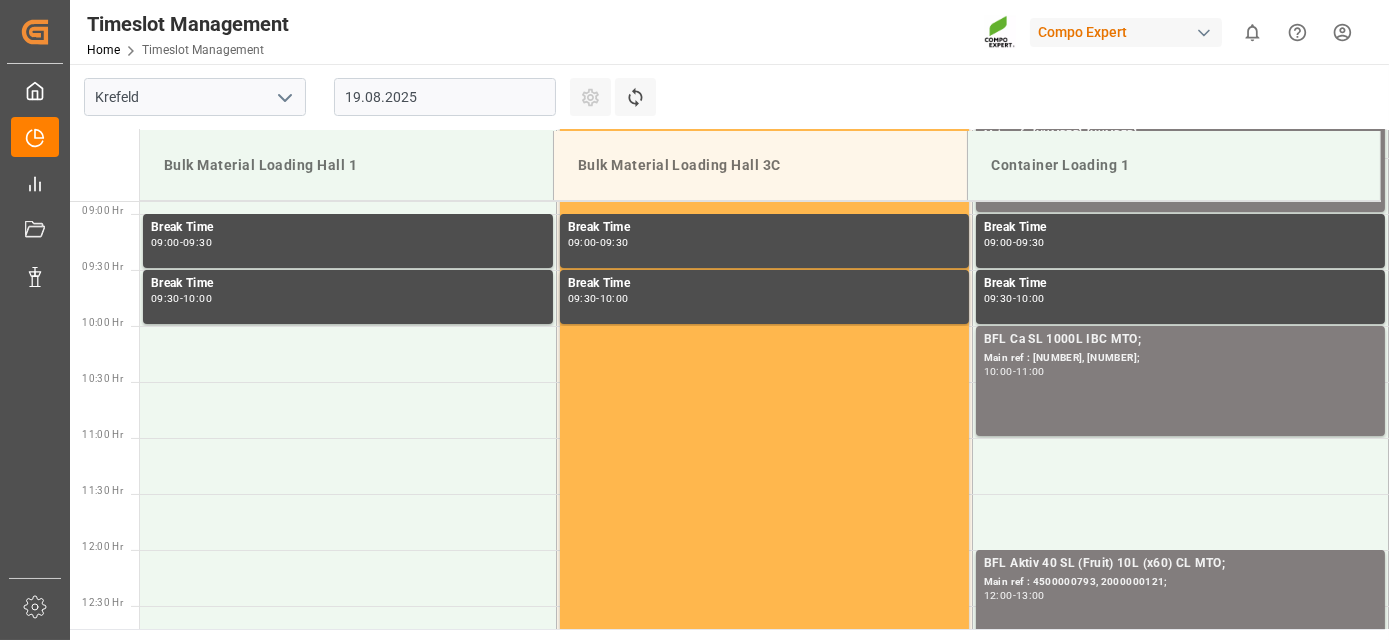 click on "19.08.2025" at bounding box center [445, 97] 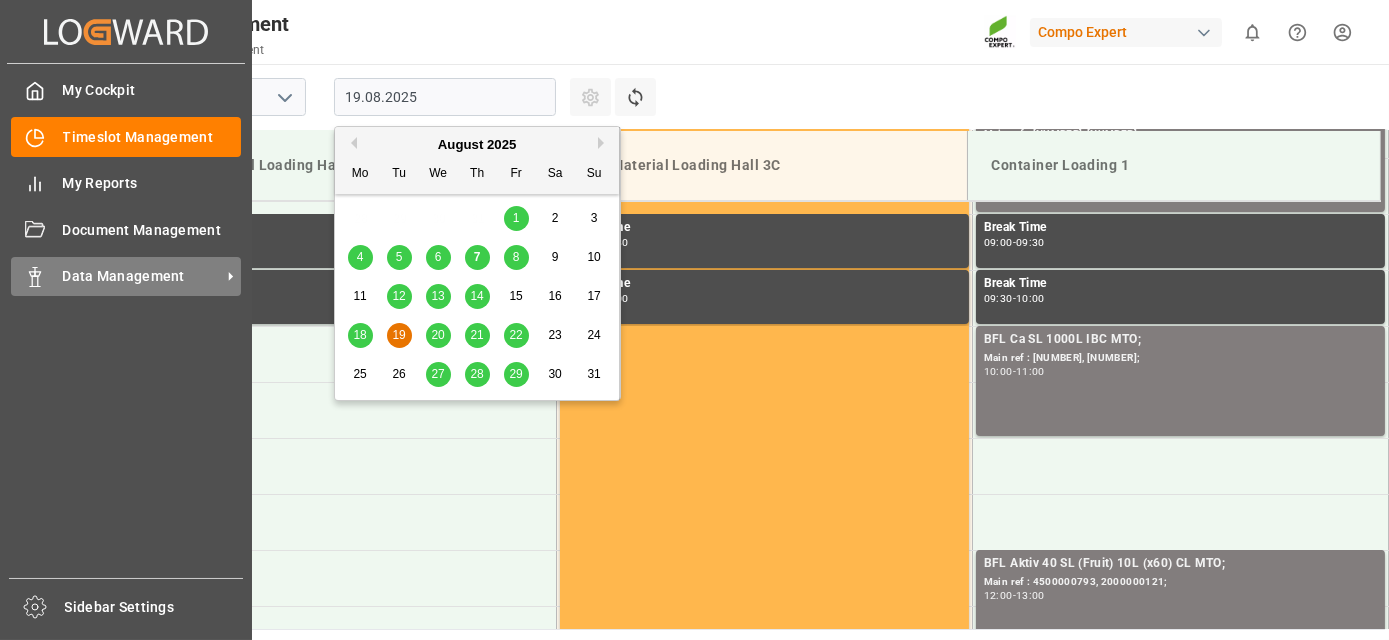 click on "Data Management" at bounding box center [142, 276] 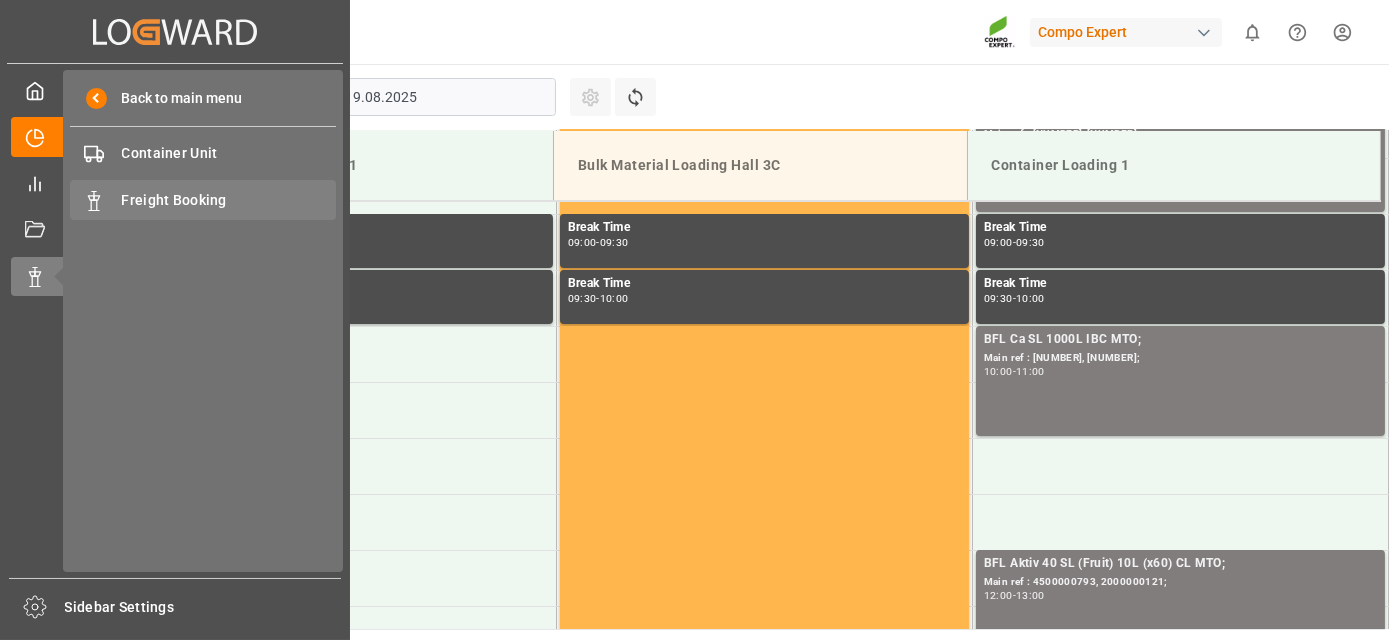 click on "Freight Booking Freight Booking" at bounding box center [203, 199] 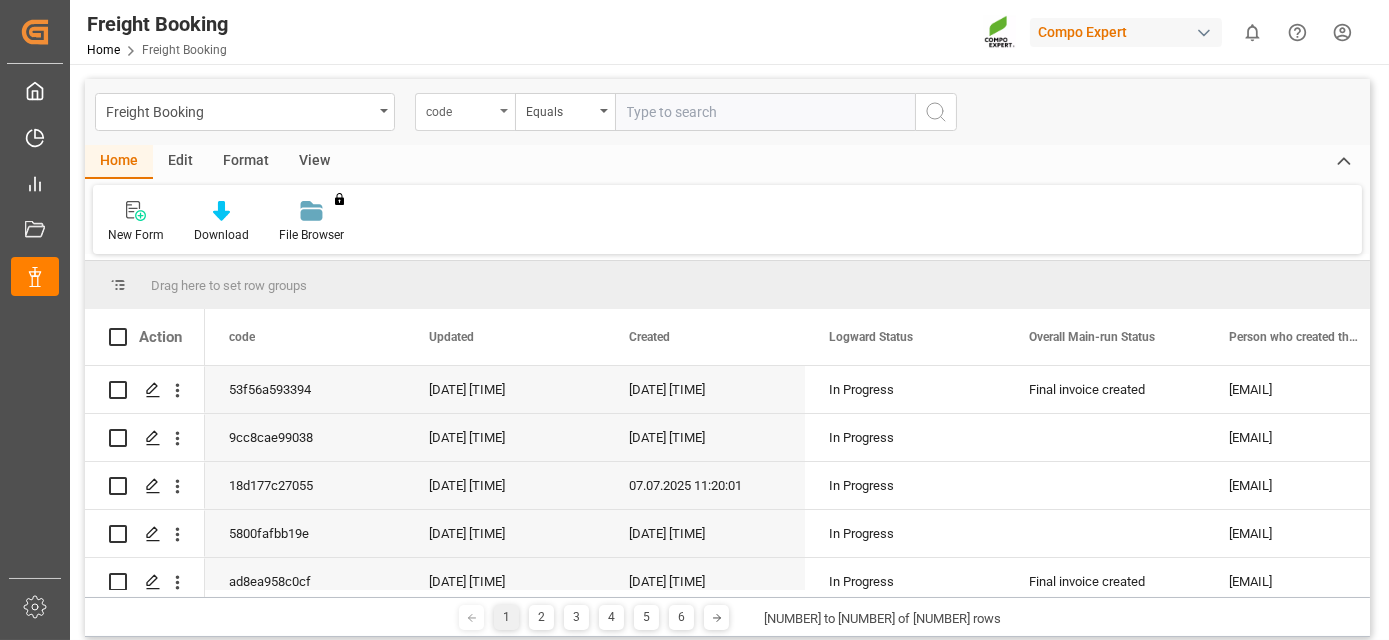 click on "code" at bounding box center [465, 112] 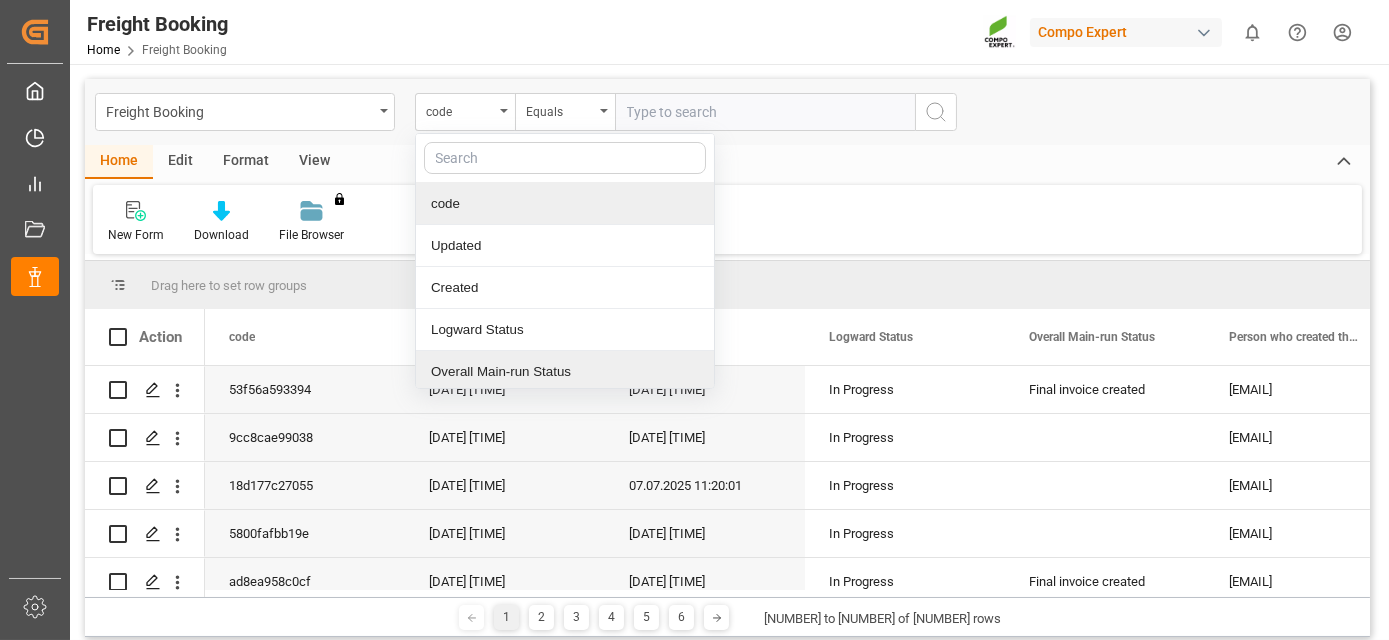 scroll, scrollTop: 45, scrollLeft: 0, axis: vertical 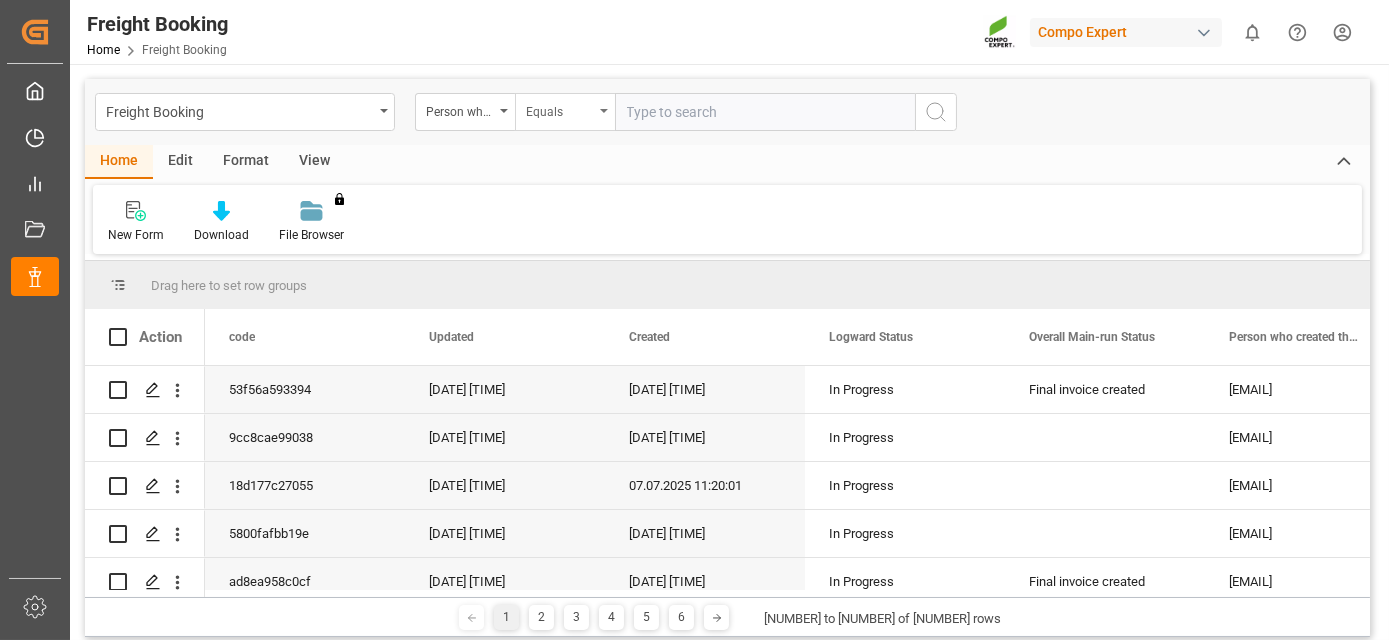click on "Equals" at bounding box center [565, 112] 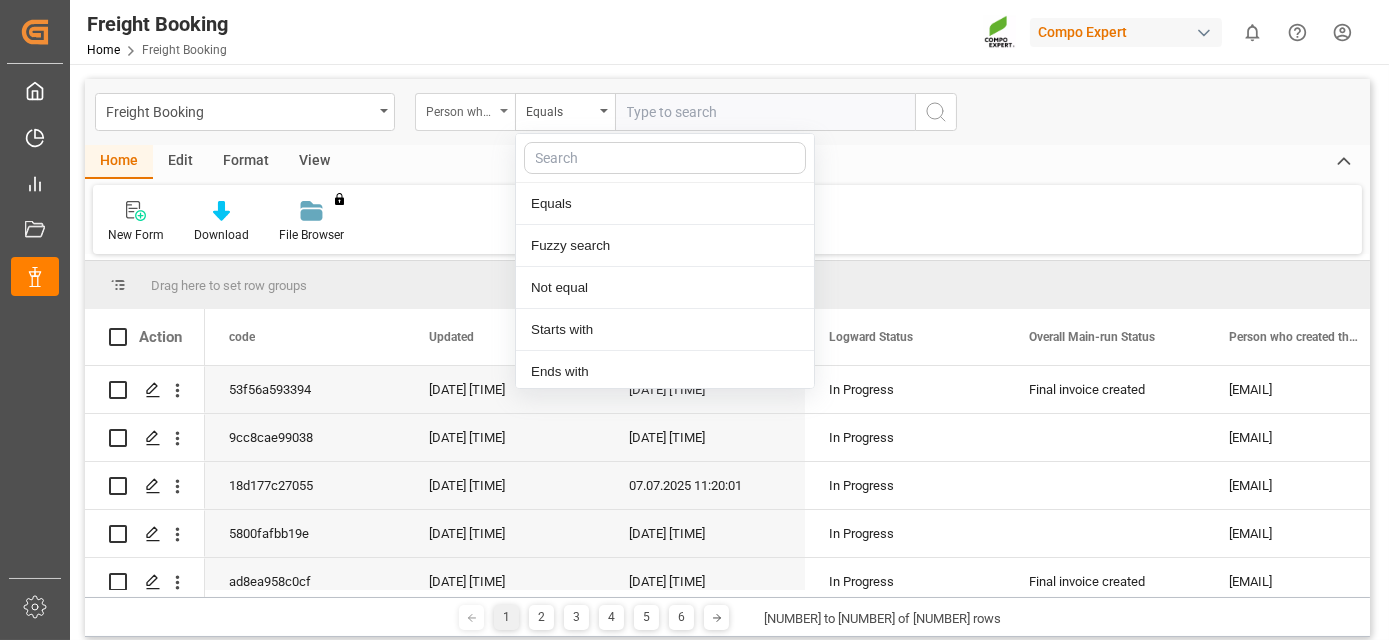 click on "Person who created the Object Mail Address" at bounding box center [465, 112] 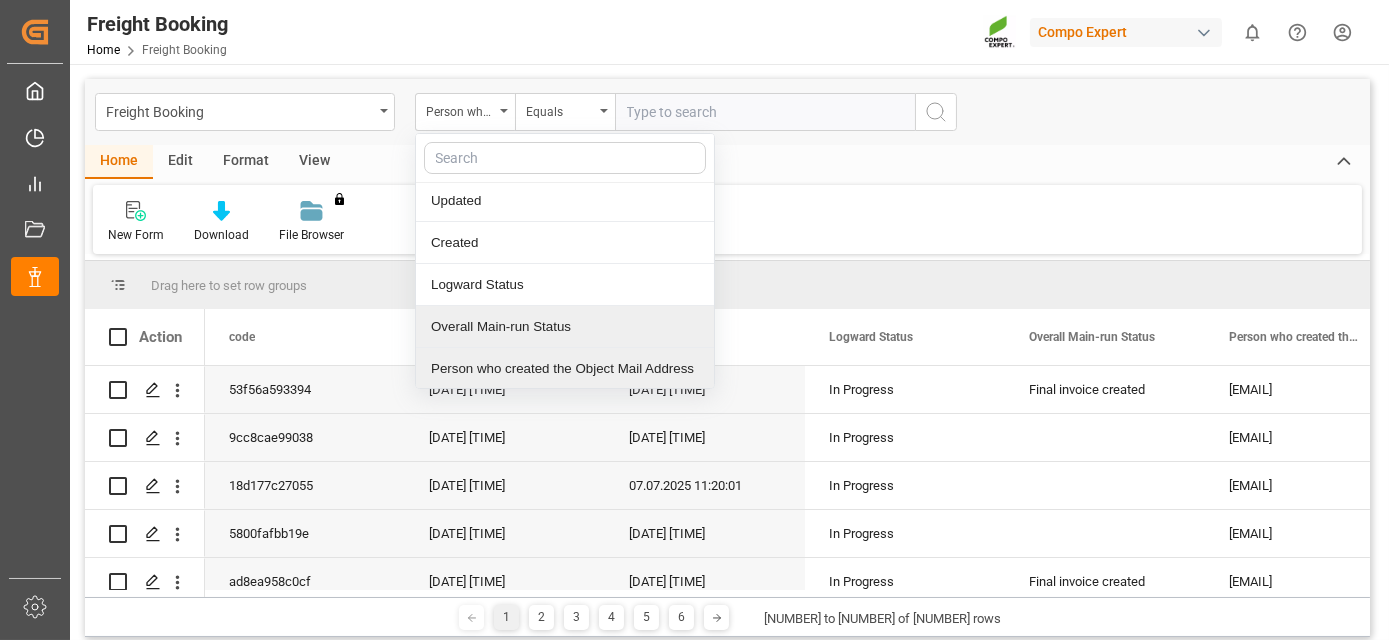 scroll, scrollTop: 86, scrollLeft: 0, axis: vertical 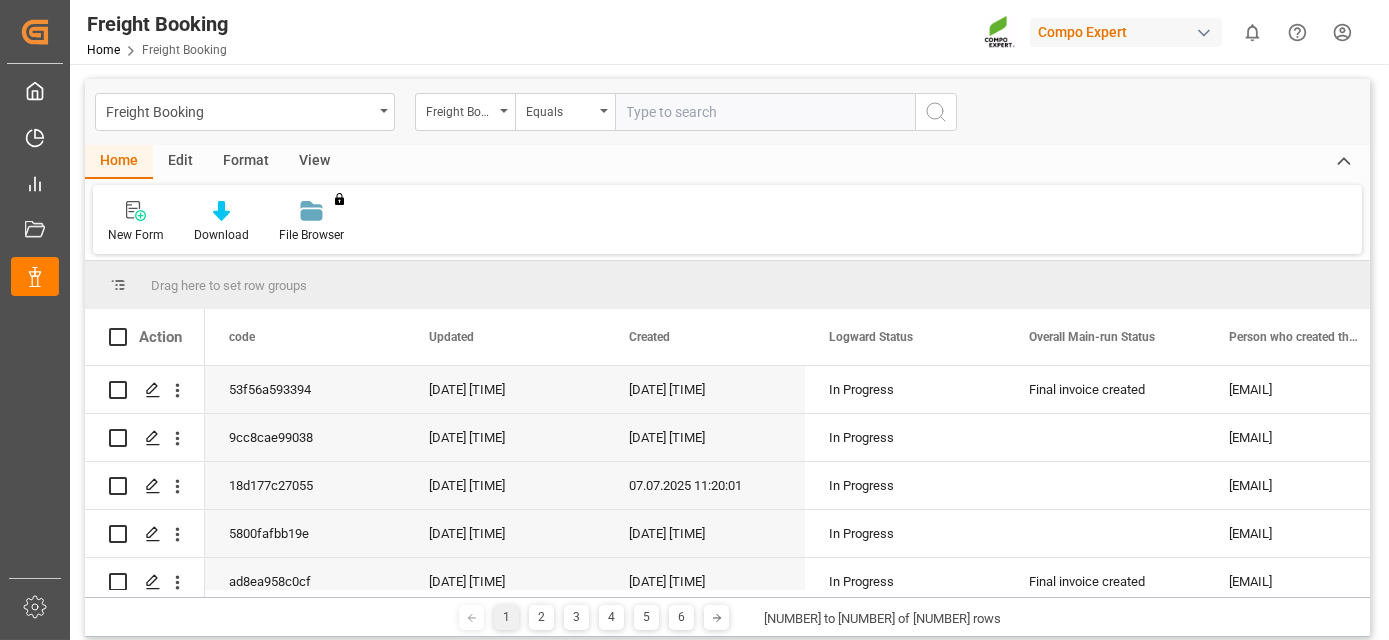 click at bounding box center (765, 112) 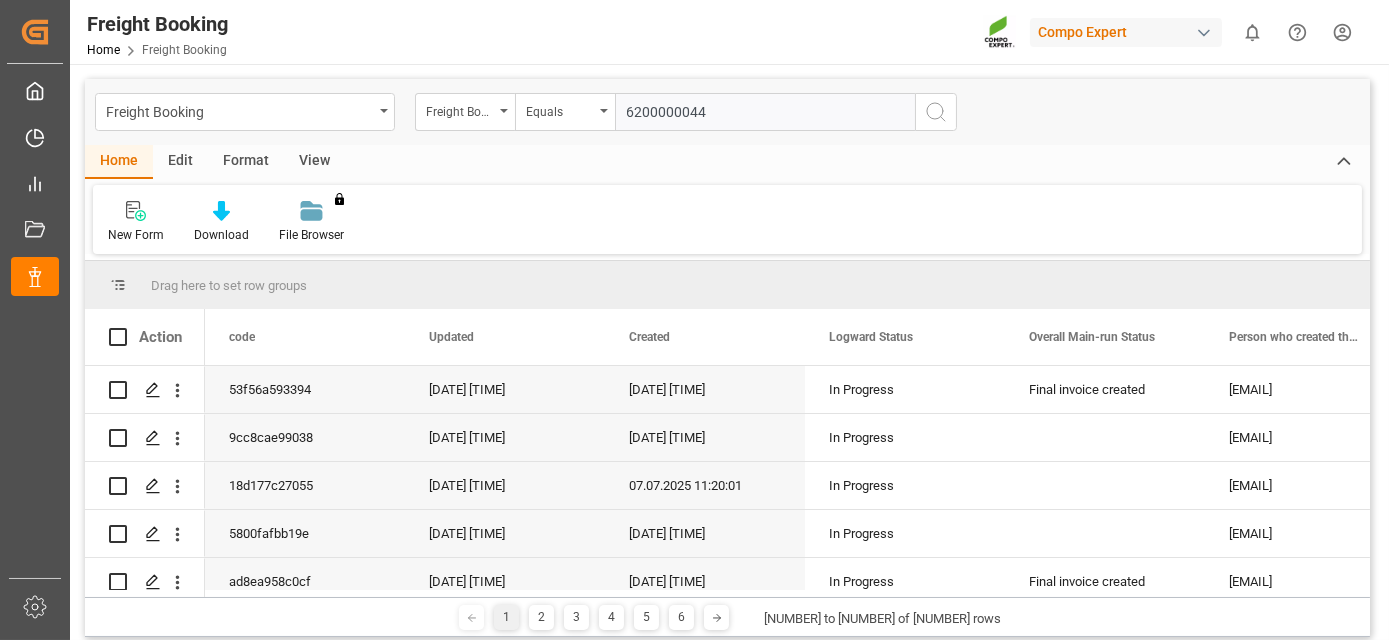 type on "6200000044" 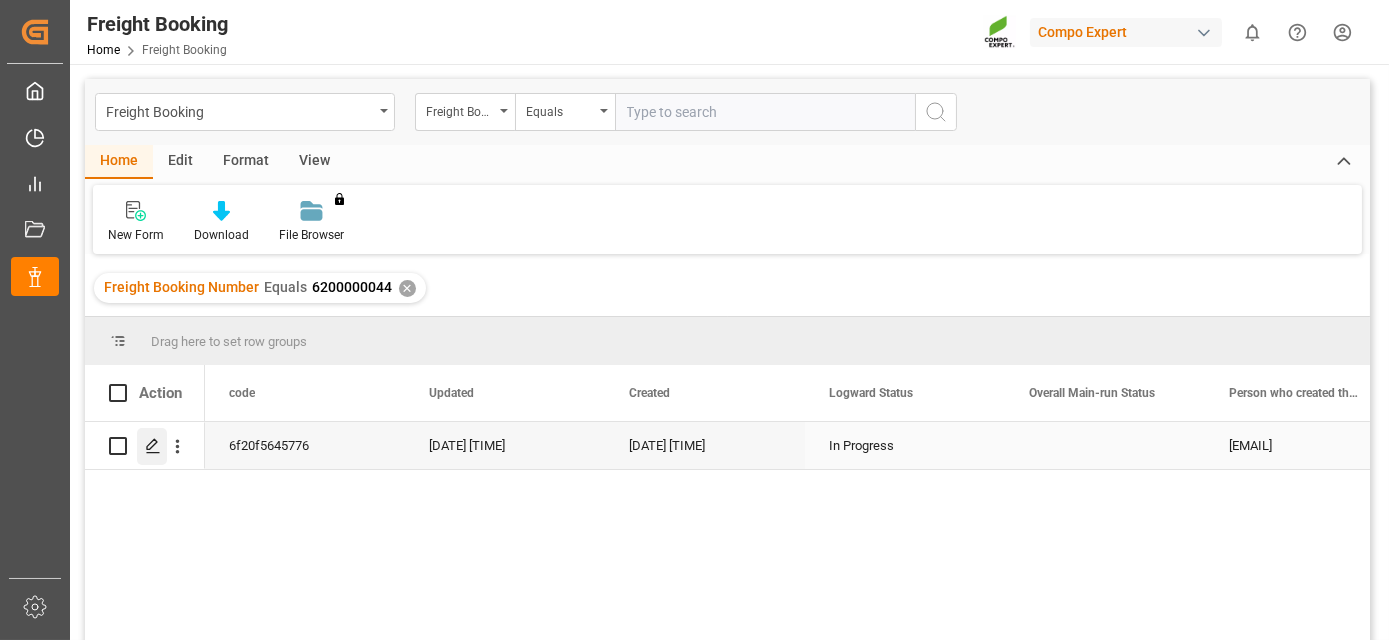 click at bounding box center (152, 446) 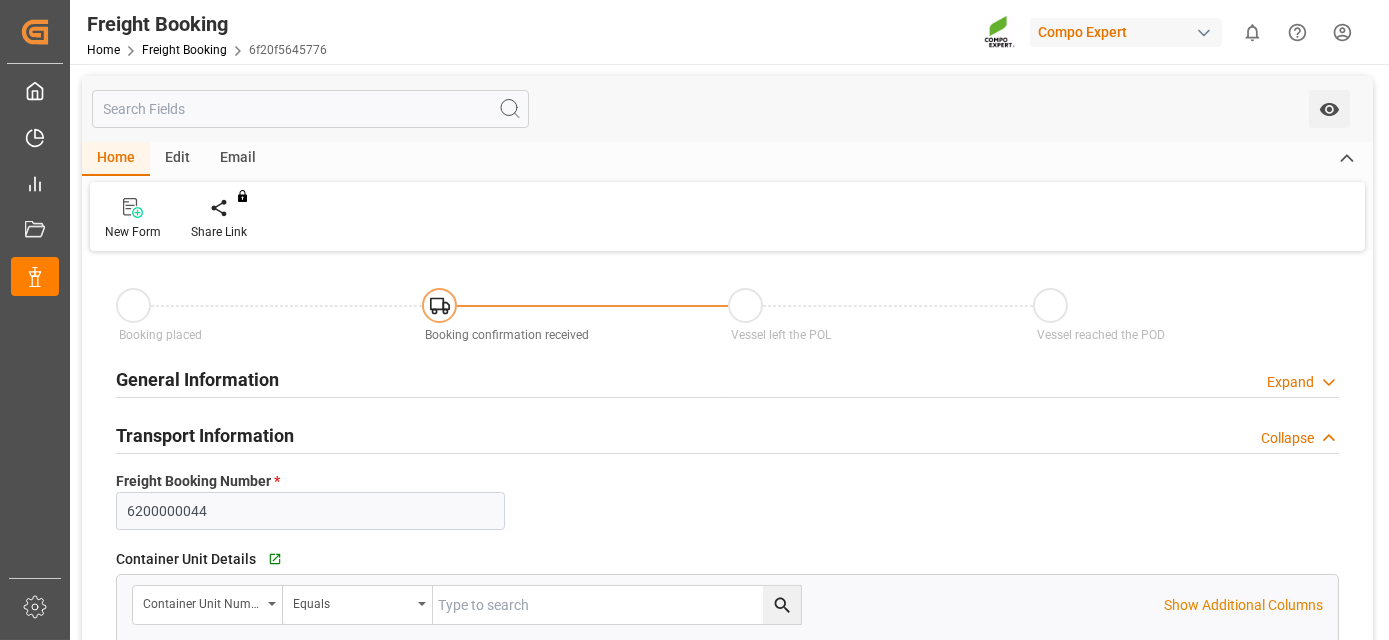 type on "14.08.2025 01:00" 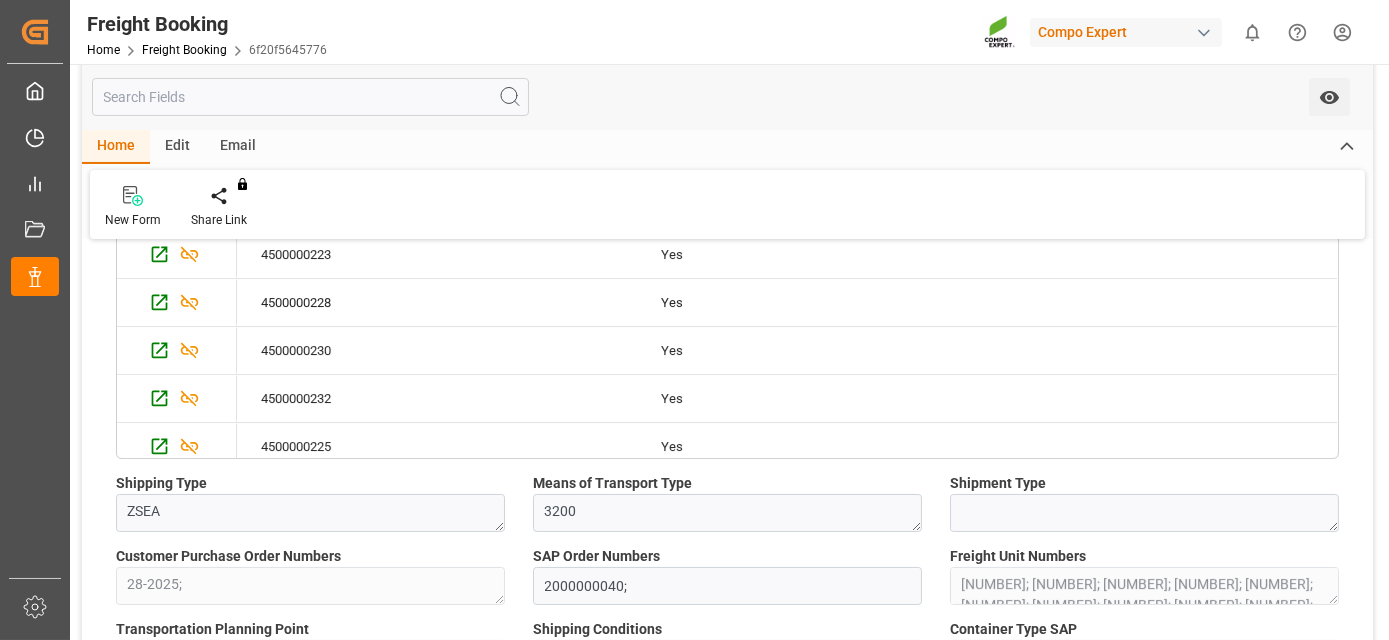 drag, startPoint x: 394, startPoint y: 307, endPoint x: 368, endPoint y: 407, distance: 103.32473 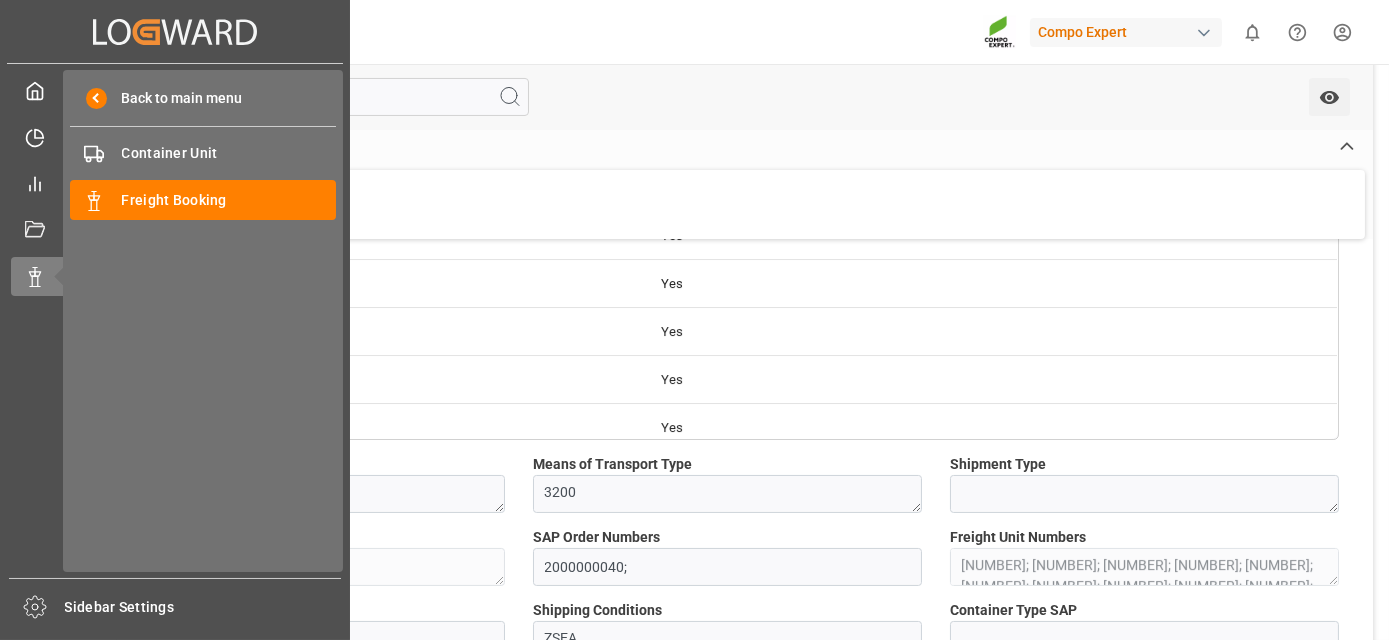drag, startPoint x: 57, startPoint y: 410, endPoint x: 429, endPoint y: 490, distance: 380.5049 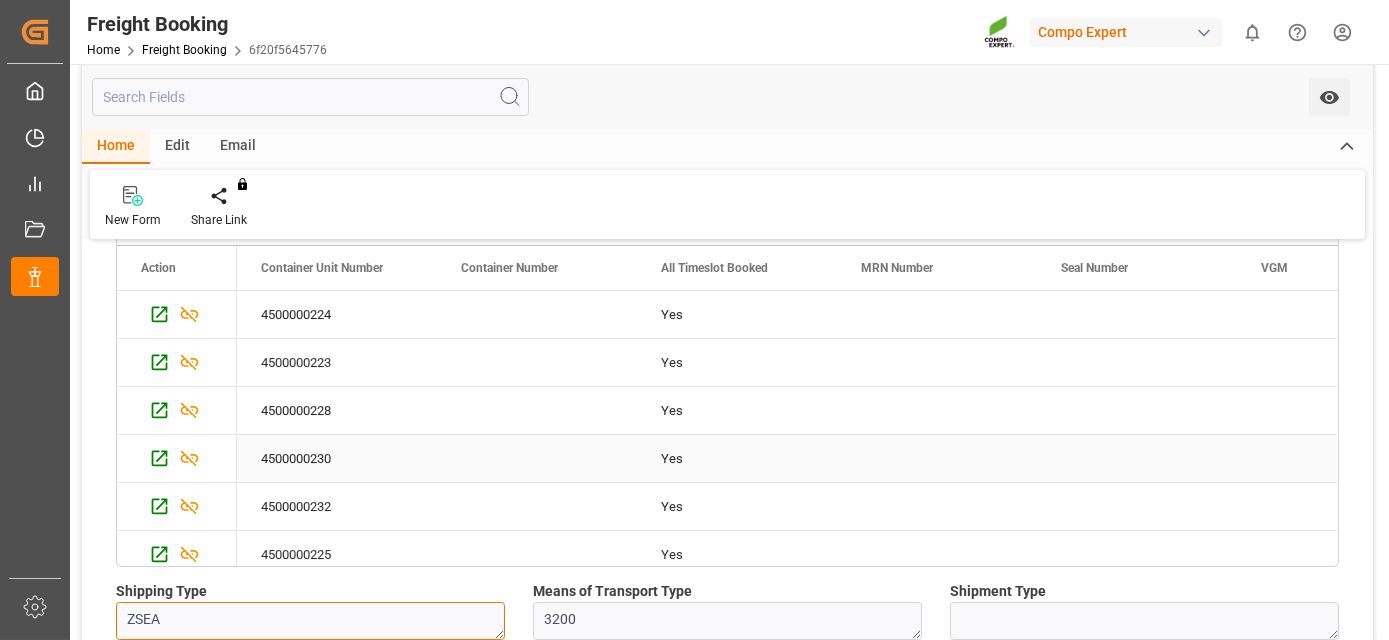 scroll, scrollTop: 369, scrollLeft: 0, axis: vertical 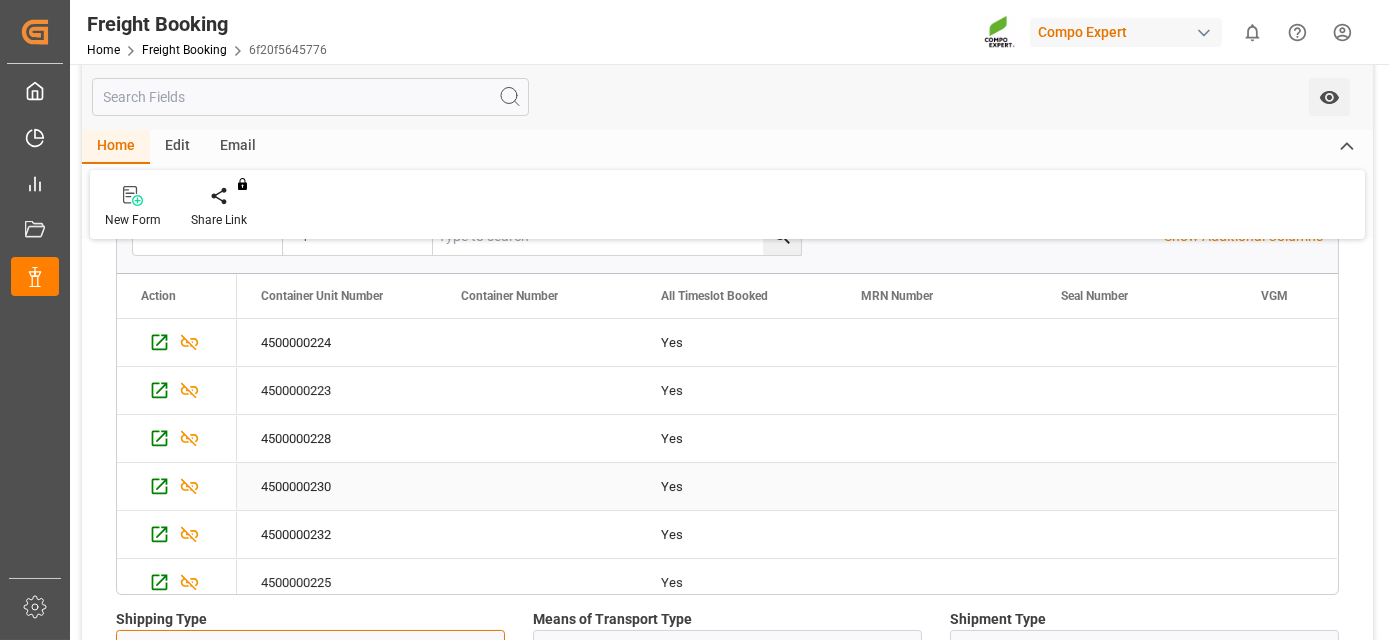 drag, startPoint x: 481, startPoint y: 490, endPoint x: 442, endPoint y: 420, distance: 80.13114 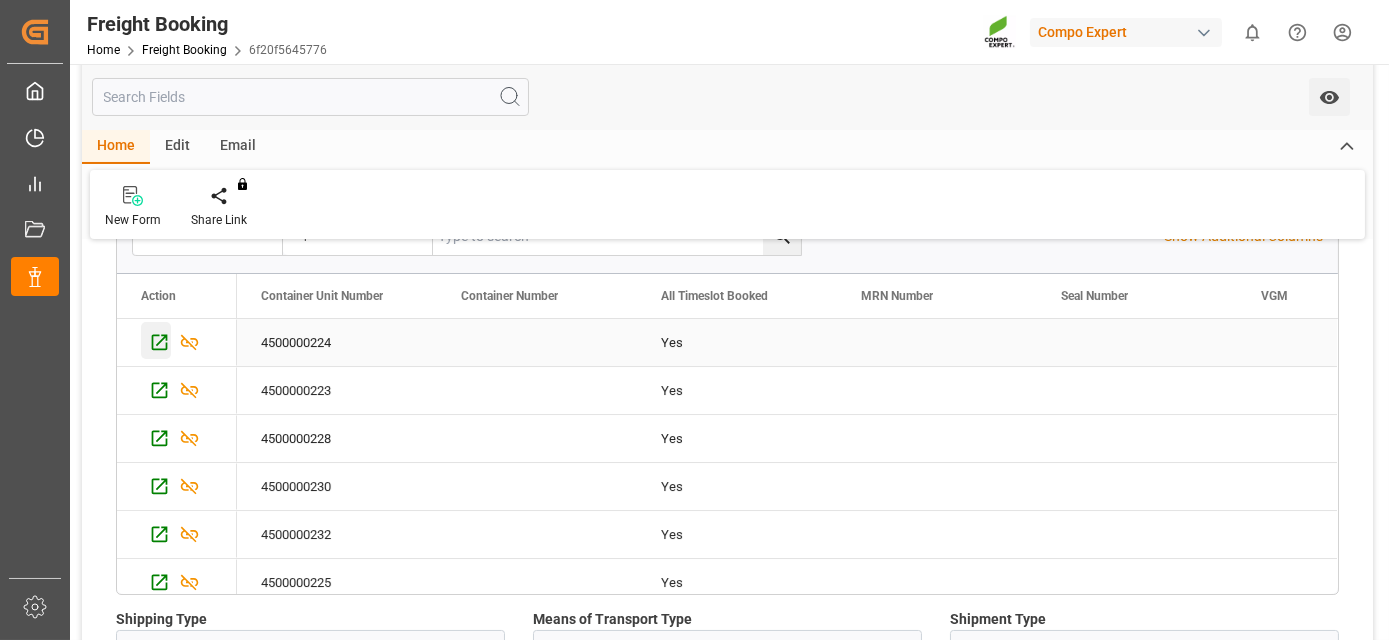 click at bounding box center [156, 340] 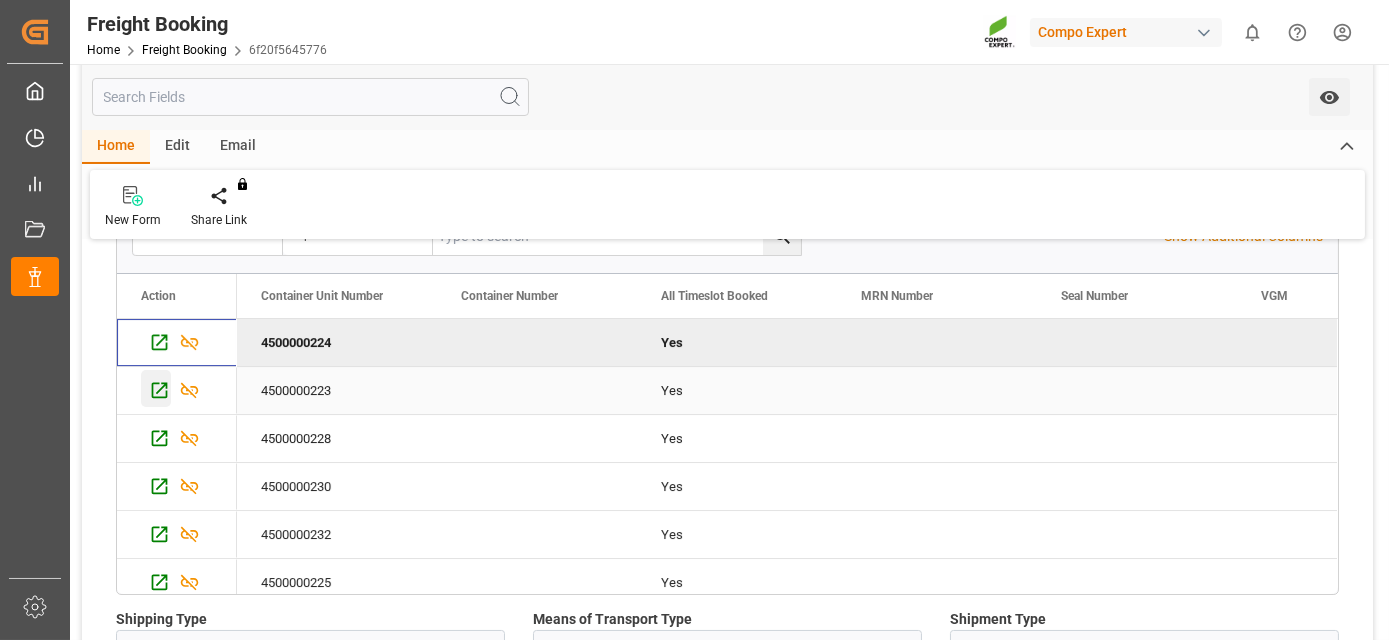 click at bounding box center (156, 388) 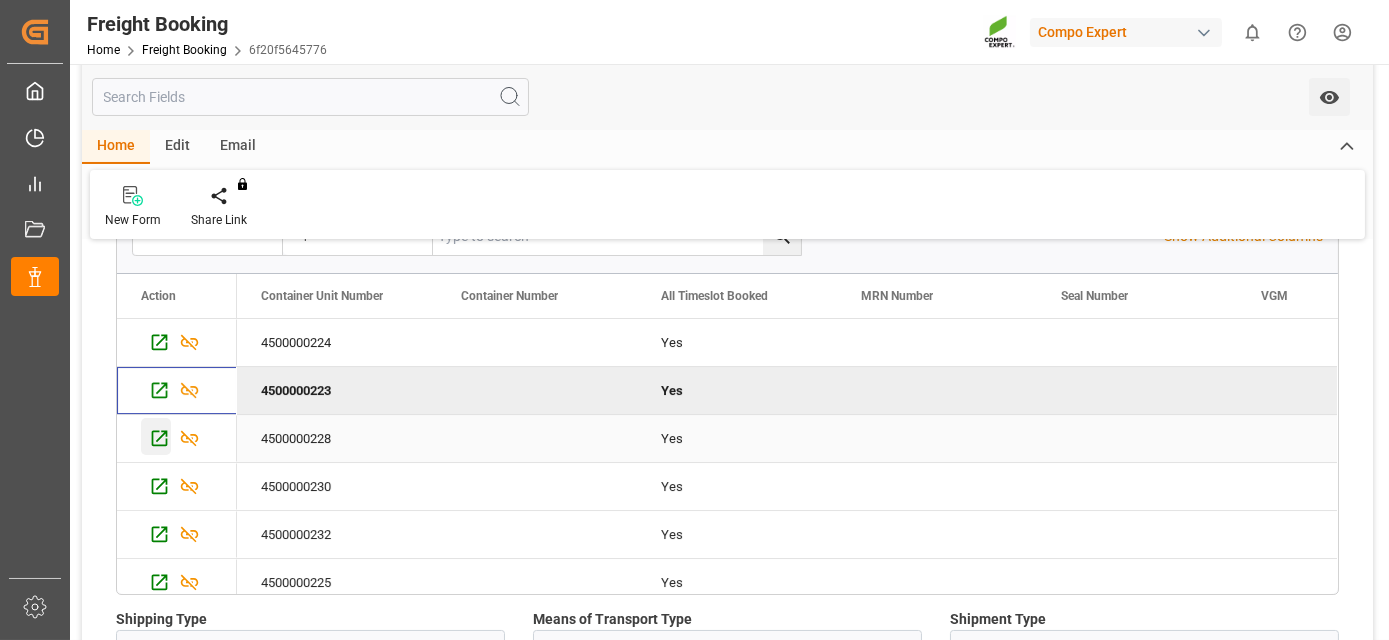 click 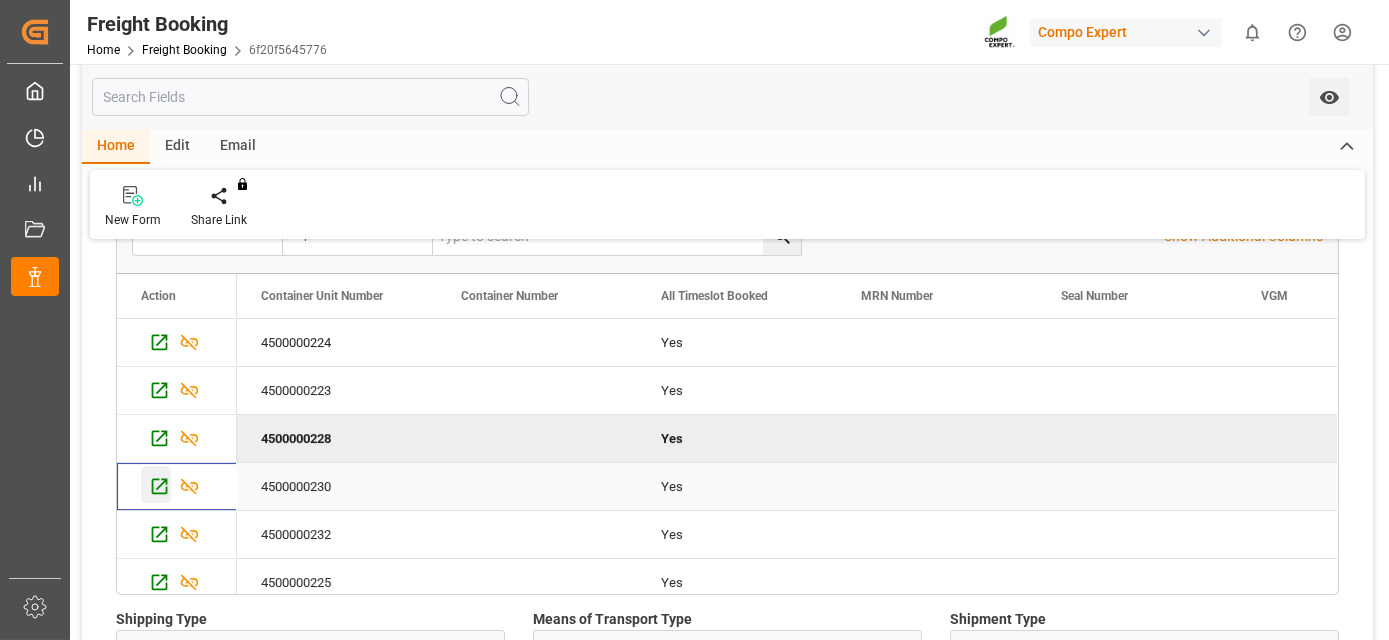 click 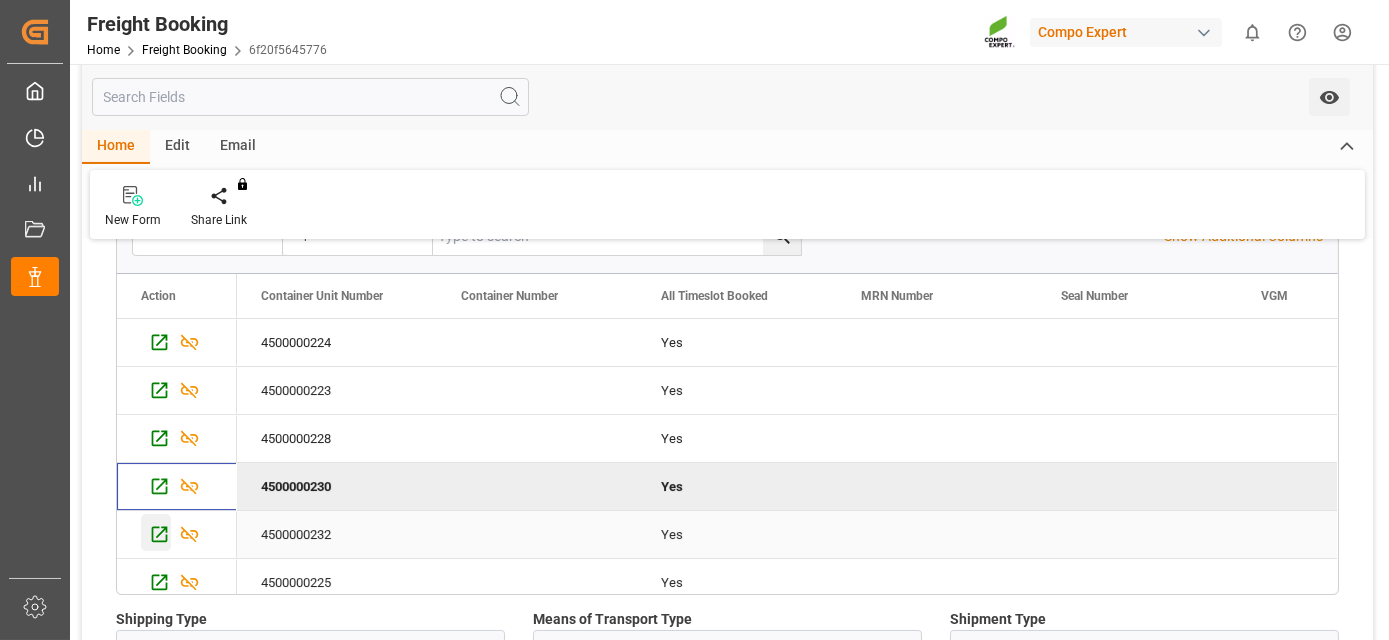 click 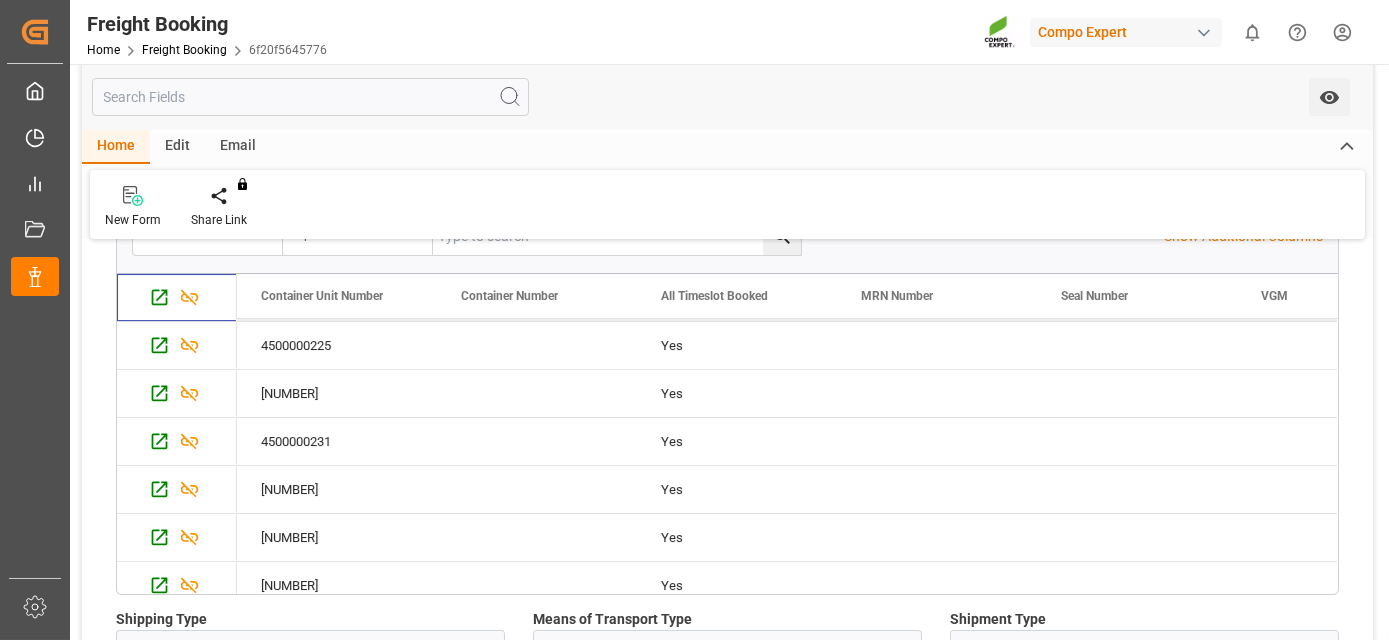 scroll, scrollTop: 224, scrollLeft: 0, axis: vertical 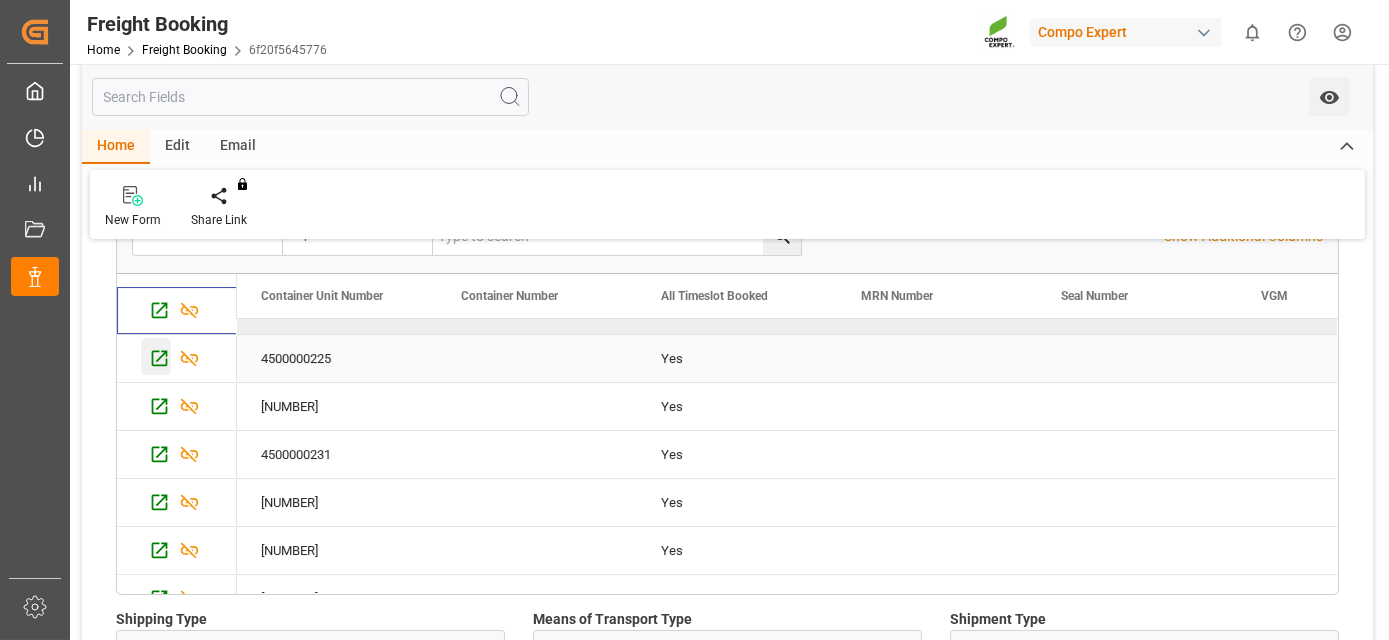 click 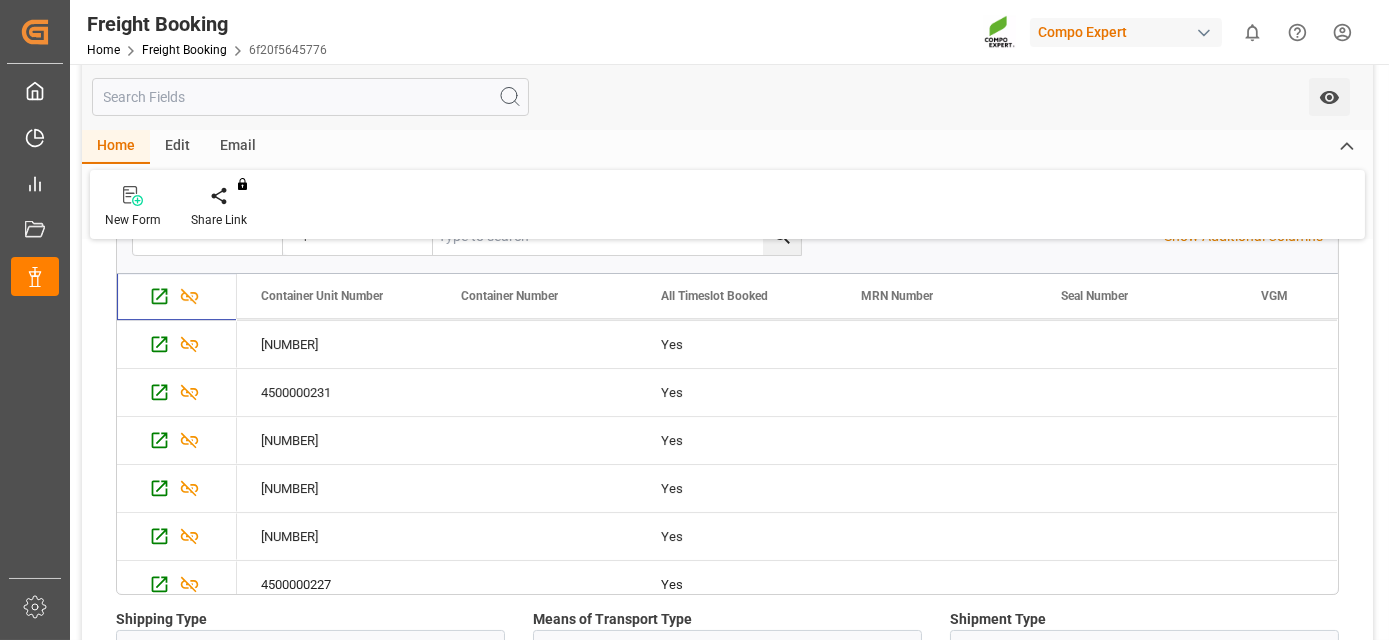 scroll, scrollTop: 300, scrollLeft: 0, axis: vertical 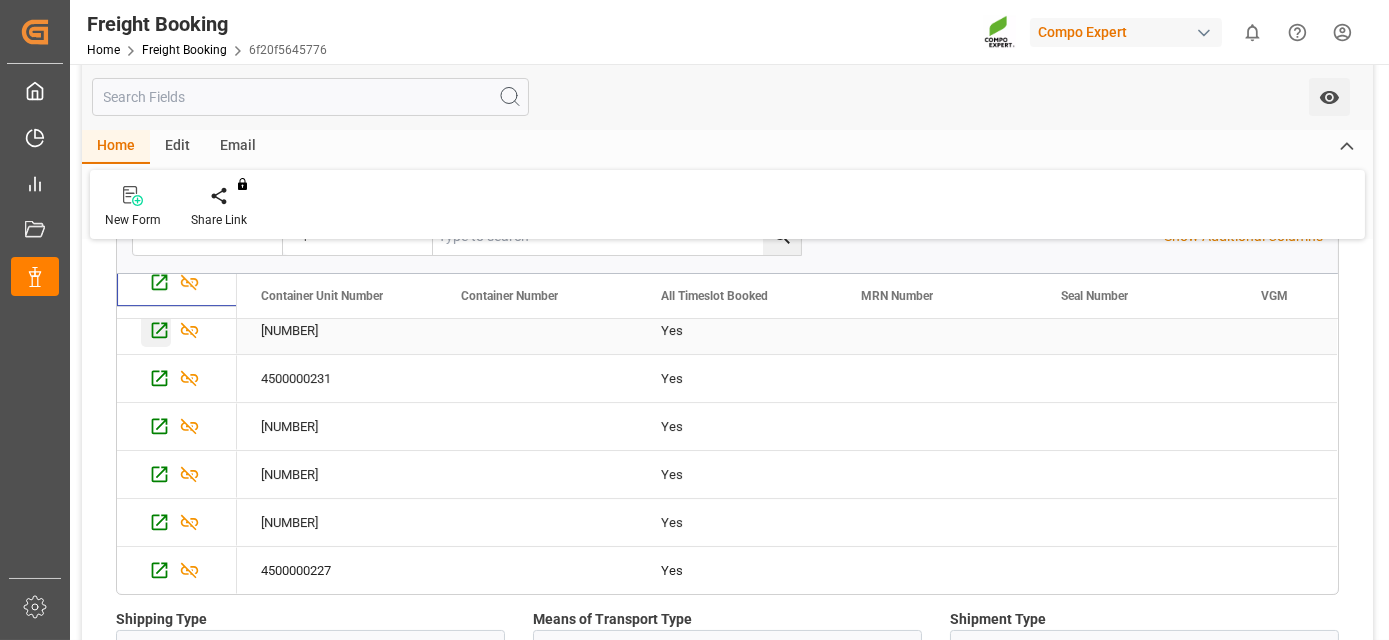 click 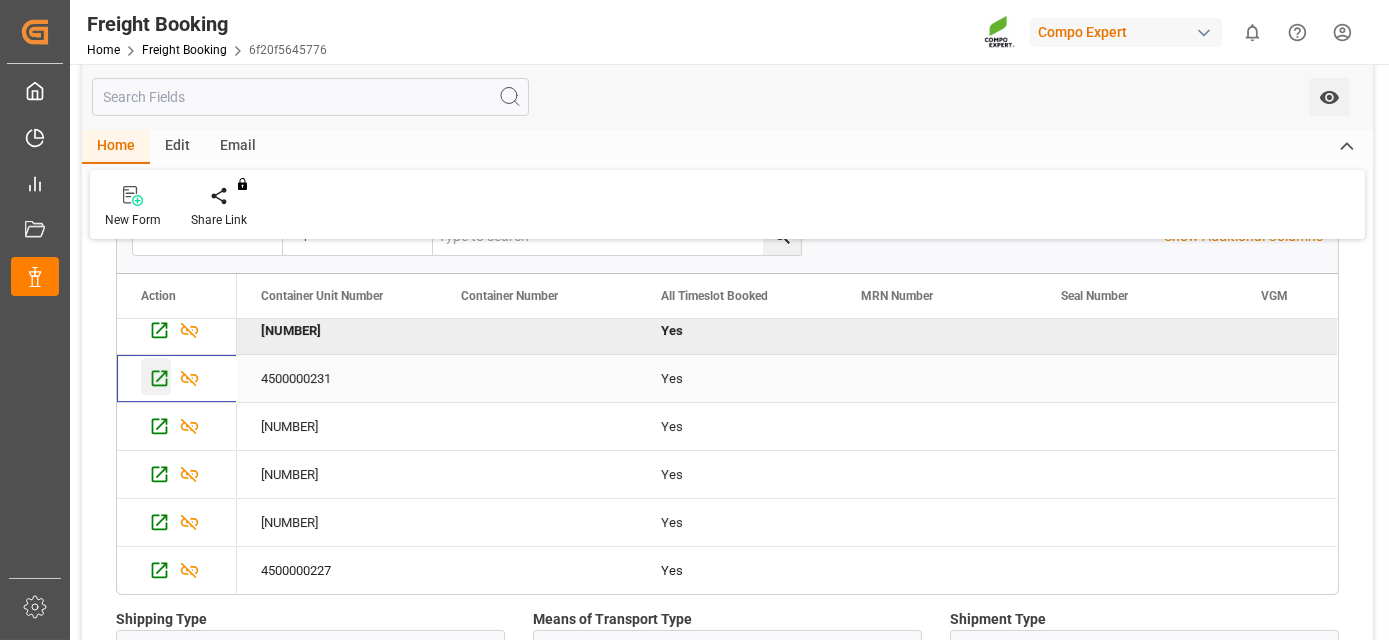 click 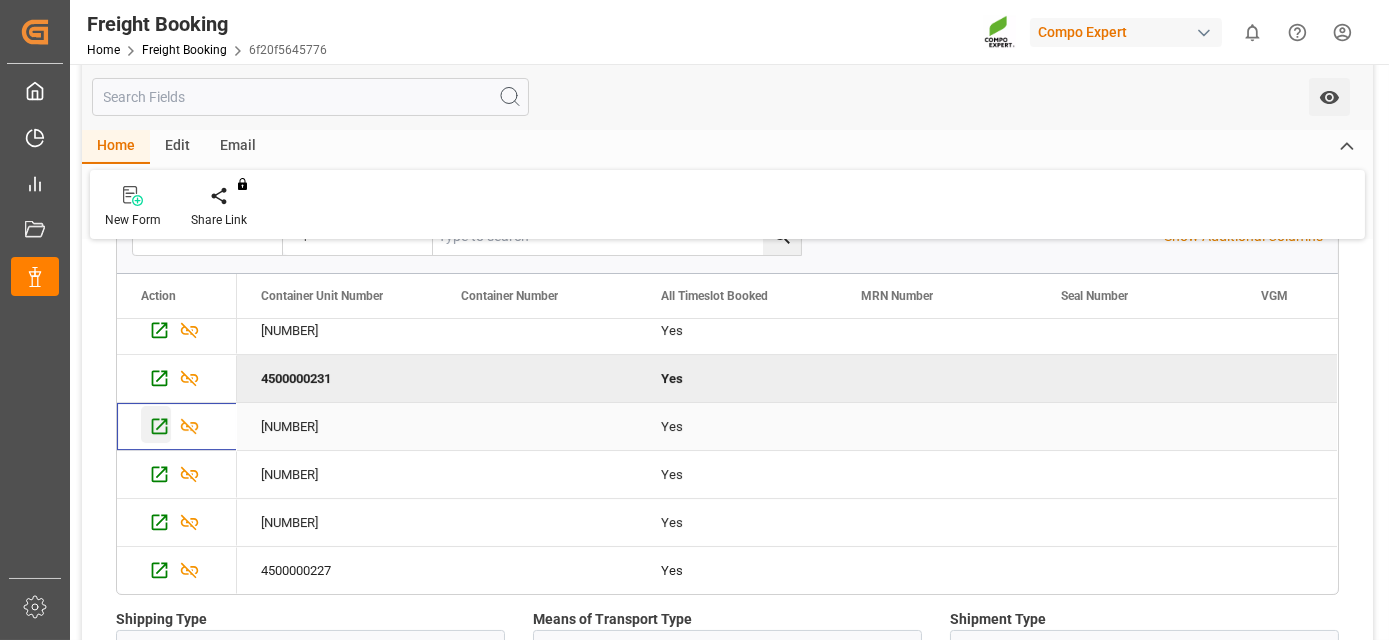 click 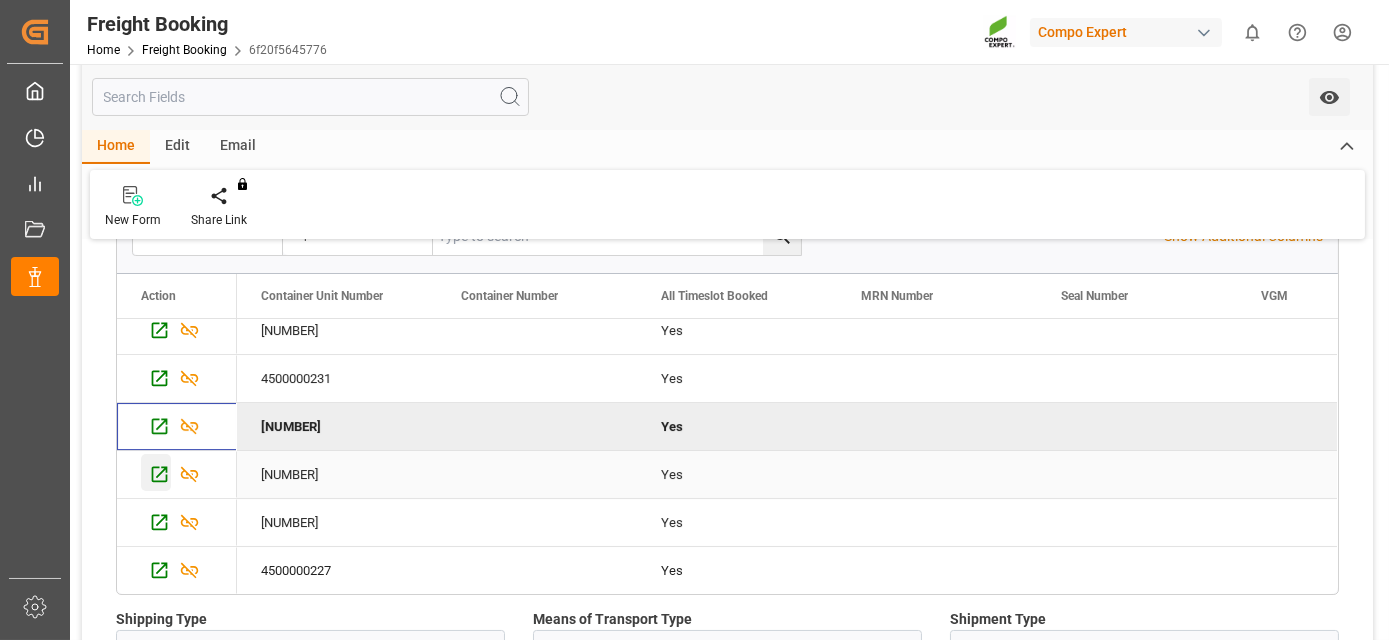 click 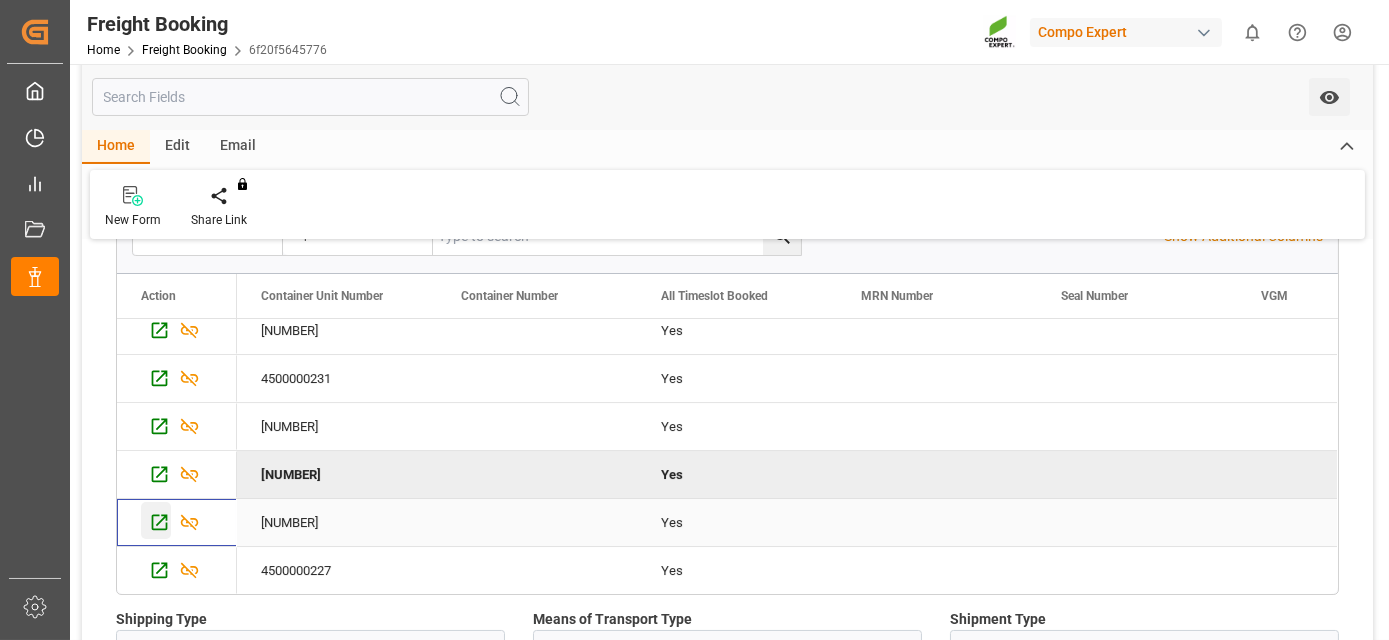 click at bounding box center [156, 520] 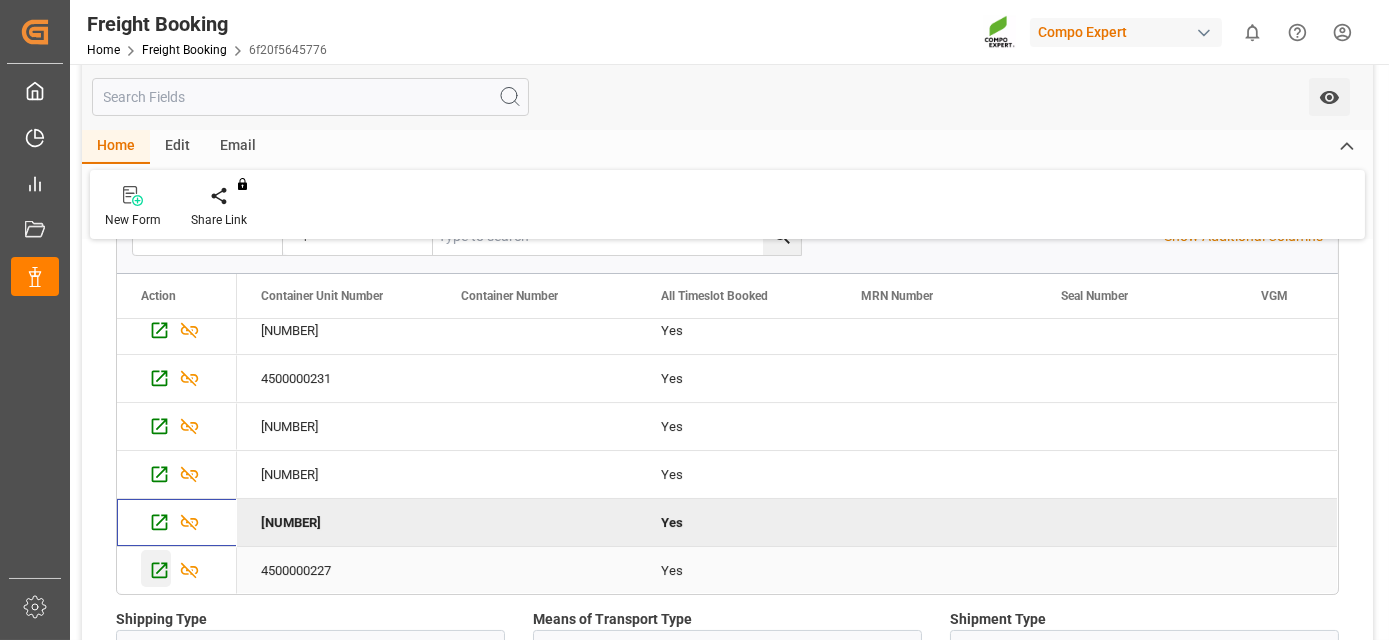 click 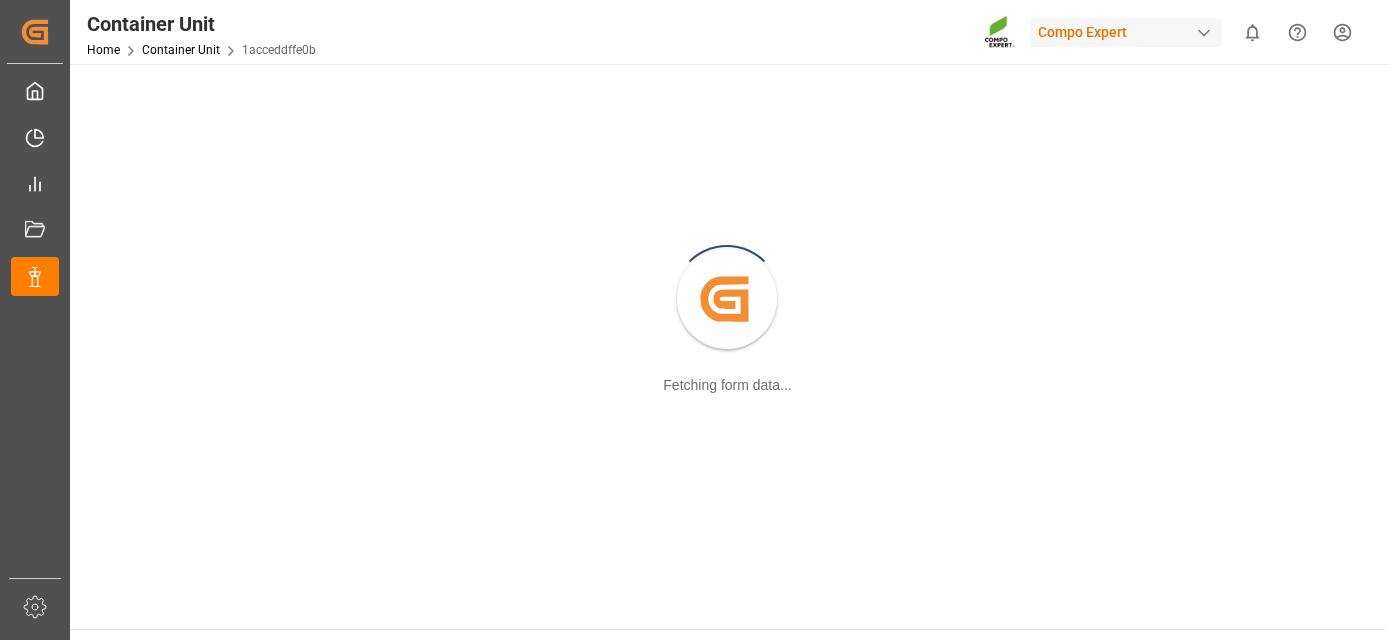 scroll, scrollTop: 0, scrollLeft: 0, axis: both 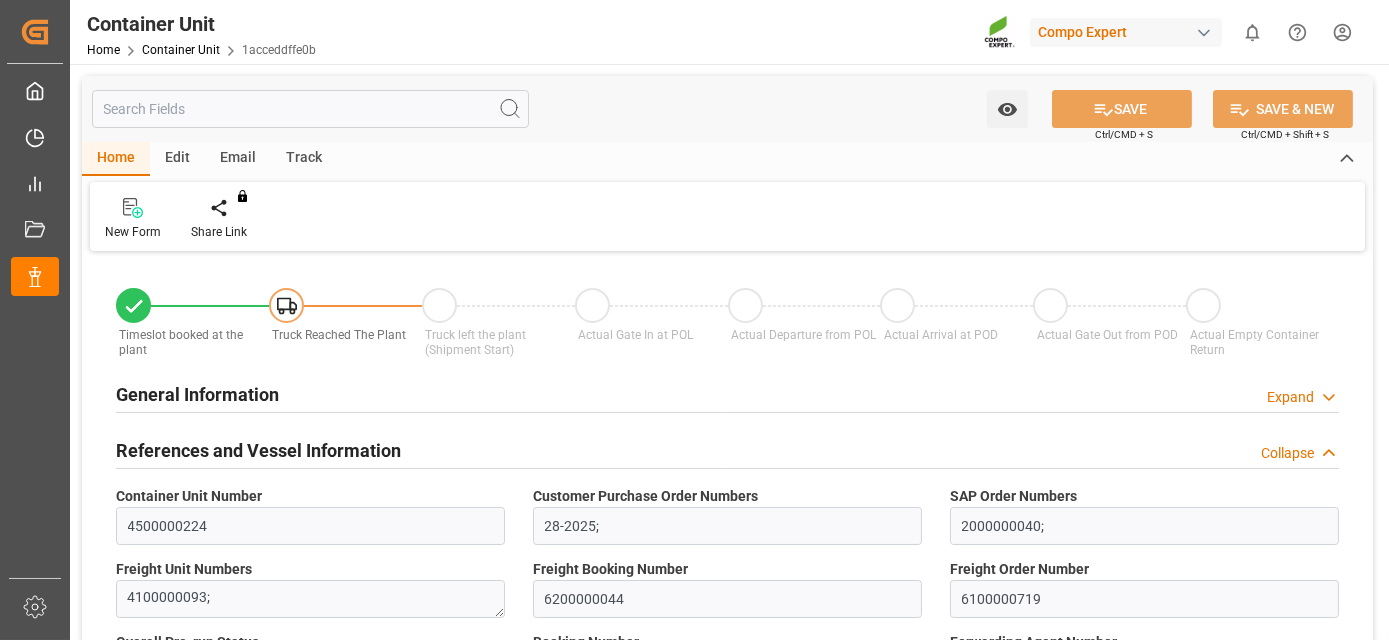 type on "Hapag Lloyd" 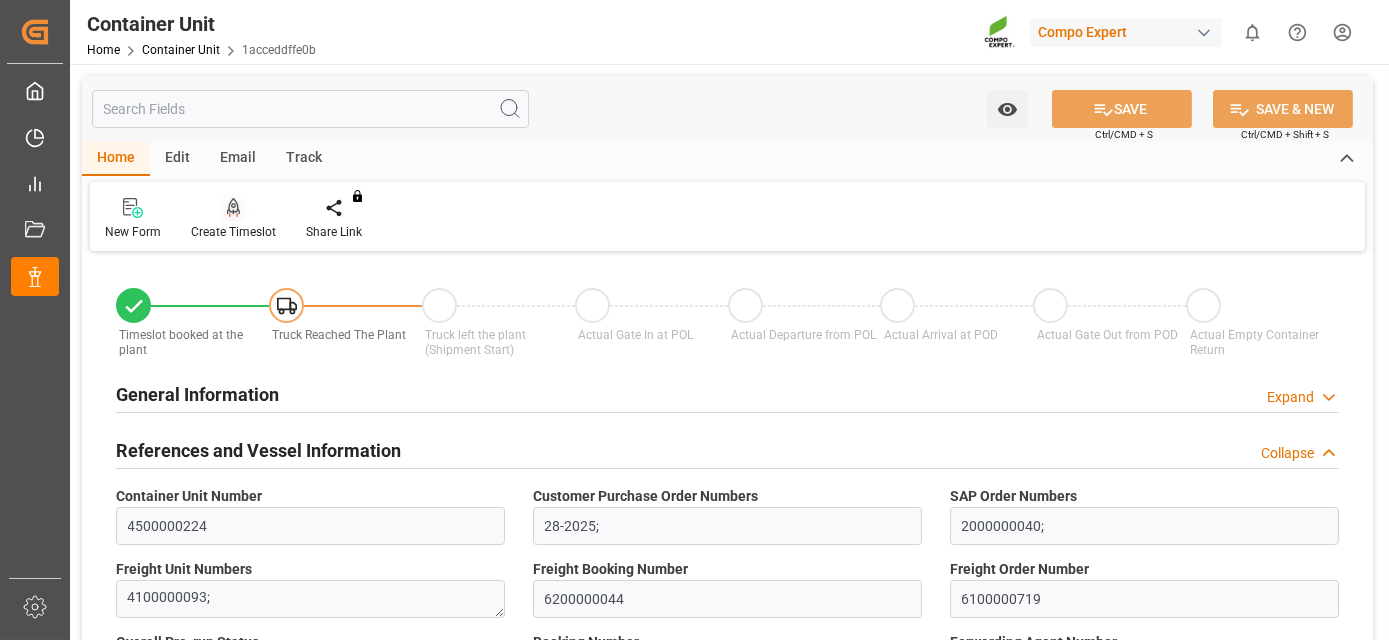 click 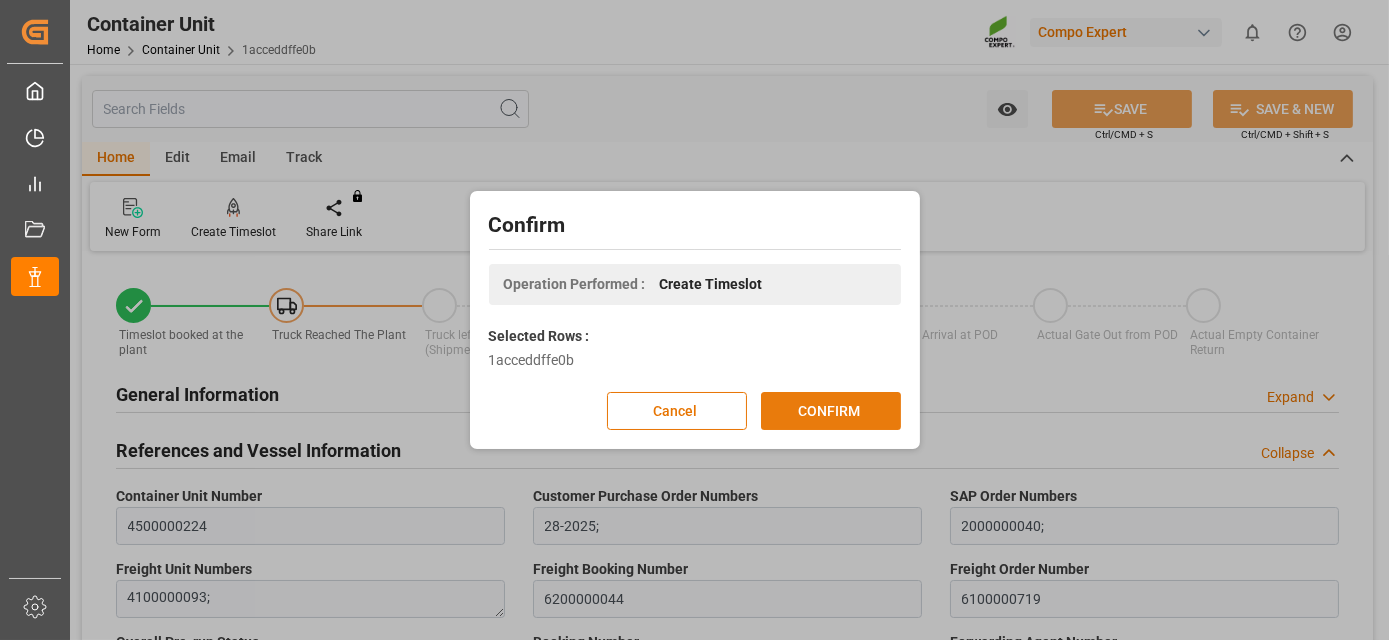 click on "CONFIRM" at bounding box center [831, 411] 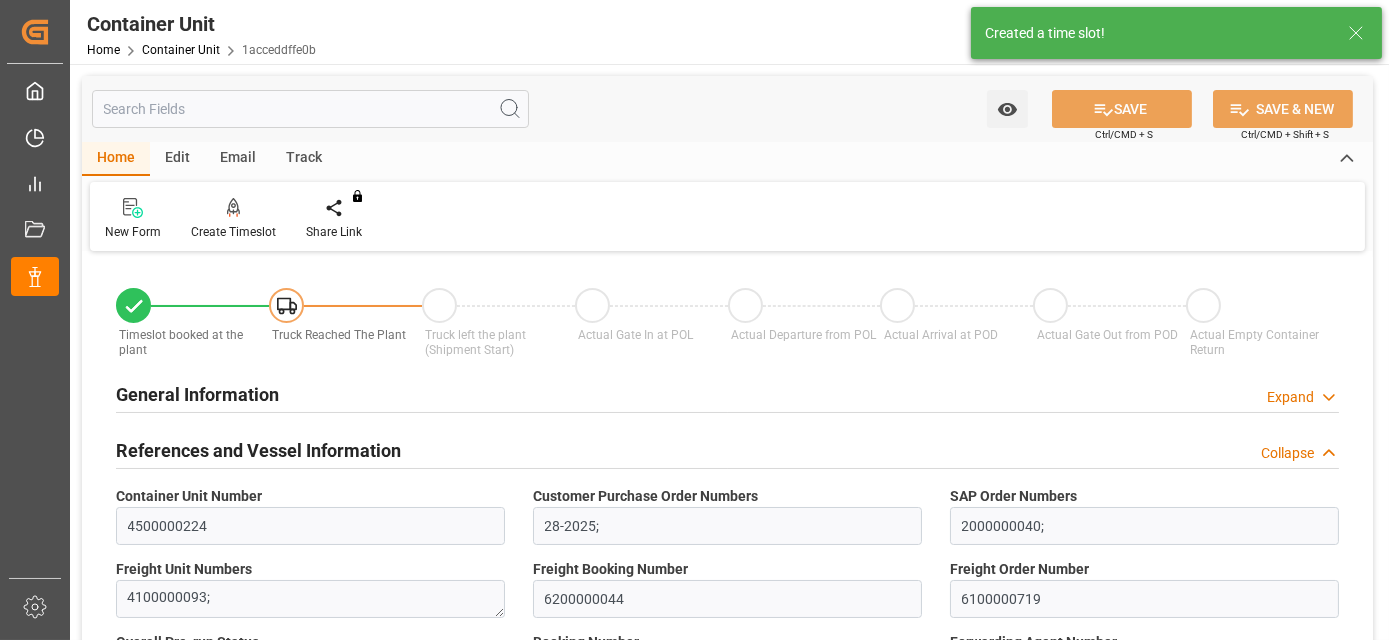 type on "Hapag Lloyd" 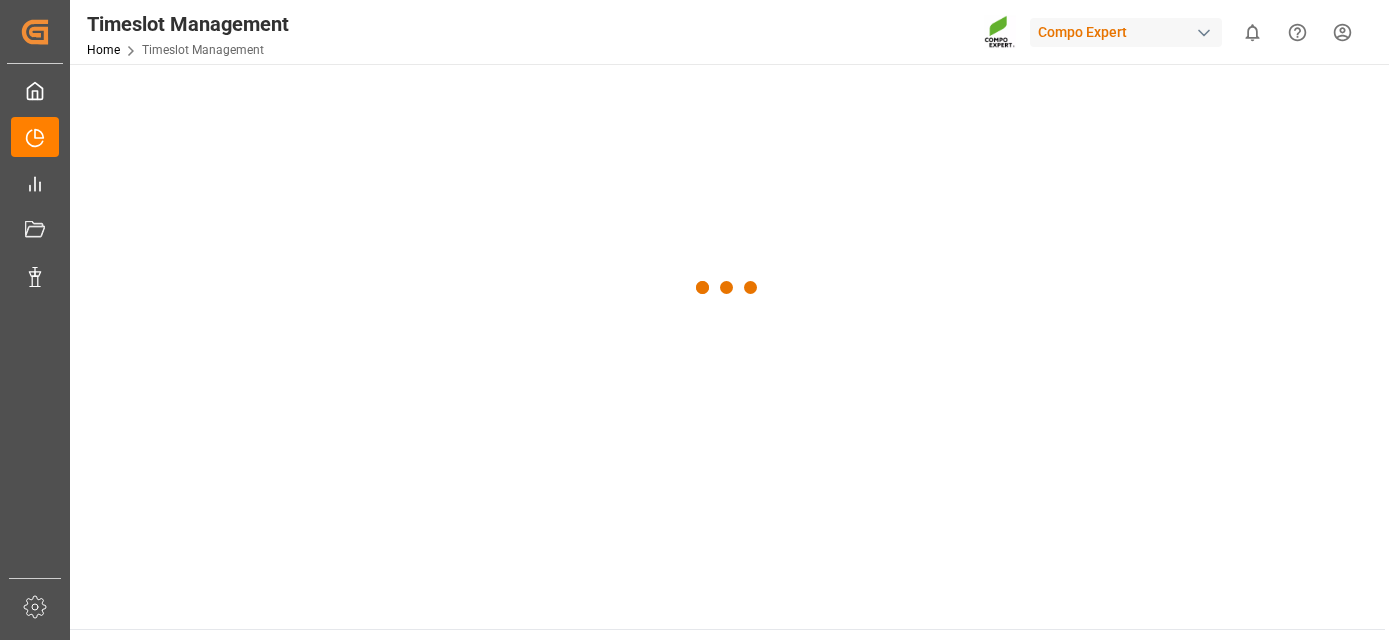 scroll, scrollTop: 0, scrollLeft: 0, axis: both 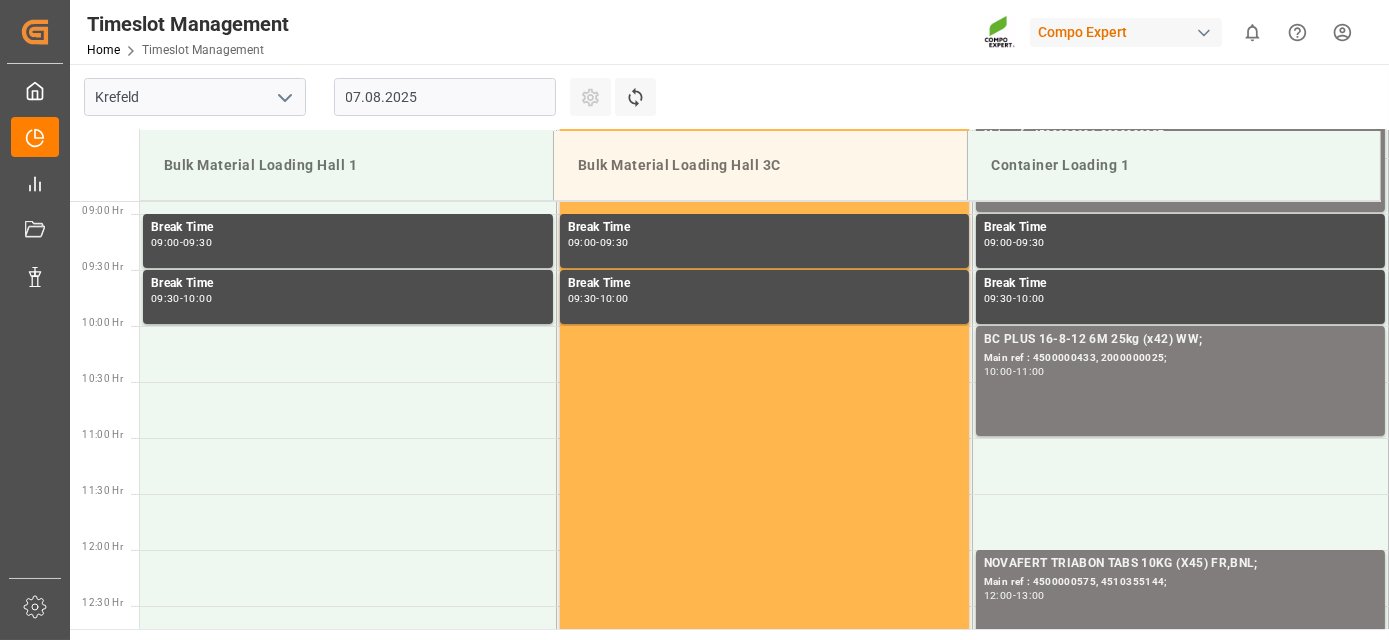 click on "07.08.2025" at bounding box center (445, 97) 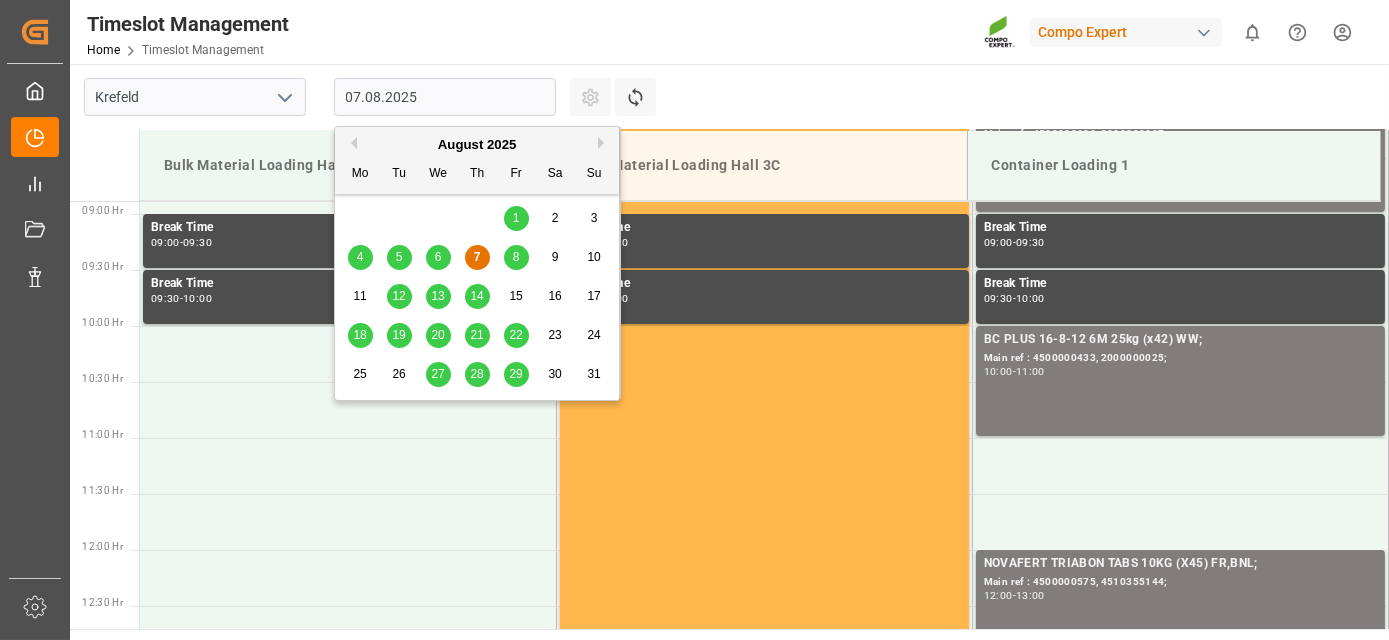 click on "Next Month" at bounding box center (604, 143) 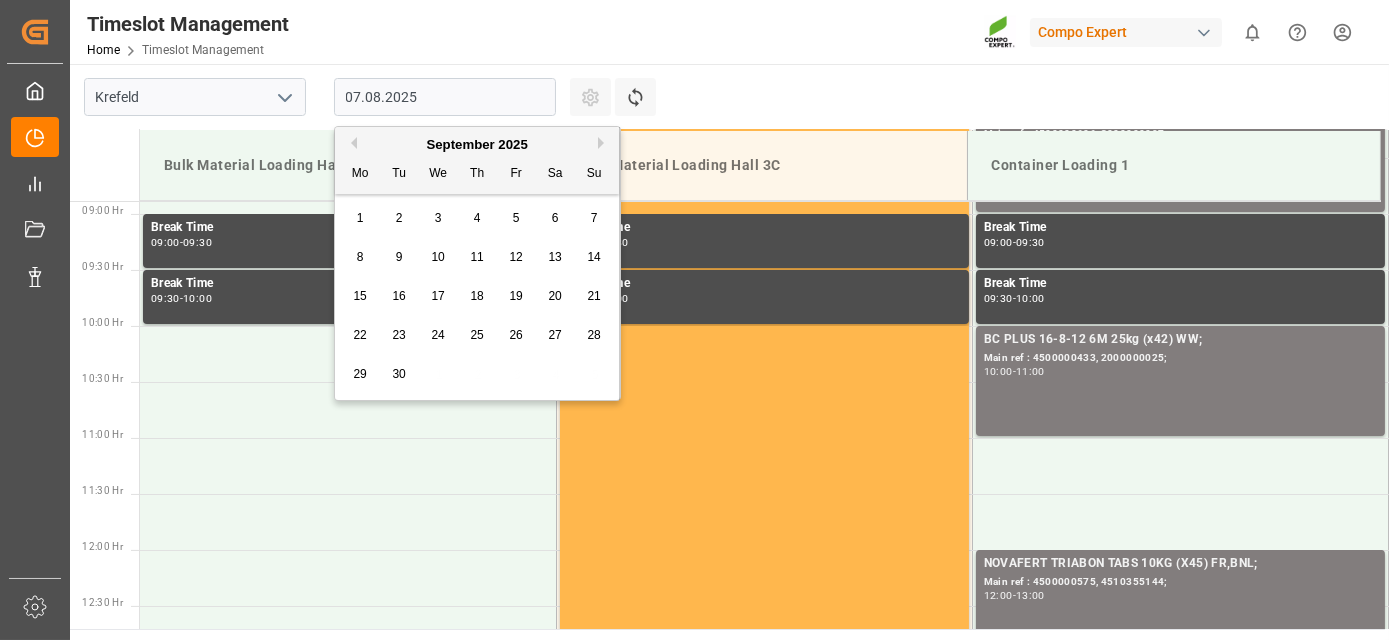 click on "3" at bounding box center (438, 219) 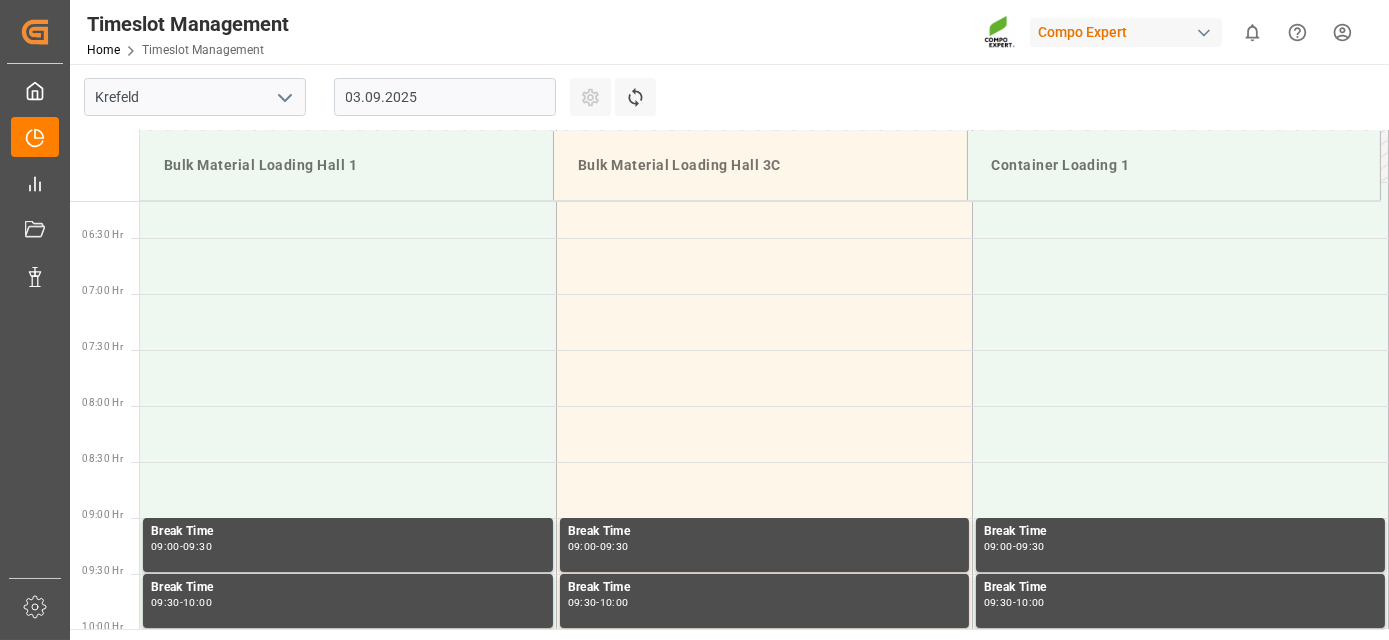drag, startPoint x: 405, startPoint y: 260, endPoint x: 368, endPoint y: 178, distance: 89.961105 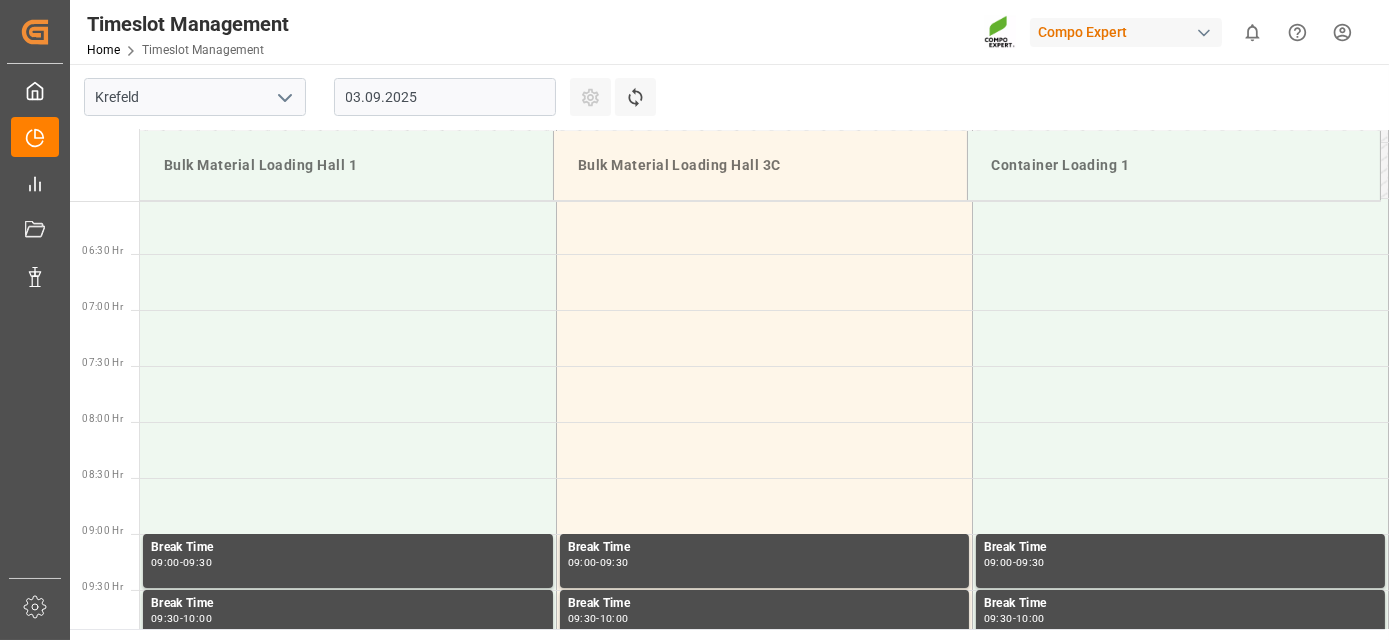 scroll, scrollTop: 635, scrollLeft: 0, axis: vertical 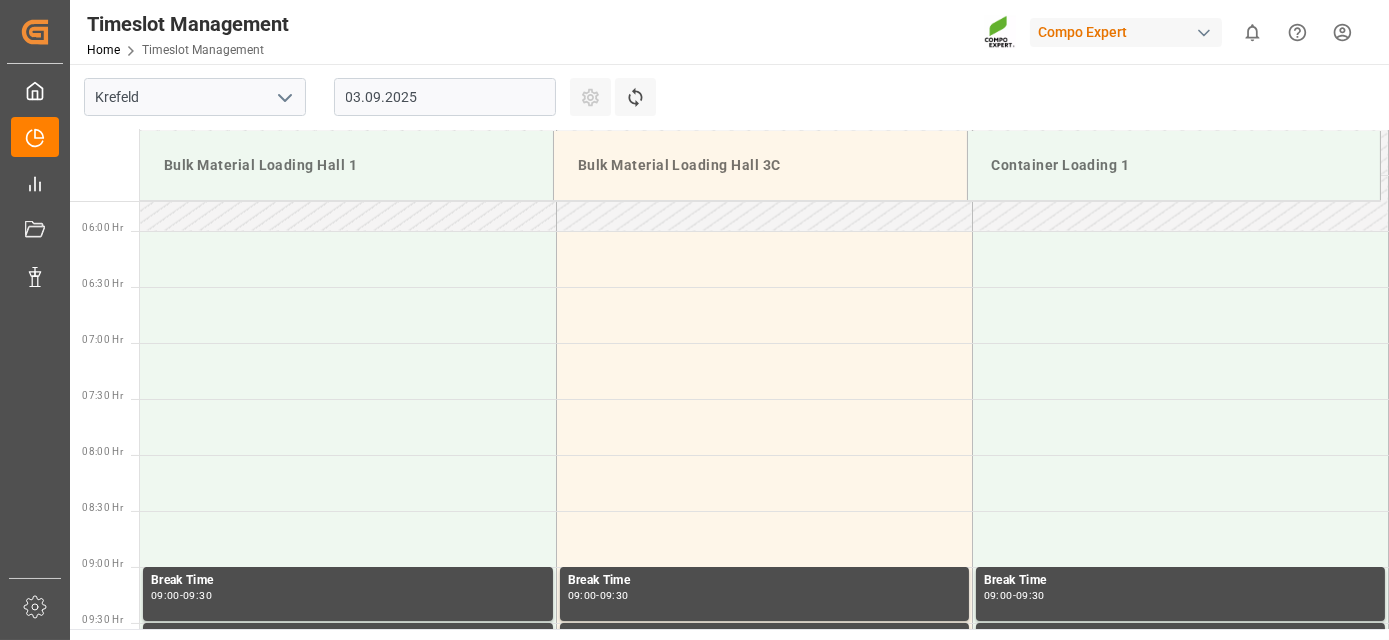 drag, startPoint x: 327, startPoint y: 225, endPoint x: 314, endPoint y: 160, distance: 66.287254 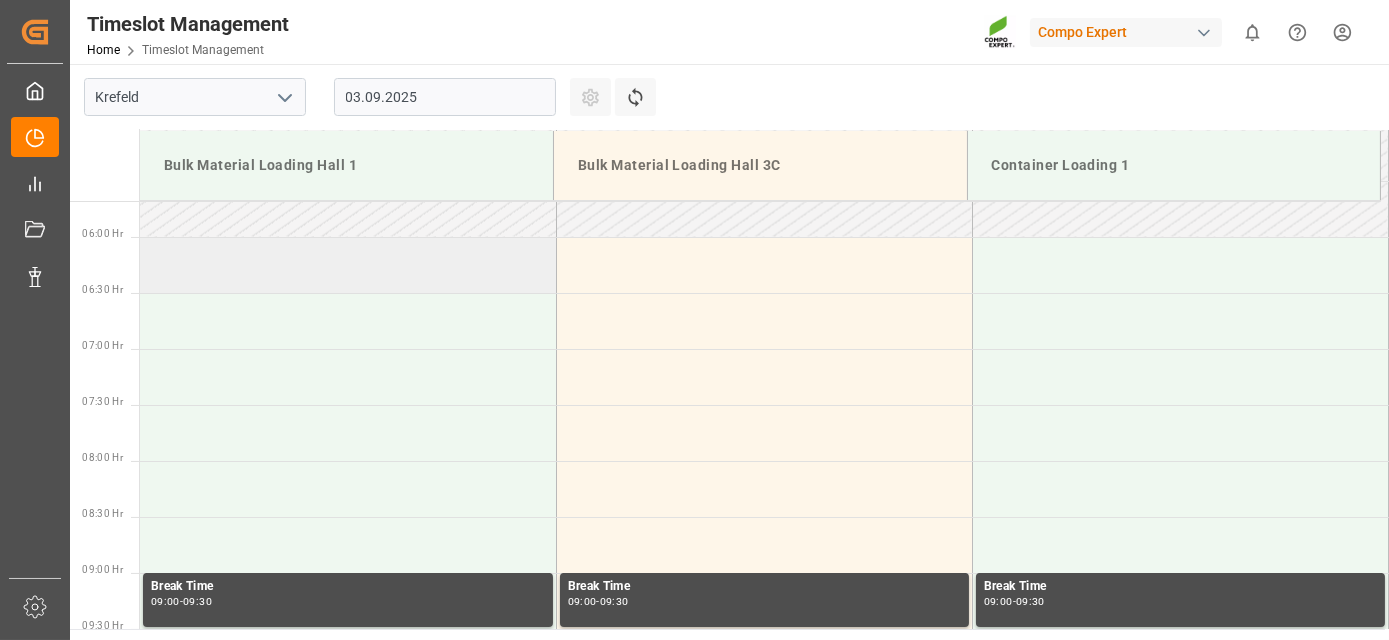 click at bounding box center (348, 265) 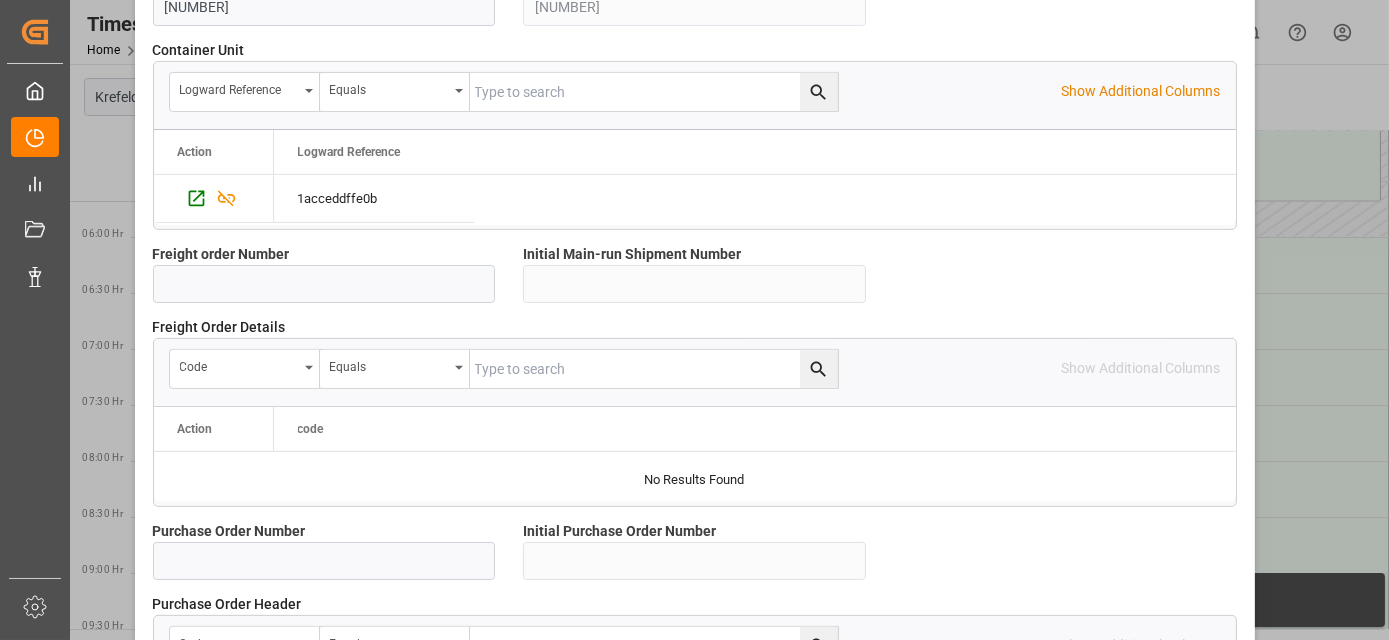 scroll, scrollTop: 1997, scrollLeft: 0, axis: vertical 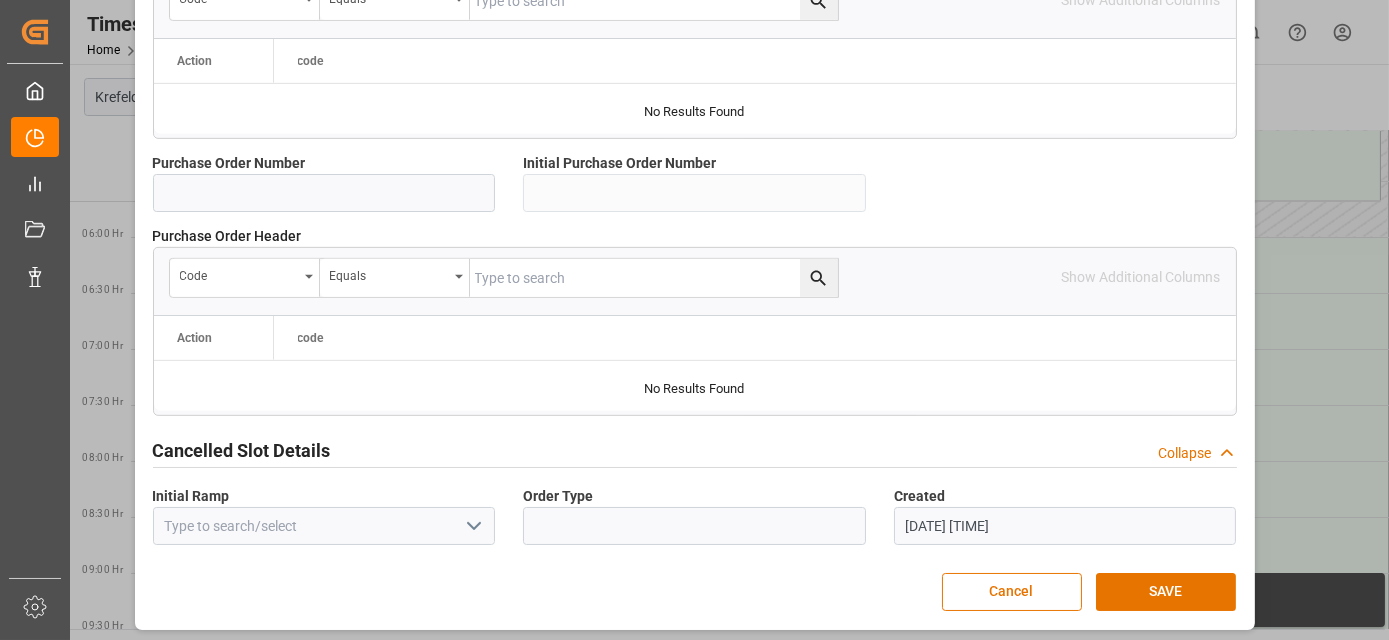 drag, startPoint x: 700, startPoint y: 292, endPoint x: 693, endPoint y: 528, distance: 236.10379 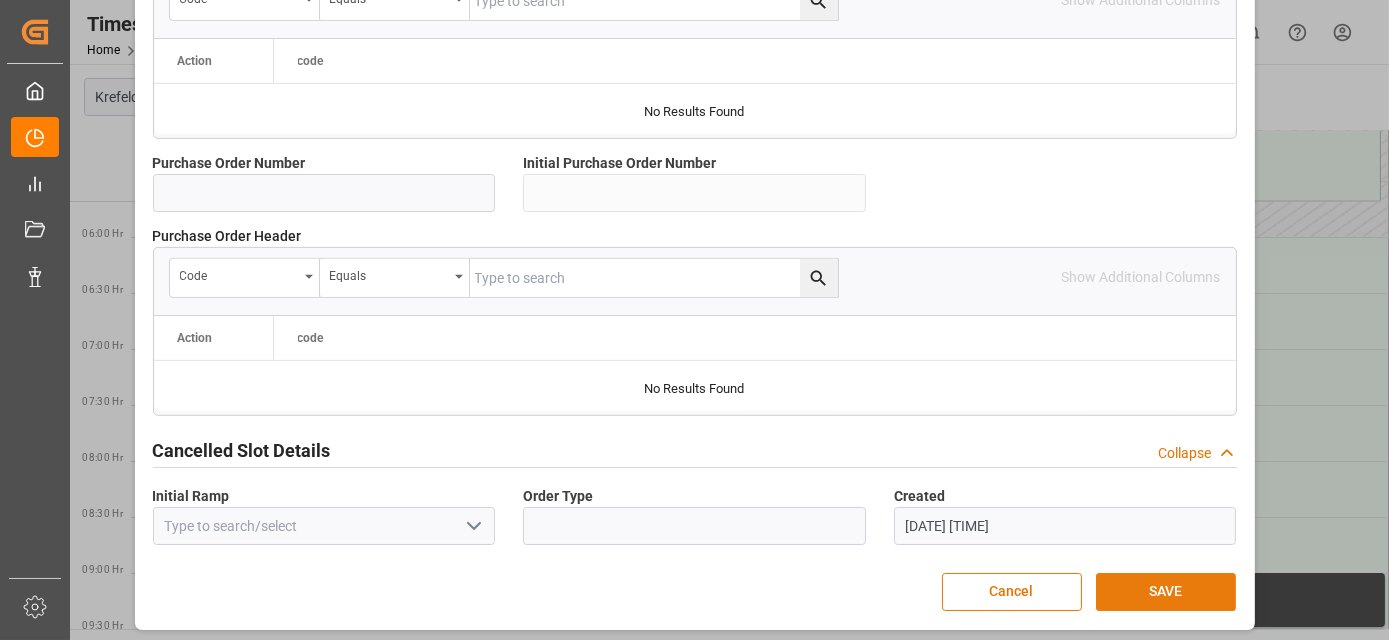 click on "SAVE" at bounding box center [1166, 592] 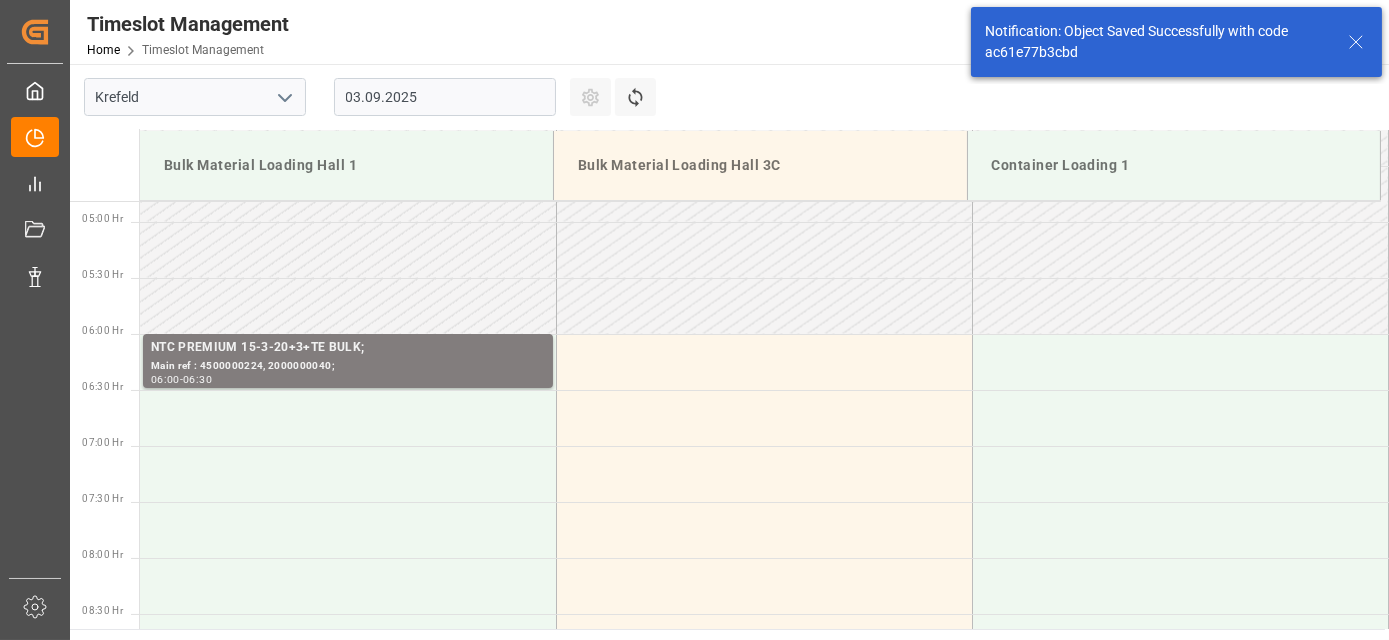 scroll, scrollTop: 546, scrollLeft: 0, axis: vertical 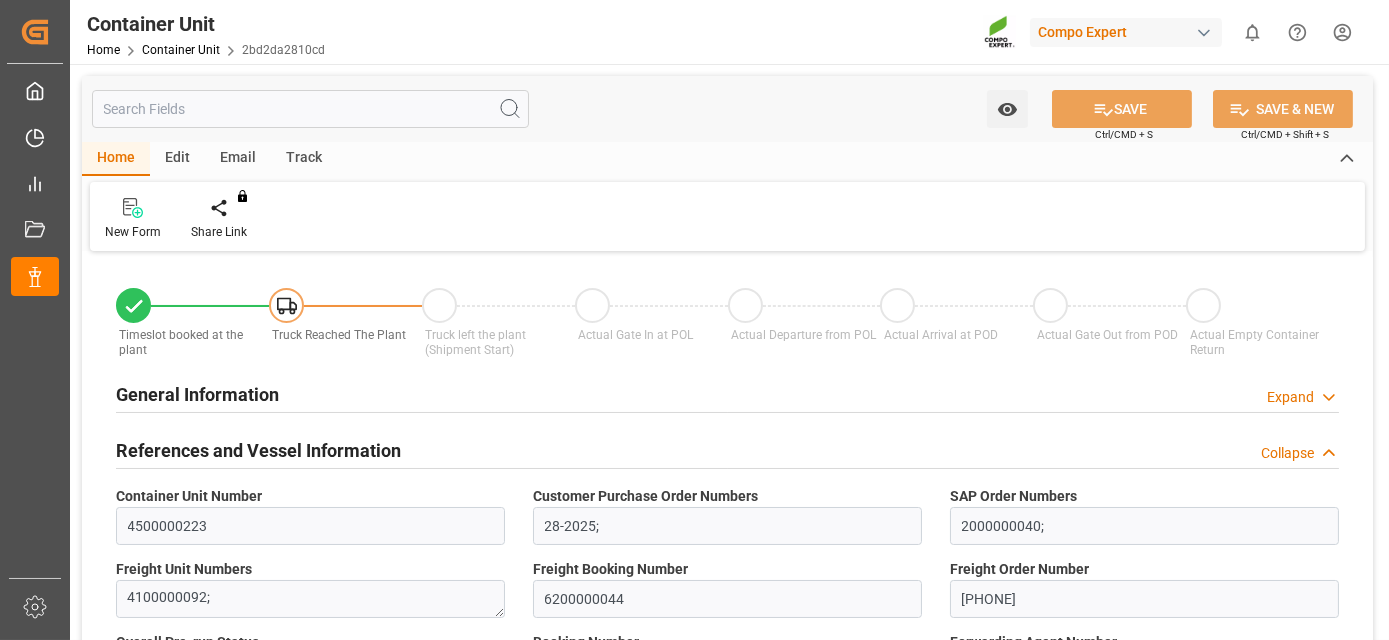 type on "Hapag Lloyd" 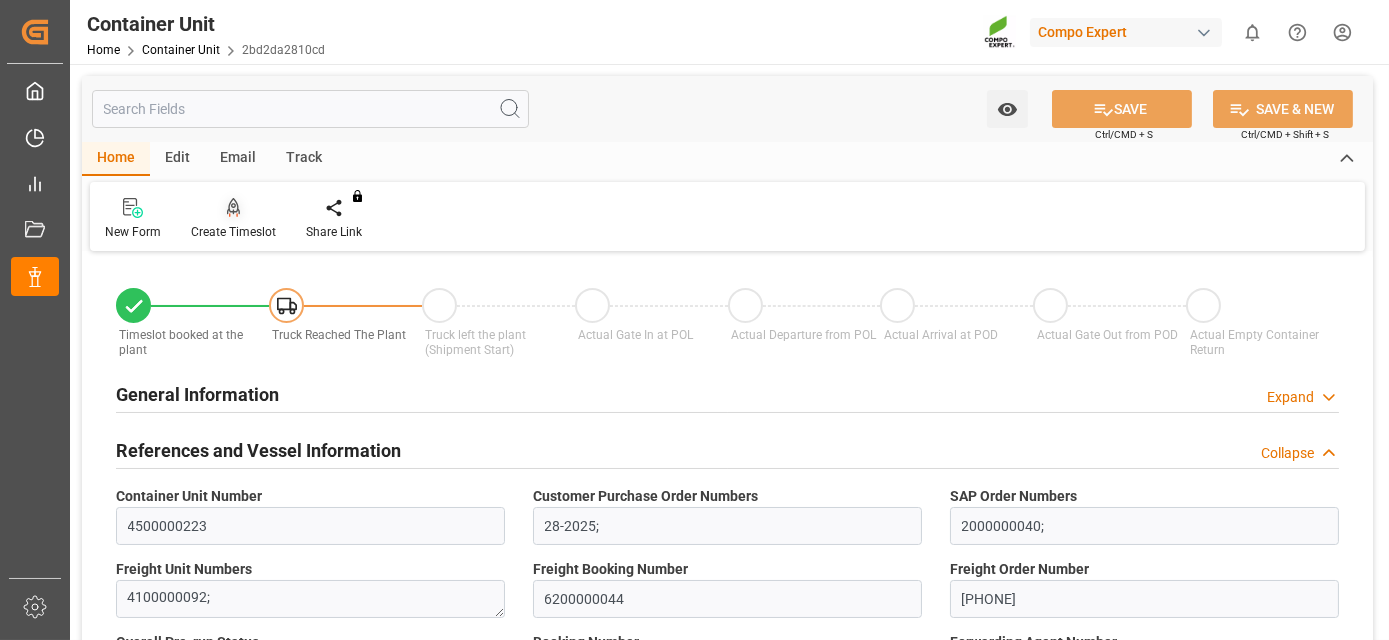 click 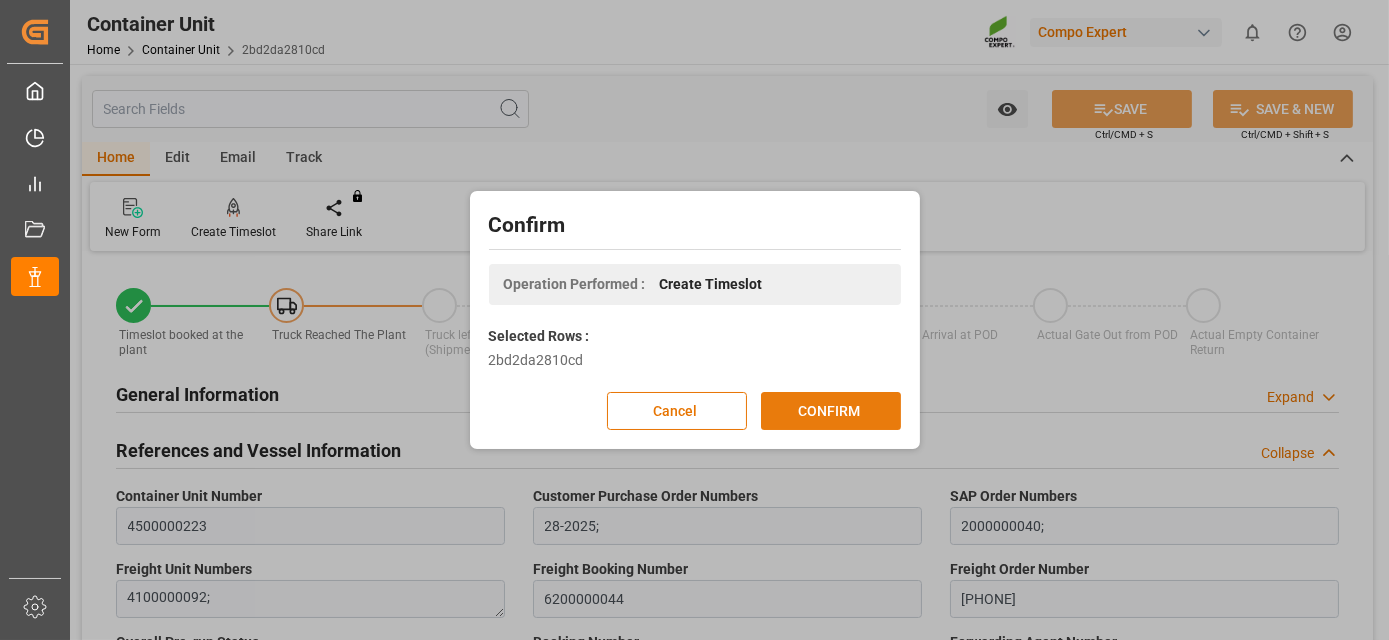 click on "CONFIRM" at bounding box center (831, 411) 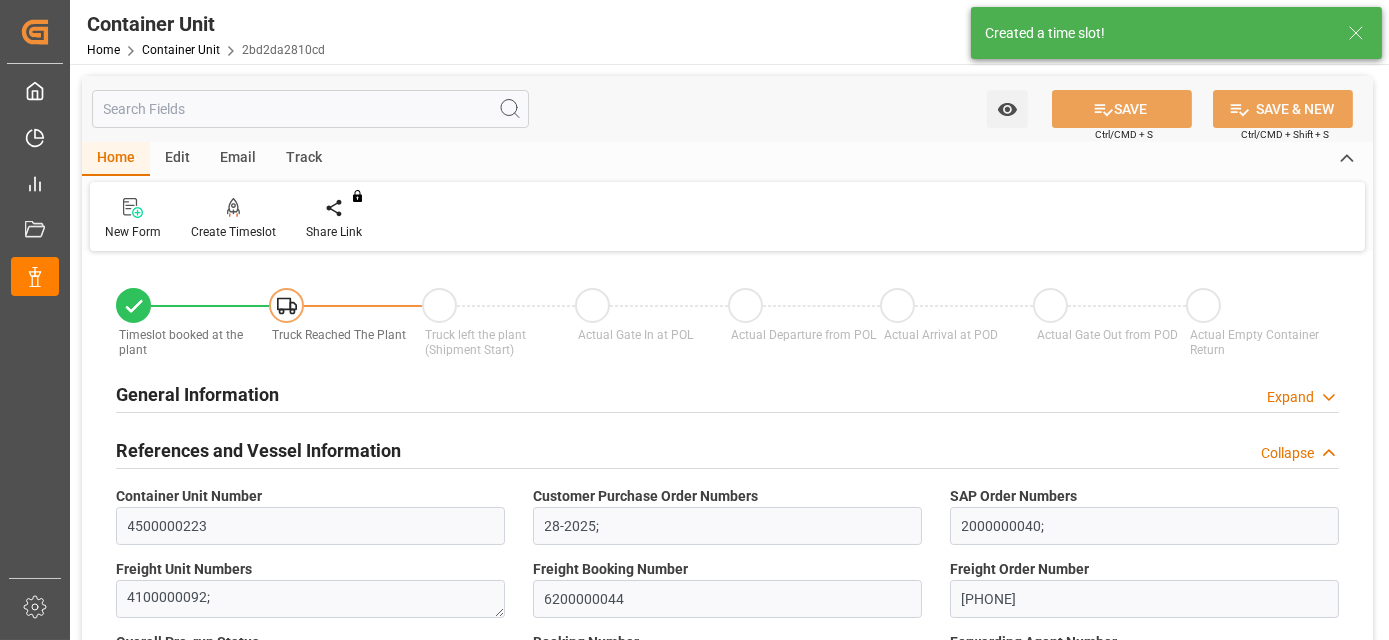 type on "Hapag Lloyd" 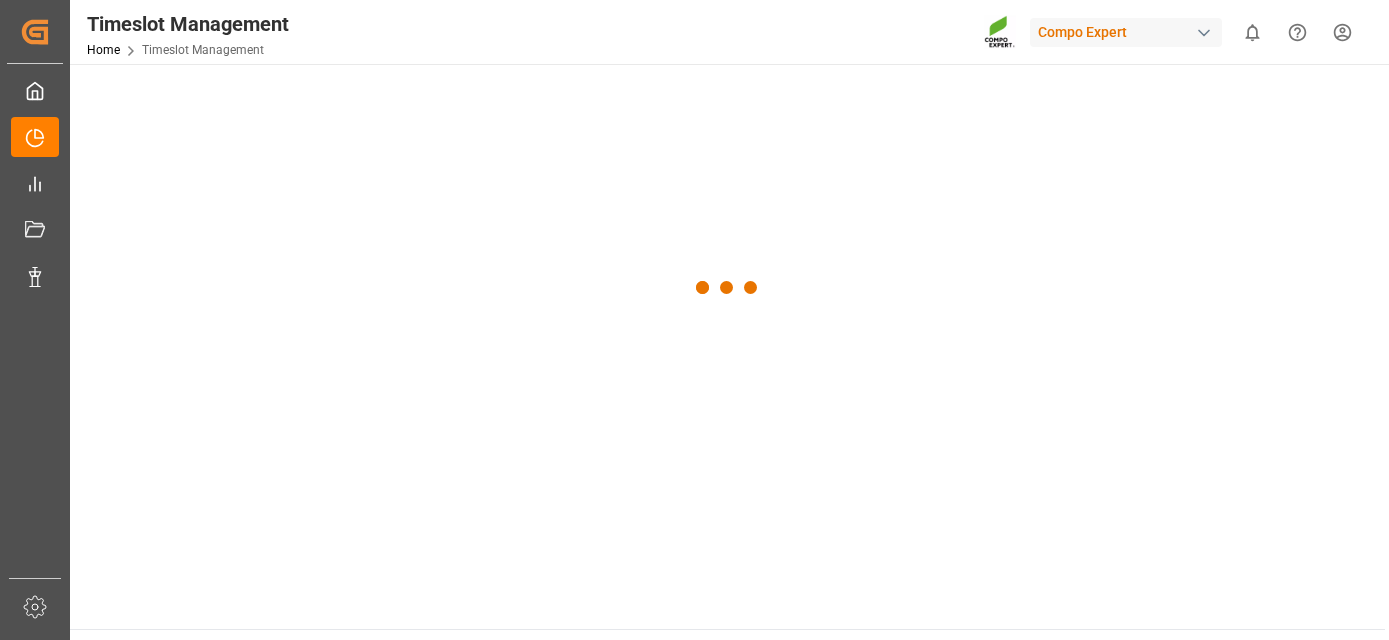 scroll, scrollTop: 0, scrollLeft: 0, axis: both 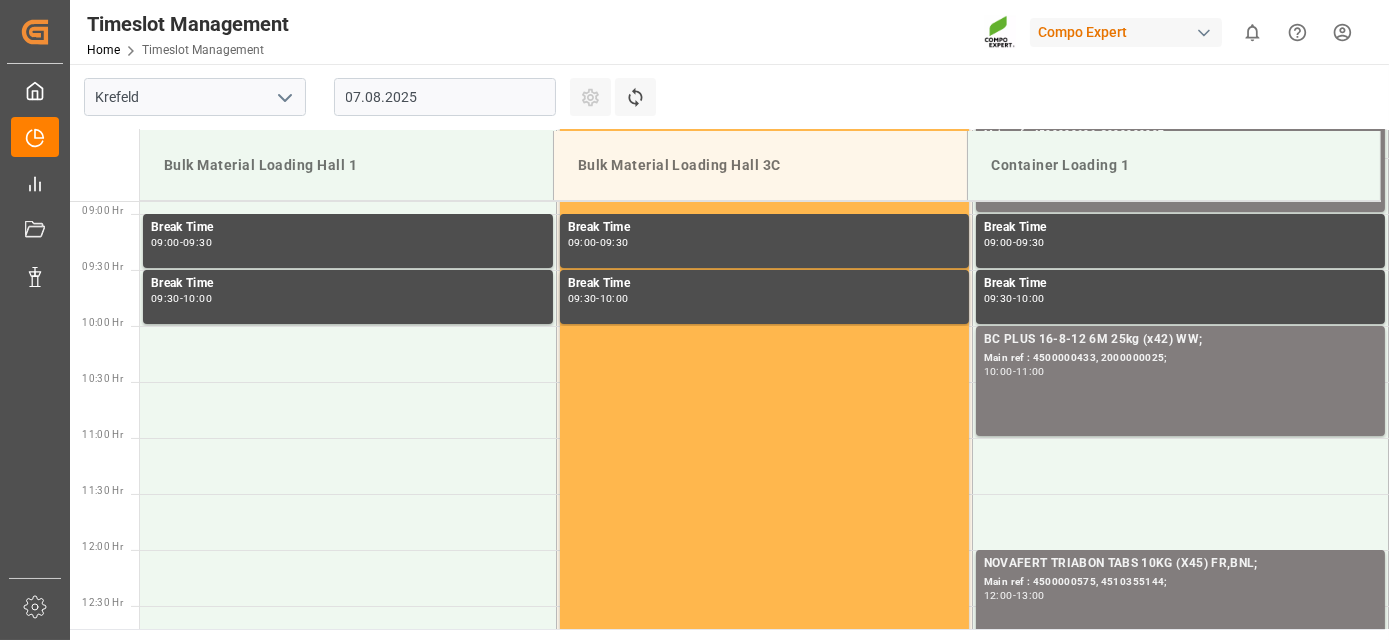 click on "07.08.2025" at bounding box center (445, 97) 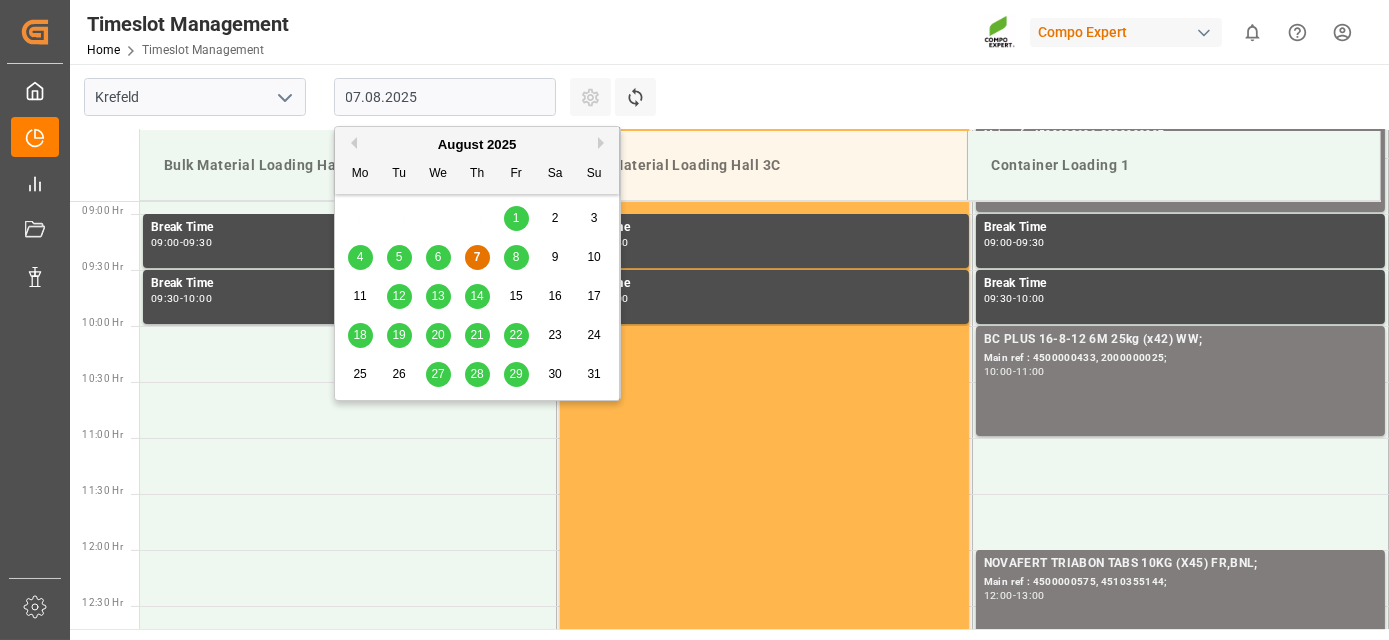 click on "Next Month" at bounding box center (604, 143) 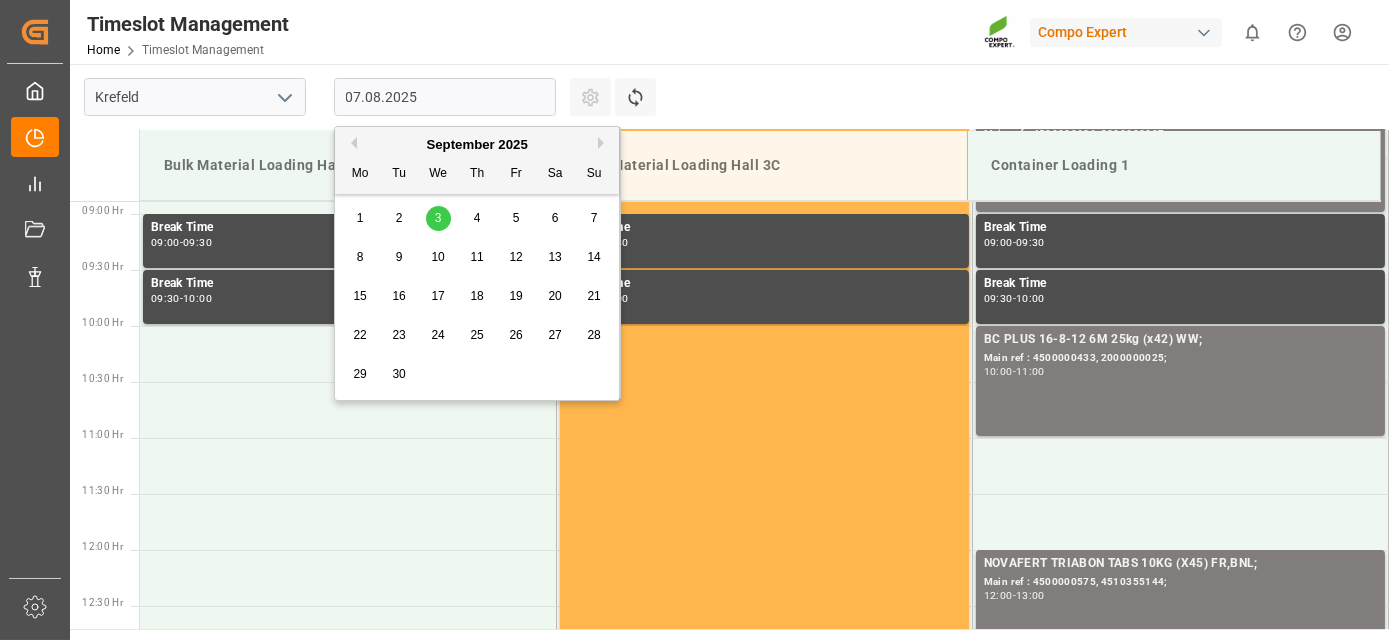 click on "3" at bounding box center [438, 218] 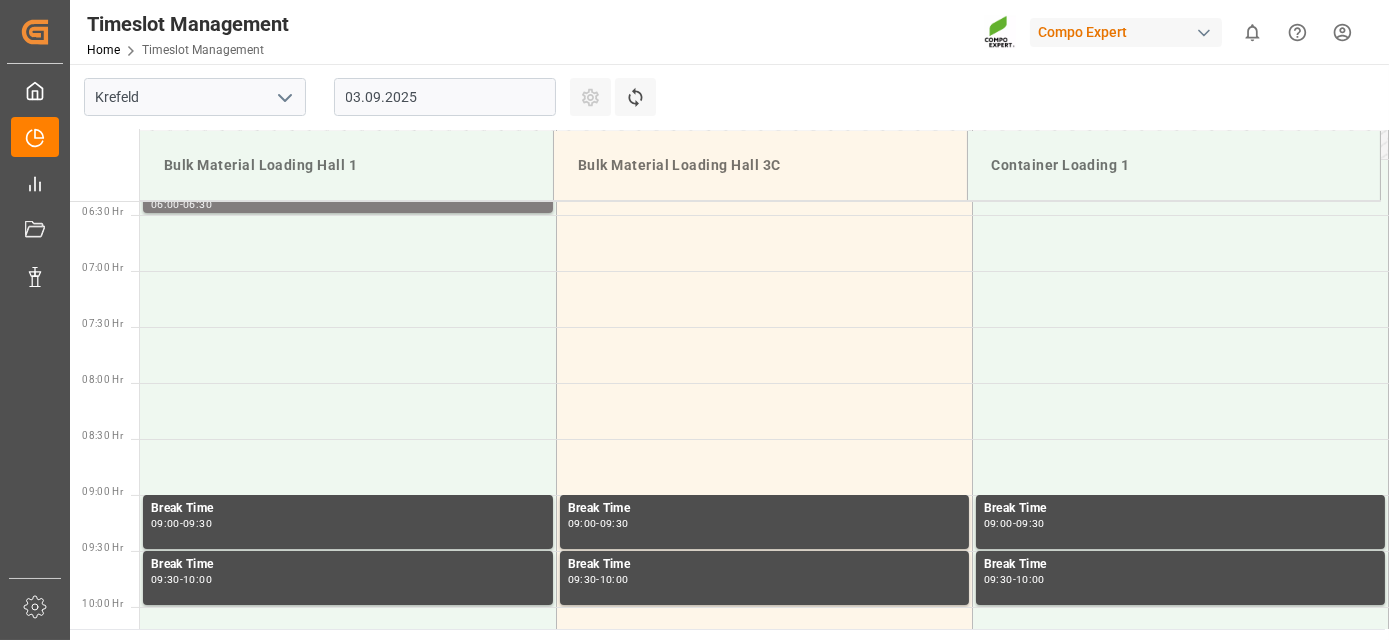 drag, startPoint x: 340, startPoint y: 289, endPoint x: 351, endPoint y: 189, distance: 100.60318 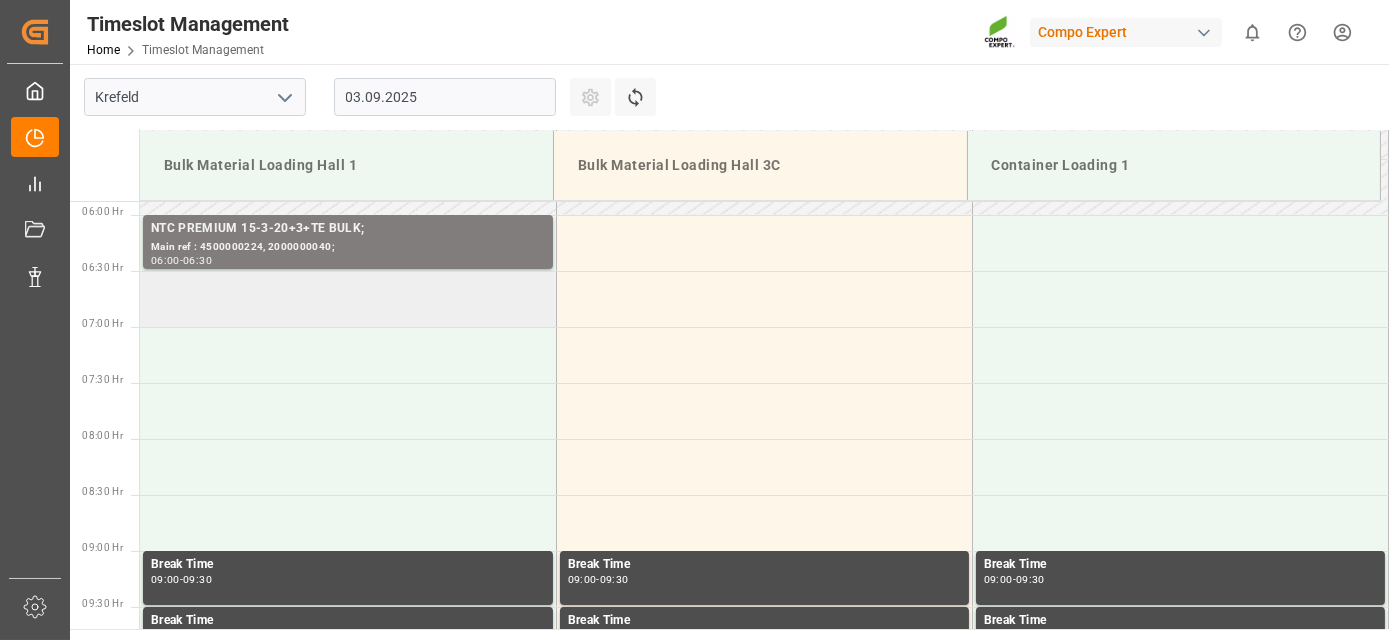 click at bounding box center (348, 299) 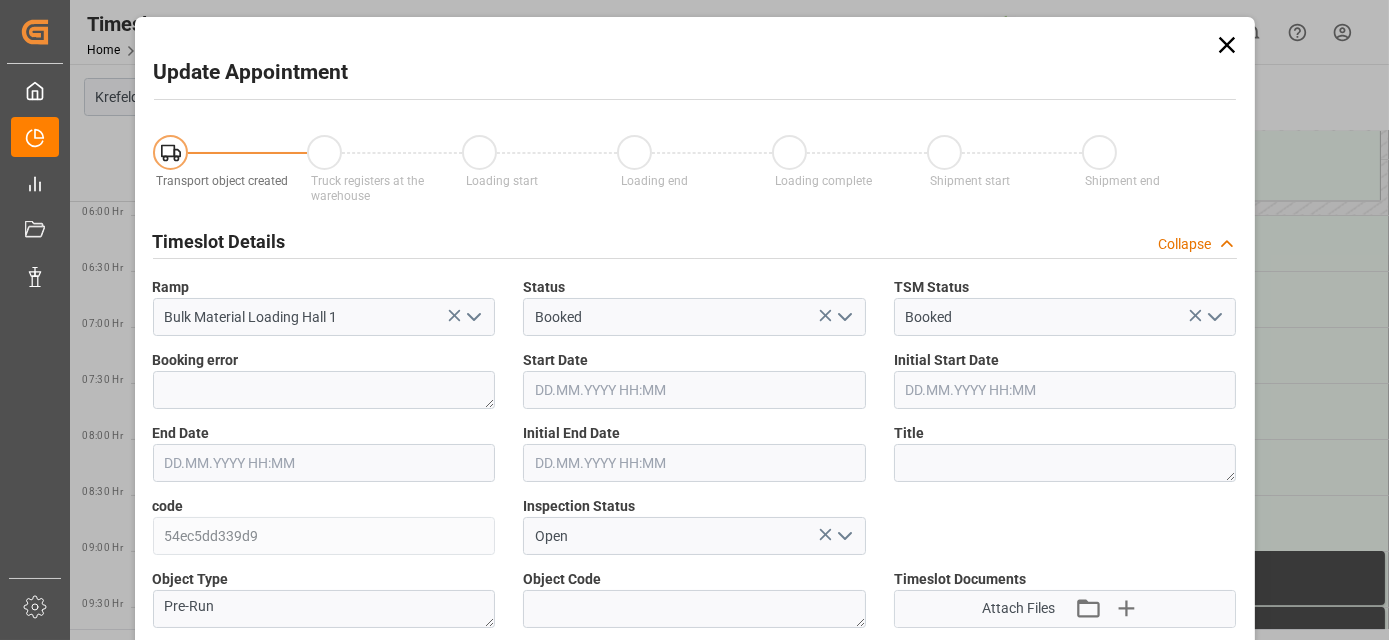type on "[DATE] [TIME]" 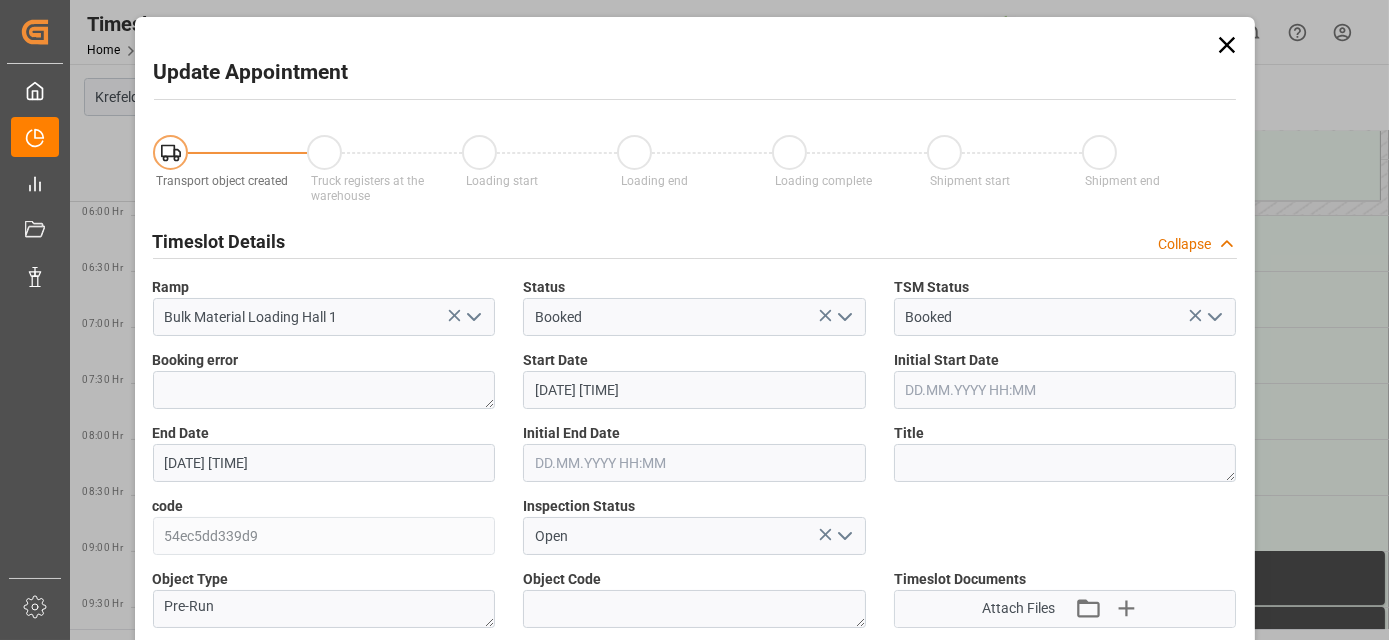 type on "[DATE] [TIME]" 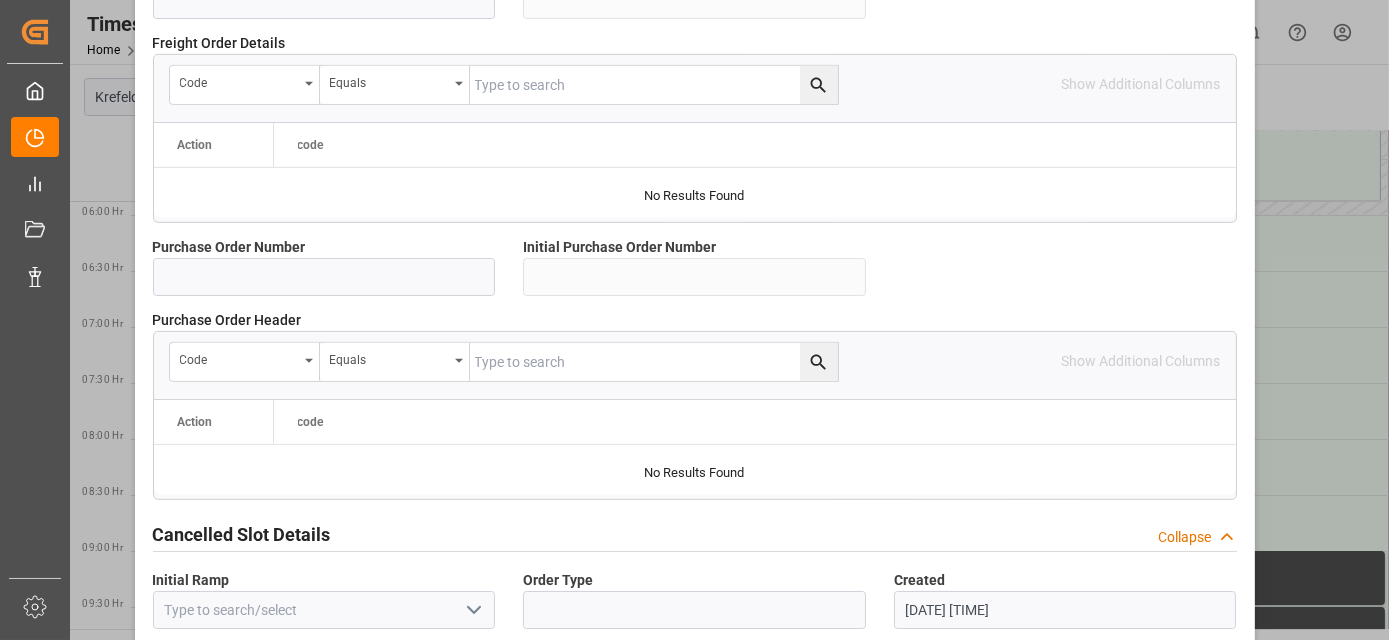 scroll, scrollTop: 1997, scrollLeft: 0, axis: vertical 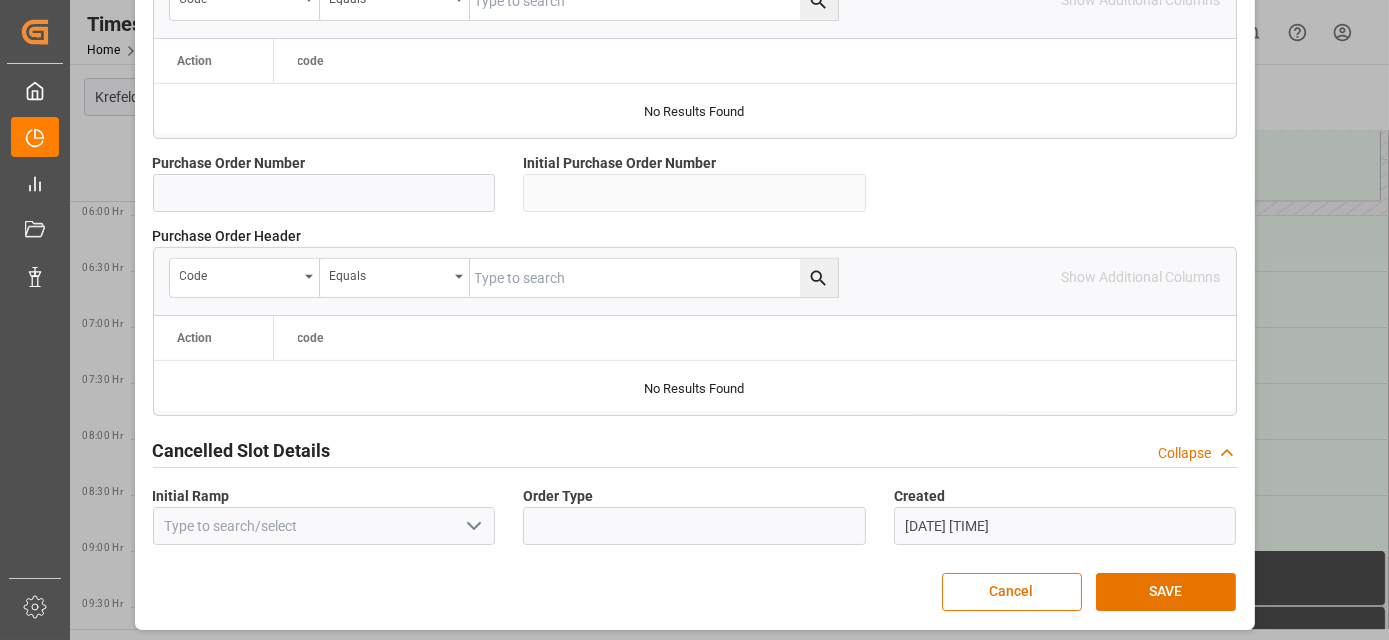 drag, startPoint x: 876, startPoint y: 392, endPoint x: 863, endPoint y: 580, distance: 188.44893 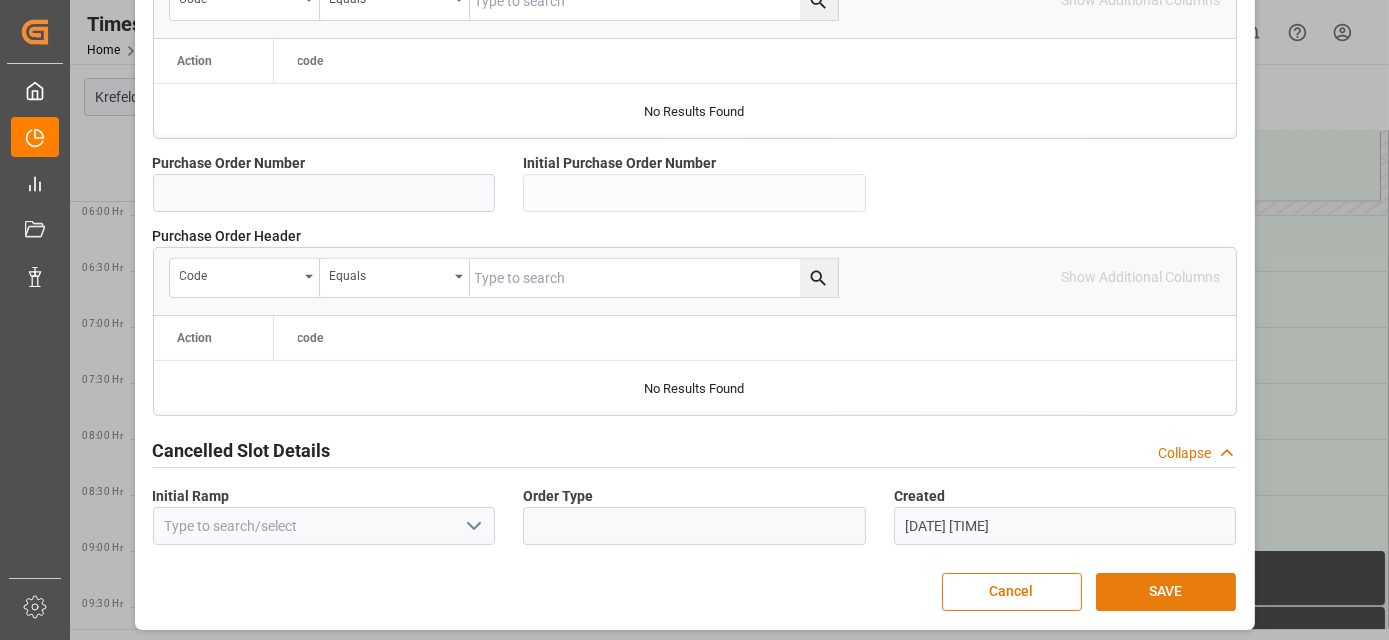 click on "SAVE" at bounding box center [1166, 592] 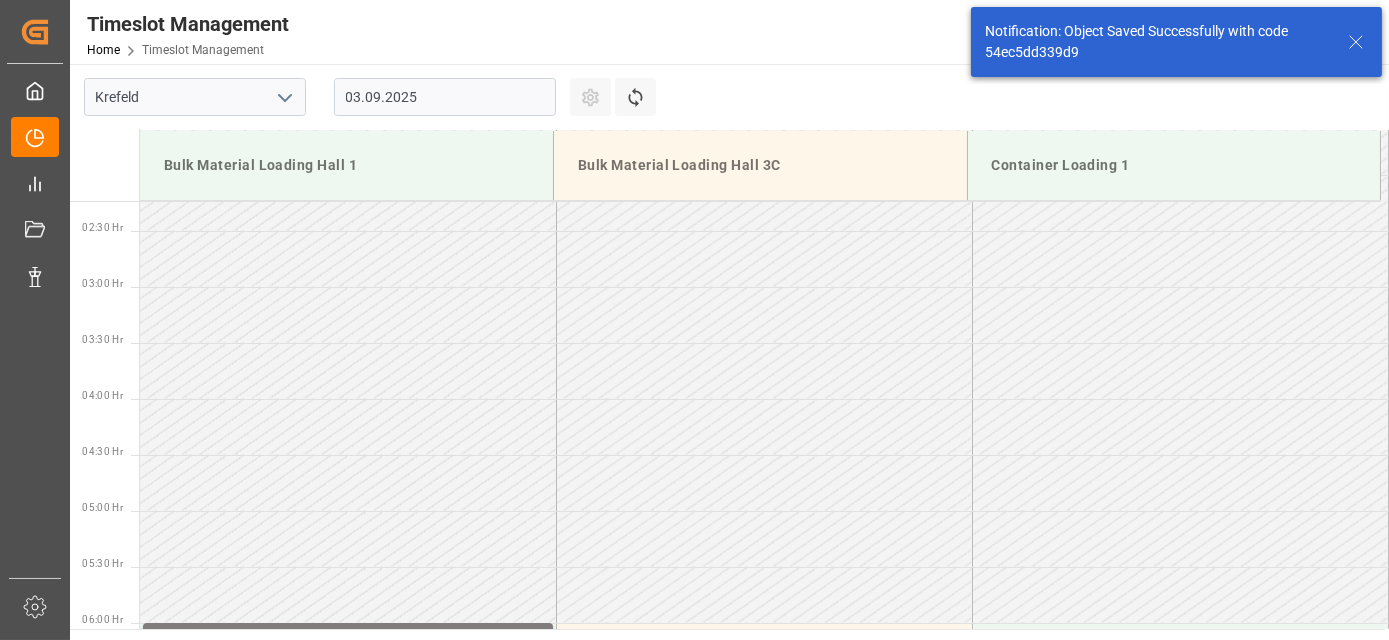 scroll, scrollTop: 546, scrollLeft: 0, axis: vertical 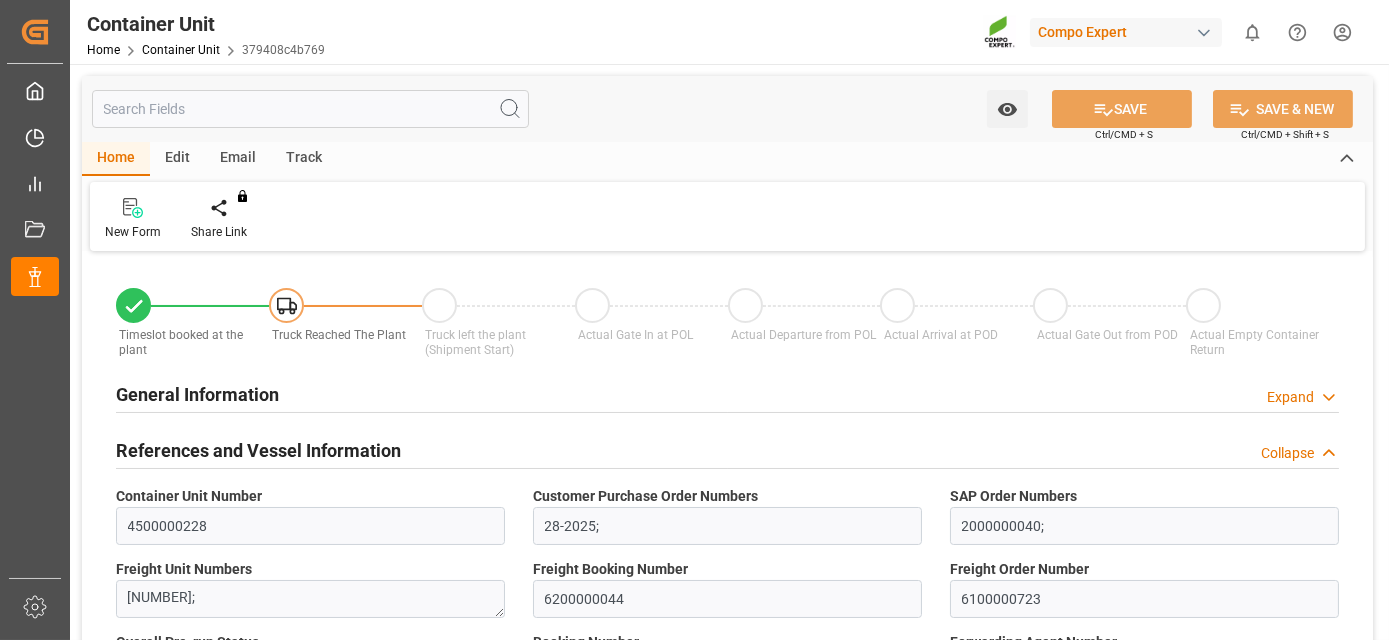 type on "Hapag Lloyd" 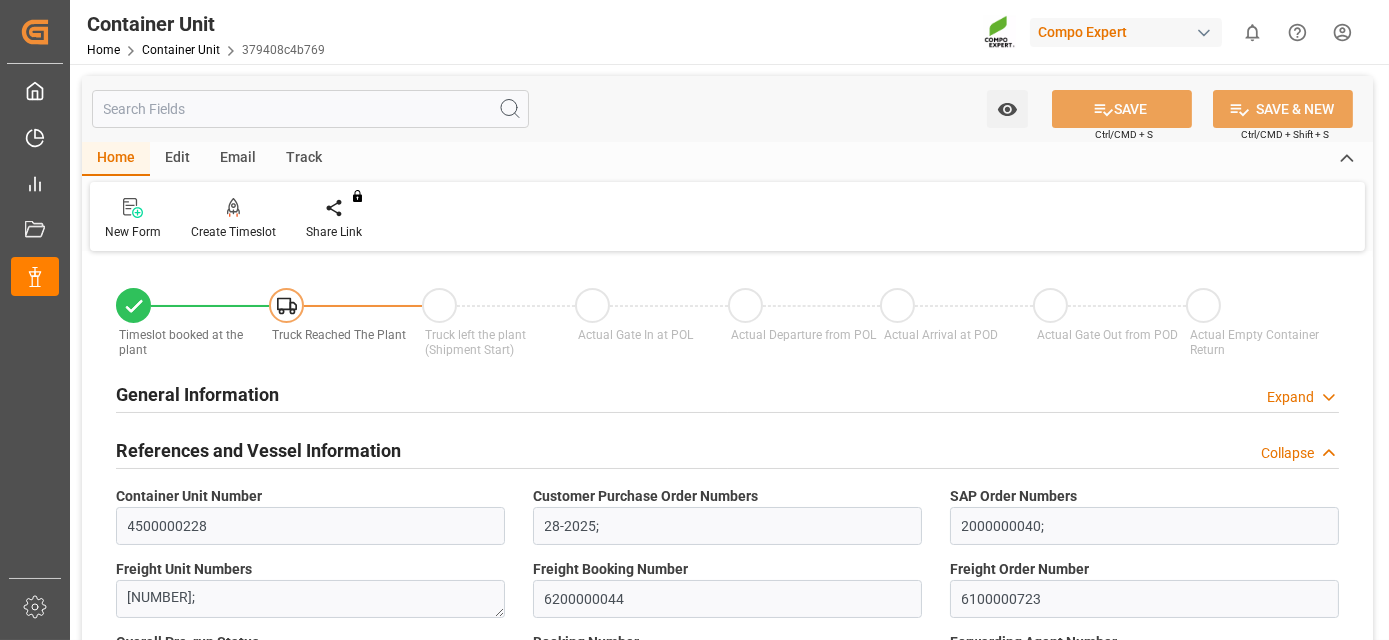 type on "14.08.2025" 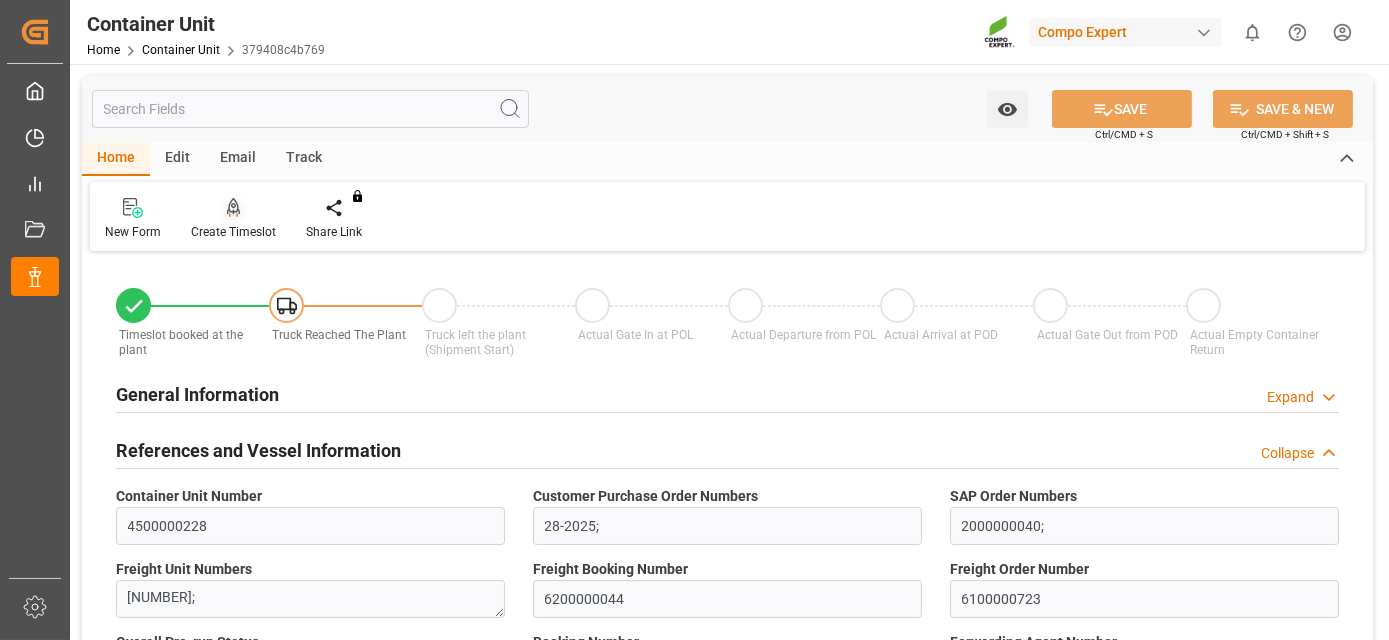 click at bounding box center (233, 207) 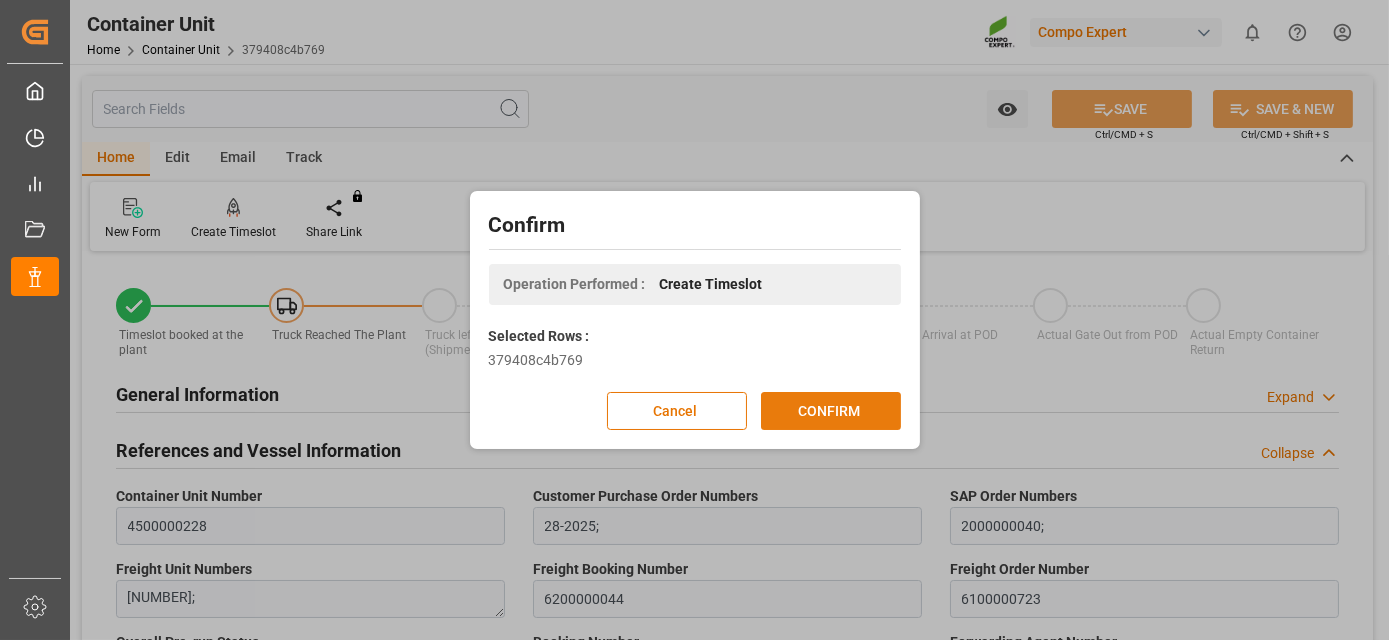 click on "CONFIRM" at bounding box center [831, 411] 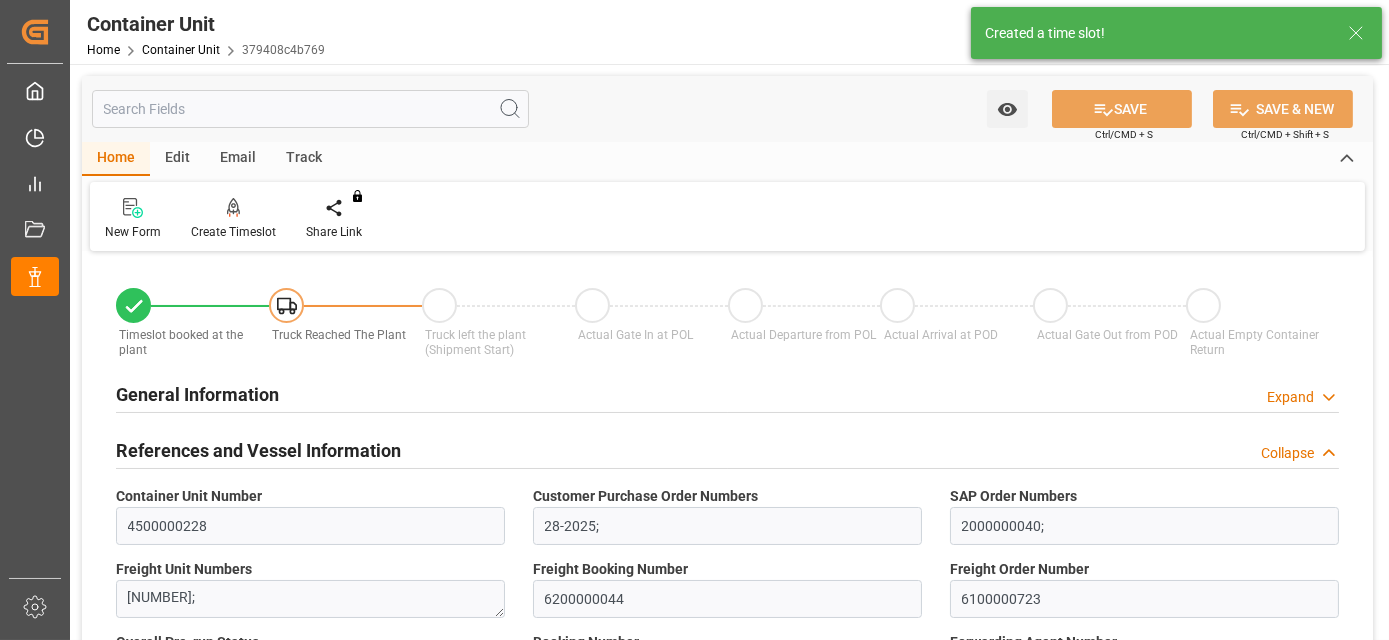 type on "Hapag Lloyd" 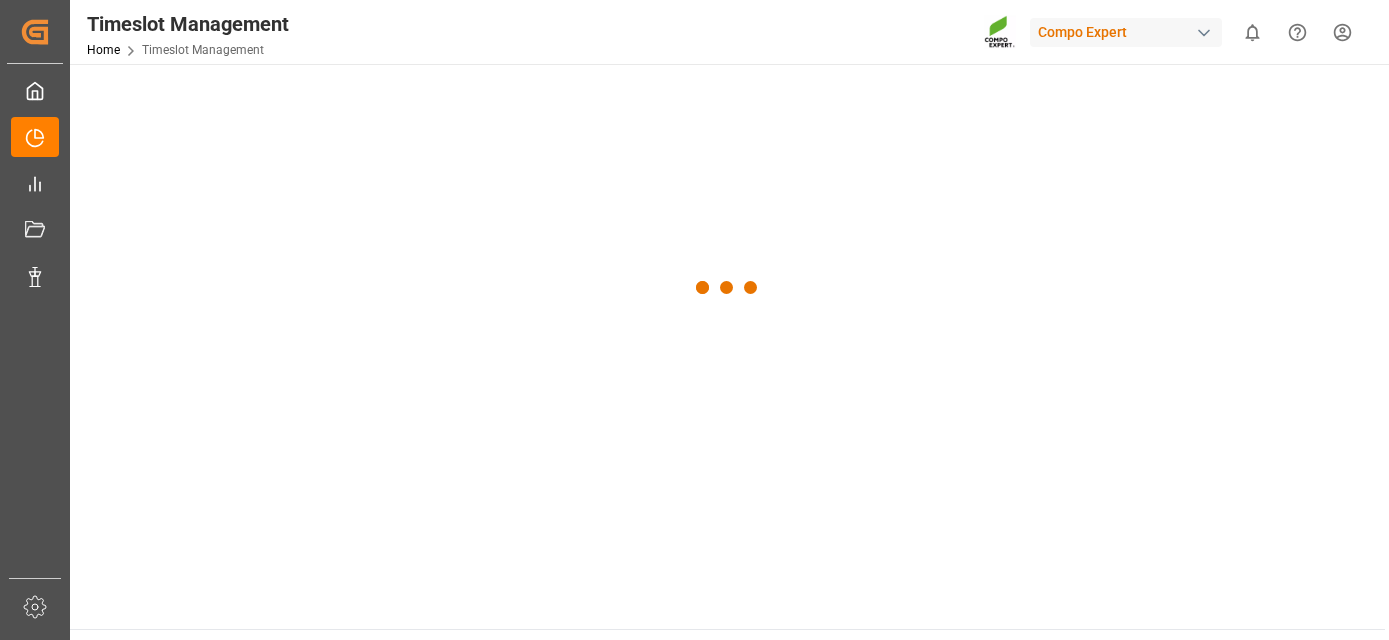 scroll, scrollTop: 0, scrollLeft: 0, axis: both 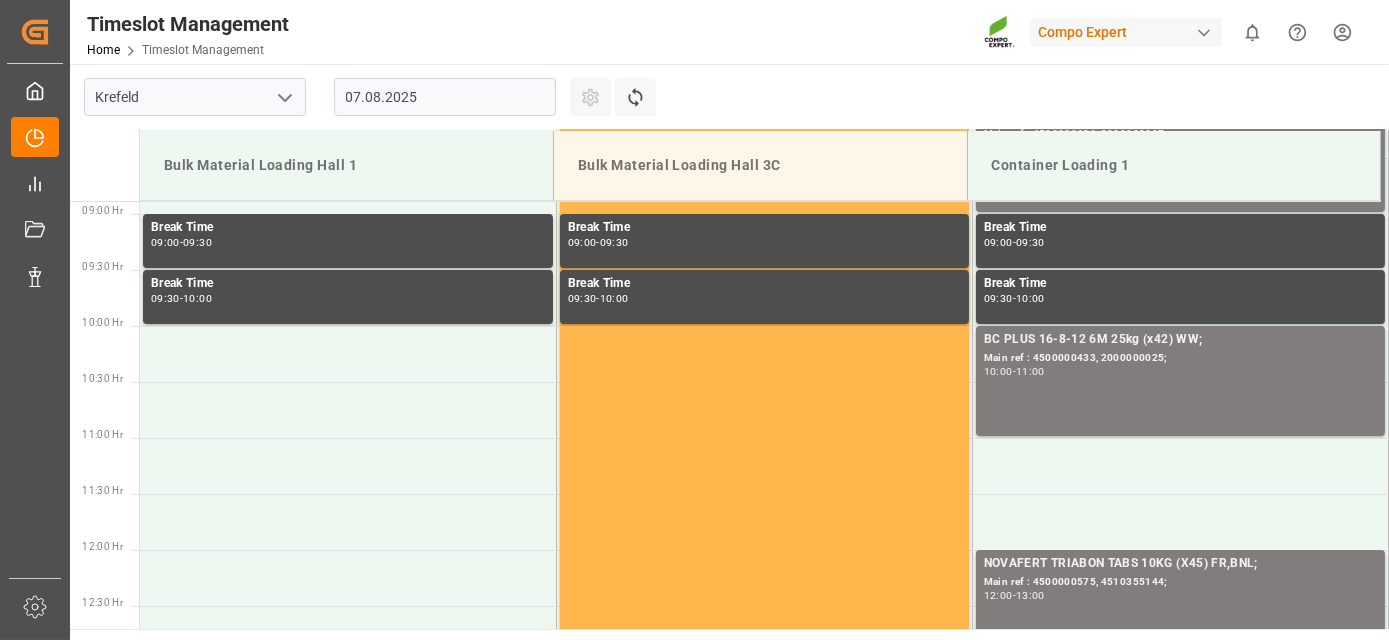 click on "07.08.2025" at bounding box center [445, 97] 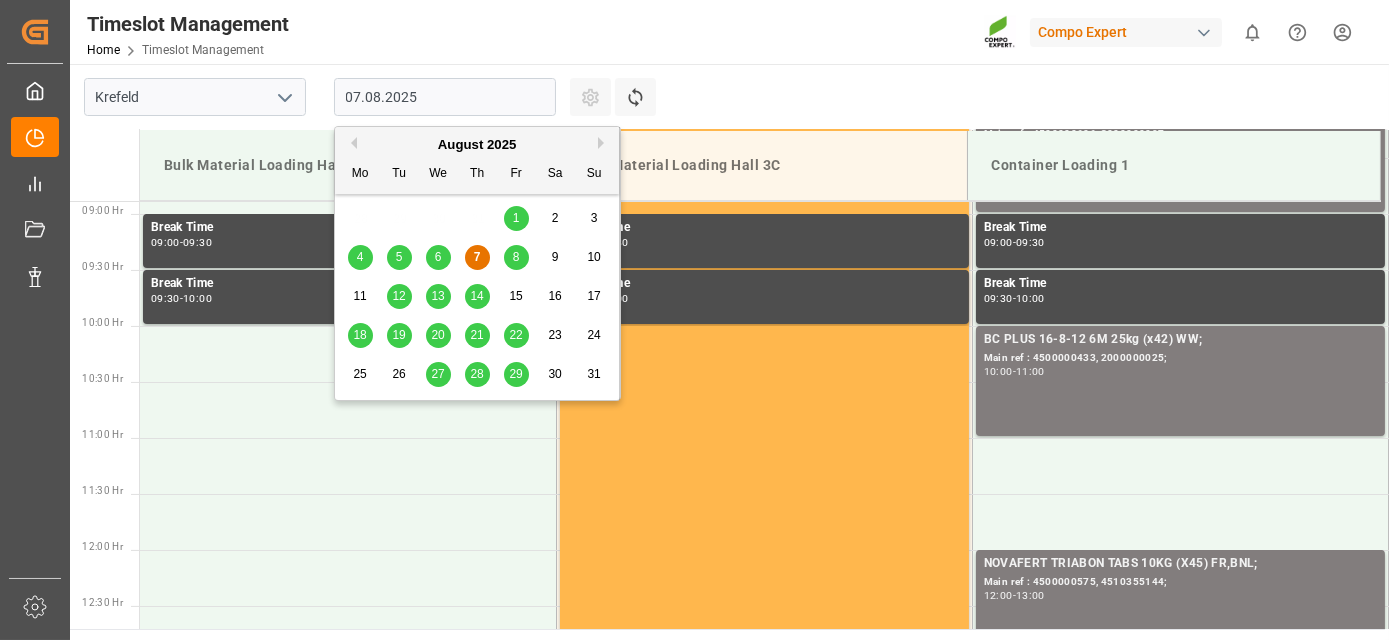 click on "Next Month" at bounding box center [604, 143] 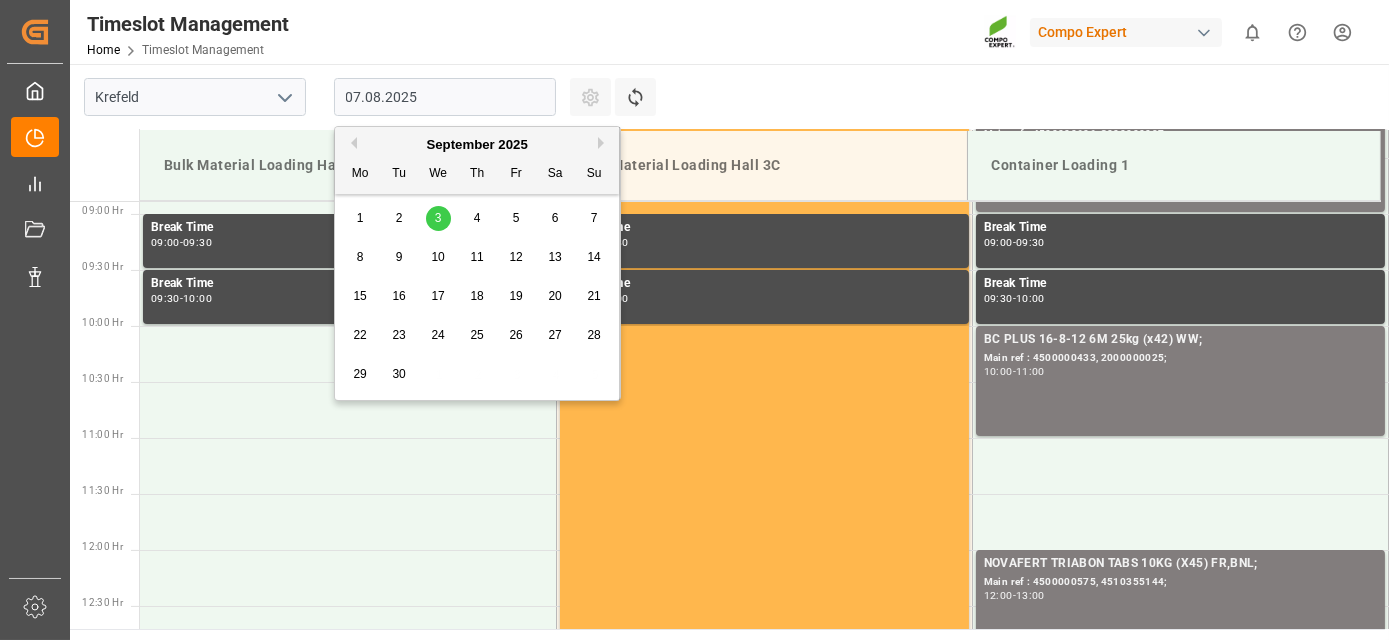 click on "3" at bounding box center [438, 218] 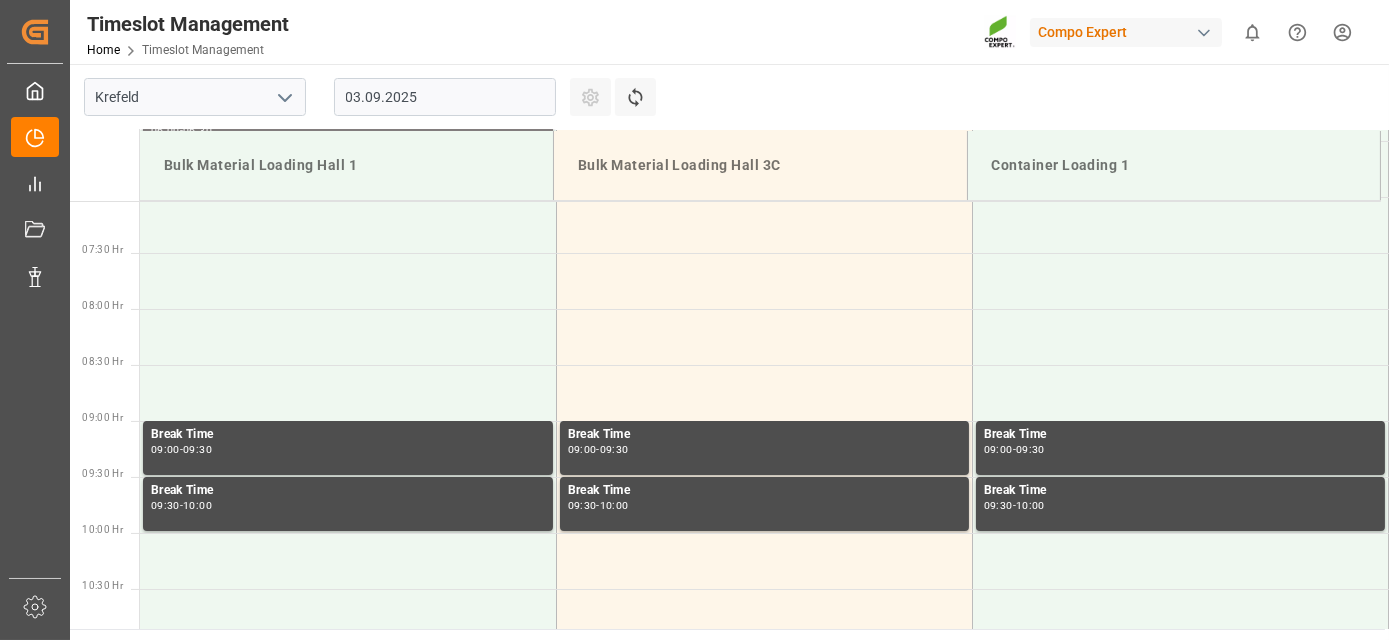 drag, startPoint x: 422, startPoint y: 280, endPoint x: 396, endPoint y: 168, distance: 114.97826 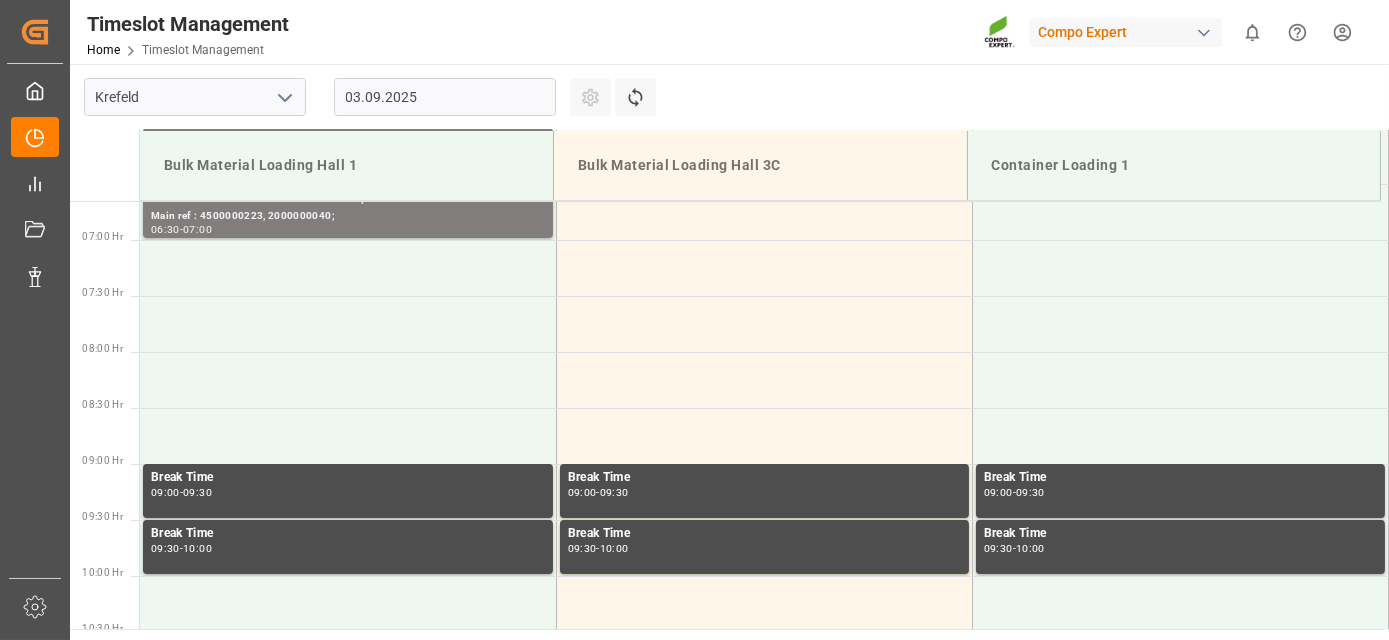 drag, startPoint x: 338, startPoint y: 245, endPoint x: 341, endPoint y: 167, distance: 78.05767 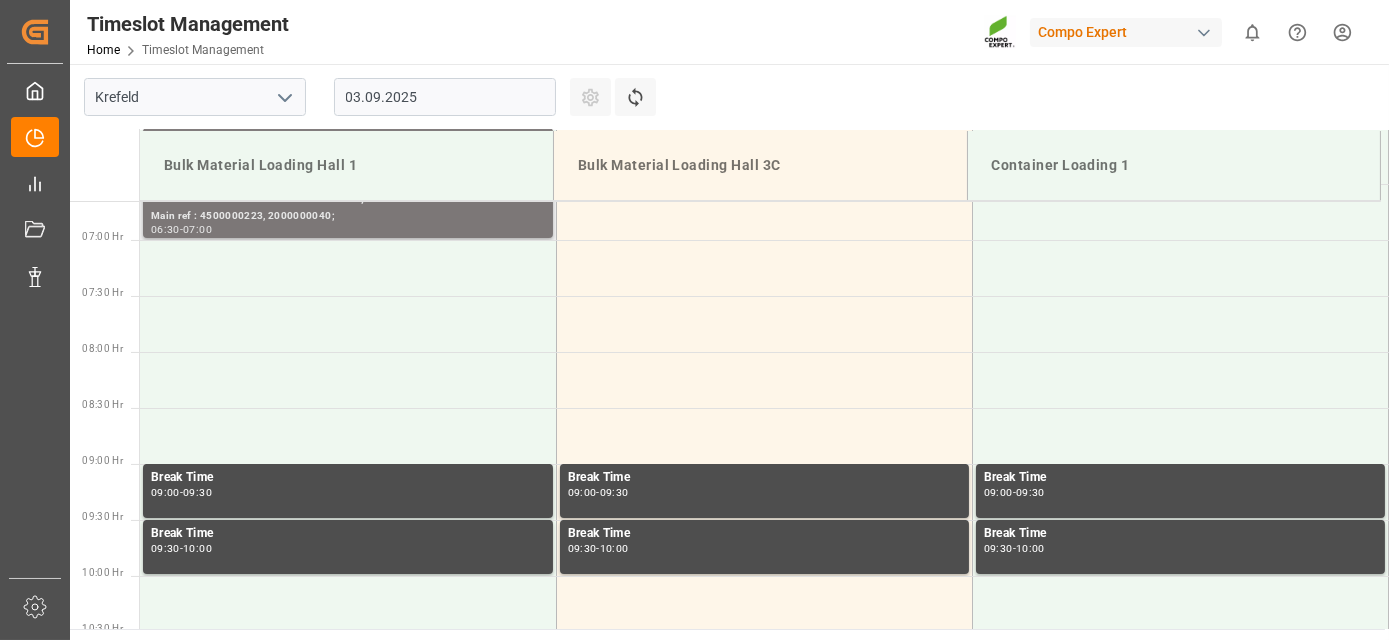 scroll, scrollTop: 727, scrollLeft: 0, axis: vertical 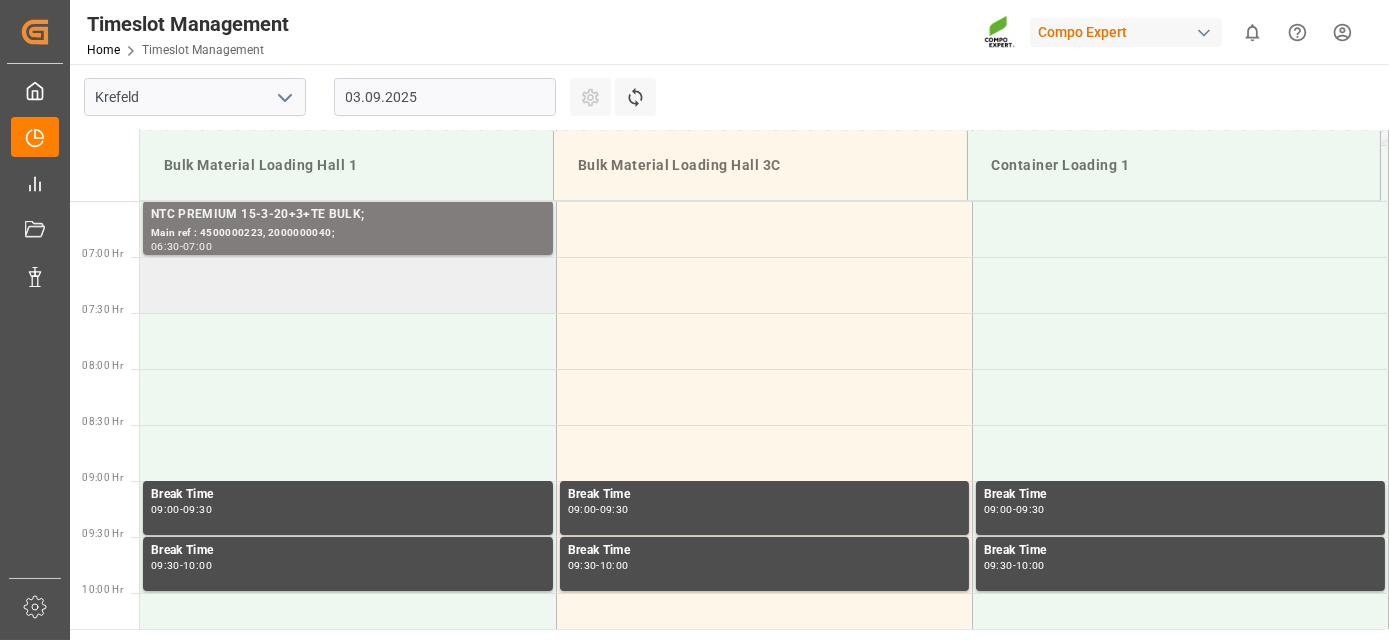 click at bounding box center [348, 285] 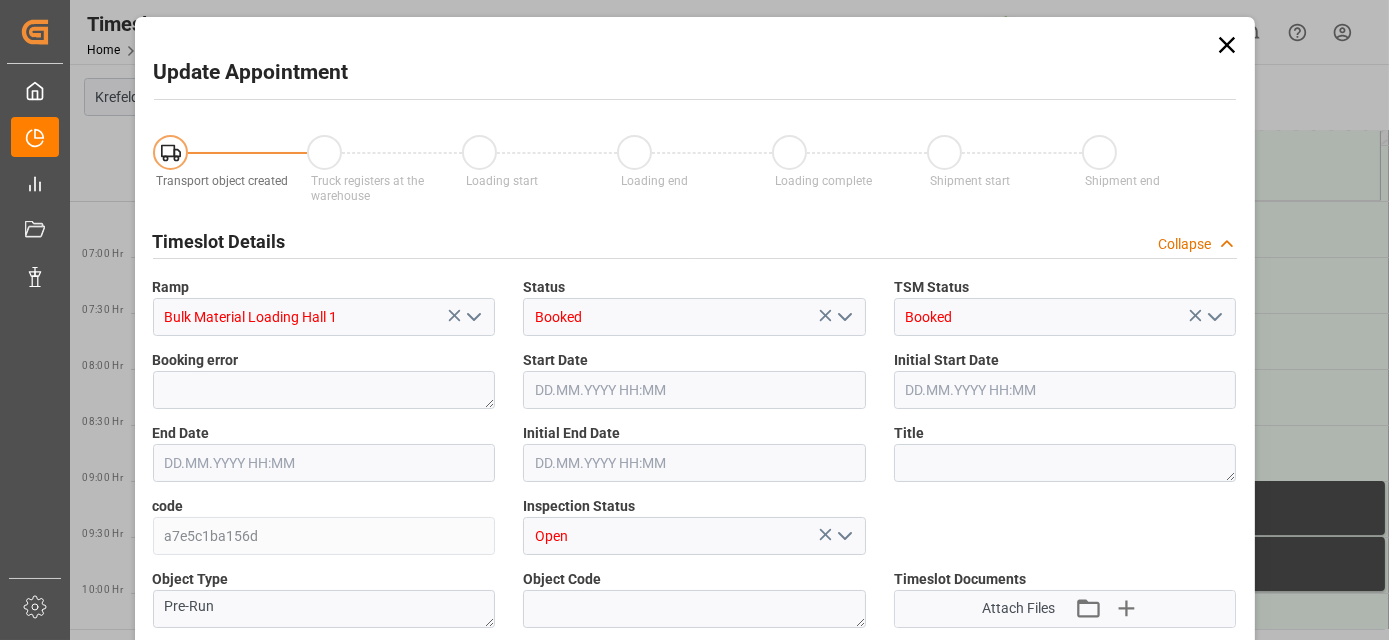 type on "53000" 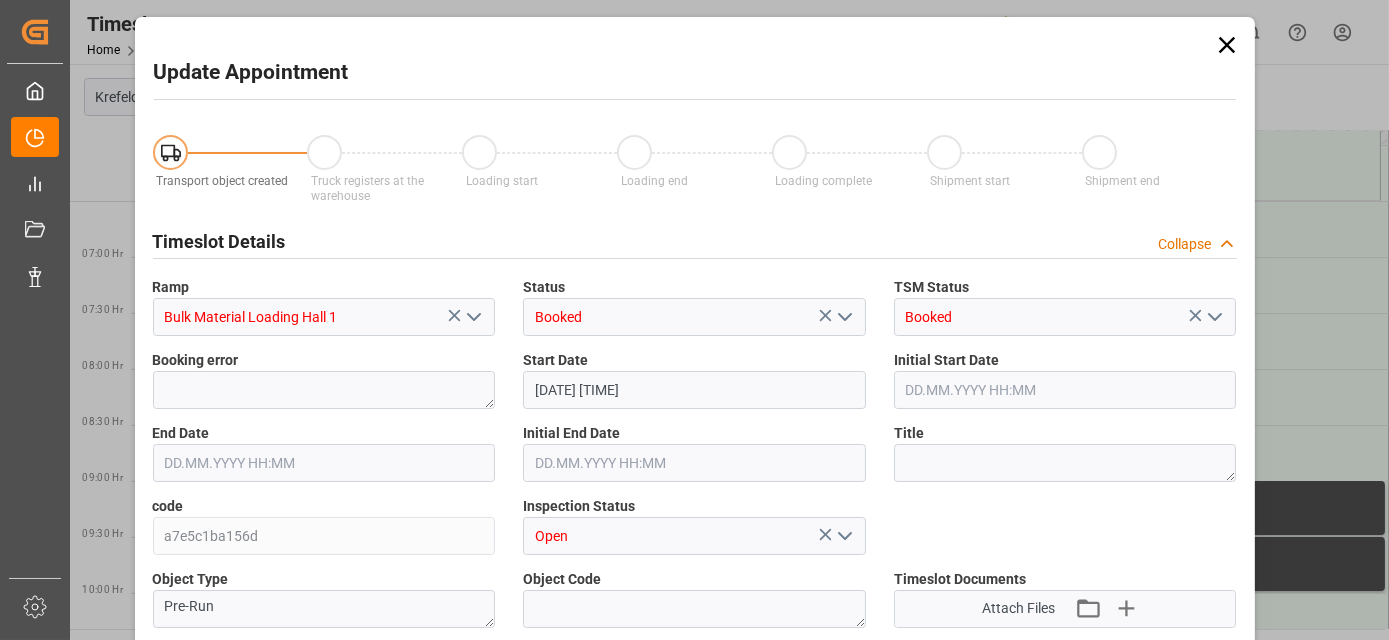 type on "[DATE] [TIME]" 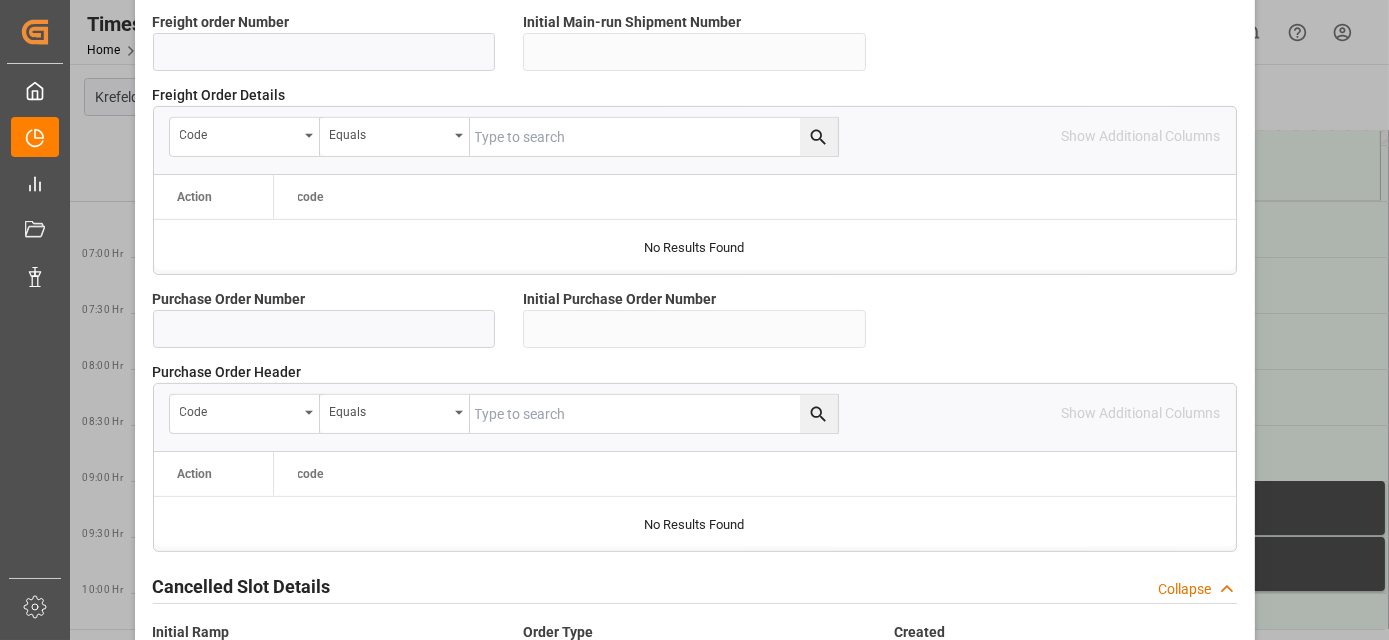 scroll, scrollTop: 1997, scrollLeft: 0, axis: vertical 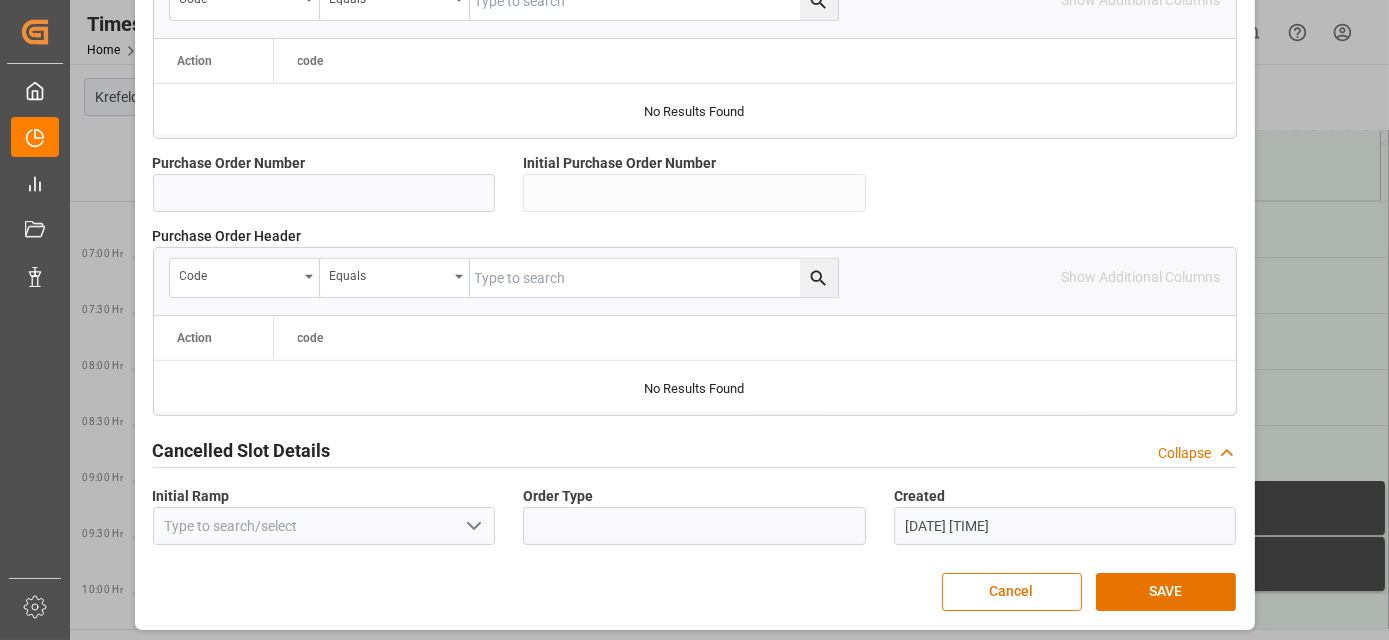drag, startPoint x: 705, startPoint y: 288, endPoint x: 691, endPoint y: 477, distance: 189.5178 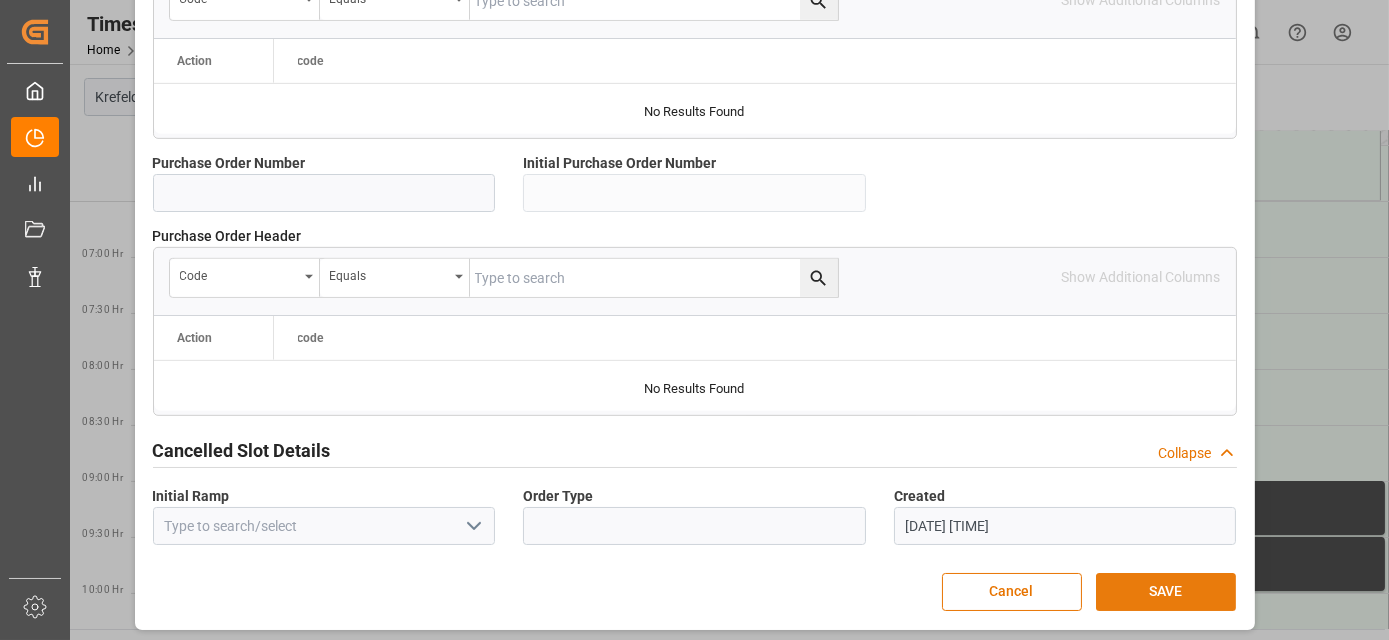 click on "SAVE" at bounding box center (1166, 592) 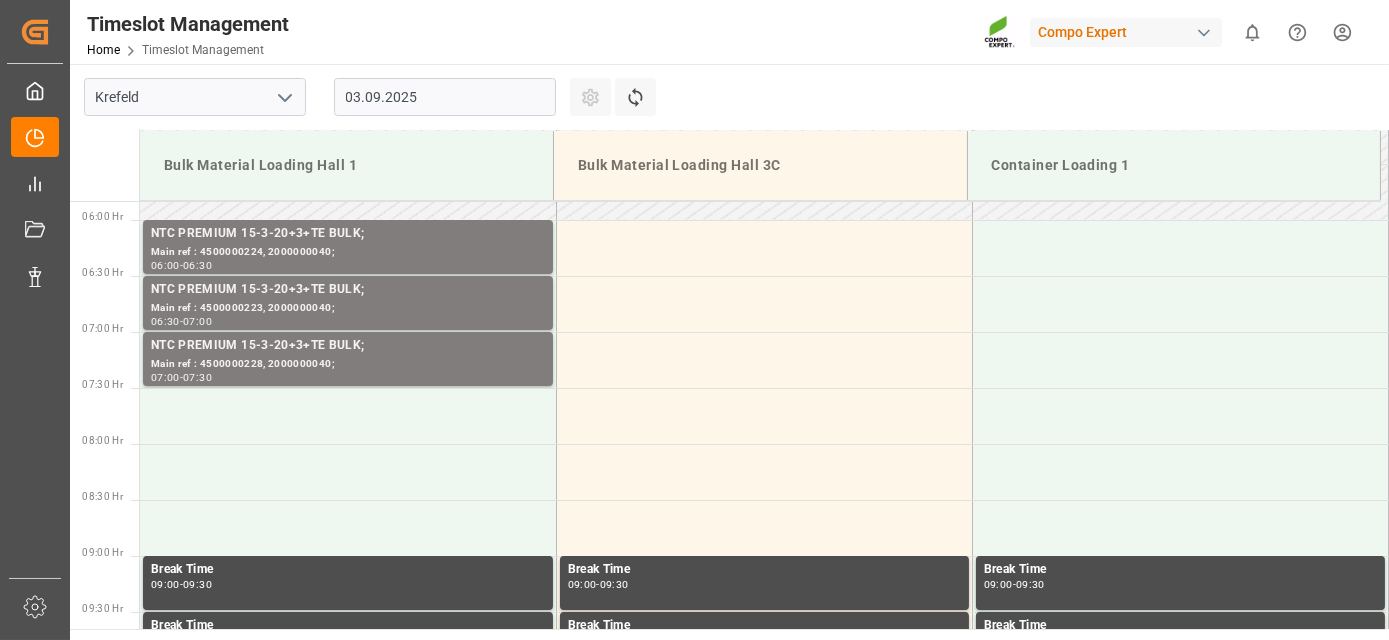 scroll, scrollTop: 658, scrollLeft: 0, axis: vertical 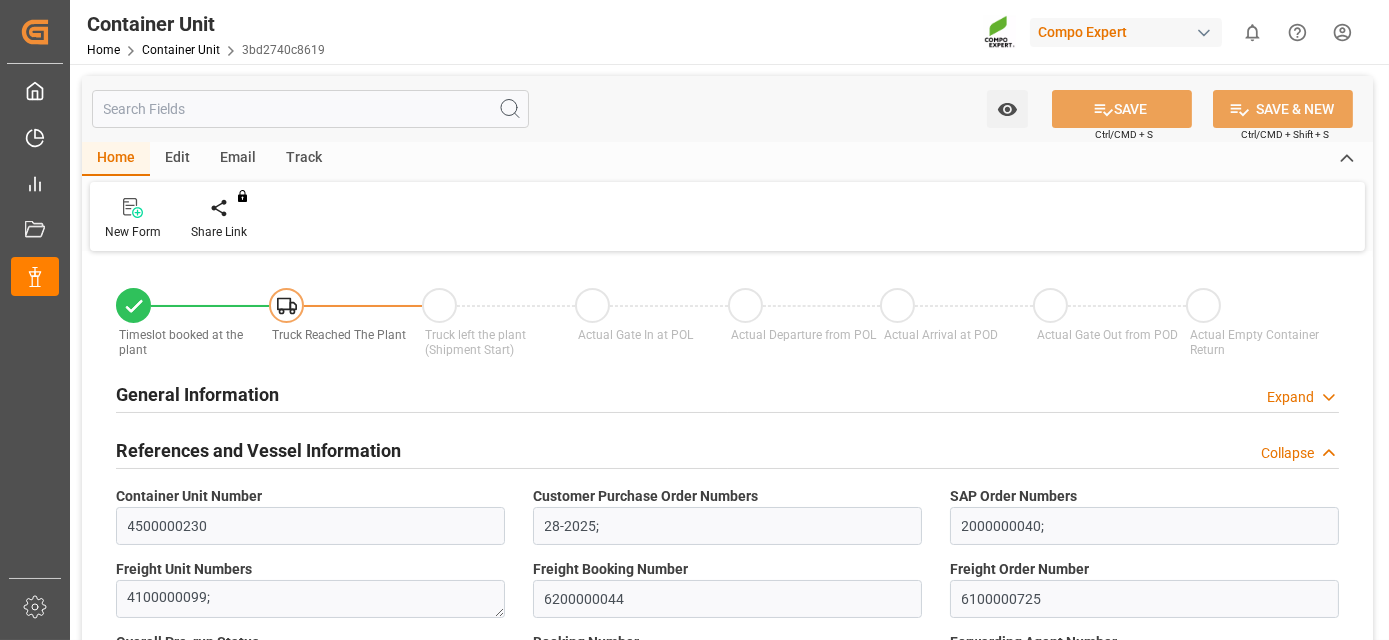 type on "Hapag Lloyd" 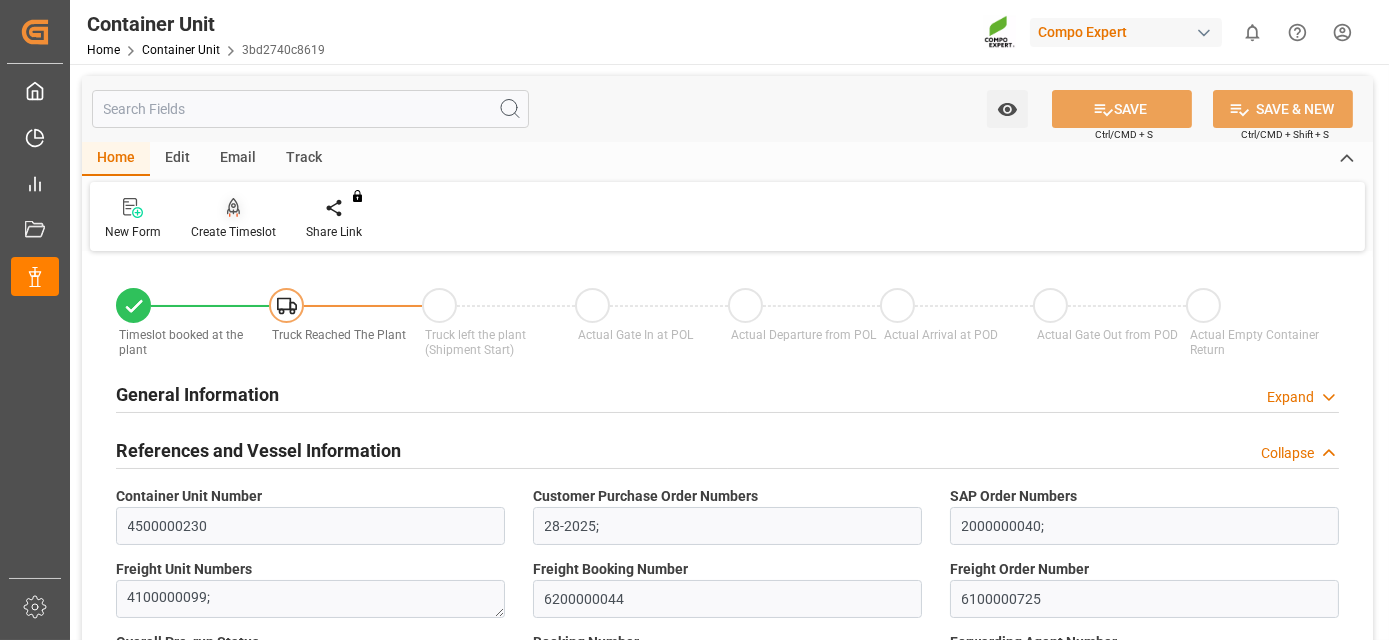 click 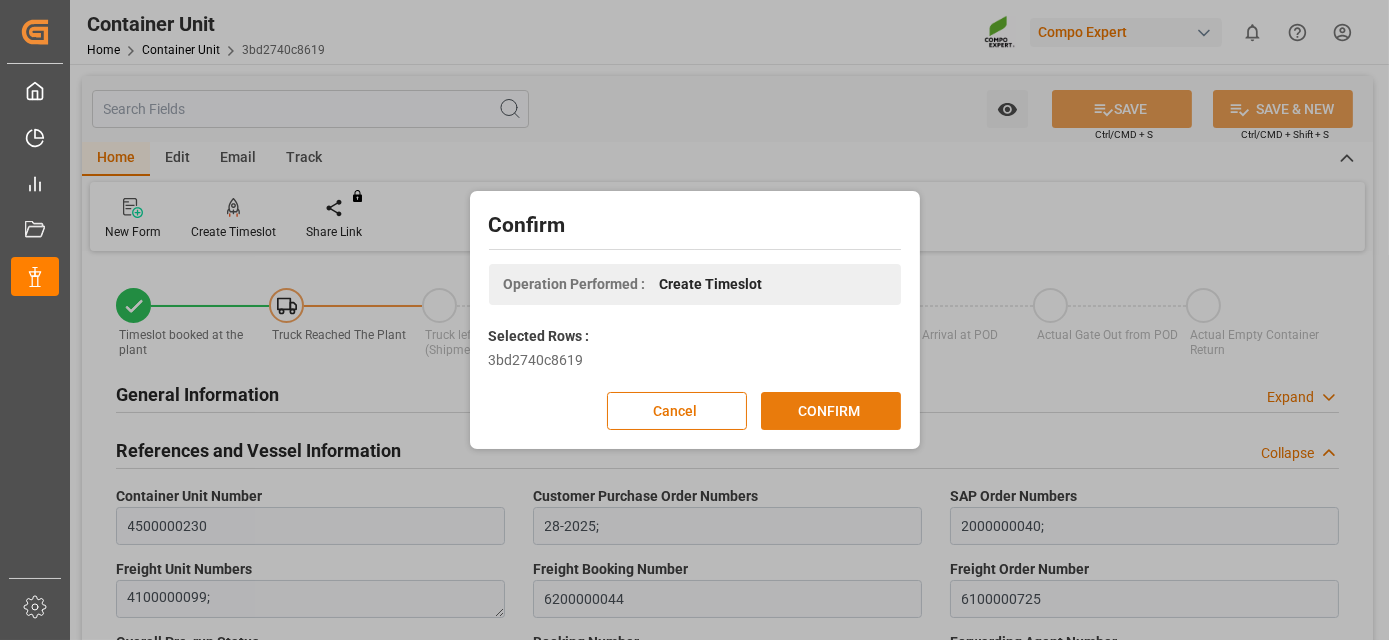 click on "CONFIRM" at bounding box center [831, 411] 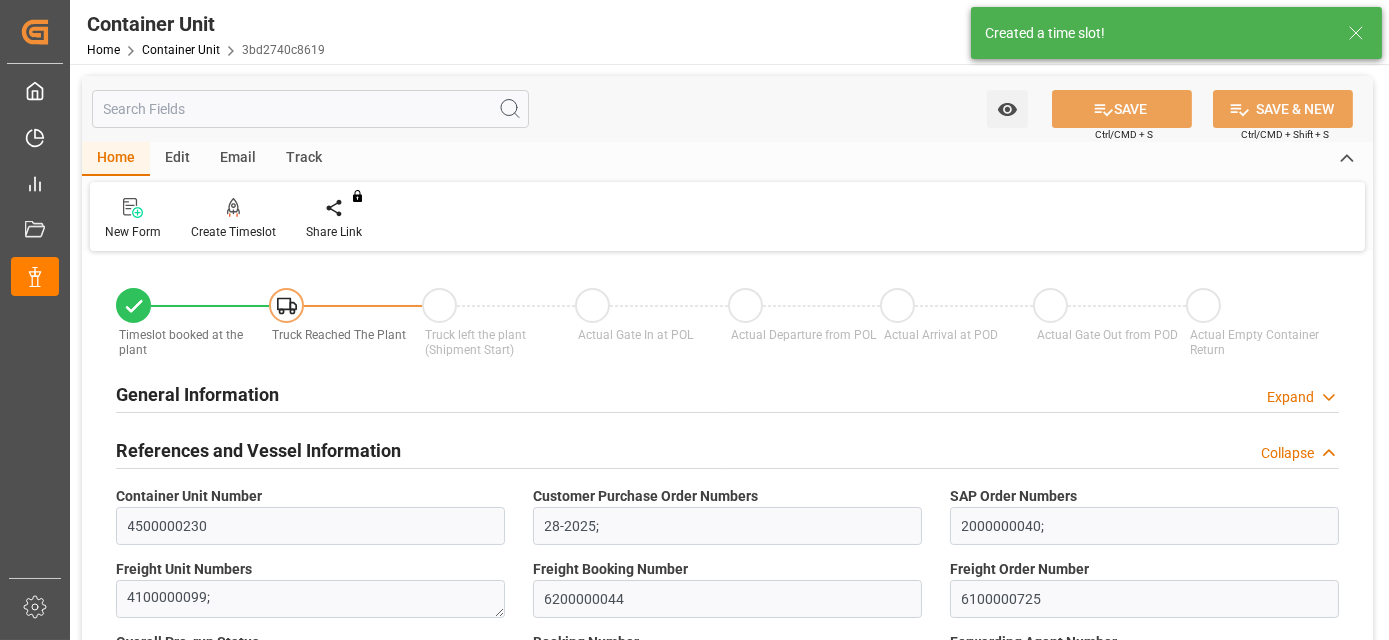 type on "Hapag Lloyd" 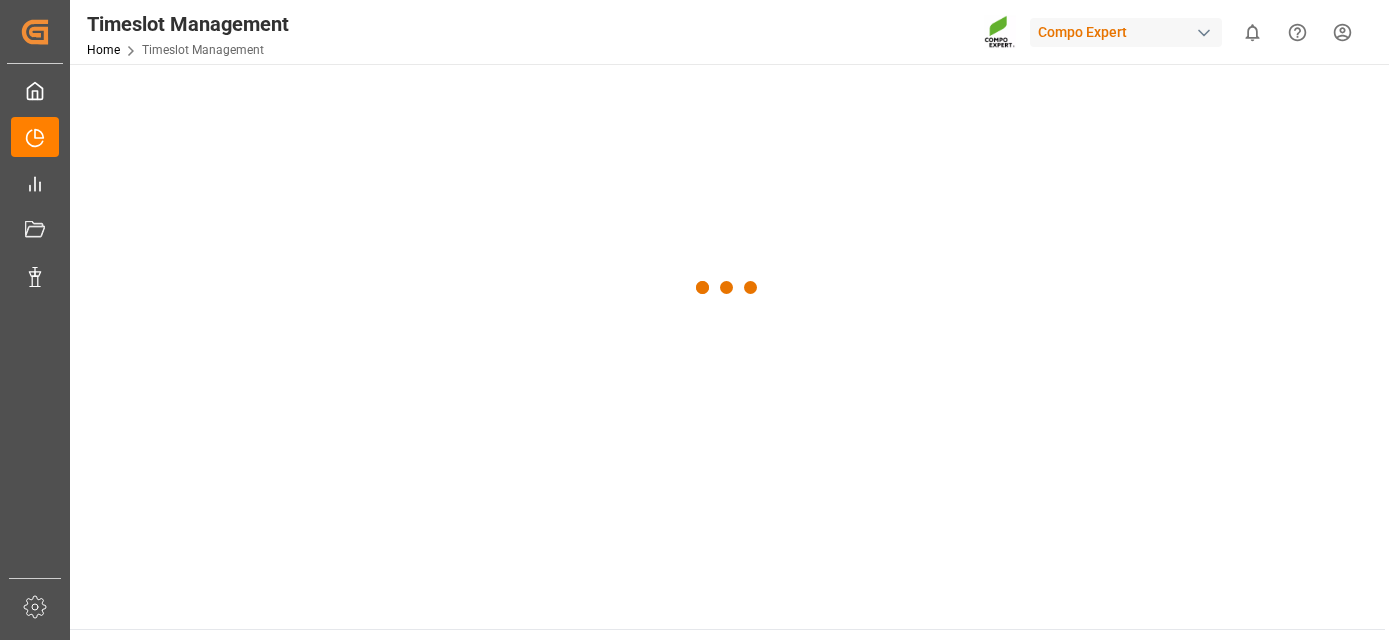 scroll, scrollTop: 0, scrollLeft: 0, axis: both 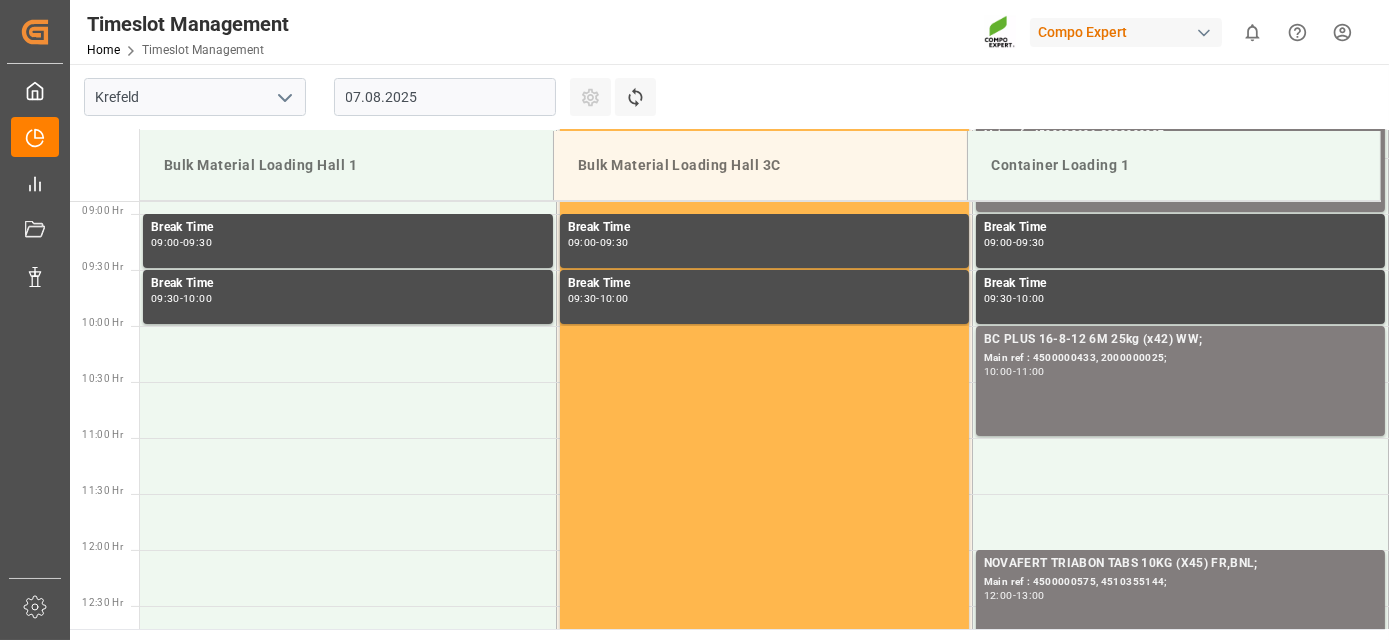 click on "07.08.2025" at bounding box center (445, 97) 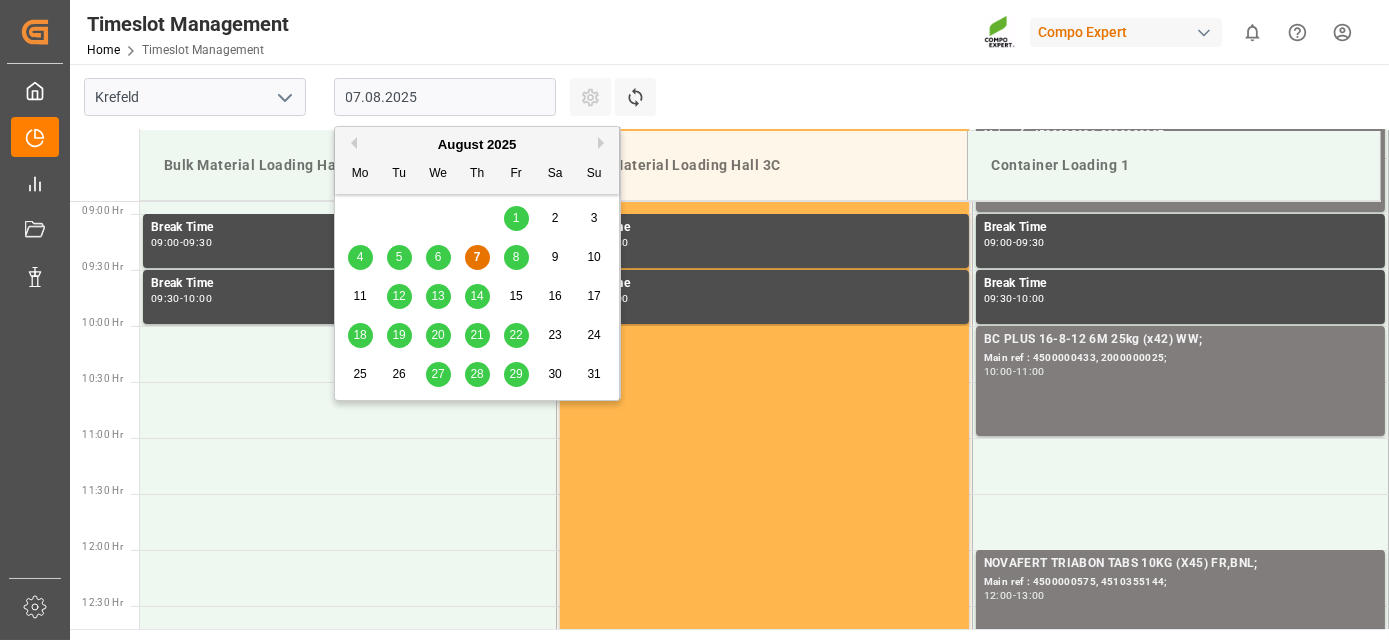 click on "Next Month" at bounding box center [604, 143] 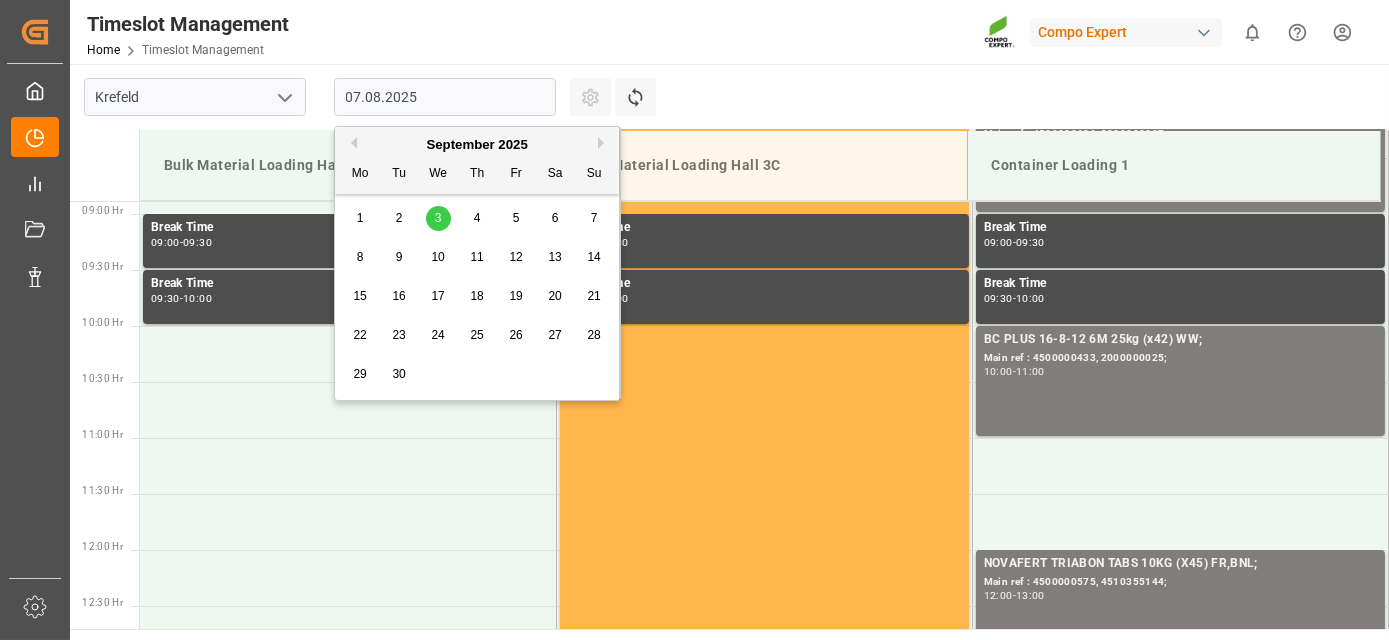 click on "3" at bounding box center [438, 219] 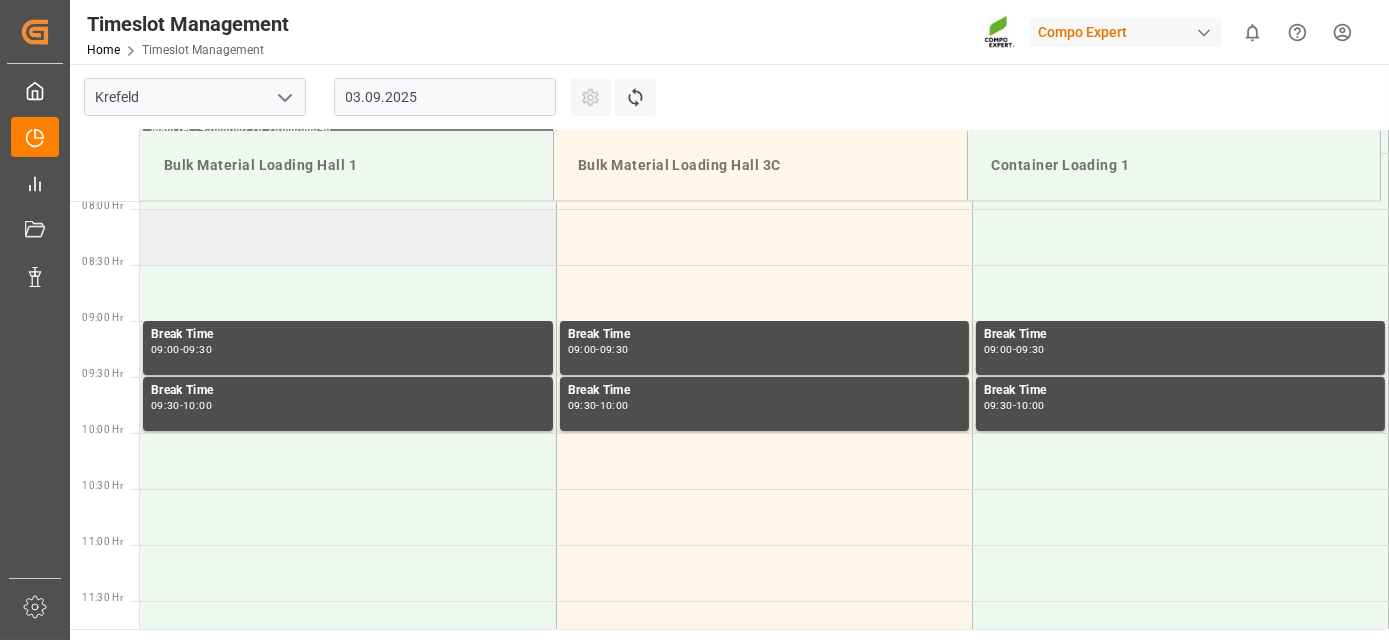 drag, startPoint x: 388, startPoint y: 282, endPoint x: 373, endPoint y: 202, distance: 81.394104 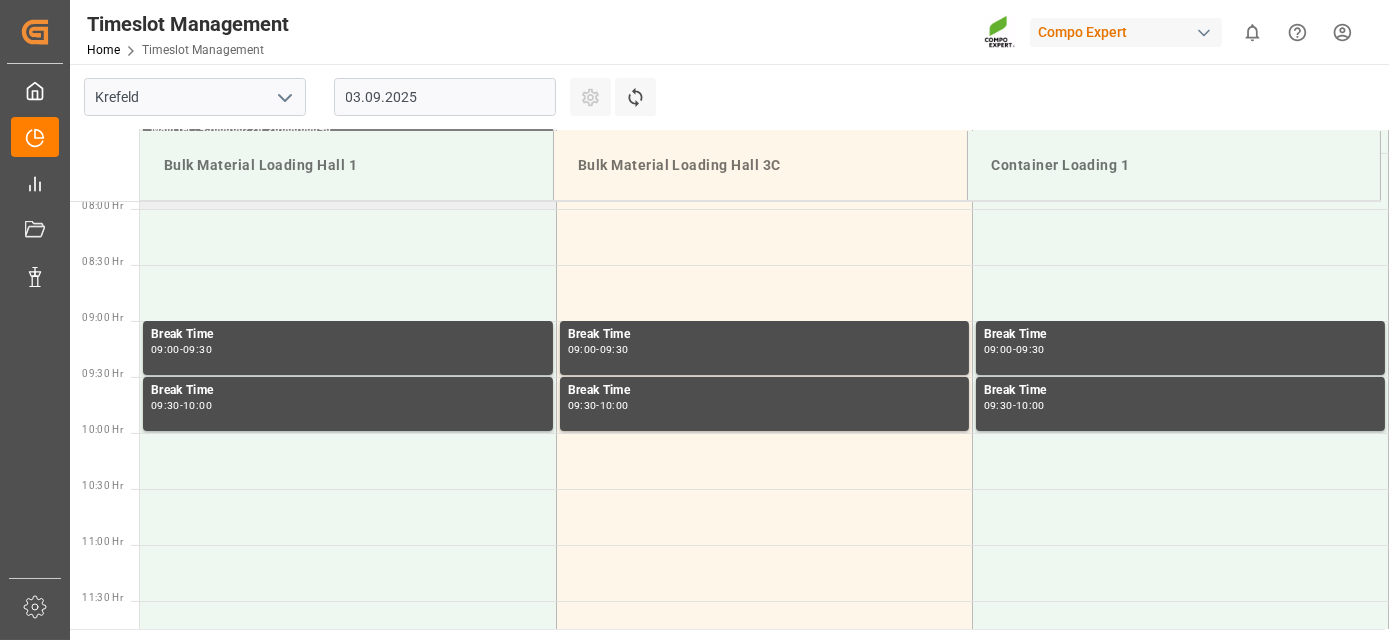 scroll, scrollTop: 843, scrollLeft: 0, axis: vertical 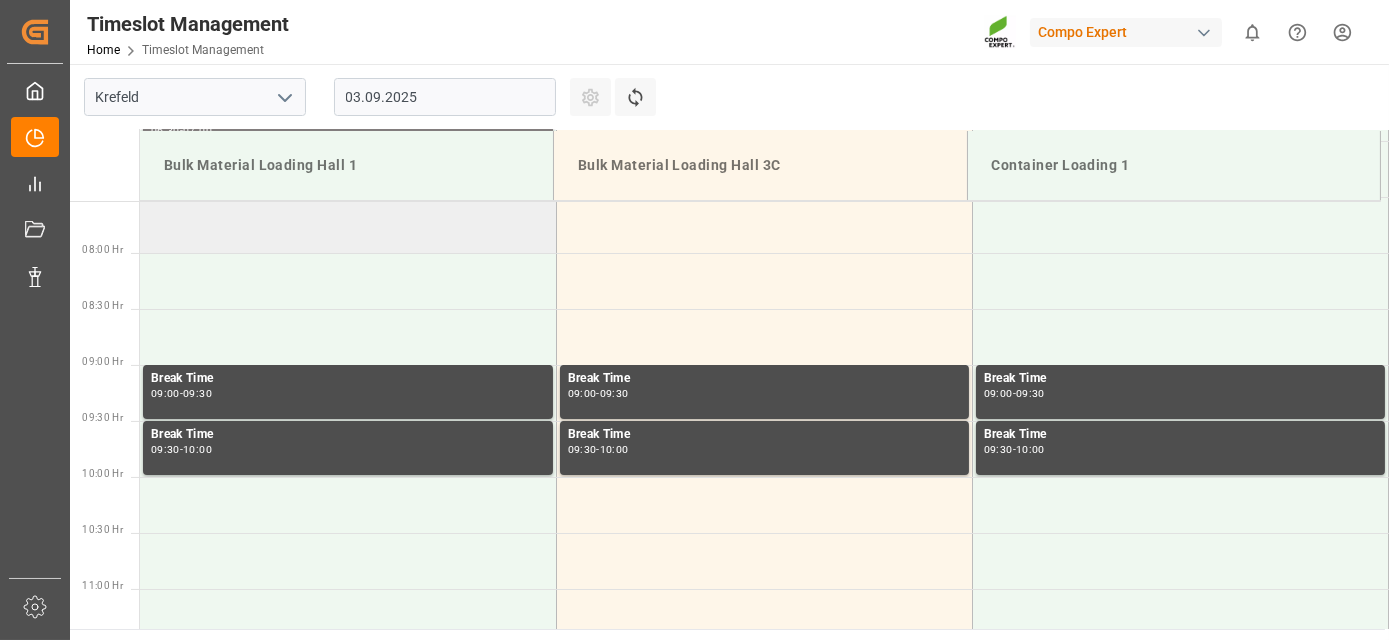 click at bounding box center [348, 225] 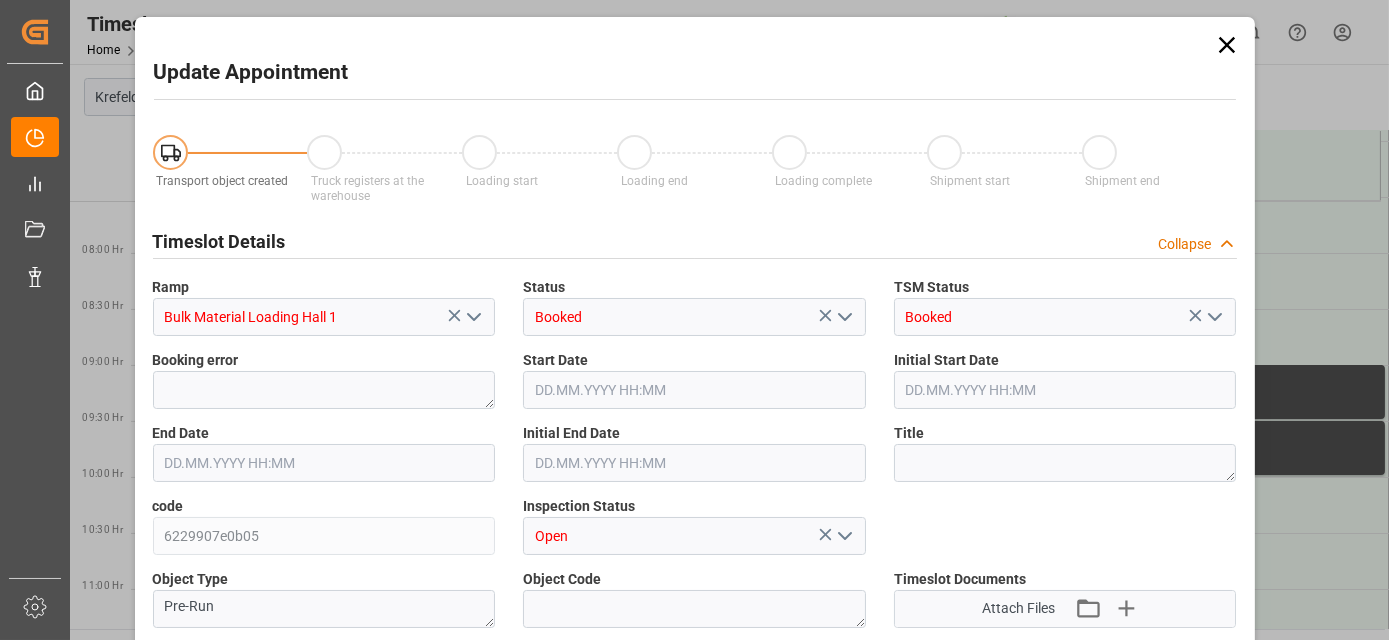 type on "53000" 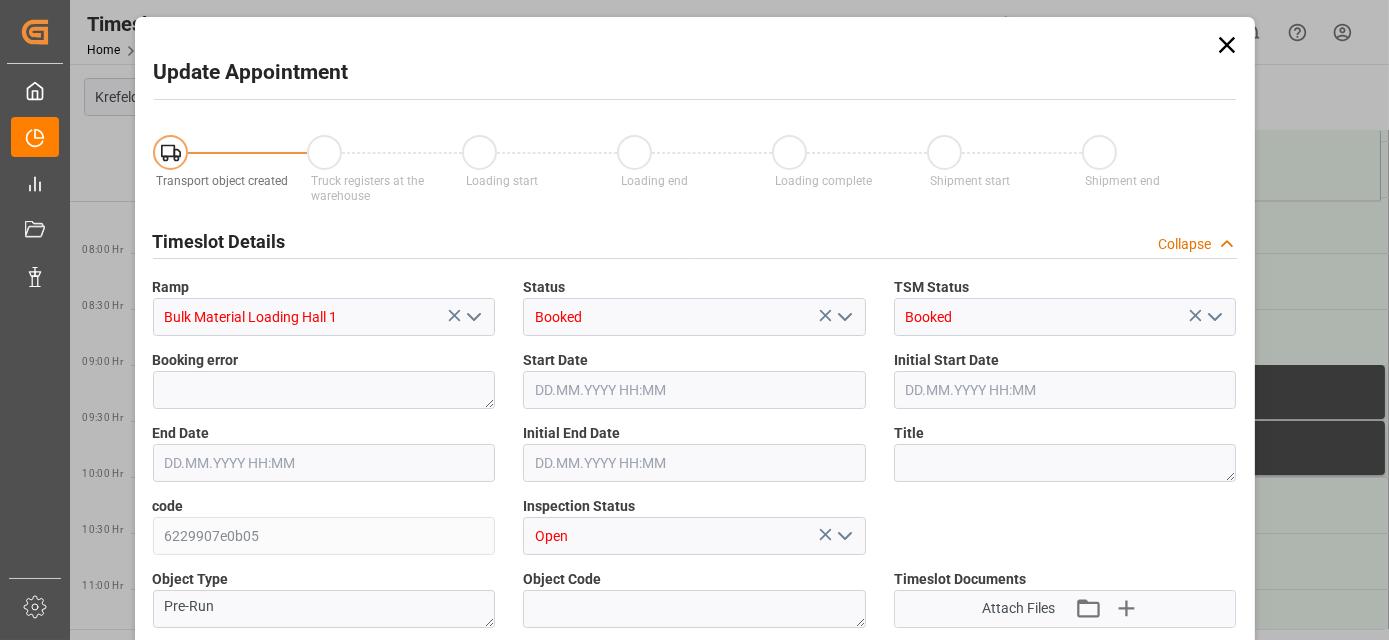 type on "[DATE] [TIME]" 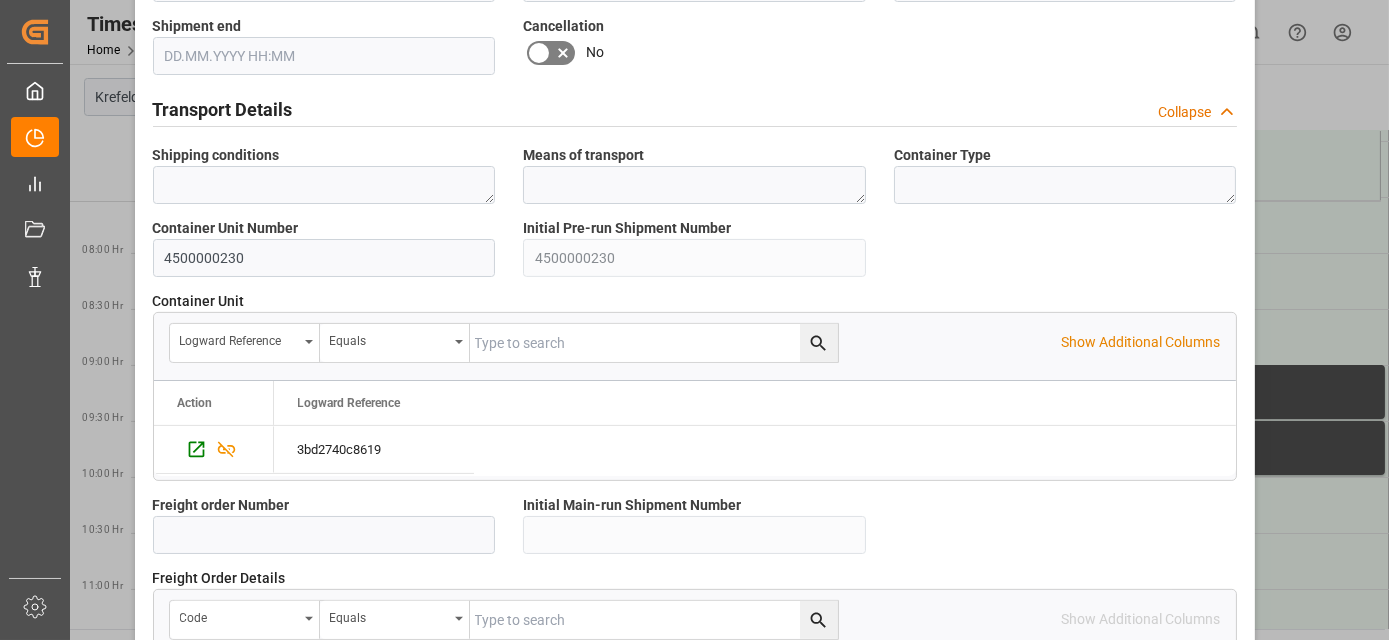 scroll, scrollTop: 1928, scrollLeft: 0, axis: vertical 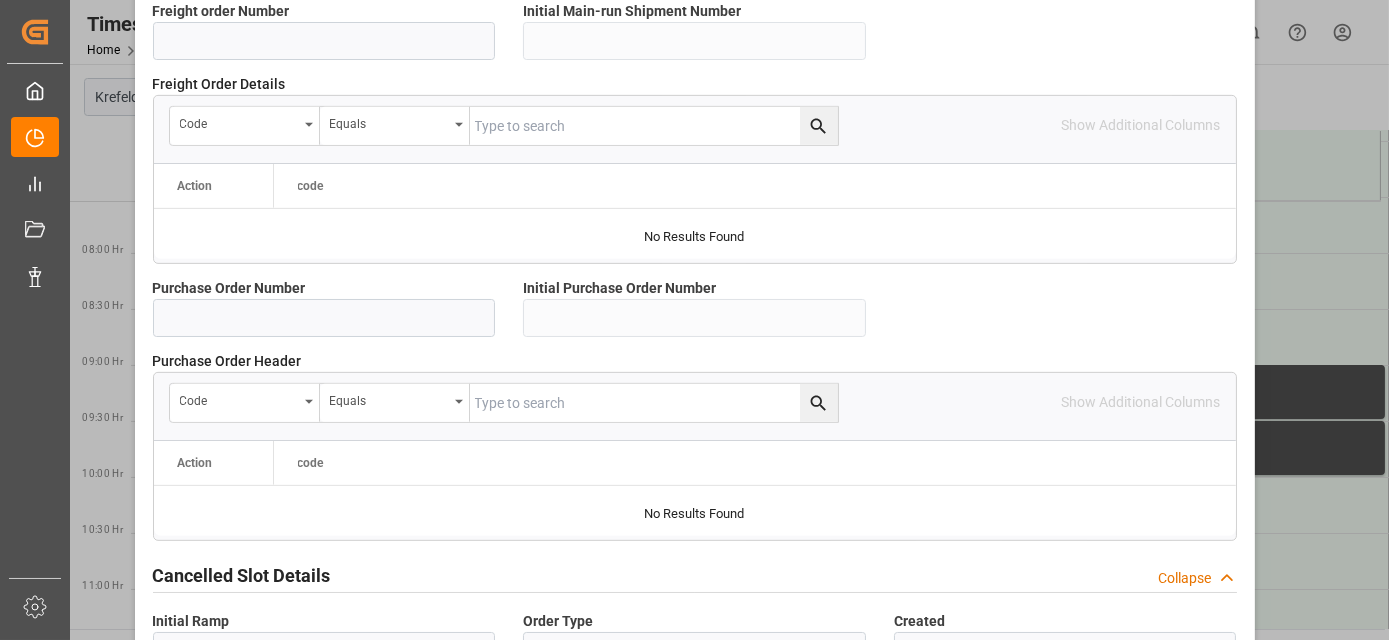 drag, startPoint x: 893, startPoint y: 413, endPoint x: 870, endPoint y: 580, distance: 168.57639 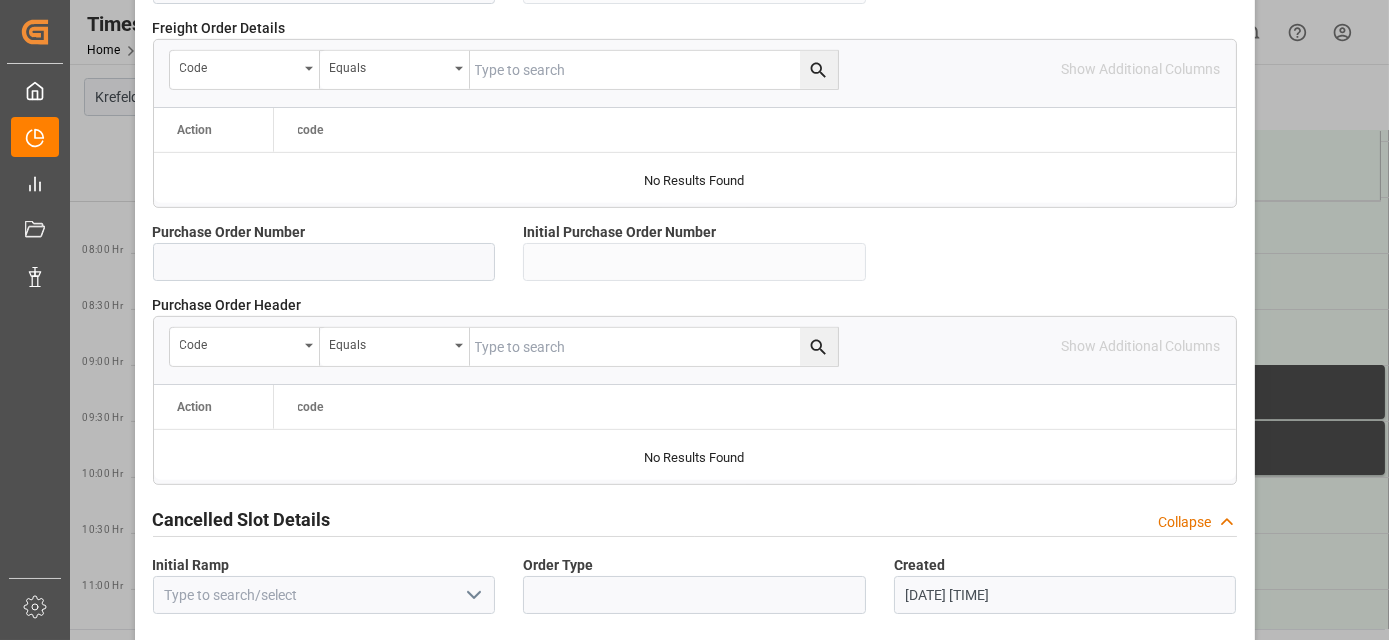 click on "SAVE" at bounding box center (1166, 661) 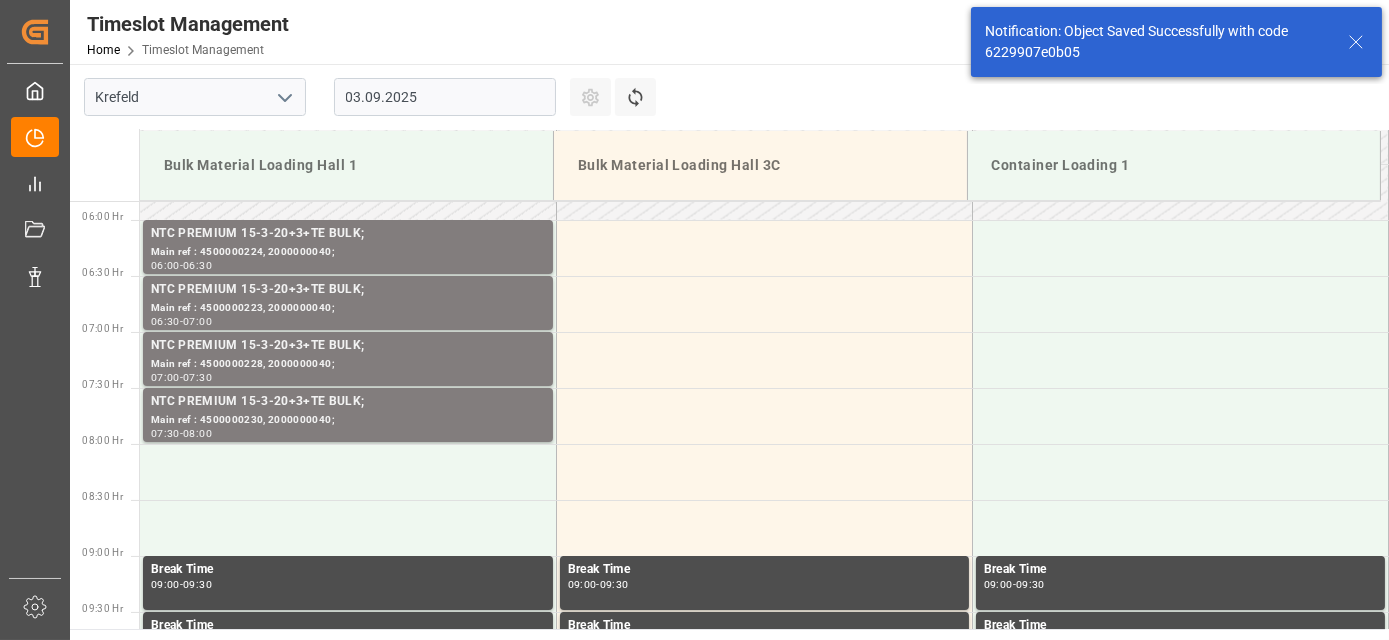 scroll, scrollTop: 658, scrollLeft: 0, axis: vertical 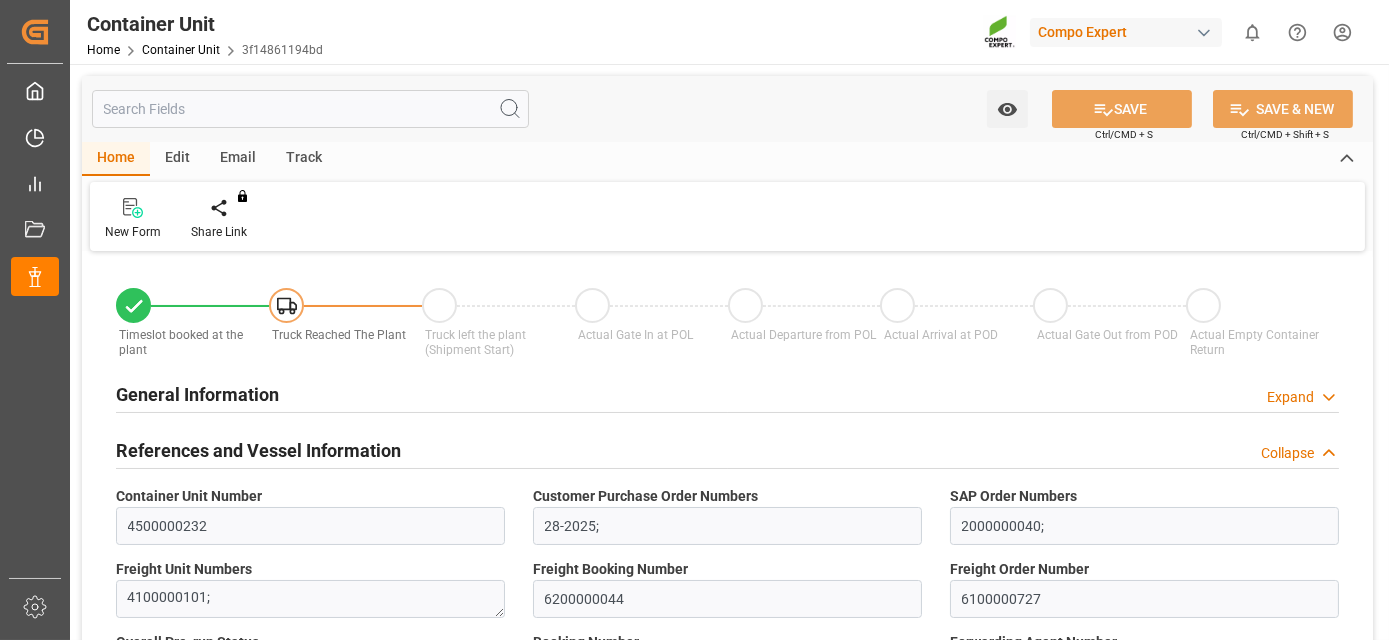 type on "Hapag Lloyd" 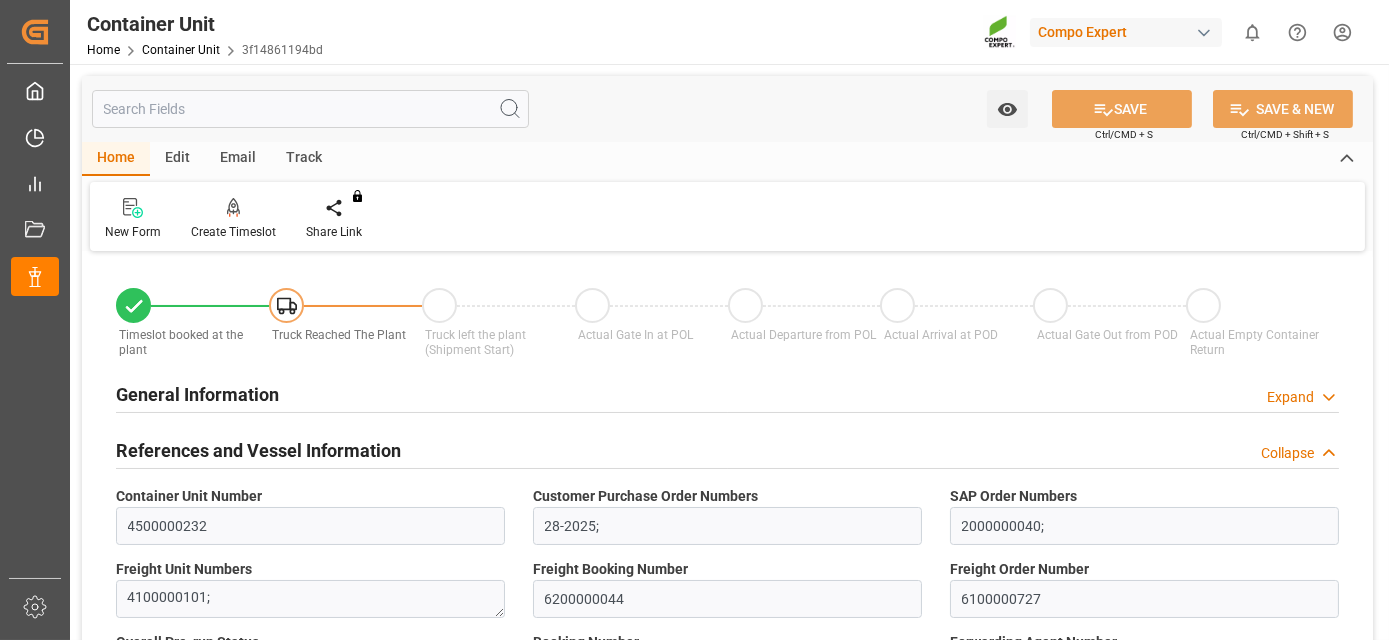 type on "14.08.2025" 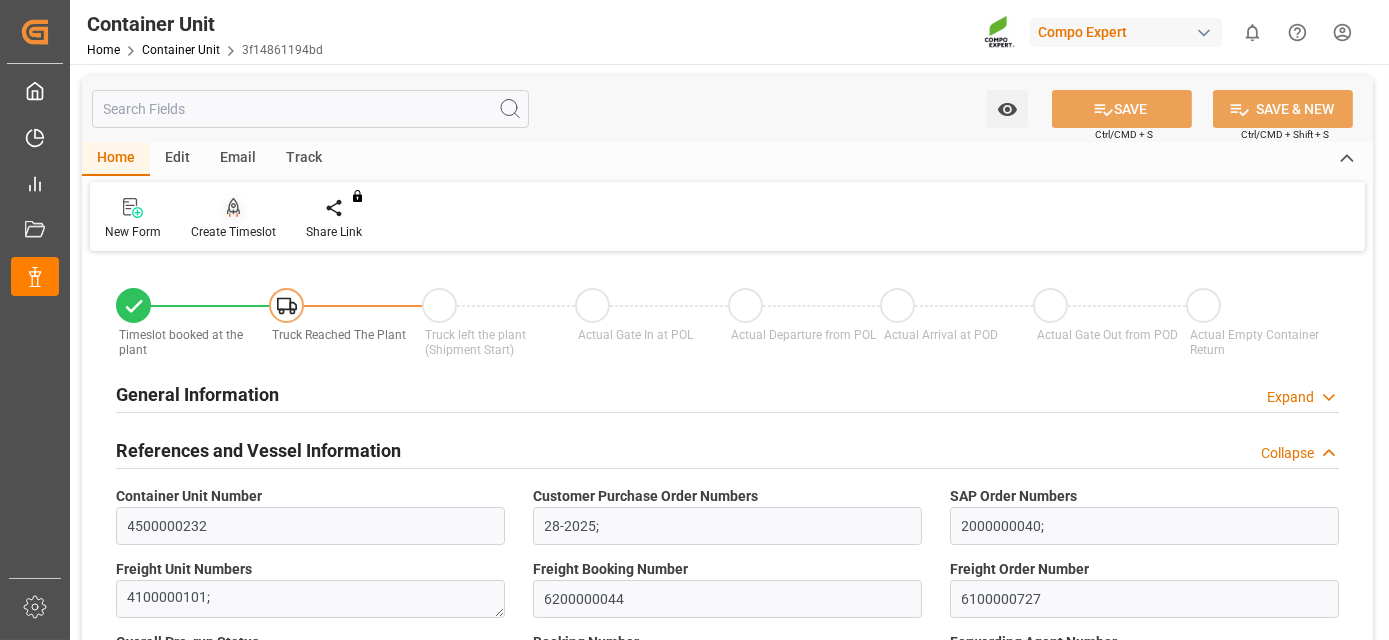click at bounding box center (233, 207) 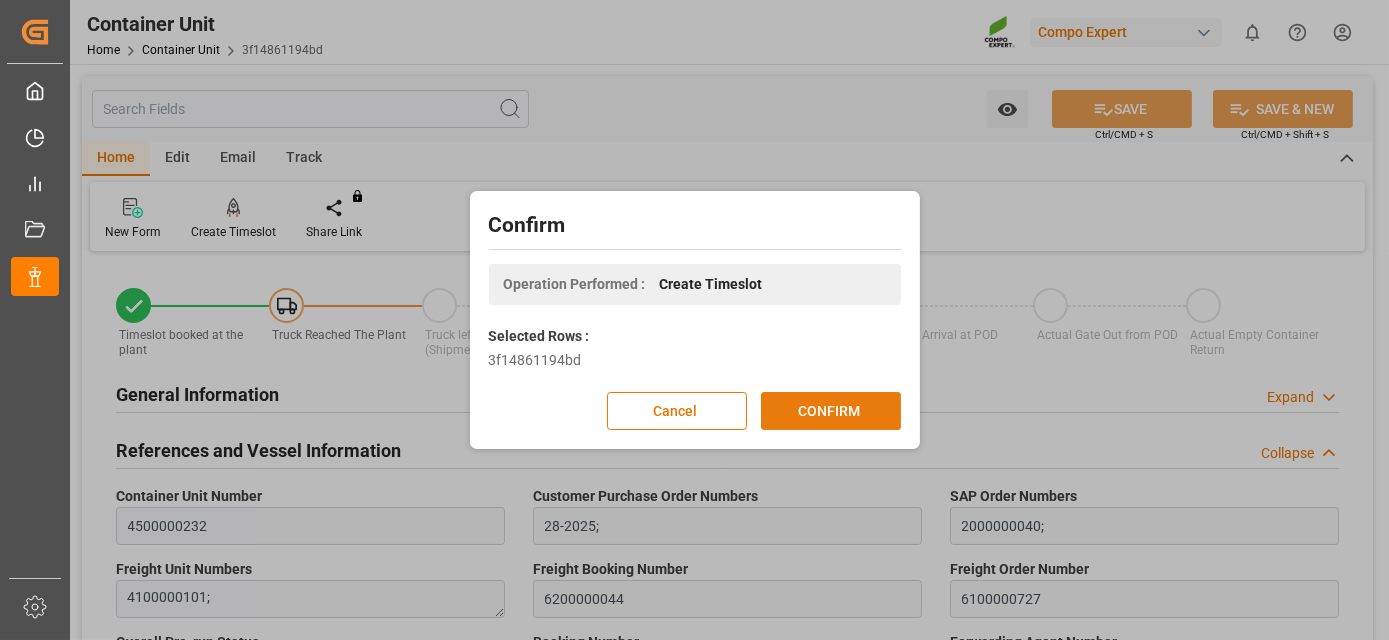 click on "CONFIRM" at bounding box center [831, 411] 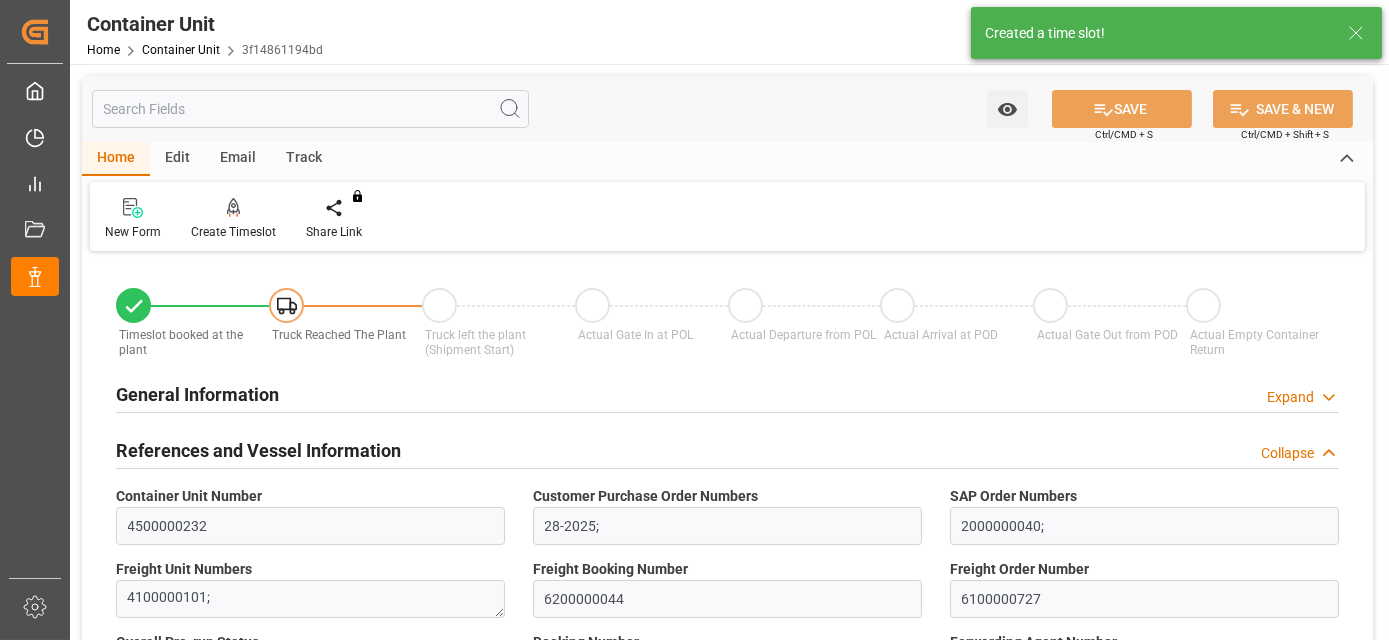 type on "Hapag Lloyd" 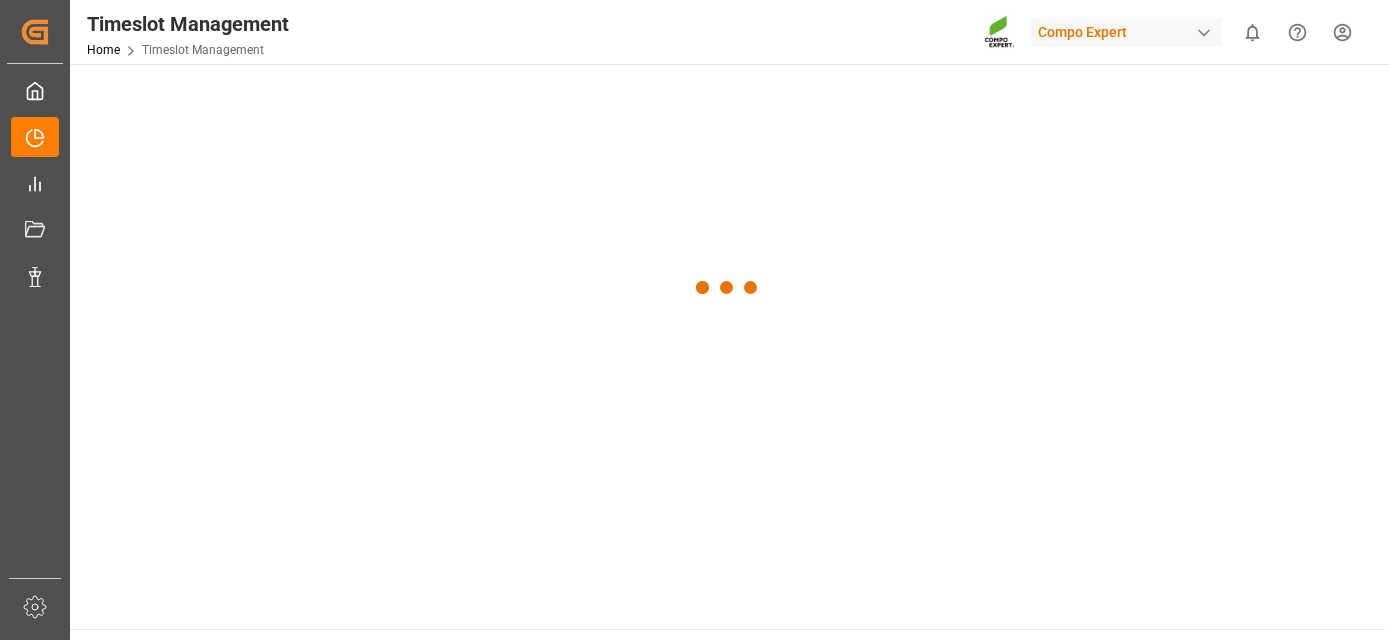 scroll, scrollTop: 0, scrollLeft: 0, axis: both 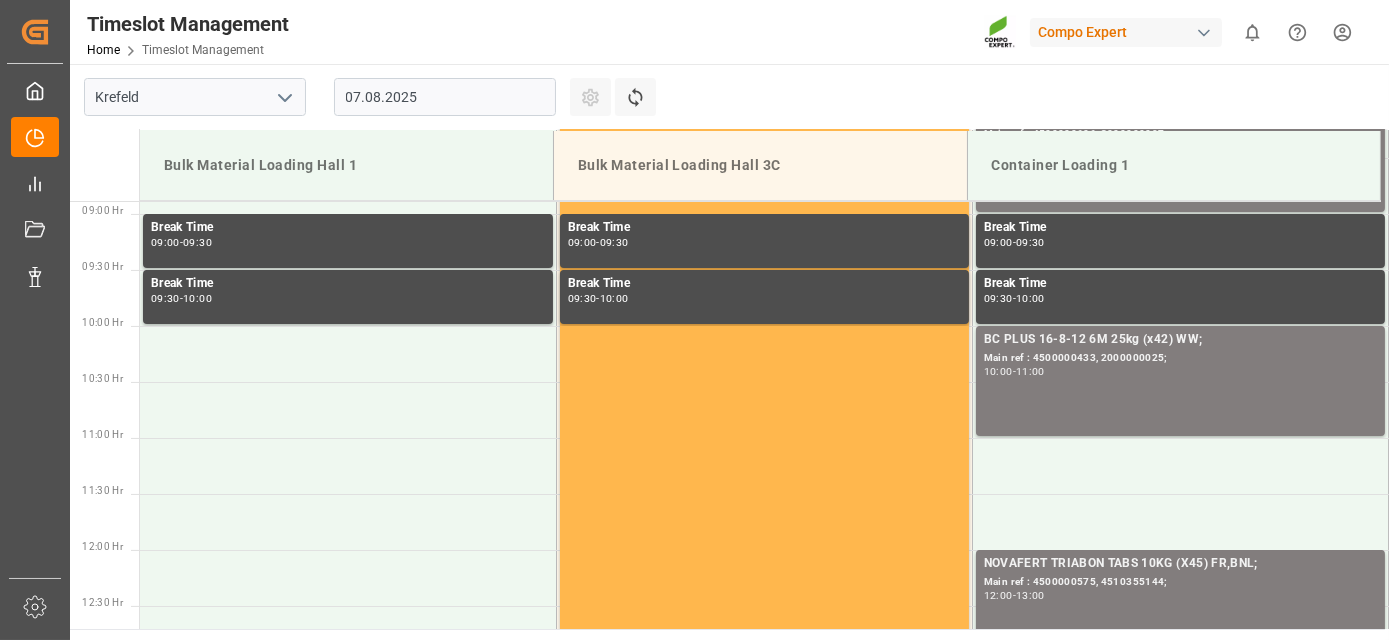 click on "07.08.2025" at bounding box center (445, 97) 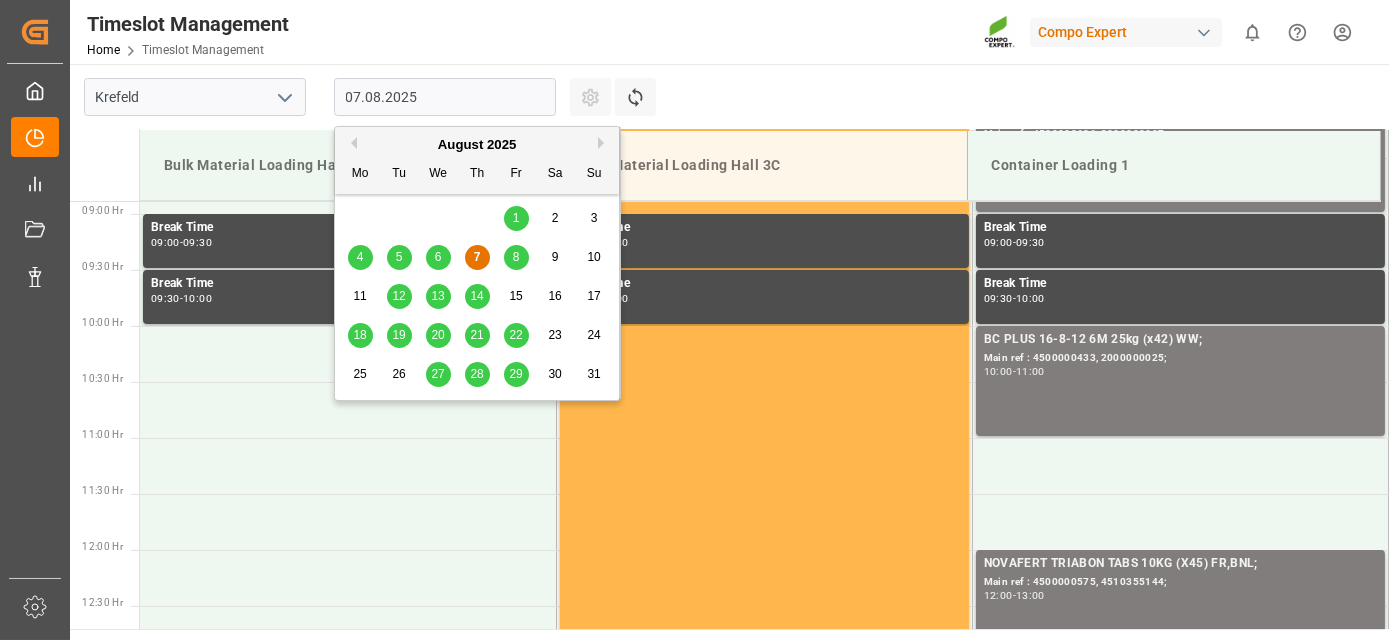 click on "August 2025" at bounding box center (477, 145) 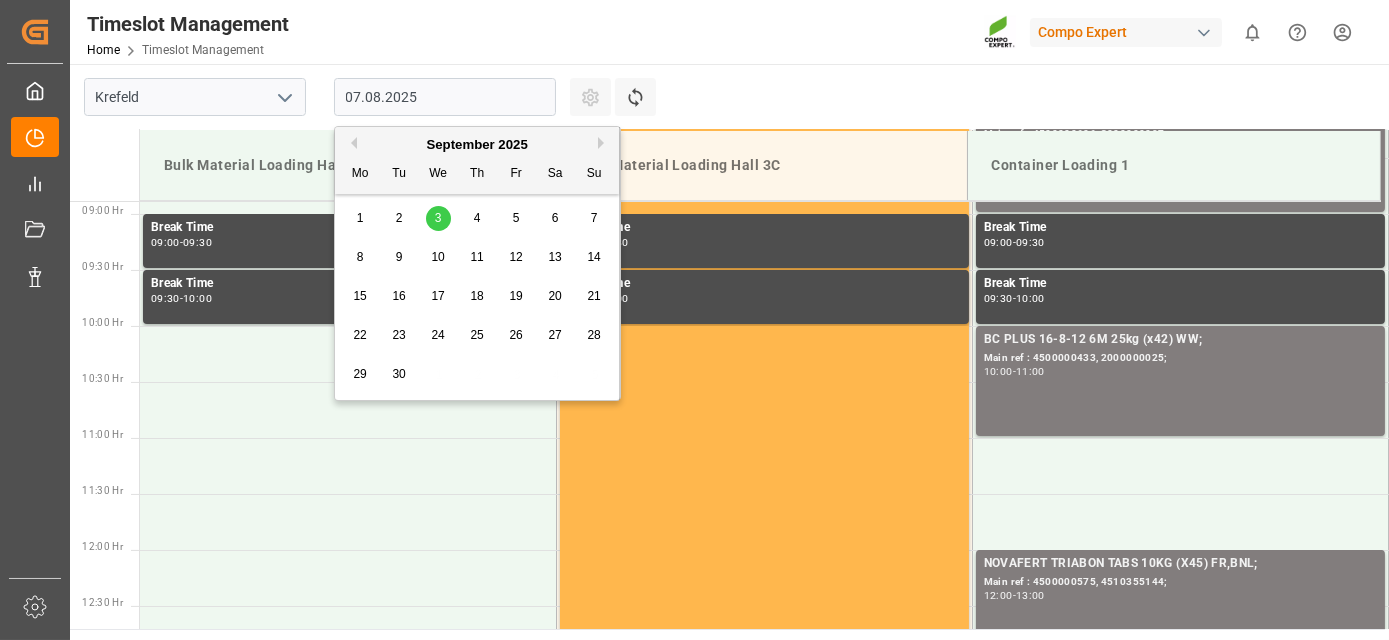 click on "3" at bounding box center [438, 218] 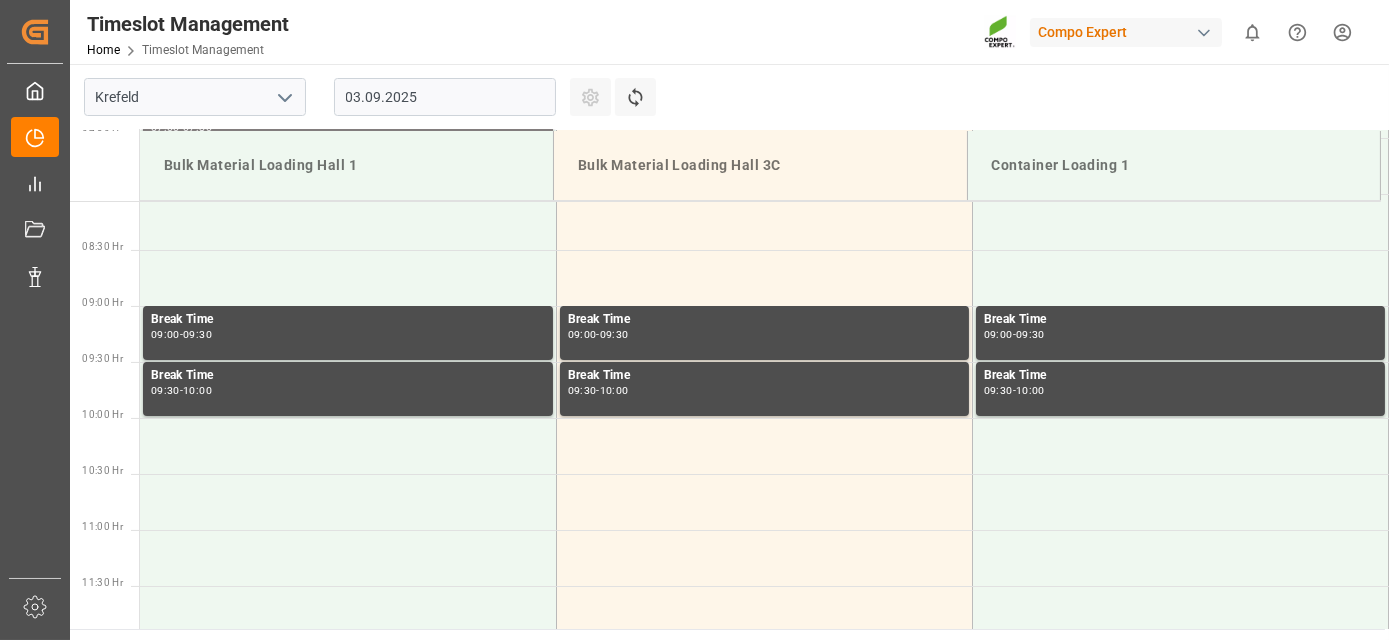 drag, startPoint x: 442, startPoint y: 264, endPoint x: 431, endPoint y: 162, distance: 102.59142 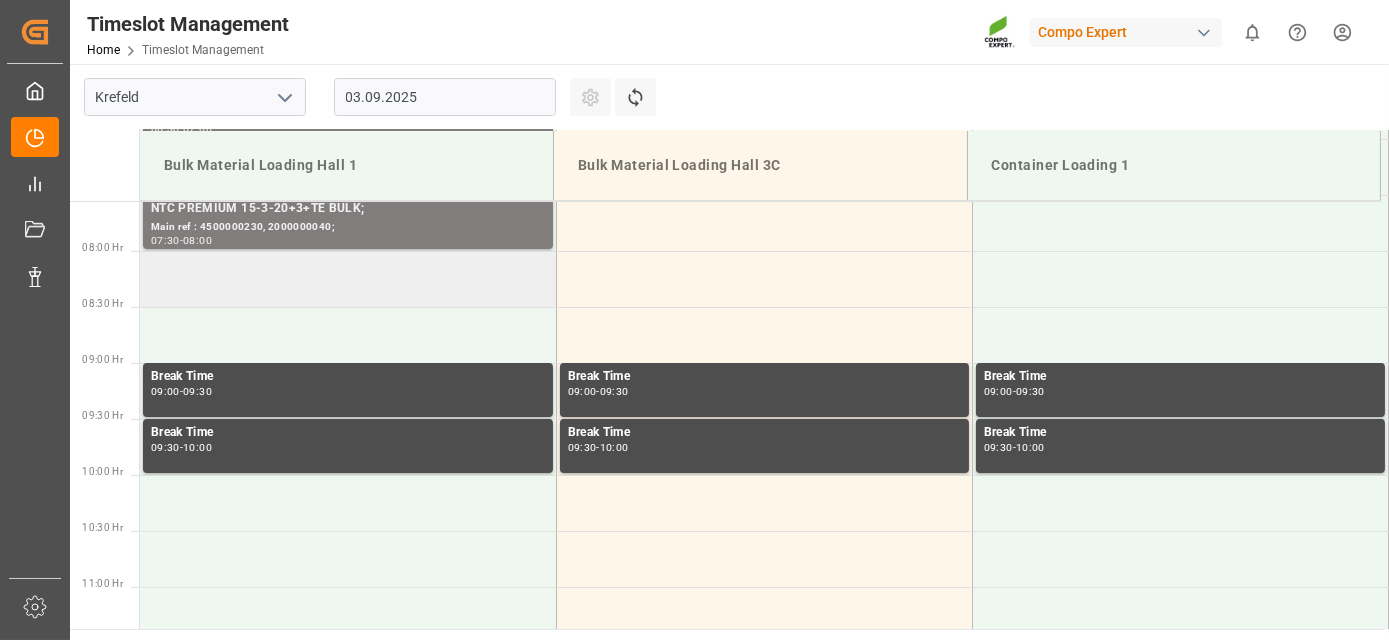 click at bounding box center [348, 279] 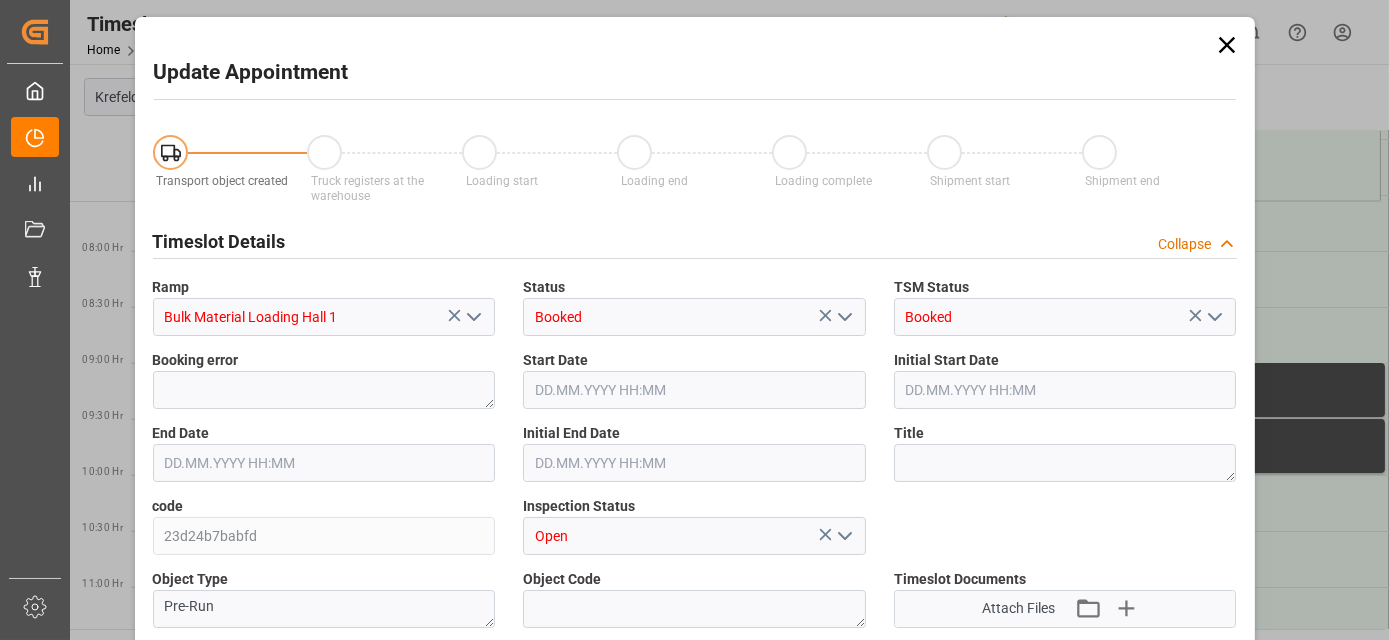 type on "53000" 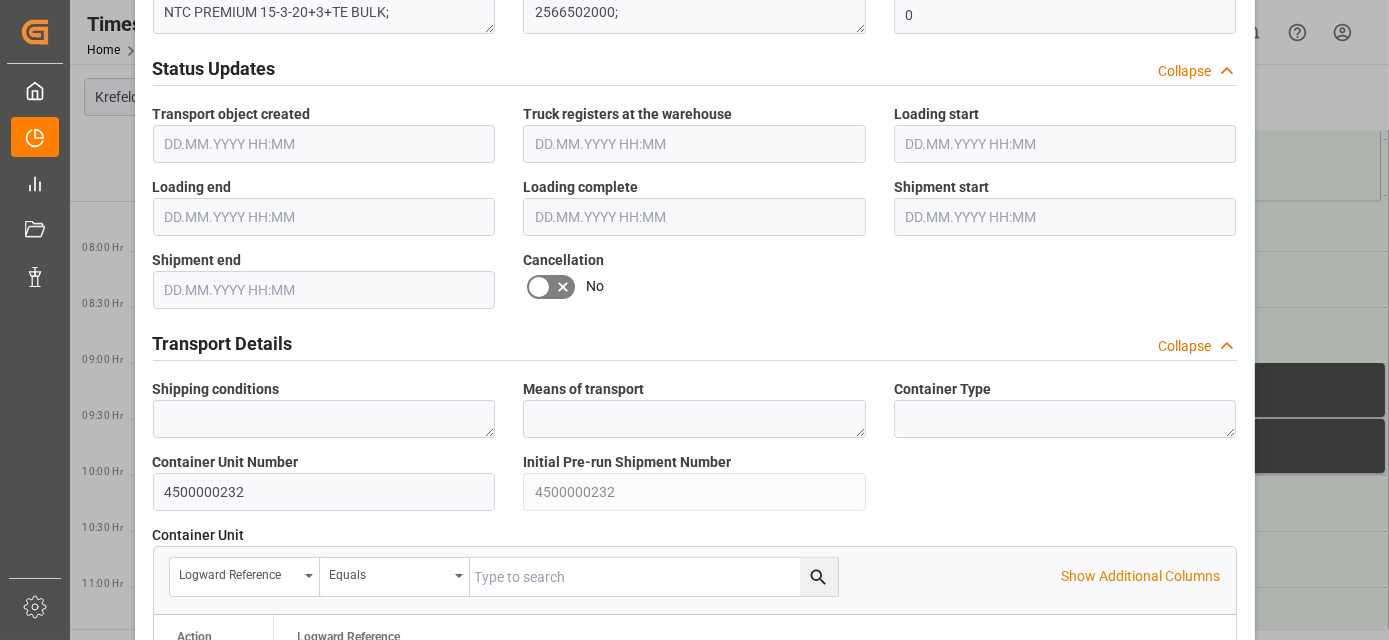 scroll, scrollTop: 1997, scrollLeft: 0, axis: vertical 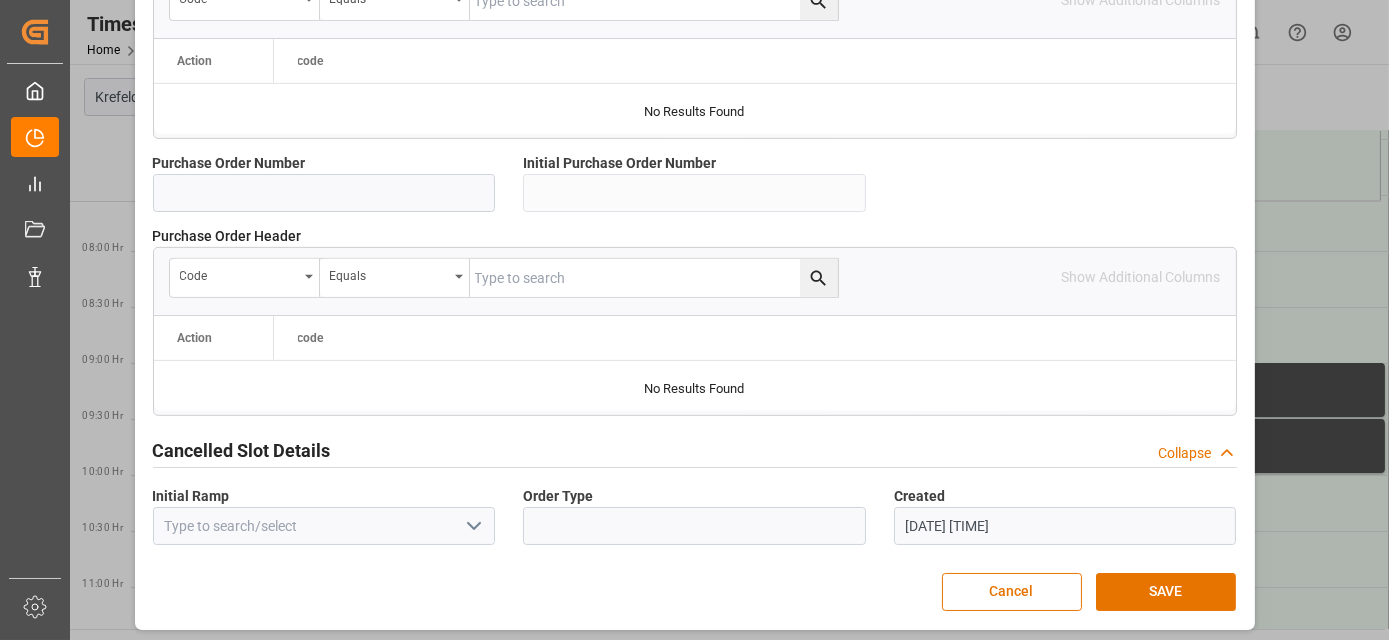 drag, startPoint x: 850, startPoint y: 311, endPoint x: 838, endPoint y: 685, distance: 374.19247 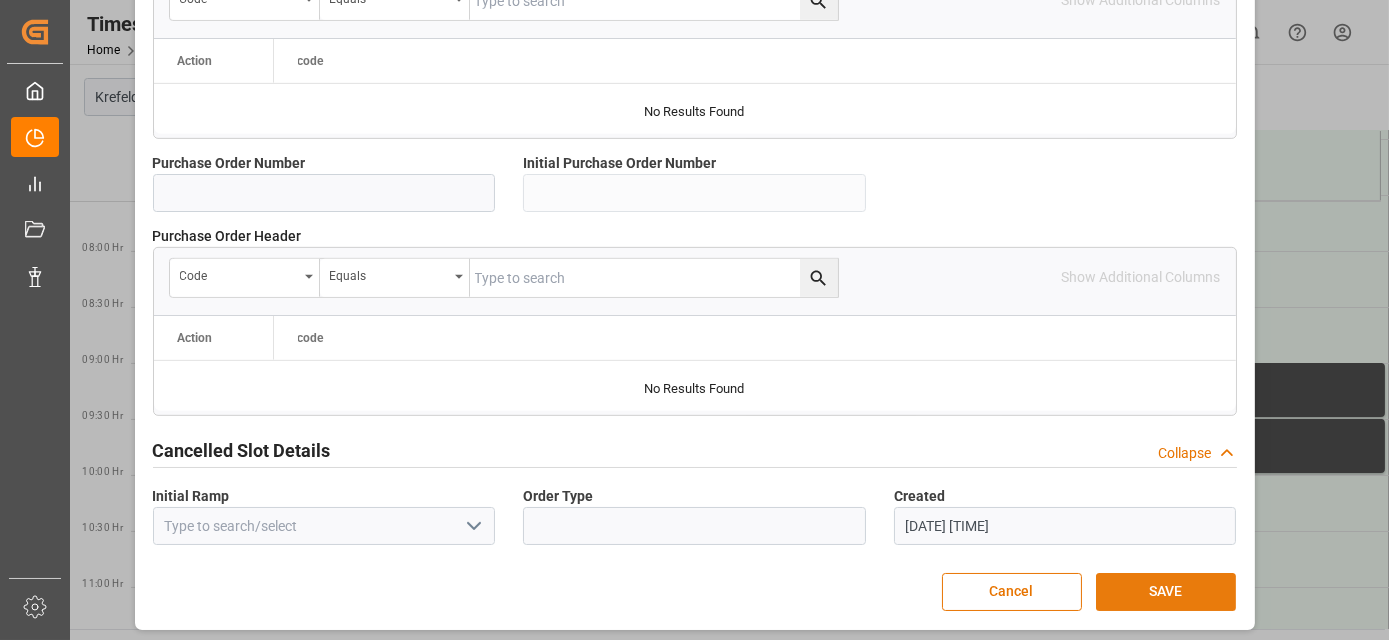 click on "SAVE" at bounding box center [1166, 592] 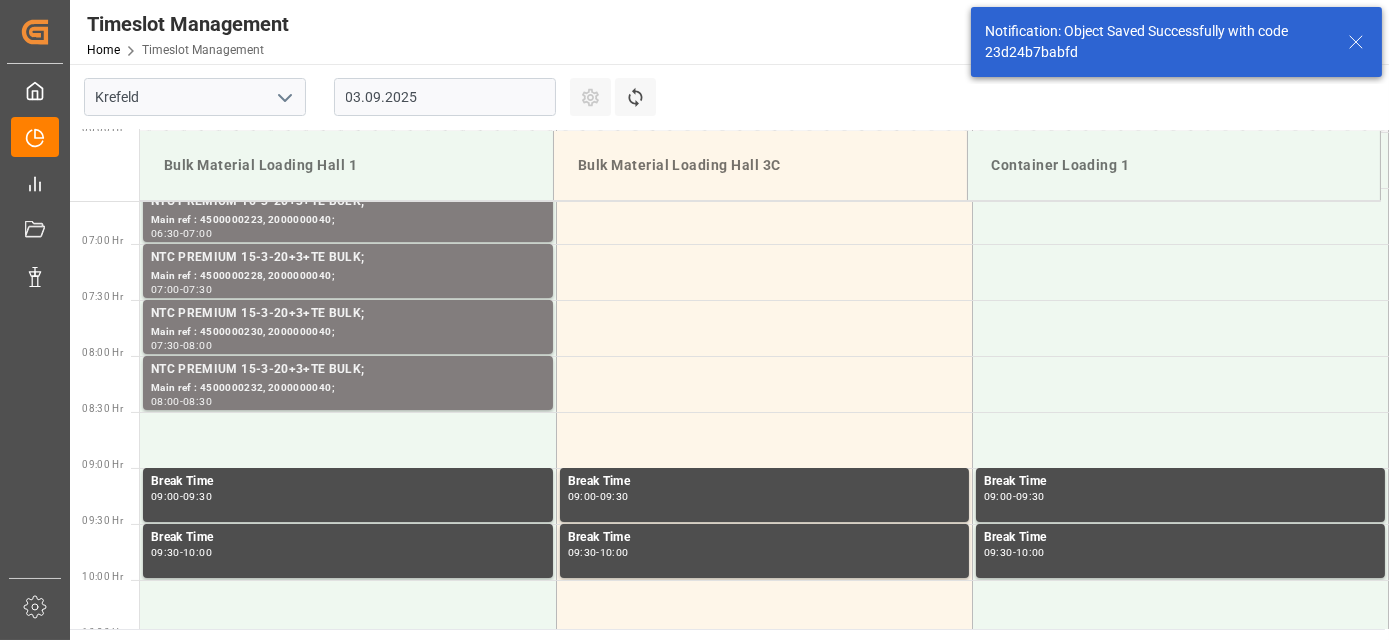 scroll, scrollTop: 770, scrollLeft: 0, axis: vertical 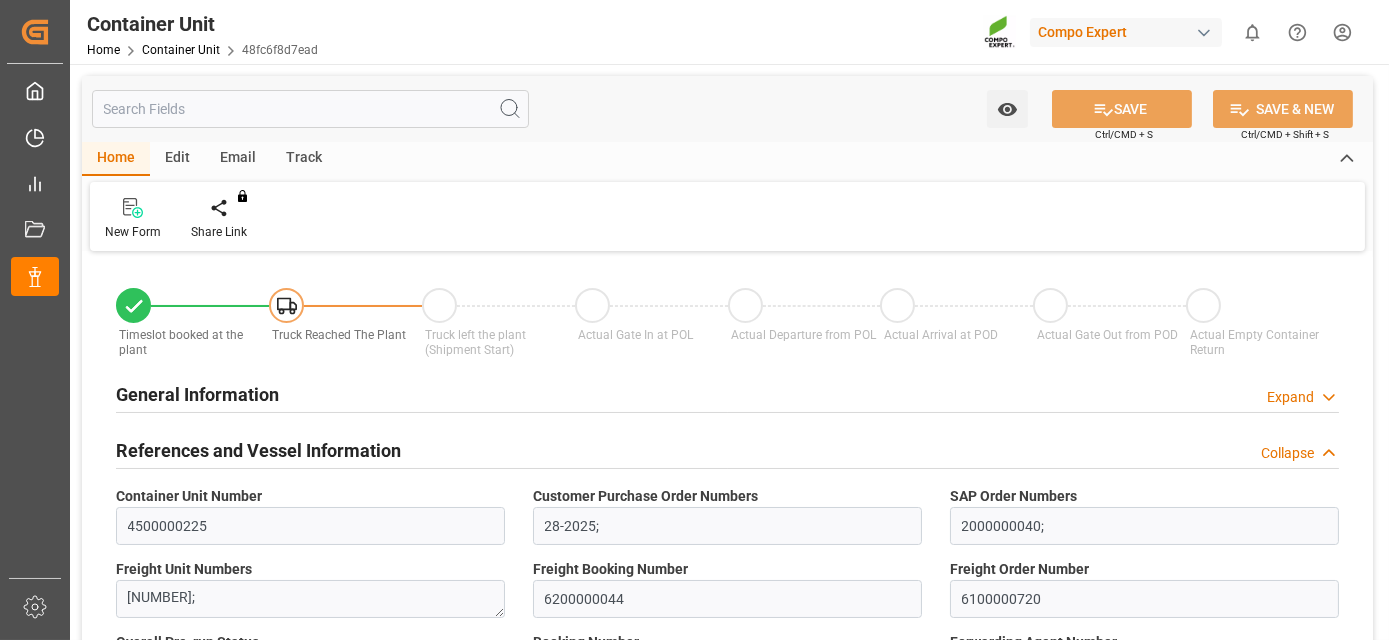 type on "Hapag Lloyd" 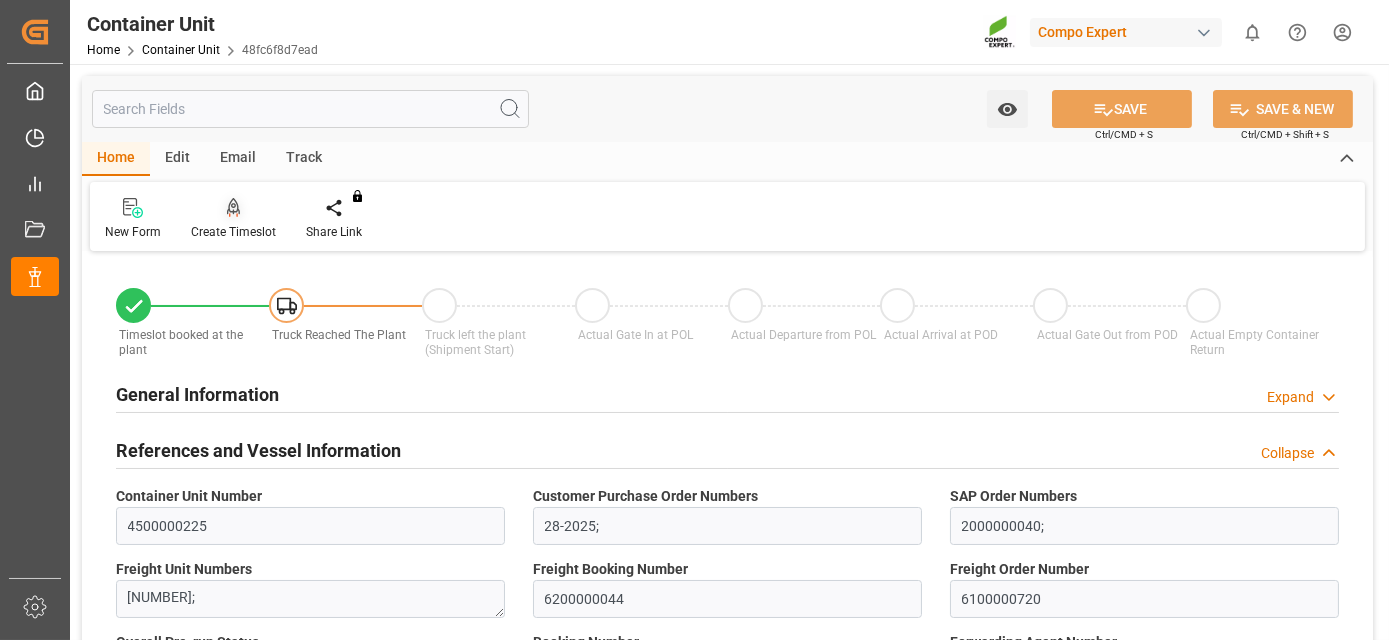 click 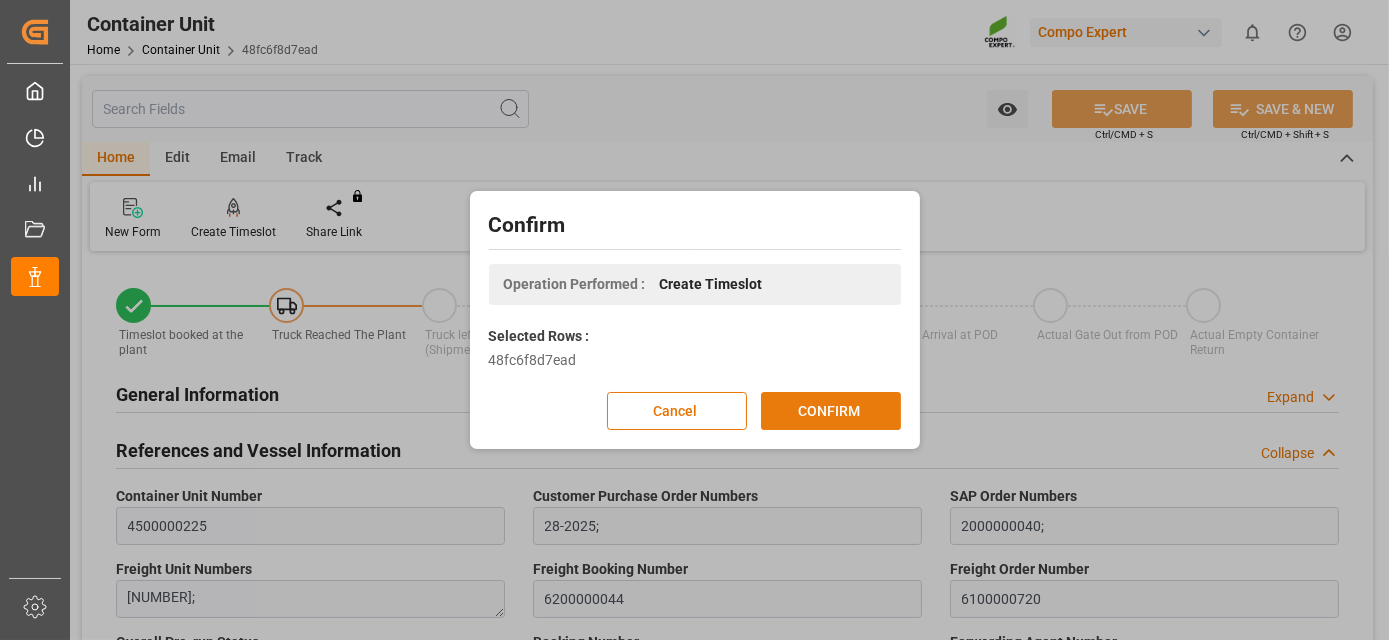 click on "CONFIRM" at bounding box center [831, 411] 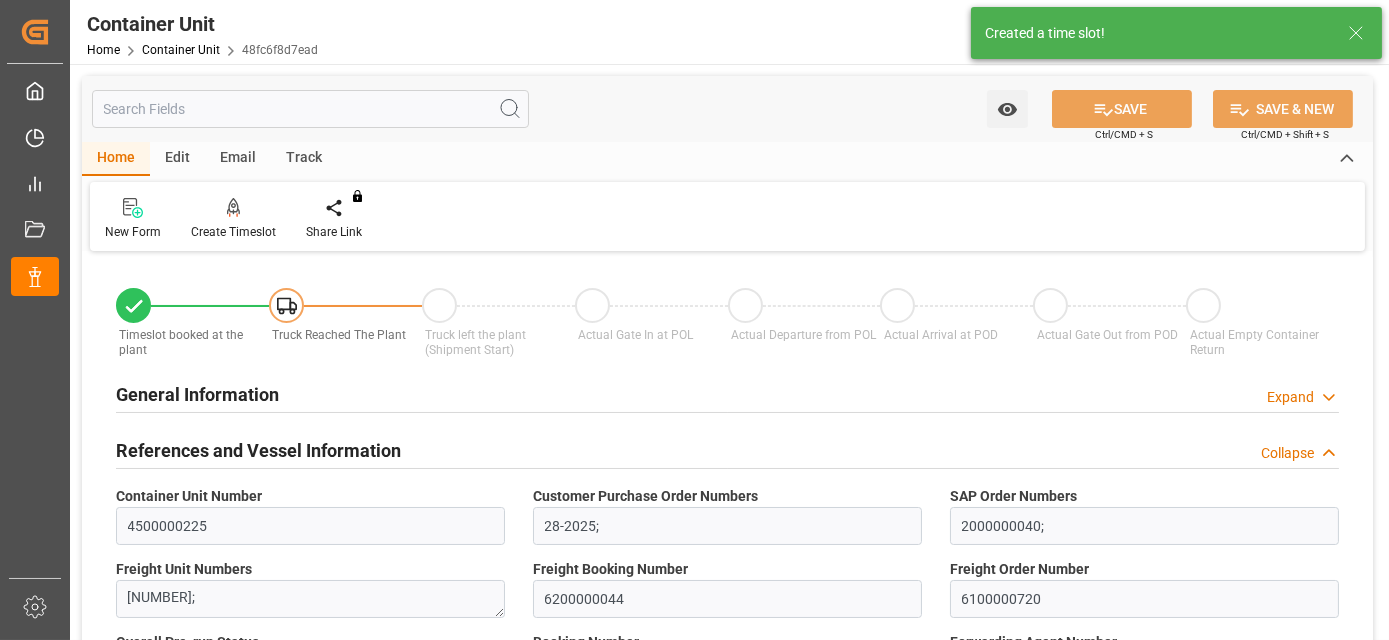 type on "Hapag Lloyd" 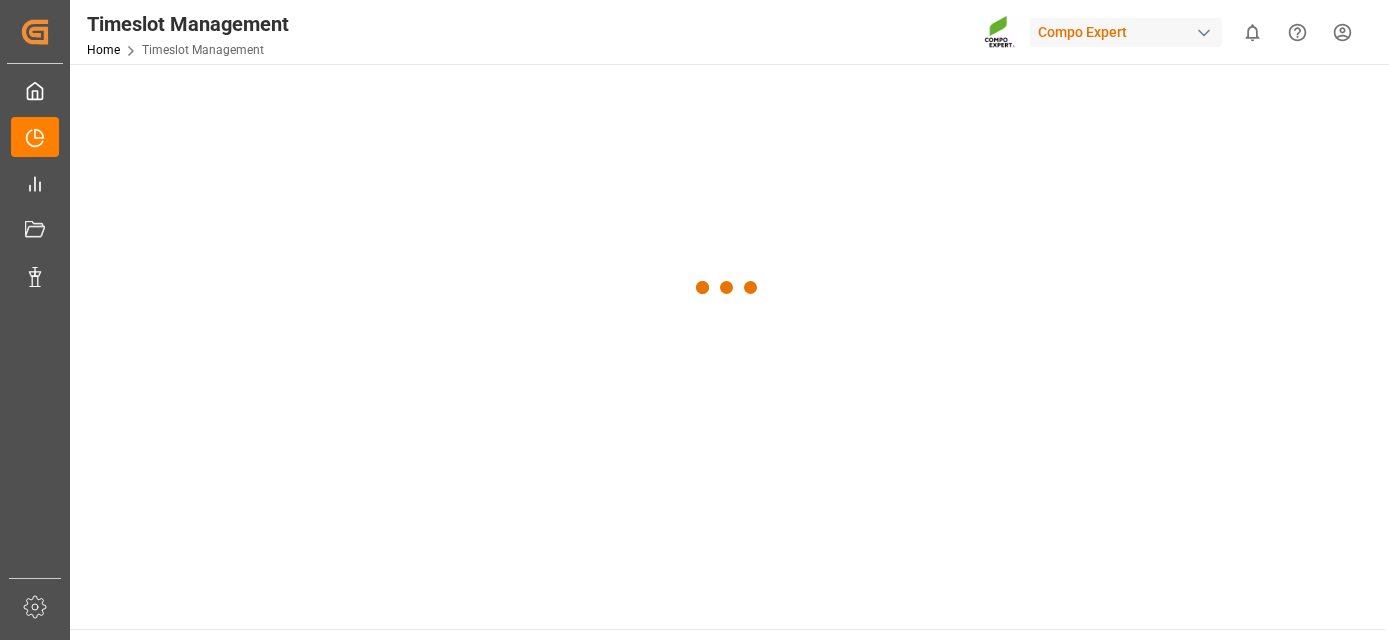scroll, scrollTop: 0, scrollLeft: 0, axis: both 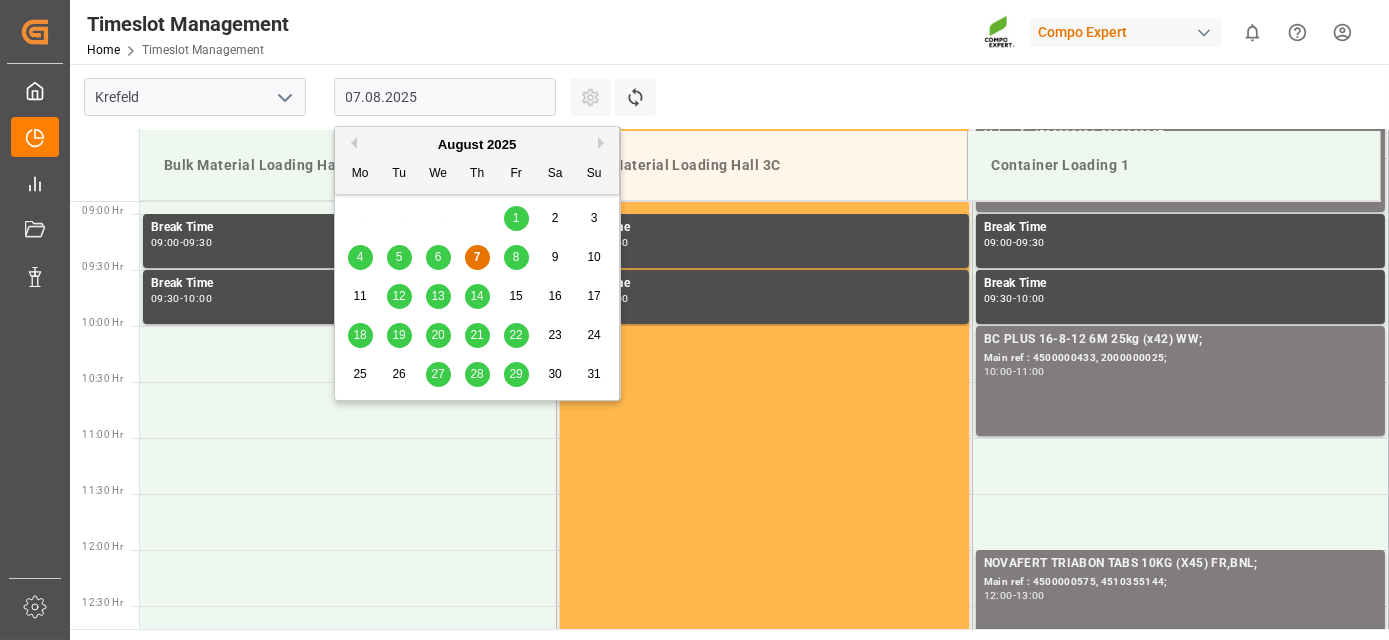 click on "07.08.2025" at bounding box center (445, 97) 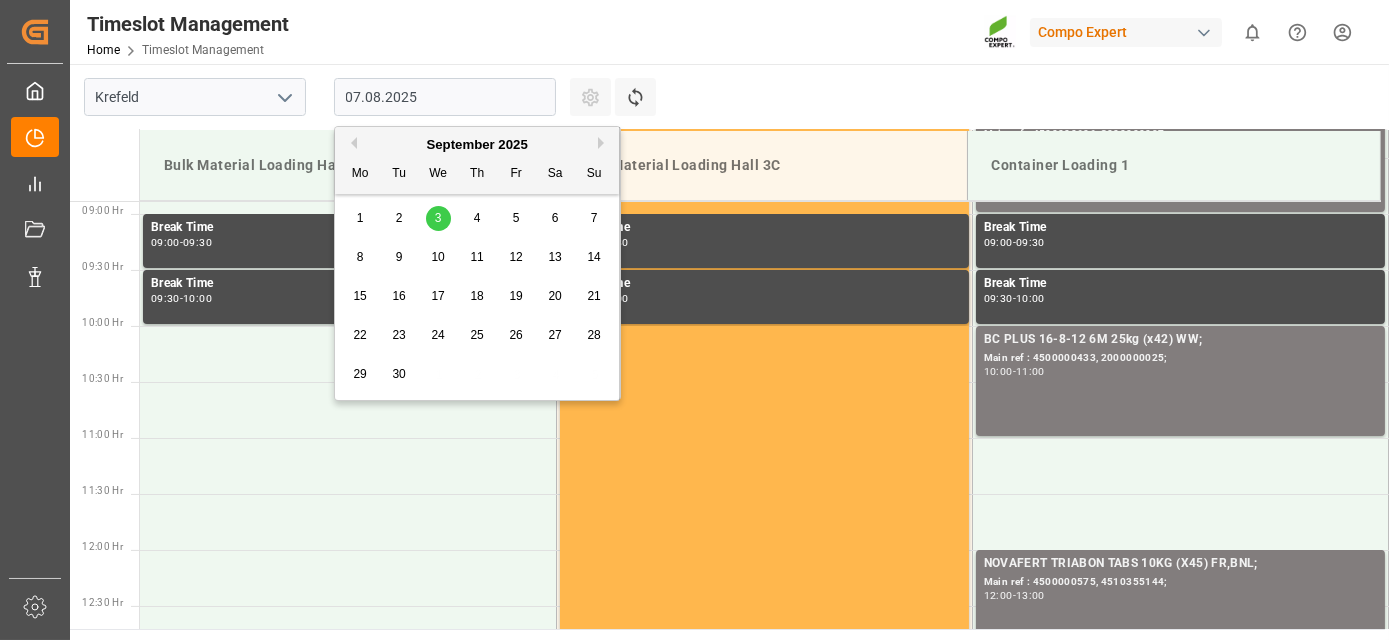 click on "3" at bounding box center (438, 219) 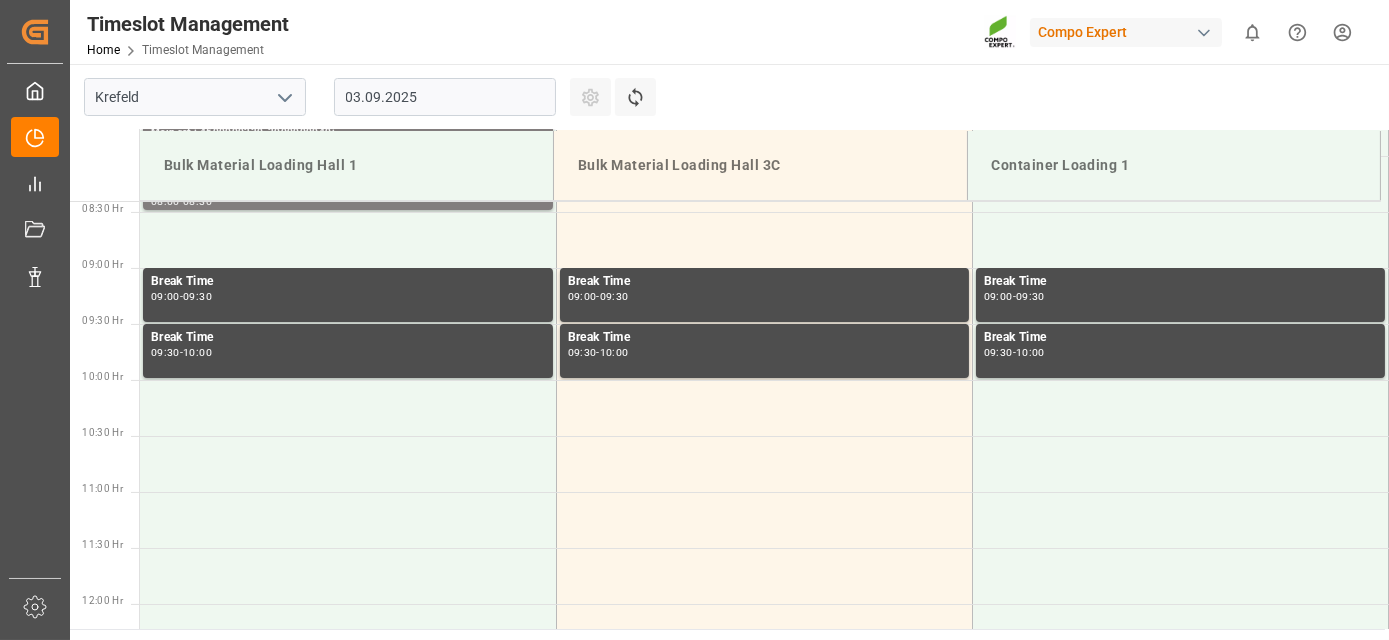 drag, startPoint x: 401, startPoint y: 254, endPoint x: 382, endPoint y: 191, distance: 65.802734 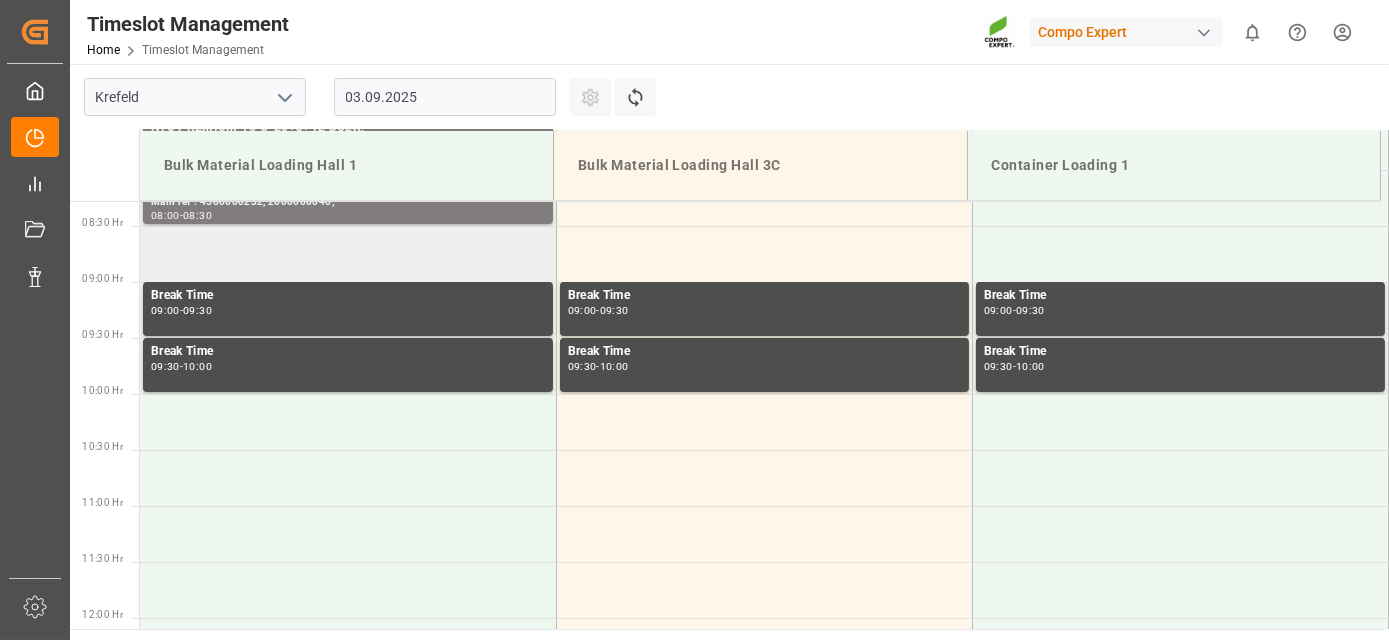 click at bounding box center [348, 254] 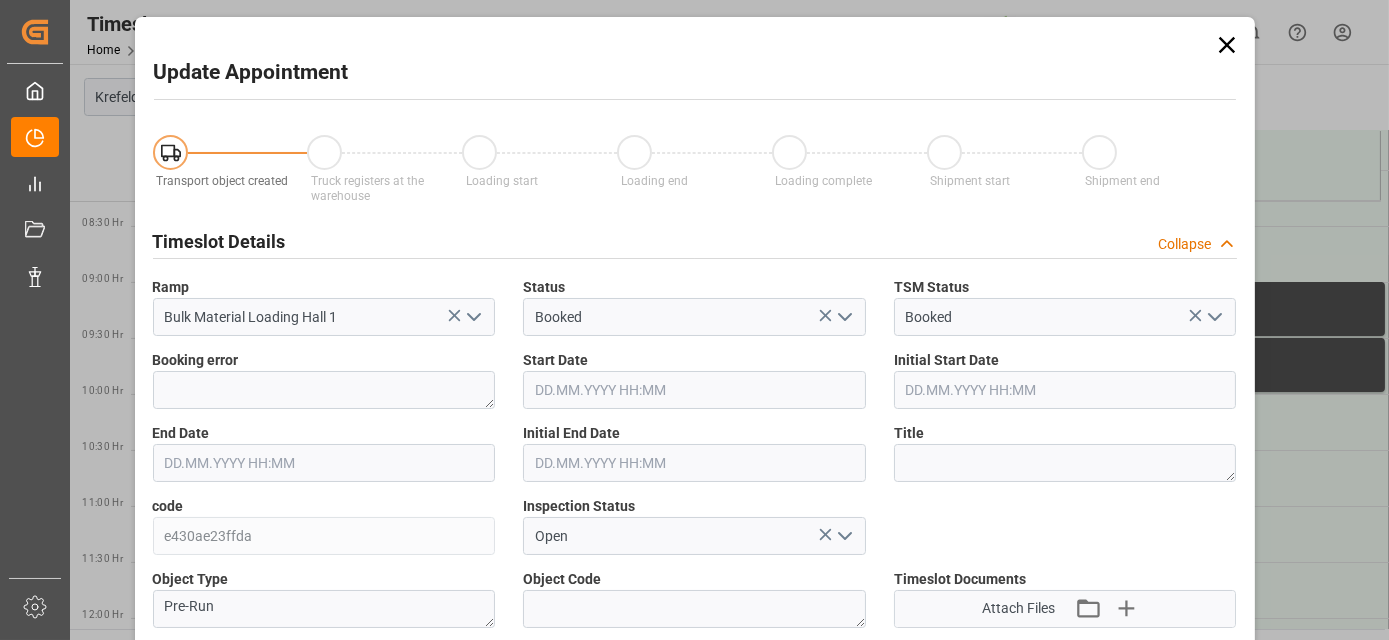 type on "[DATE] [TIME]" 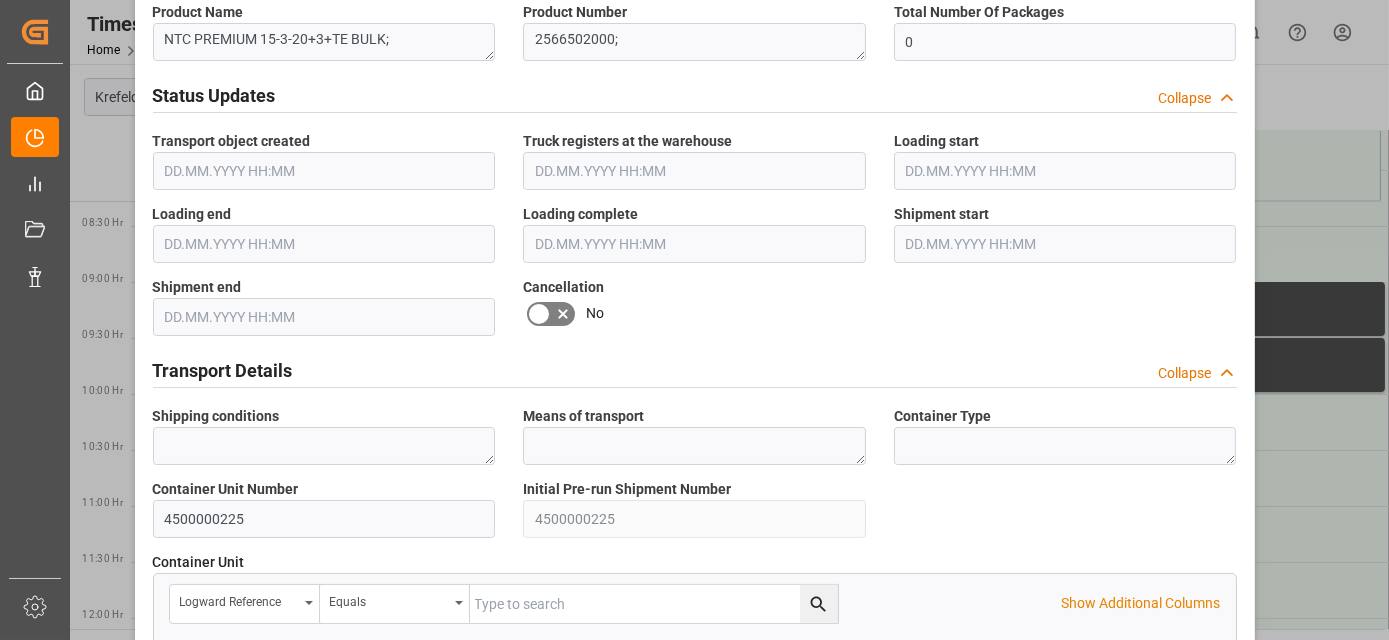 scroll, scrollTop: 1997, scrollLeft: 0, axis: vertical 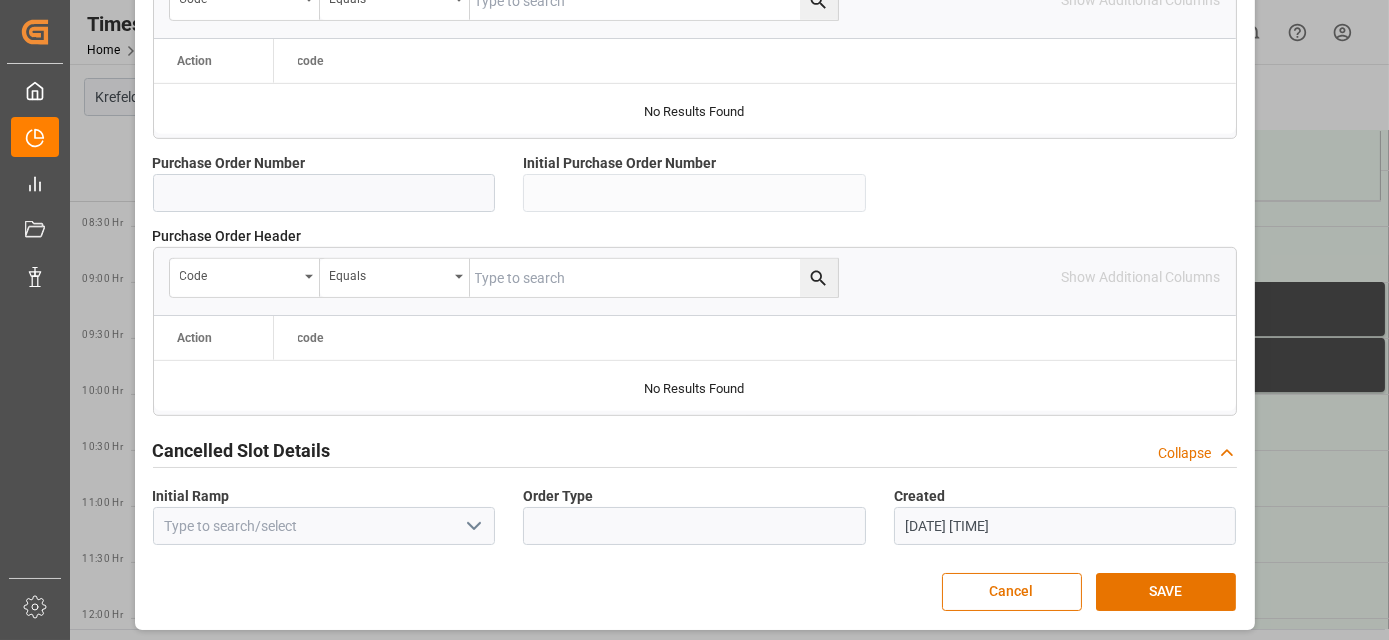 drag, startPoint x: 748, startPoint y: 248, endPoint x: 681, endPoint y: 592, distance: 350.464 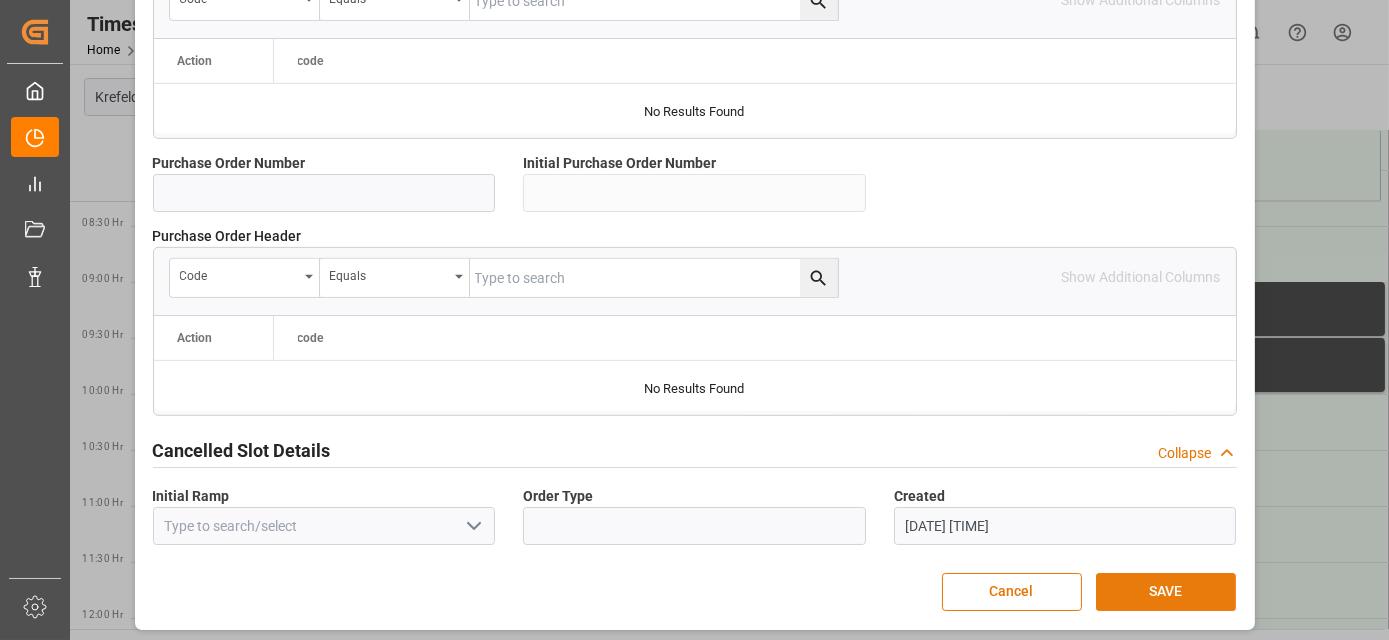 click on "SAVE" at bounding box center (1166, 592) 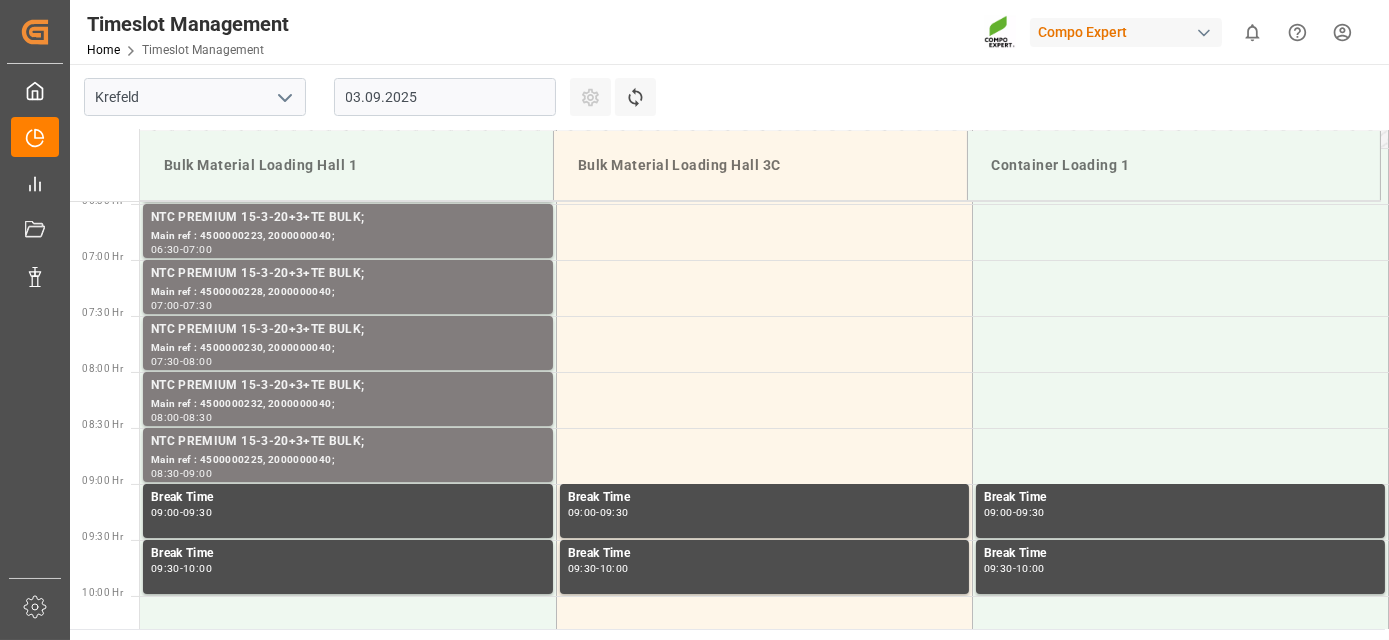 scroll, scrollTop: 770, scrollLeft: 0, axis: vertical 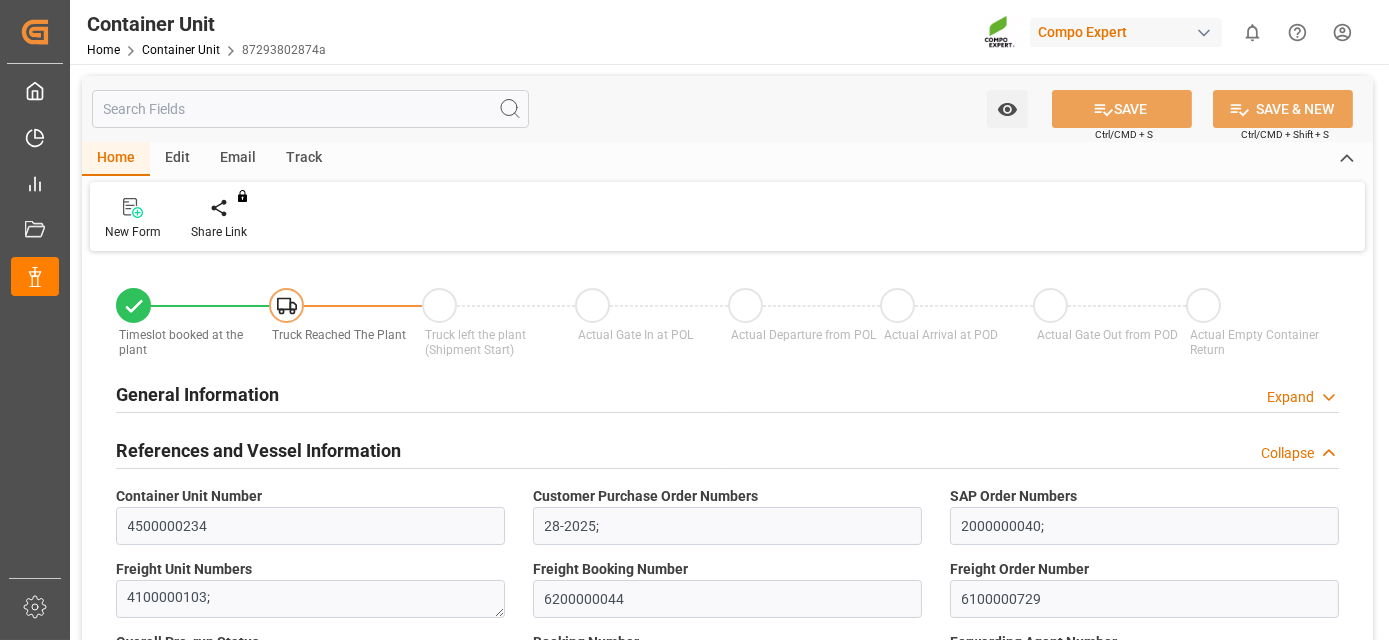 type on "Hapag Lloyd" 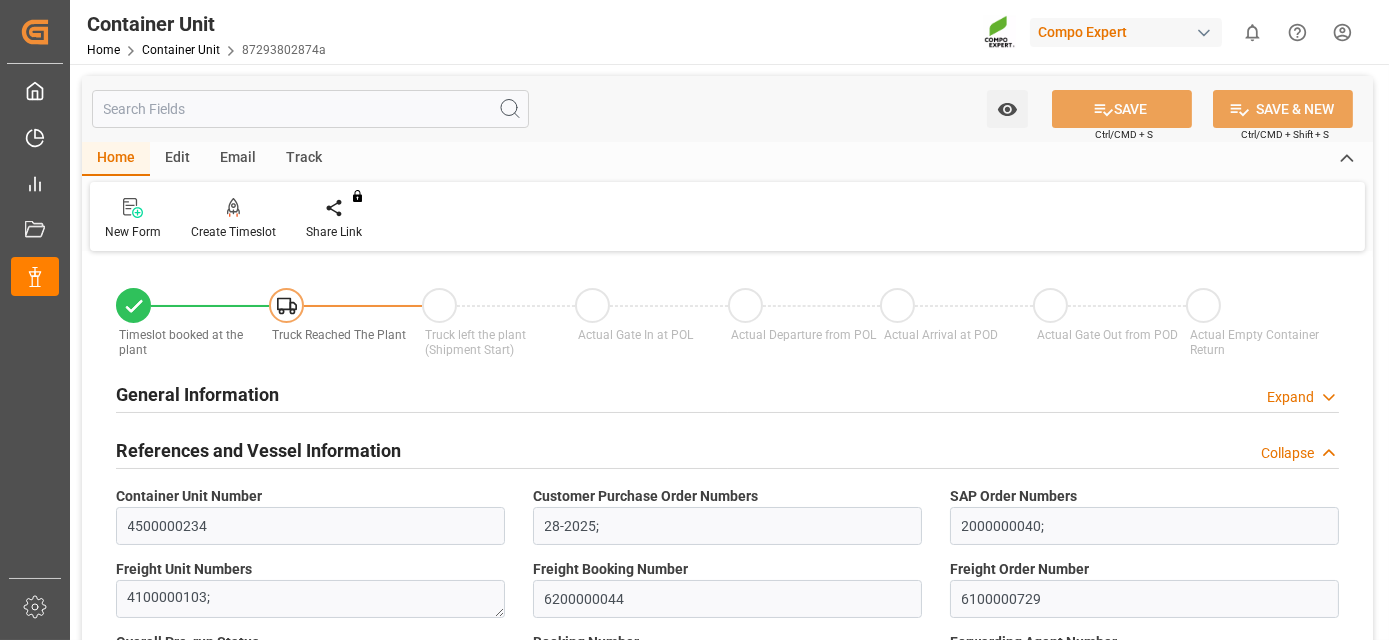 type on "14.08.2025" 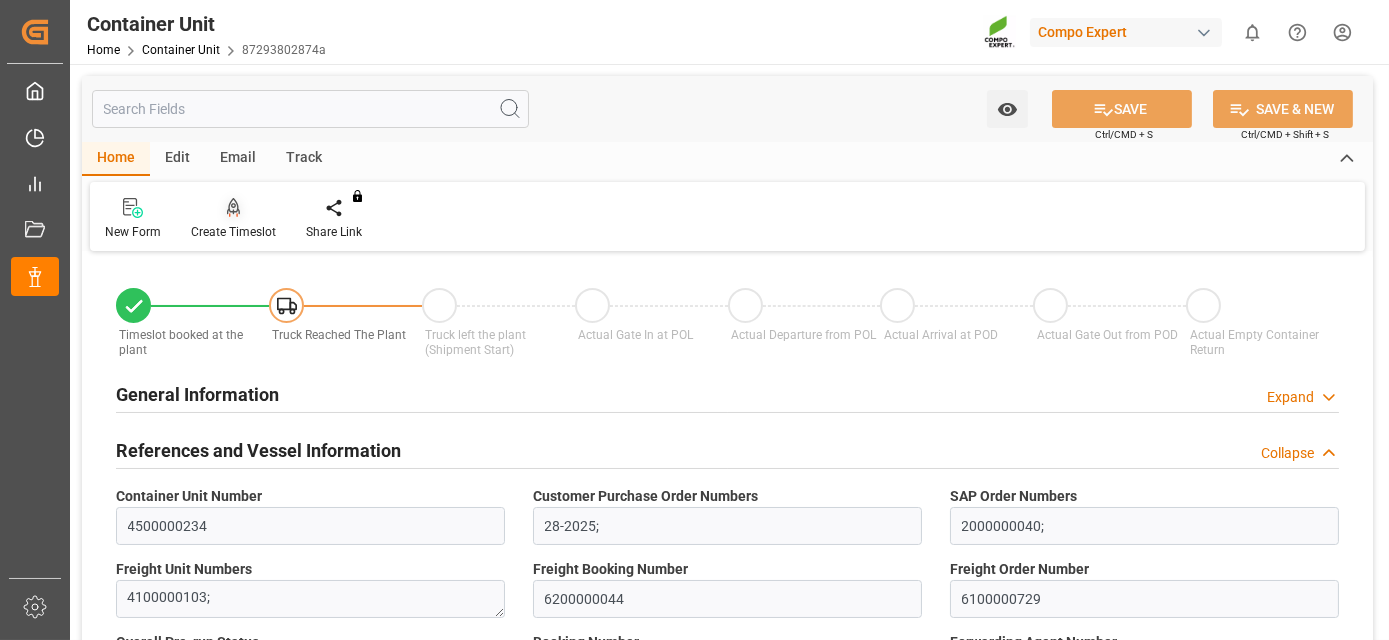 click at bounding box center (233, 207) 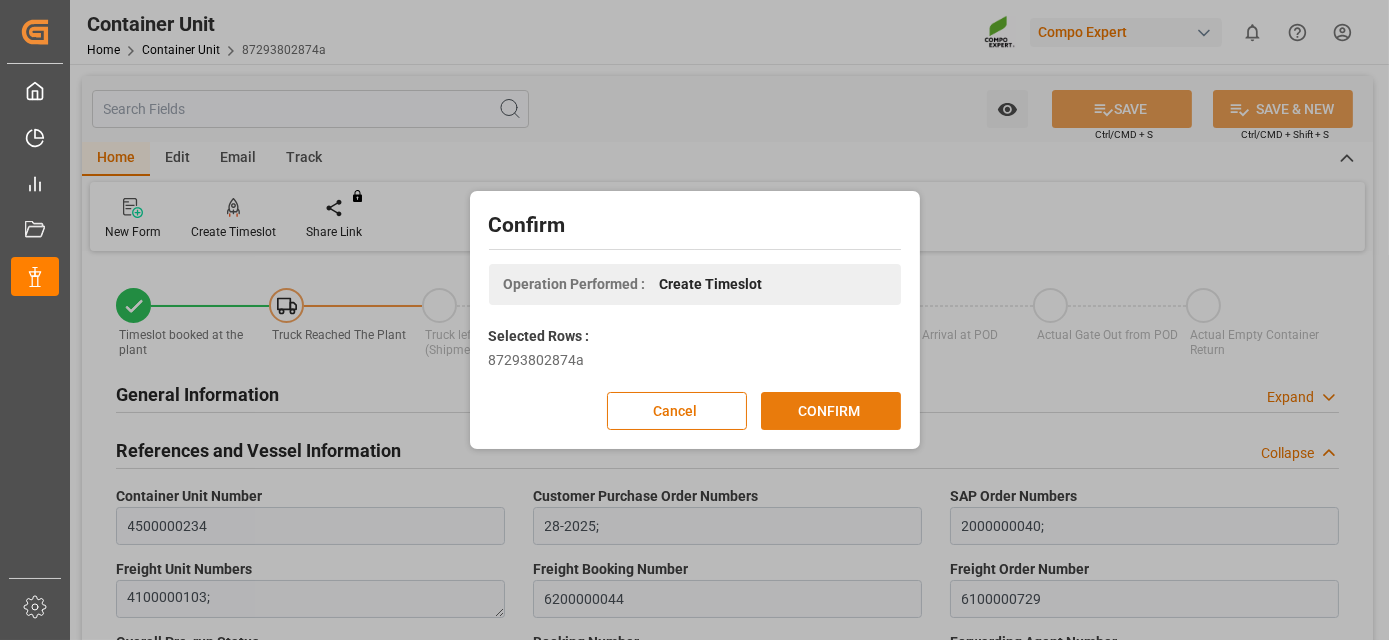 click on "CONFIRM" at bounding box center (831, 411) 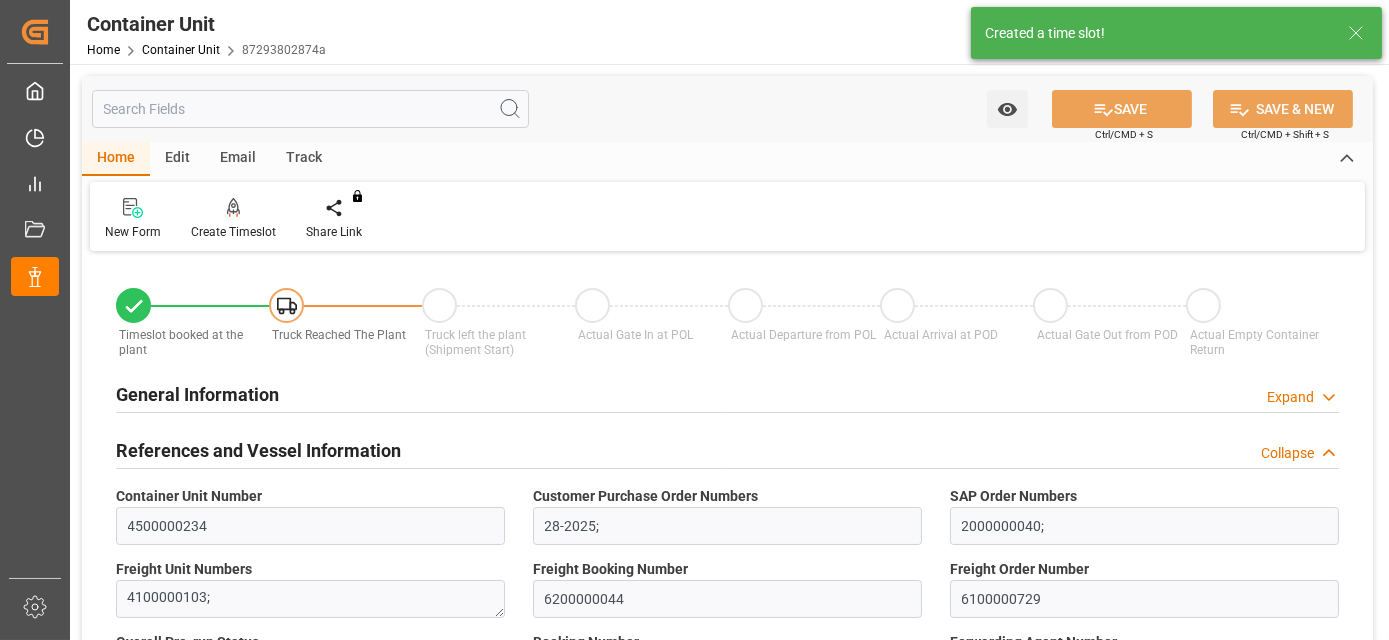 type on "Hapag Lloyd" 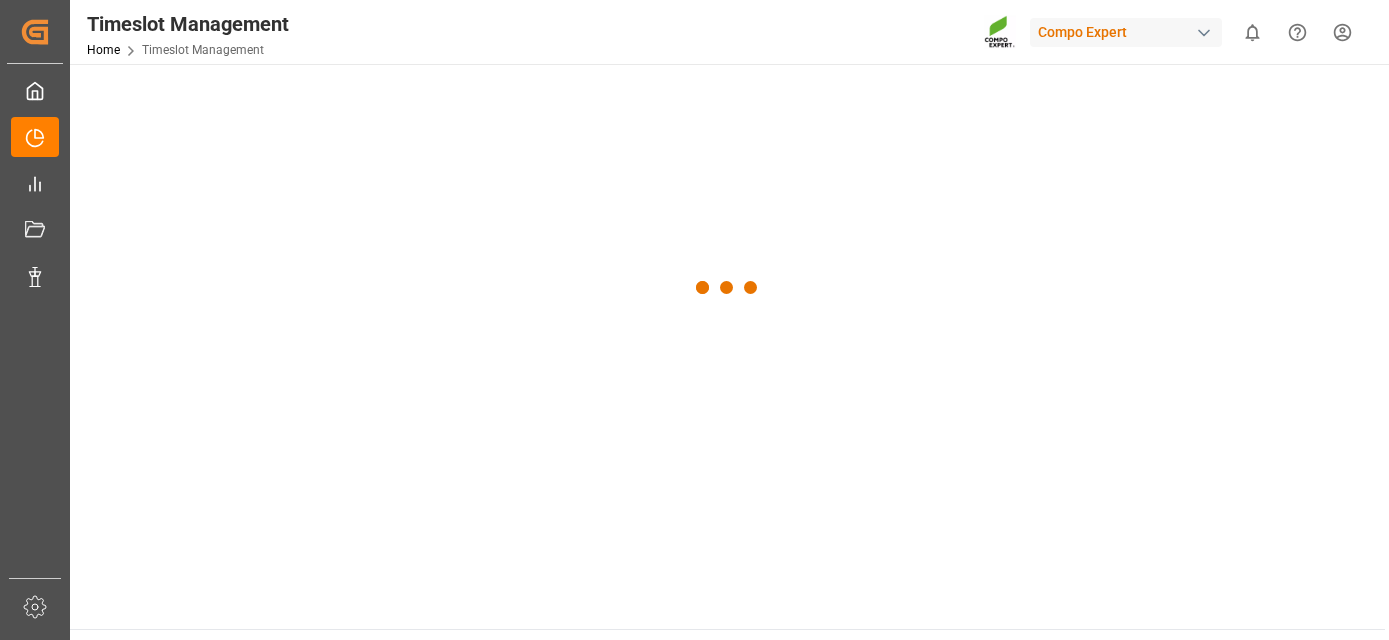 scroll, scrollTop: 0, scrollLeft: 0, axis: both 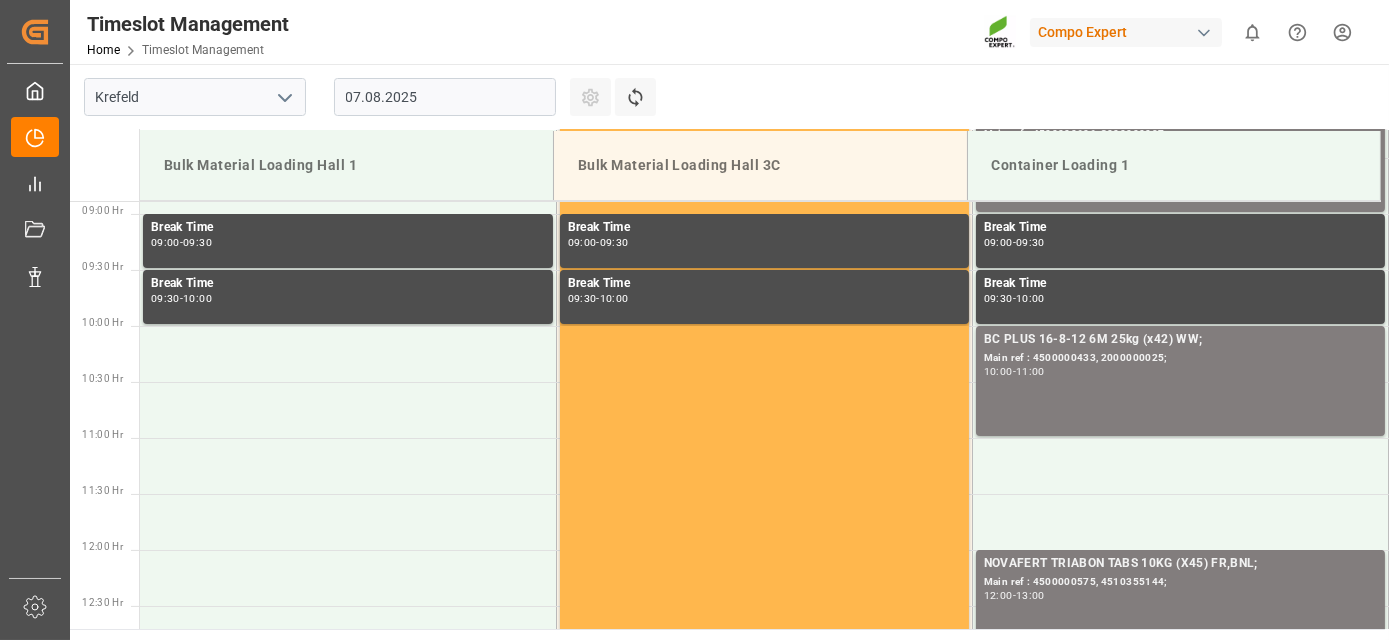 click on "07.08.2025" at bounding box center [445, 97] 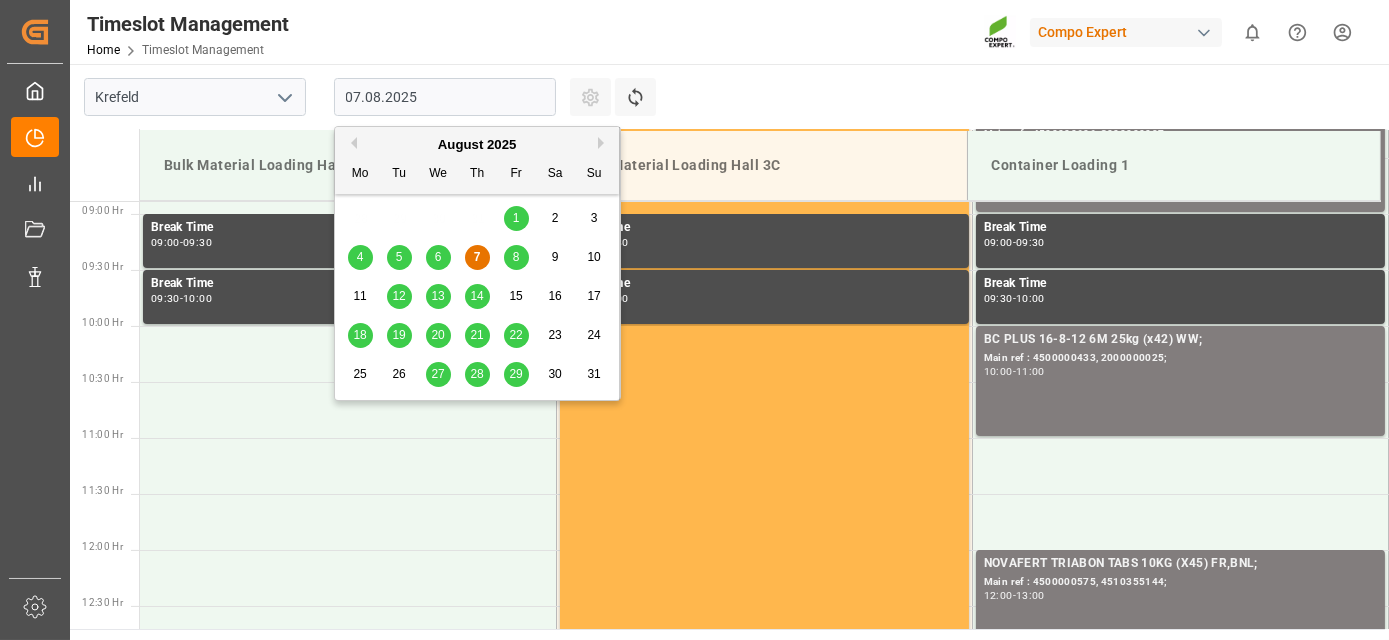 click on "Next Month" at bounding box center [604, 143] 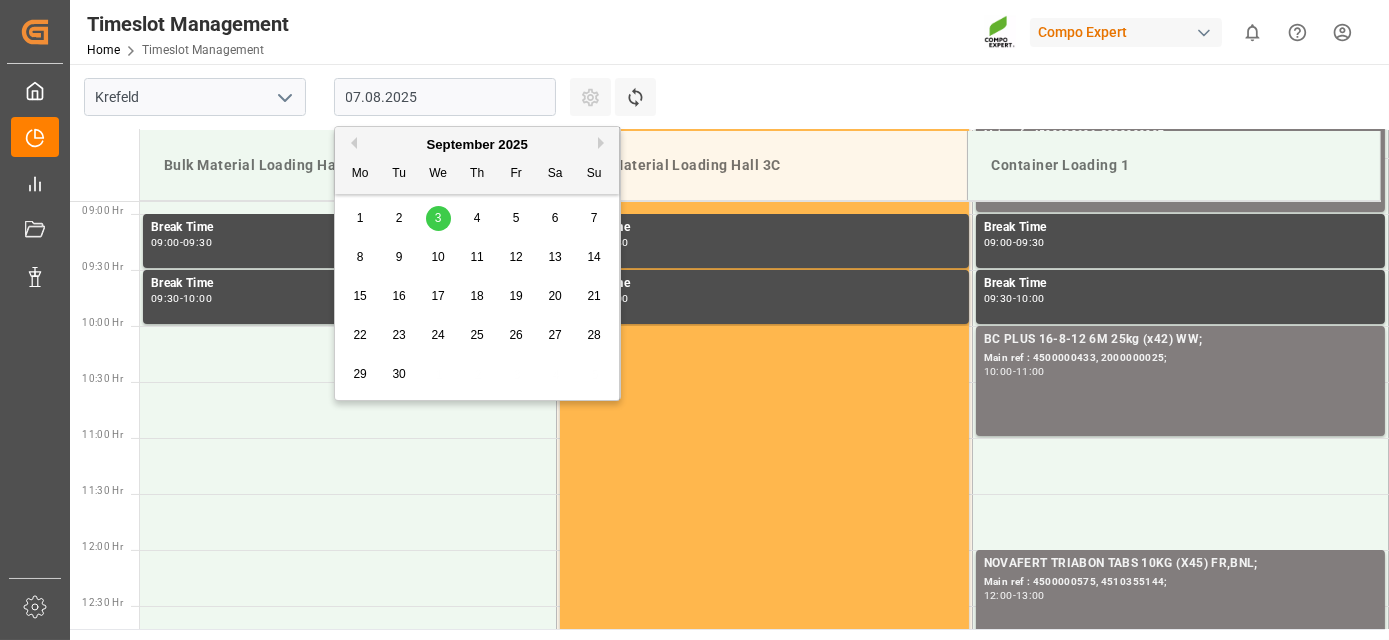 click on "4" at bounding box center [477, 218] 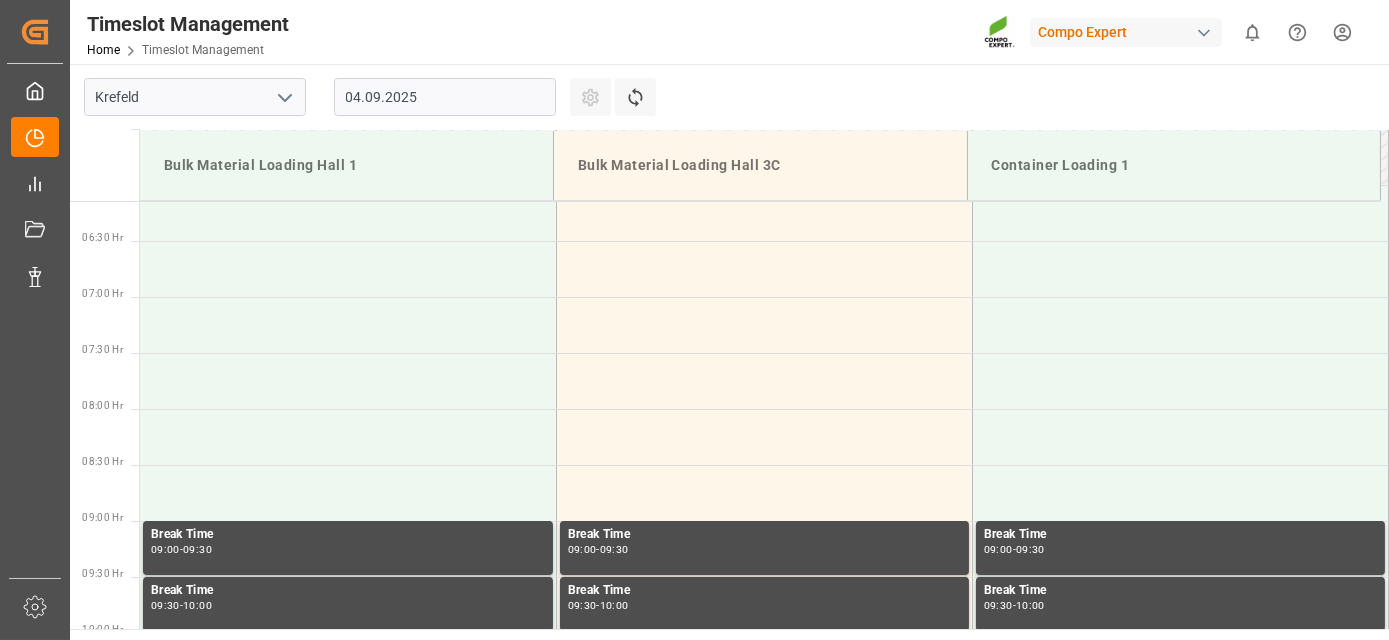 drag, startPoint x: 394, startPoint y: 247, endPoint x: 366, endPoint y: 145, distance: 105.773346 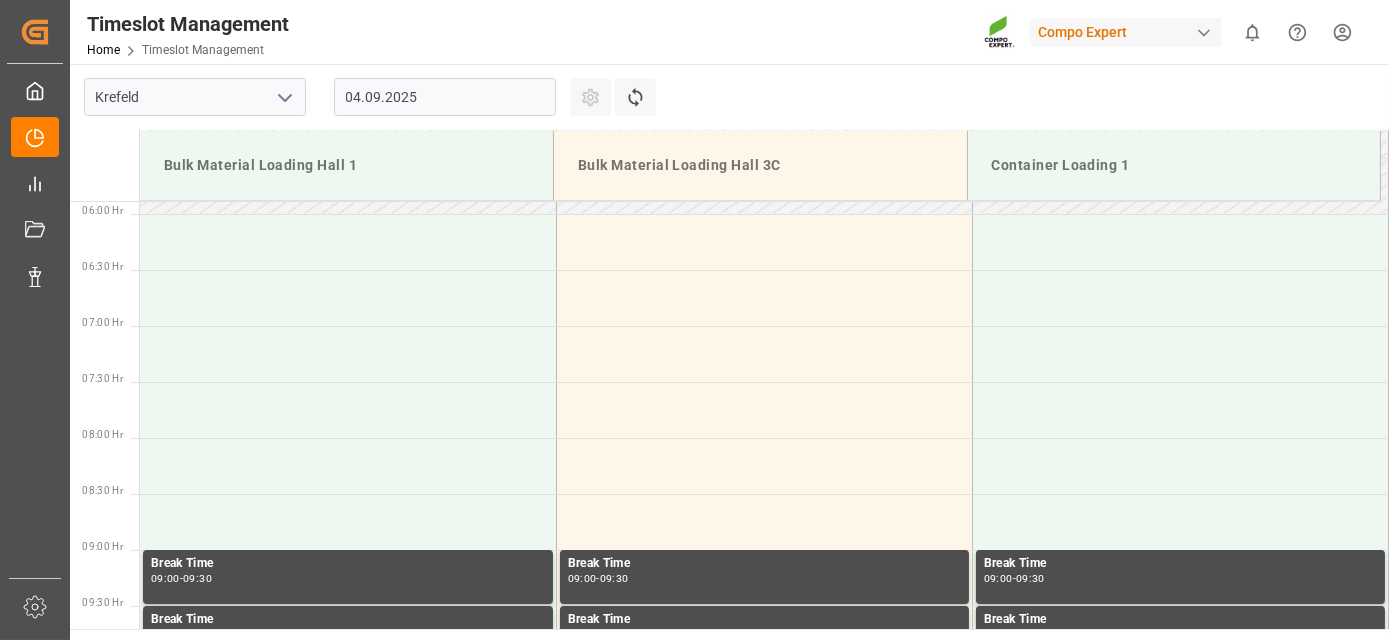 scroll, scrollTop: 613, scrollLeft: 0, axis: vertical 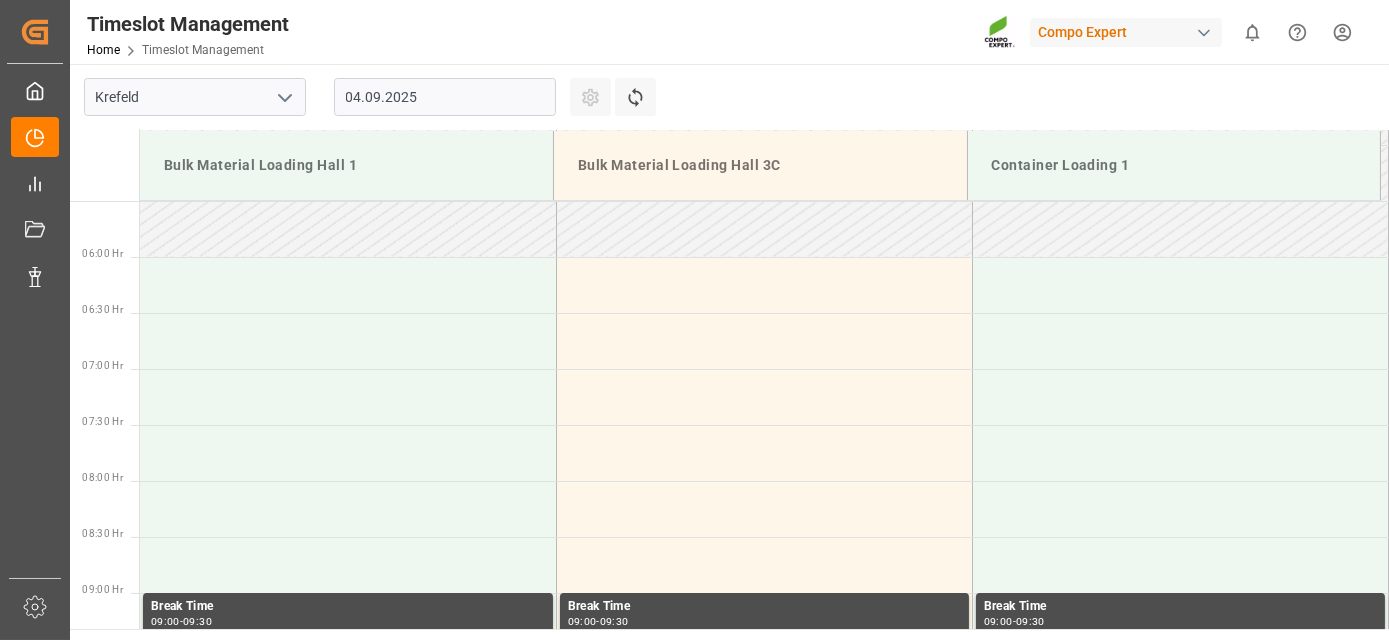 drag, startPoint x: 261, startPoint y: 229, endPoint x: 271, endPoint y: 162, distance: 67.74216 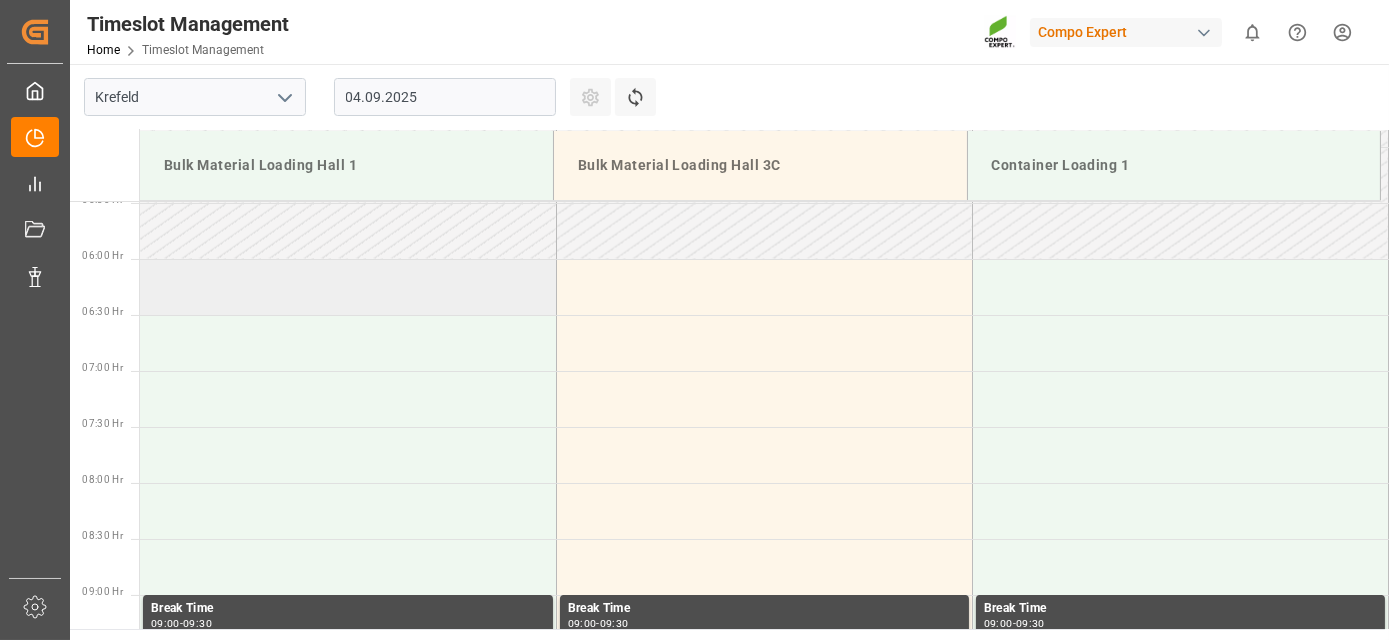 click at bounding box center [348, 287] 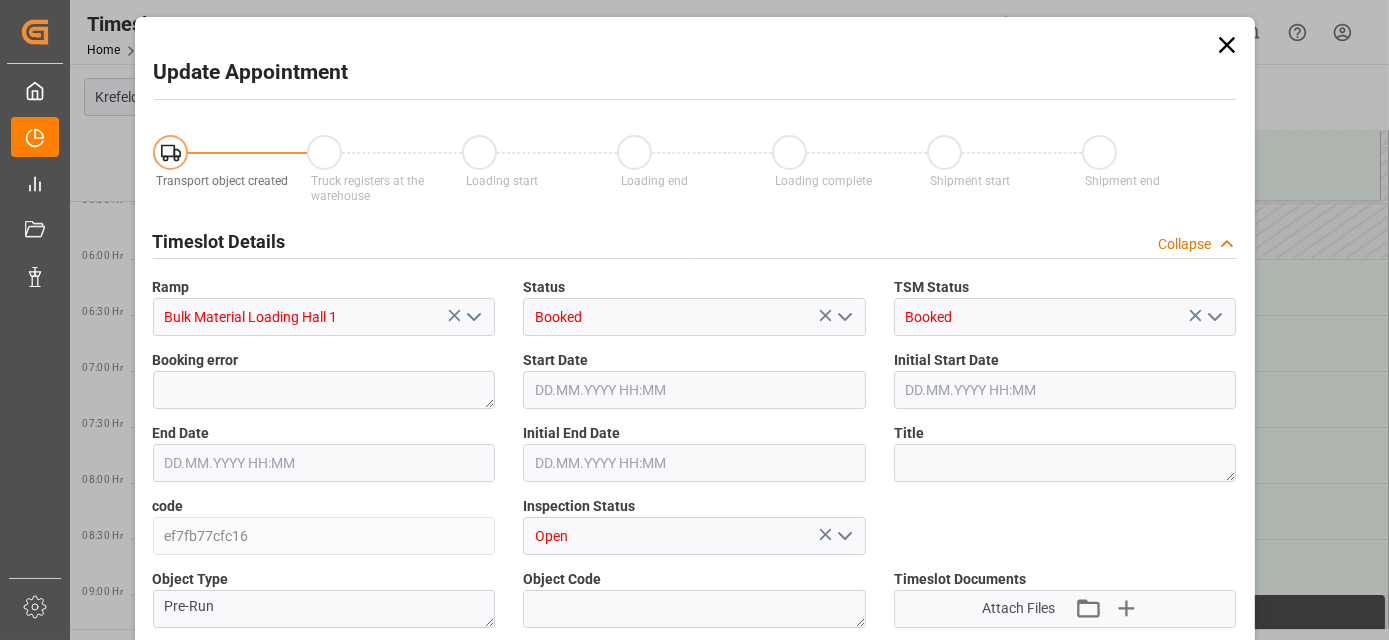 type on "53000" 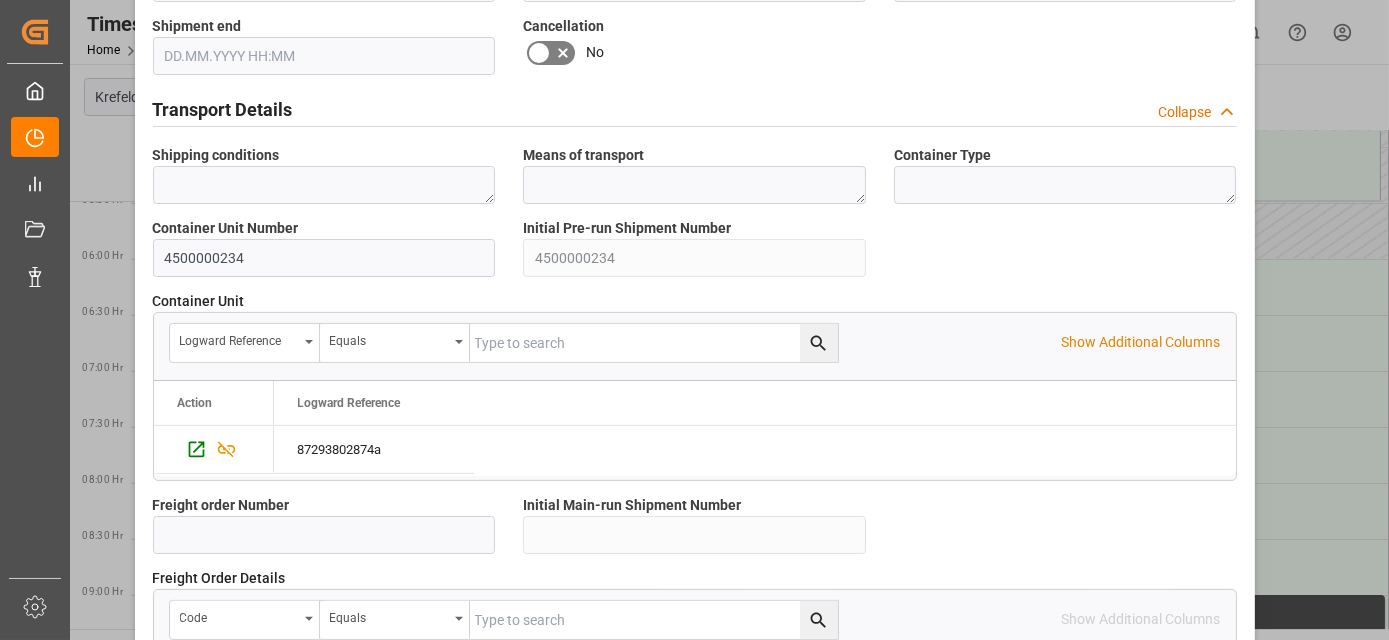 scroll, scrollTop: 1997, scrollLeft: 0, axis: vertical 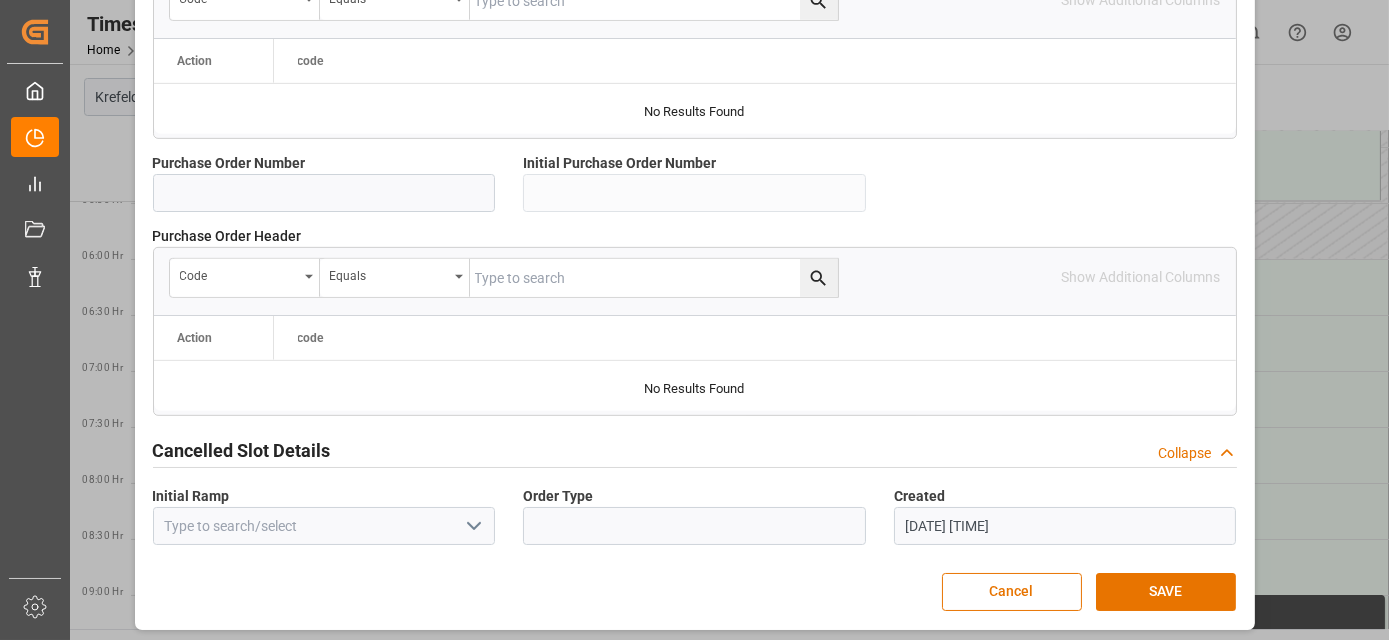 drag, startPoint x: 658, startPoint y: 290, endPoint x: 645, endPoint y: 544, distance: 254.33246 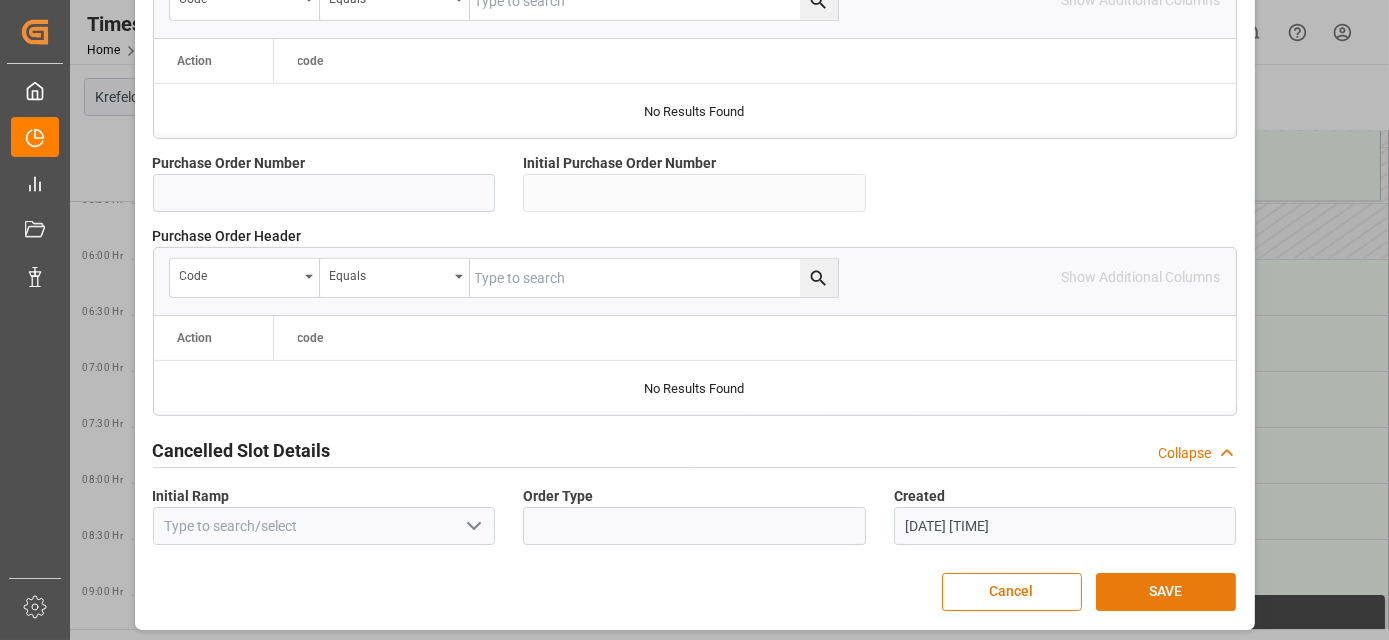 click on "SAVE" at bounding box center [1166, 592] 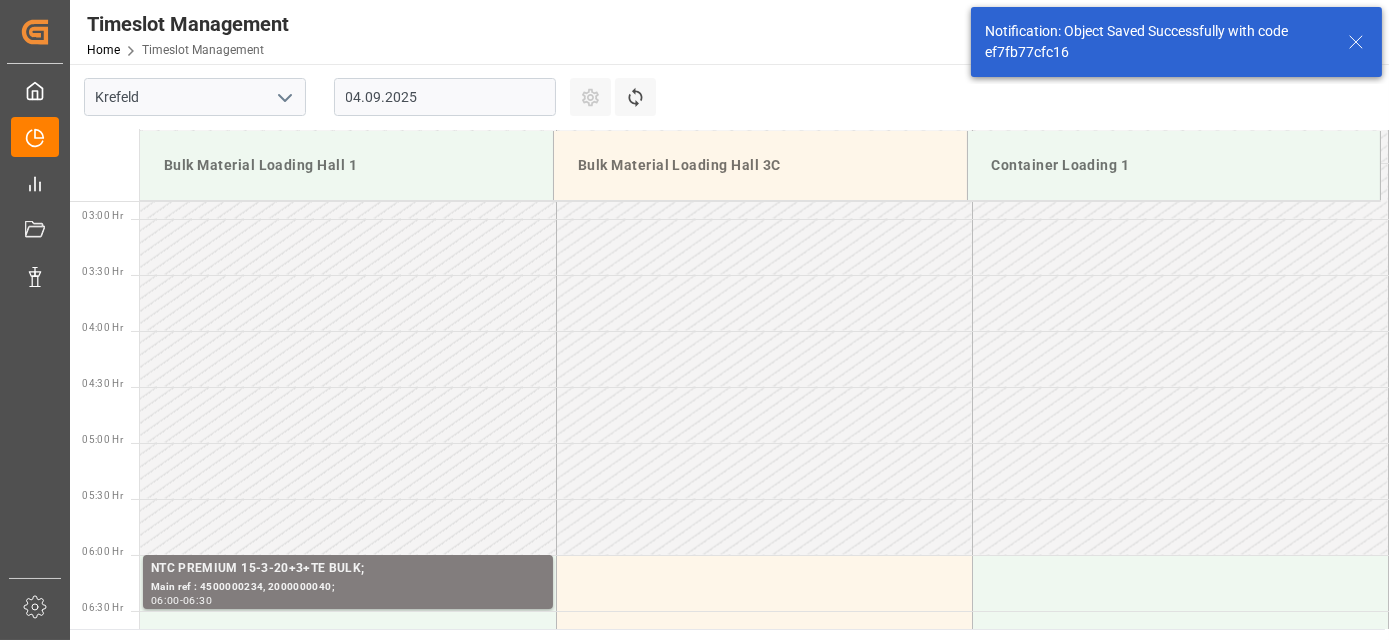 scroll, scrollTop: 546, scrollLeft: 0, axis: vertical 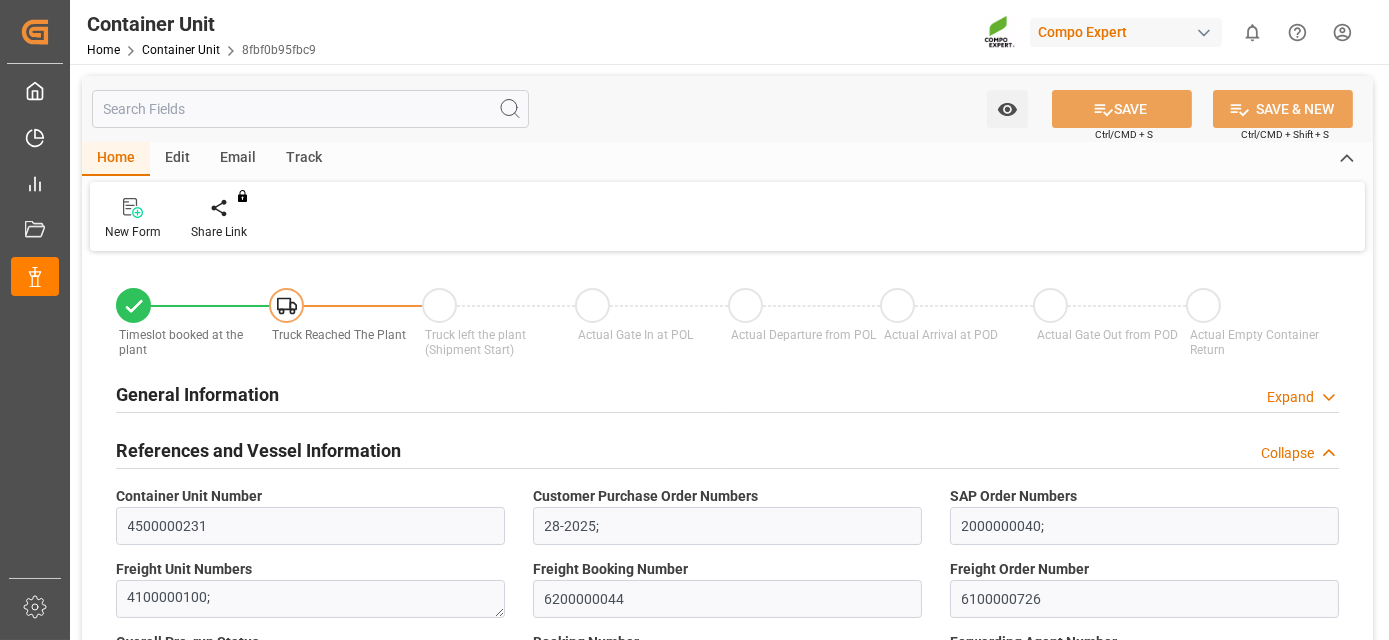 type on "Hapag Lloyd" 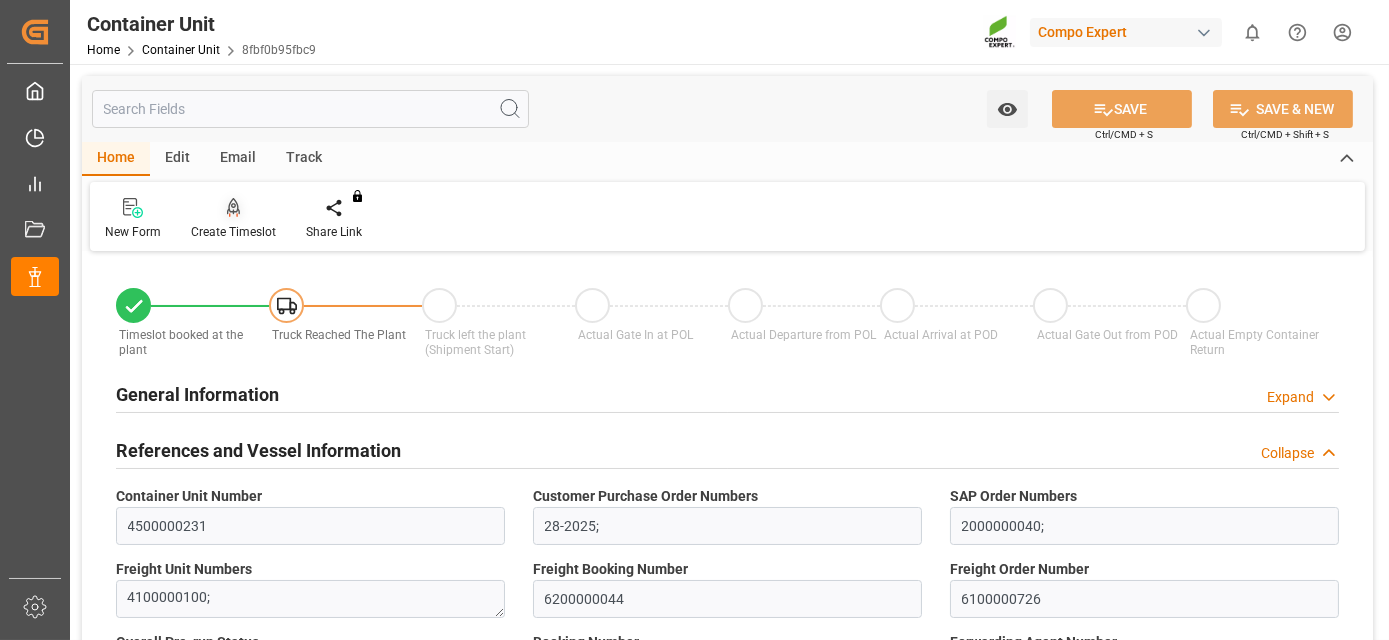 click 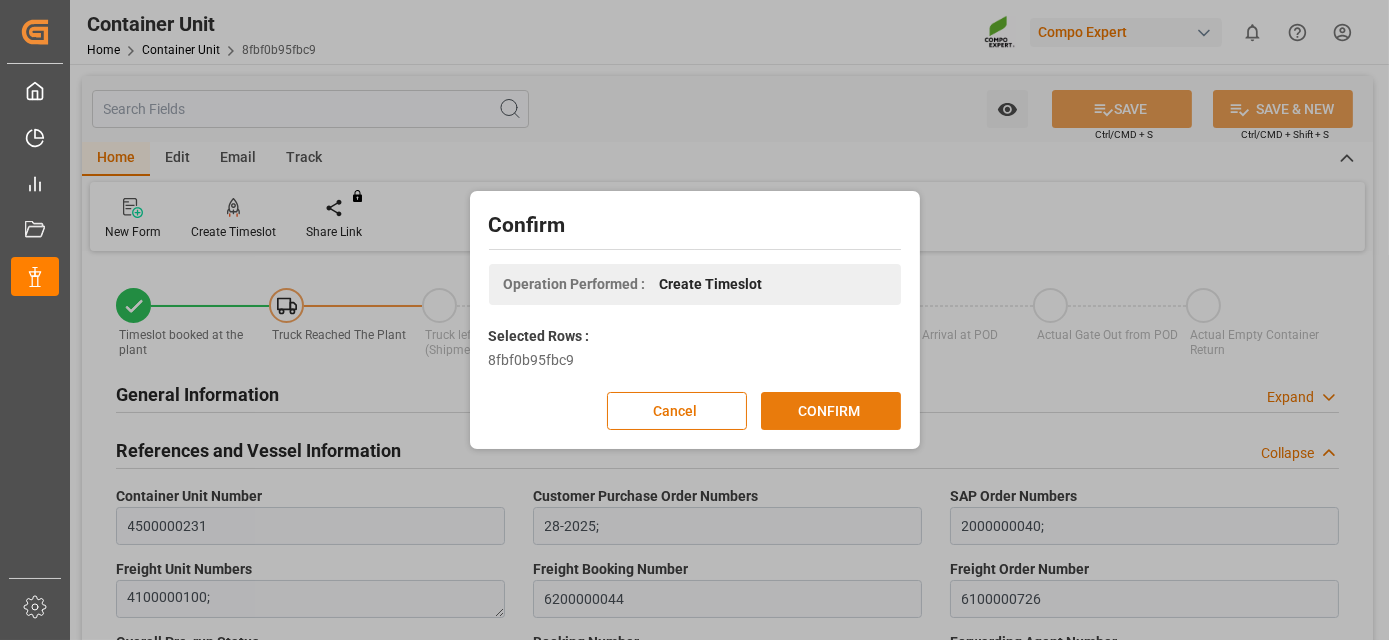 click on "CONFIRM" at bounding box center (831, 411) 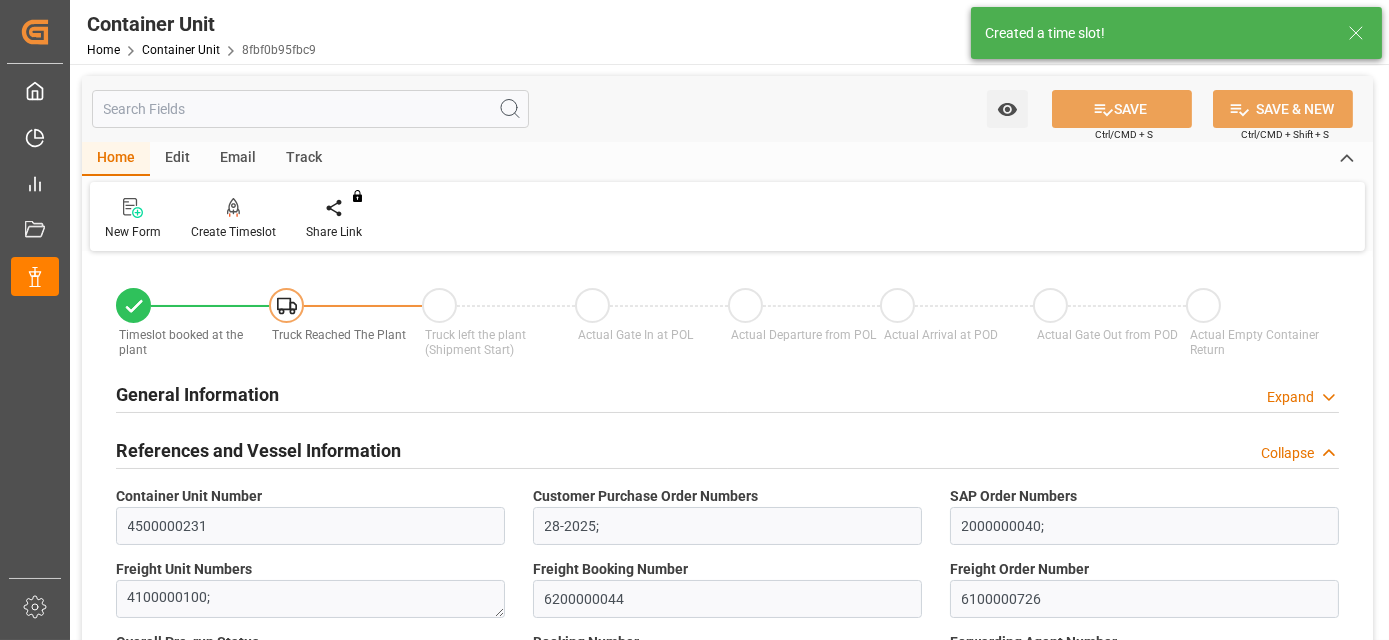 type on "Hapag Lloyd" 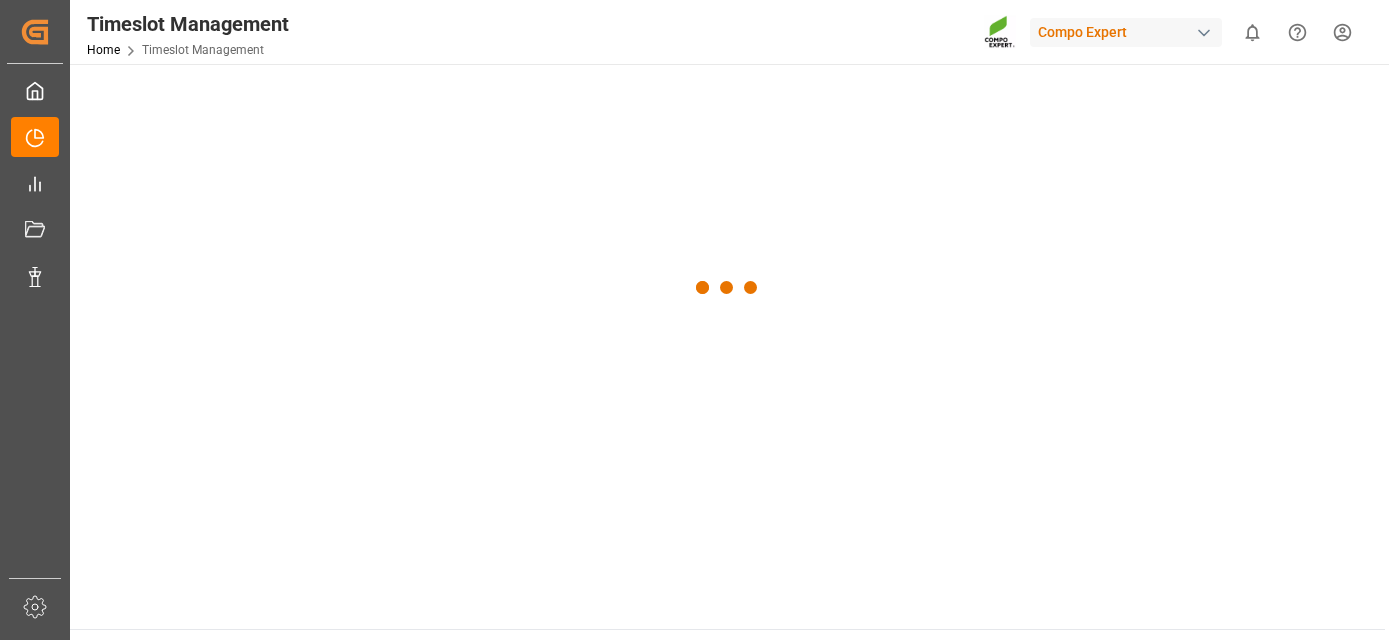 scroll, scrollTop: 0, scrollLeft: 0, axis: both 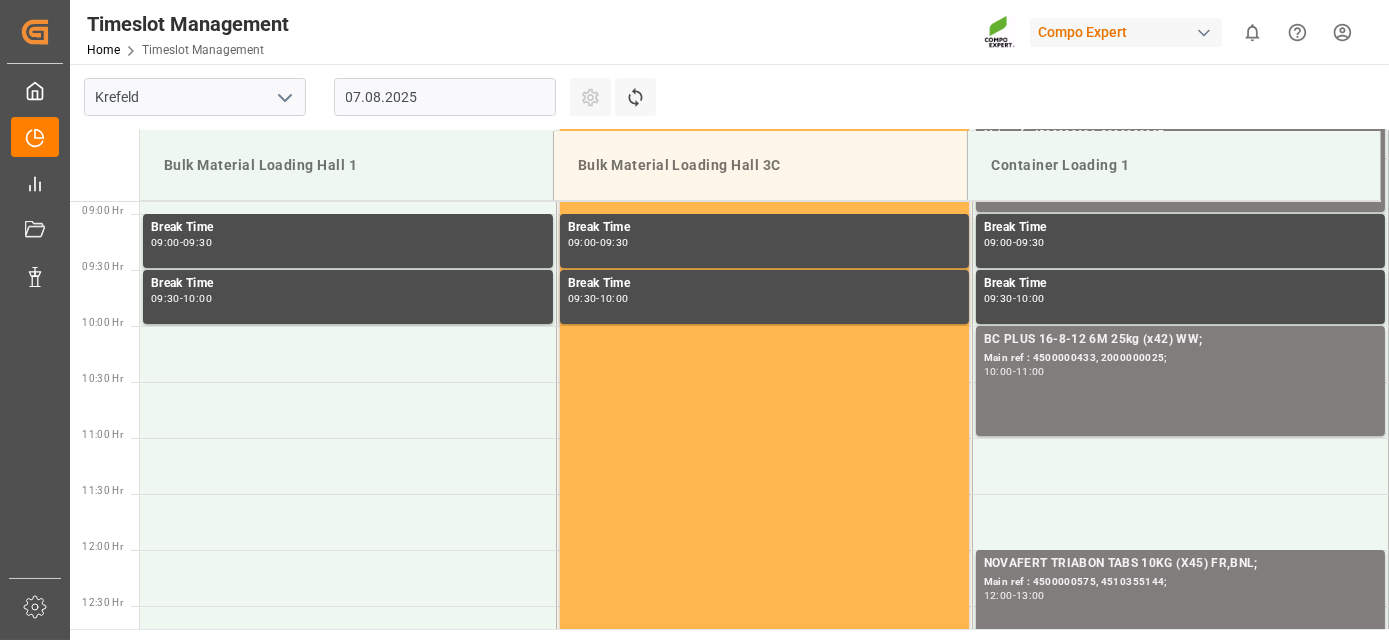 click on "07.08.2025" at bounding box center [445, 97] 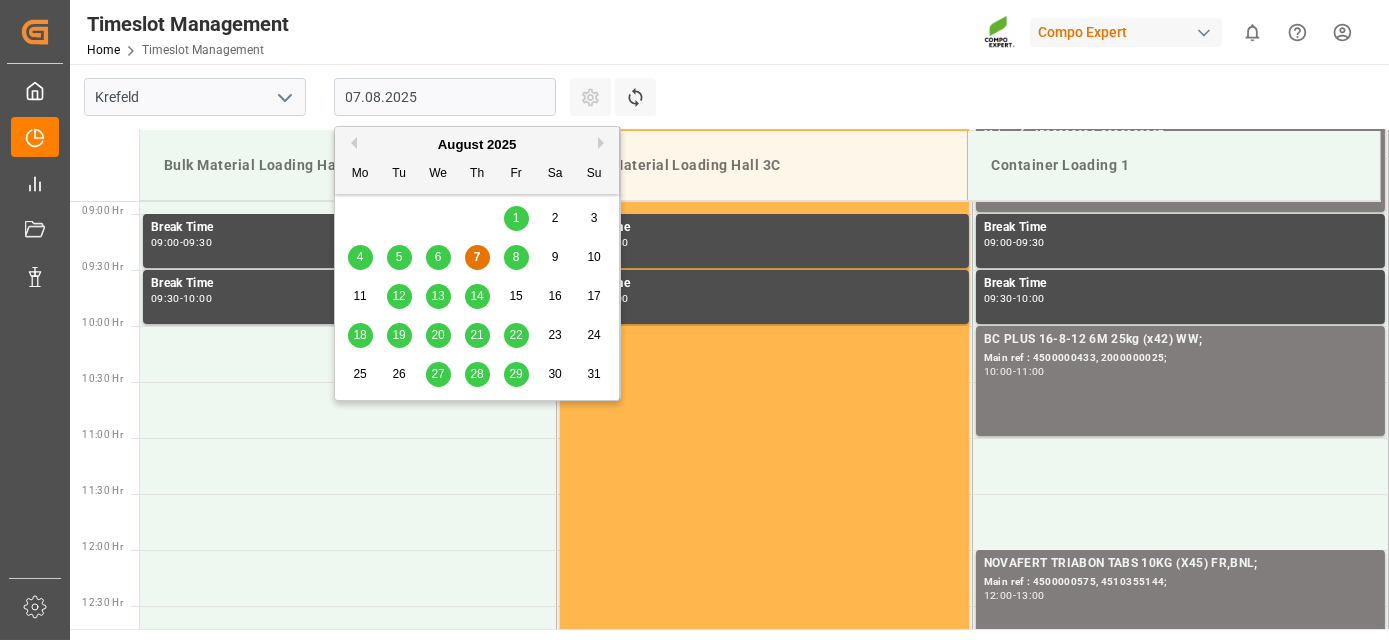 click on "Next Month" at bounding box center [604, 143] 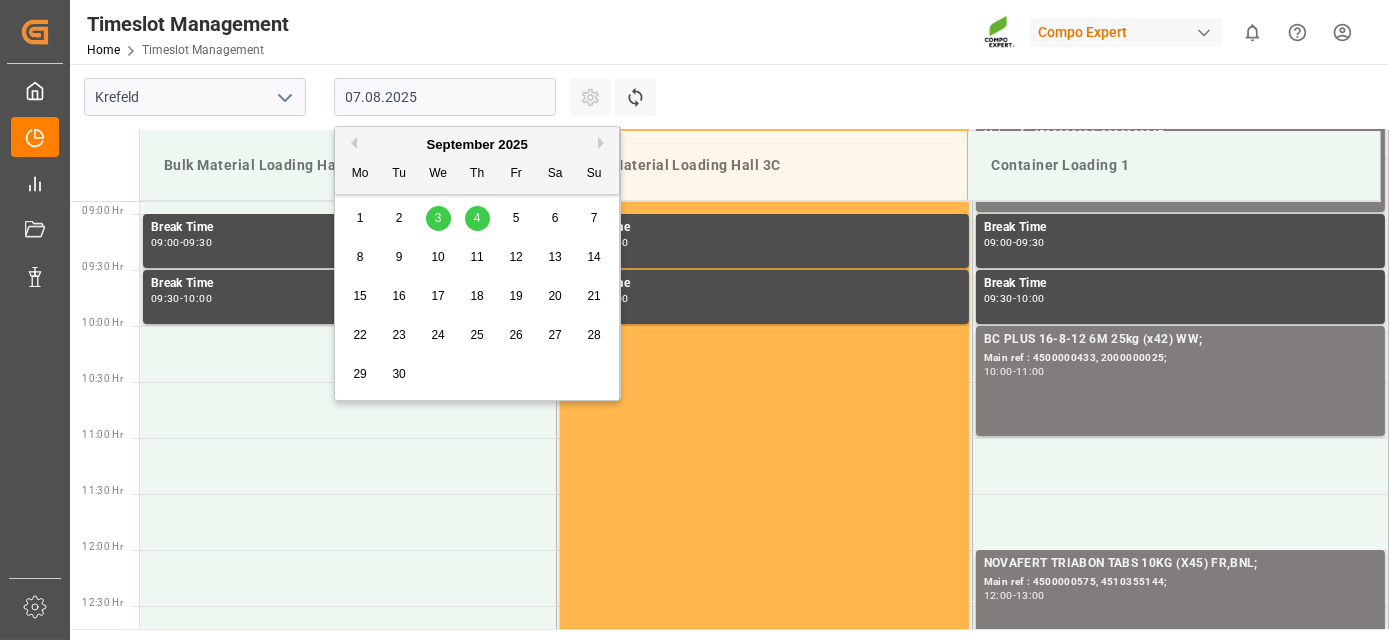 click on "4" at bounding box center (477, 219) 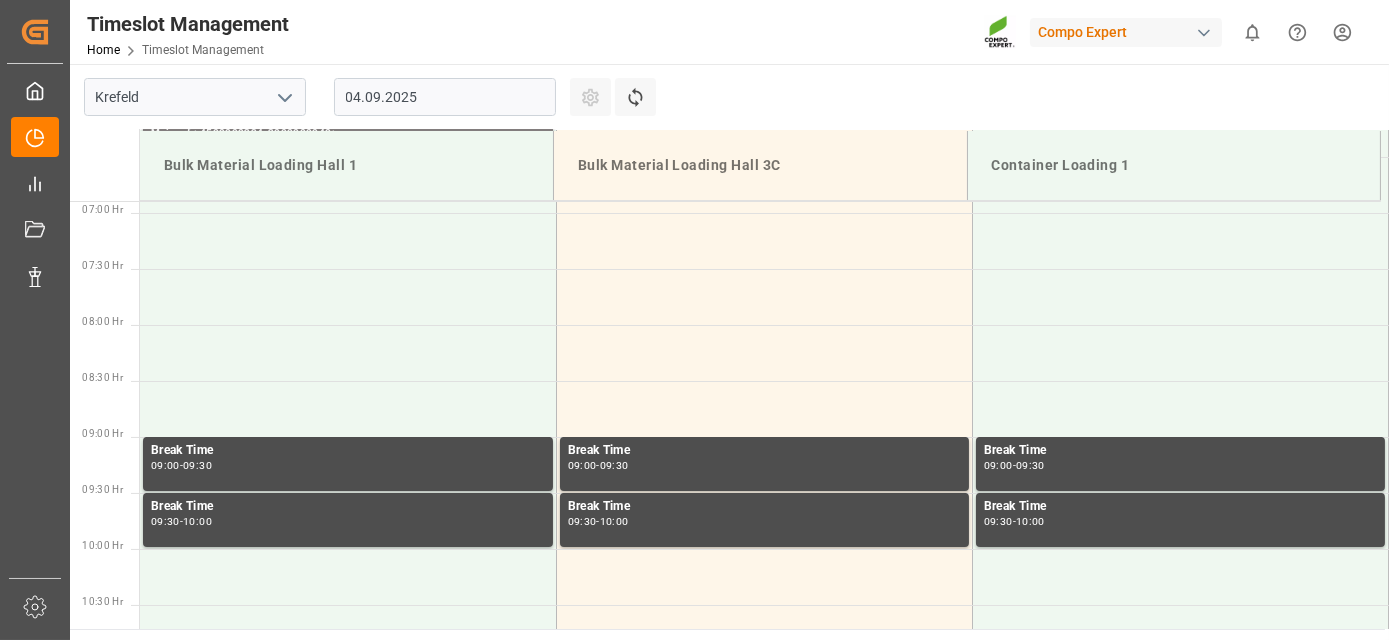 scroll, scrollTop: 657, scrollLeft: 0, axis: vertical 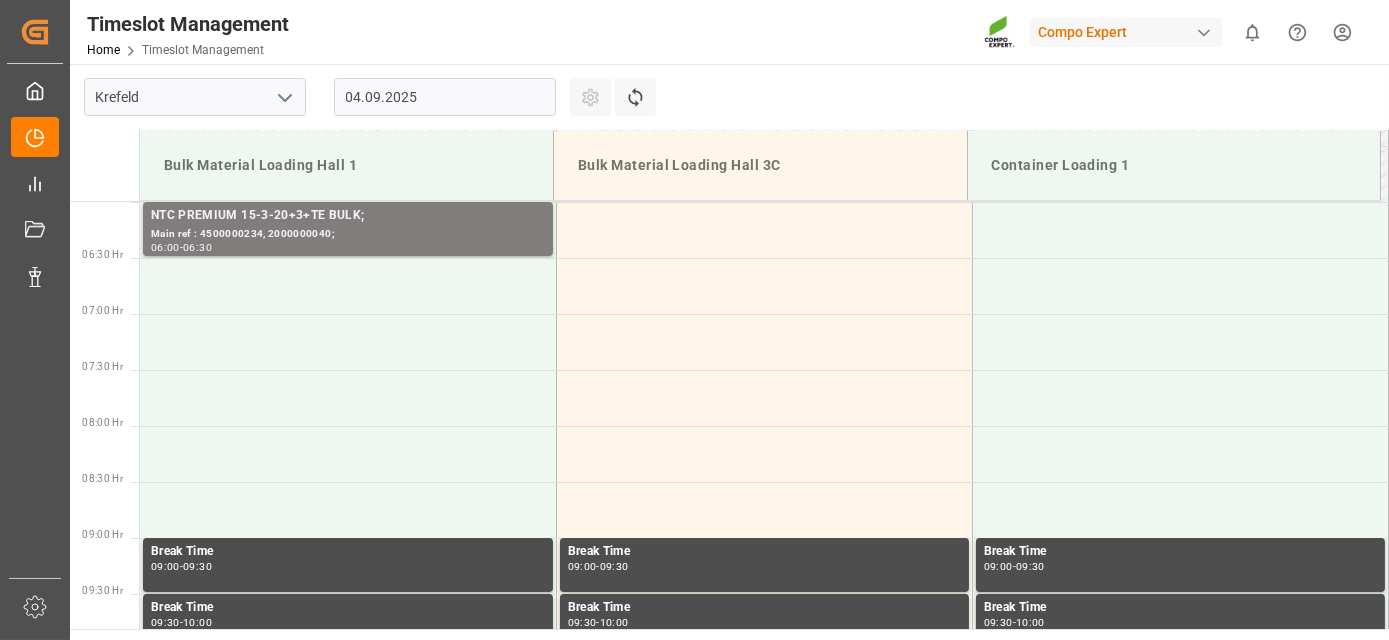 drag, startPoint x: 409, startPoint y: 225, endPoint x: 381, endPoint y: 124, distance: 104.80935 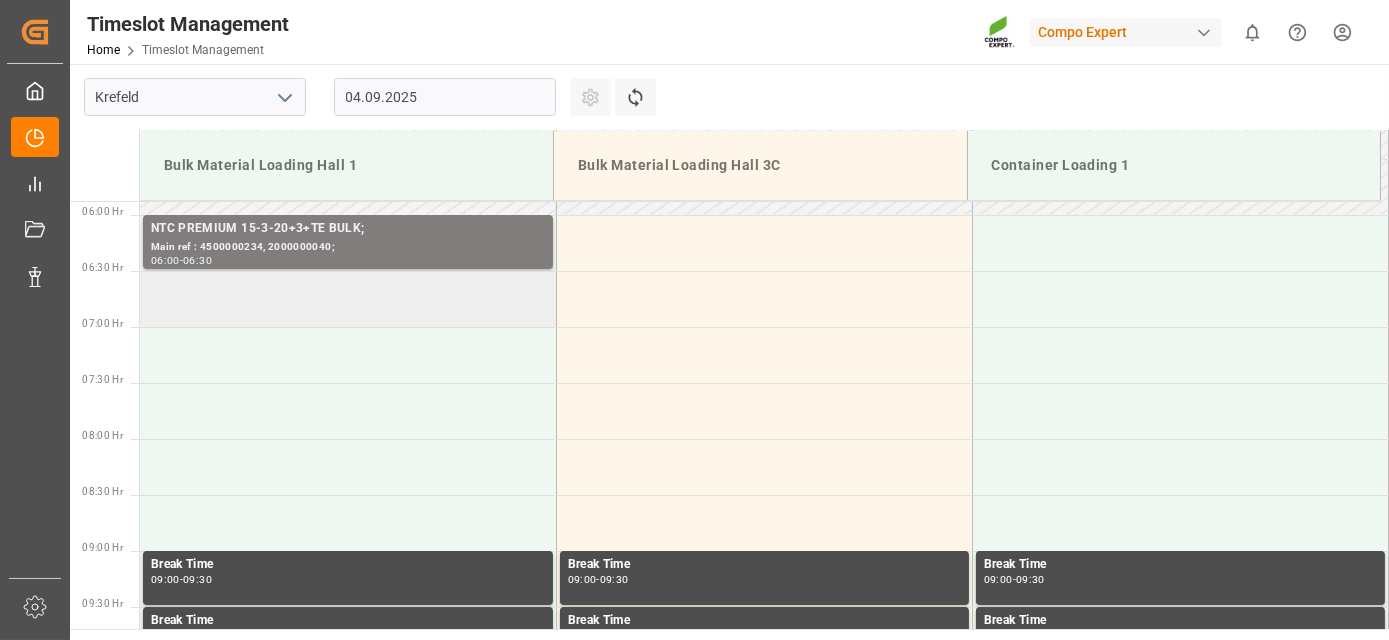 click at bounding box center (348, 299) 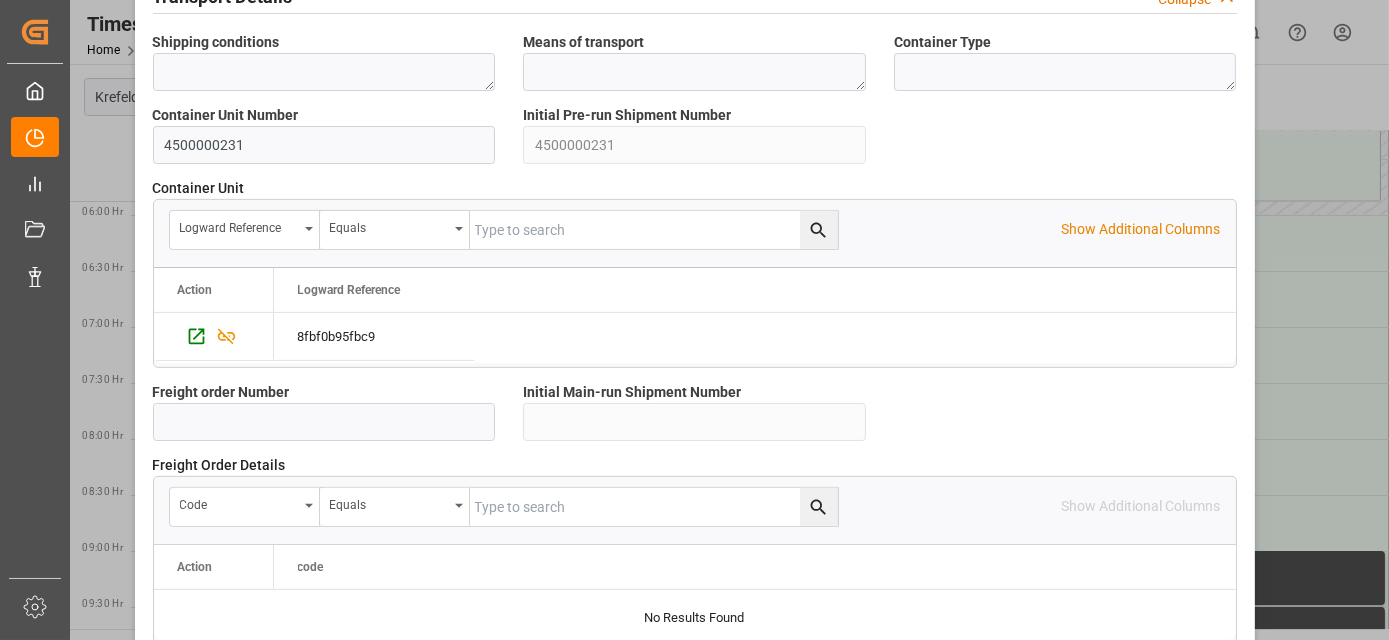 scroll, scrollTop: 1997, scrollLeft: 0, axis: vertical 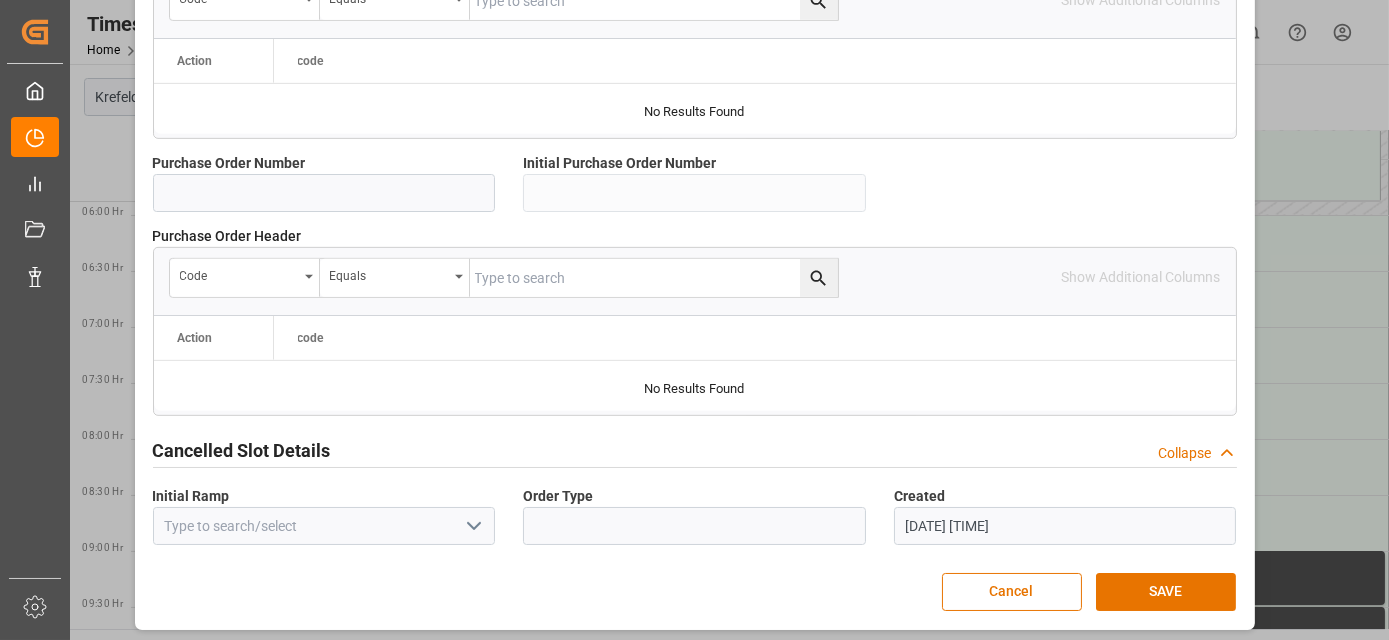 drag, startPoint x: 848, startPoint y: 309, endPoint x: 818, endPoint y: 609, distance: 301.49628 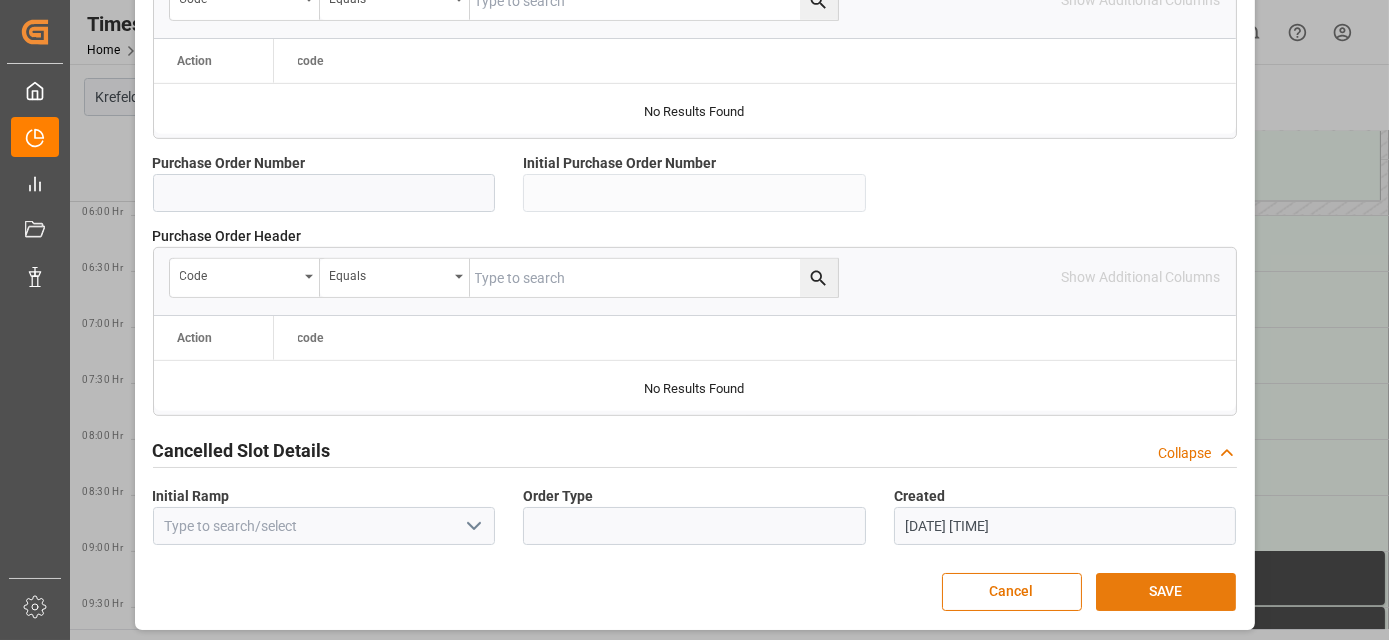 click on "SAVE" at bounding box center [1166, 592] 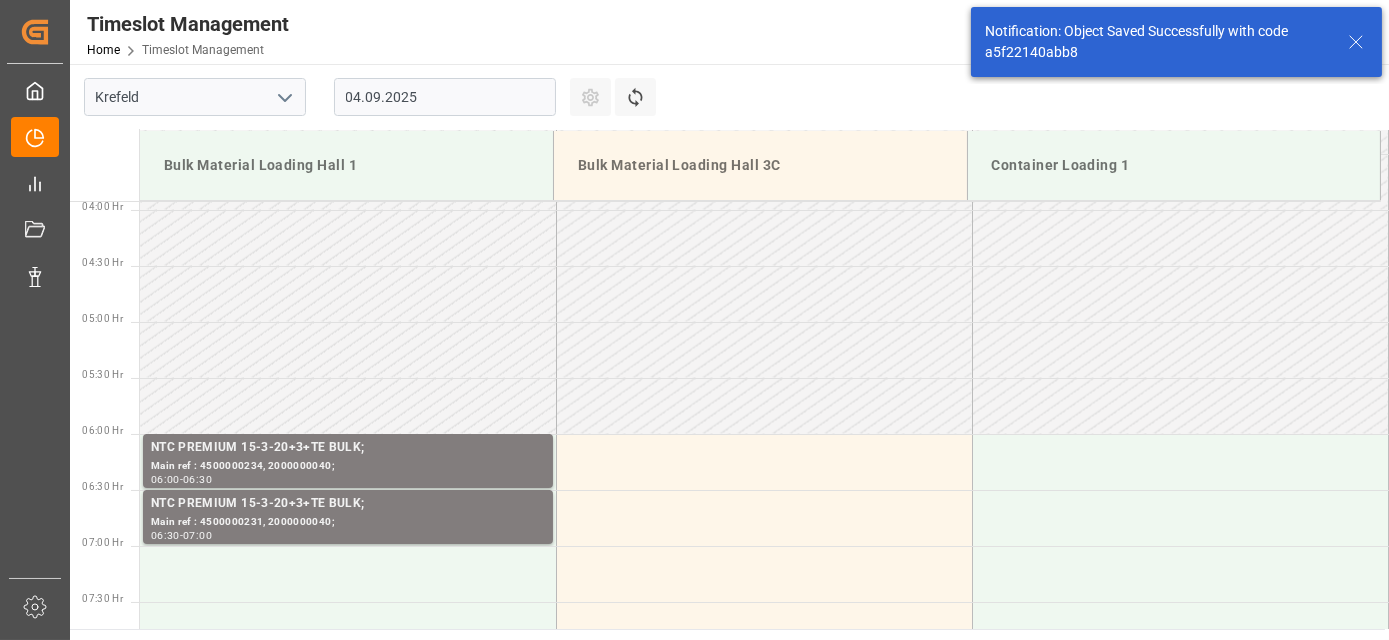 scroll, scrollTop: 546, scrollLeft: 0, axis: vertical 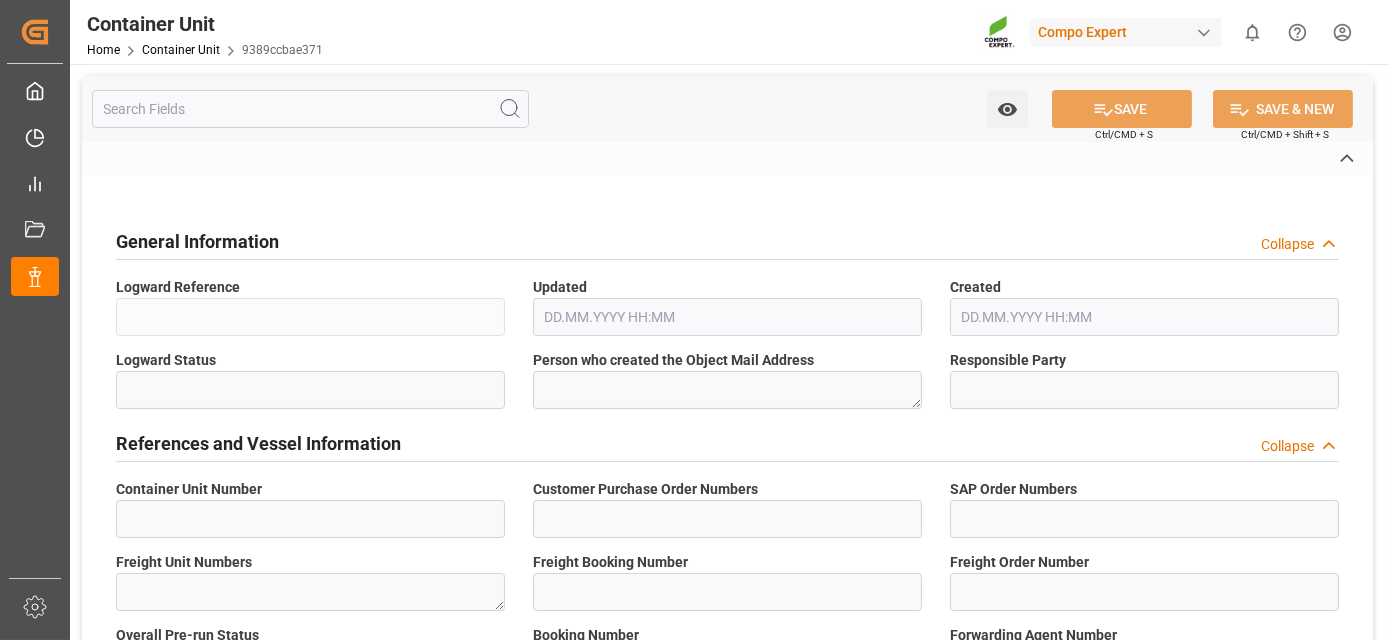 type on "[NUMBER]" 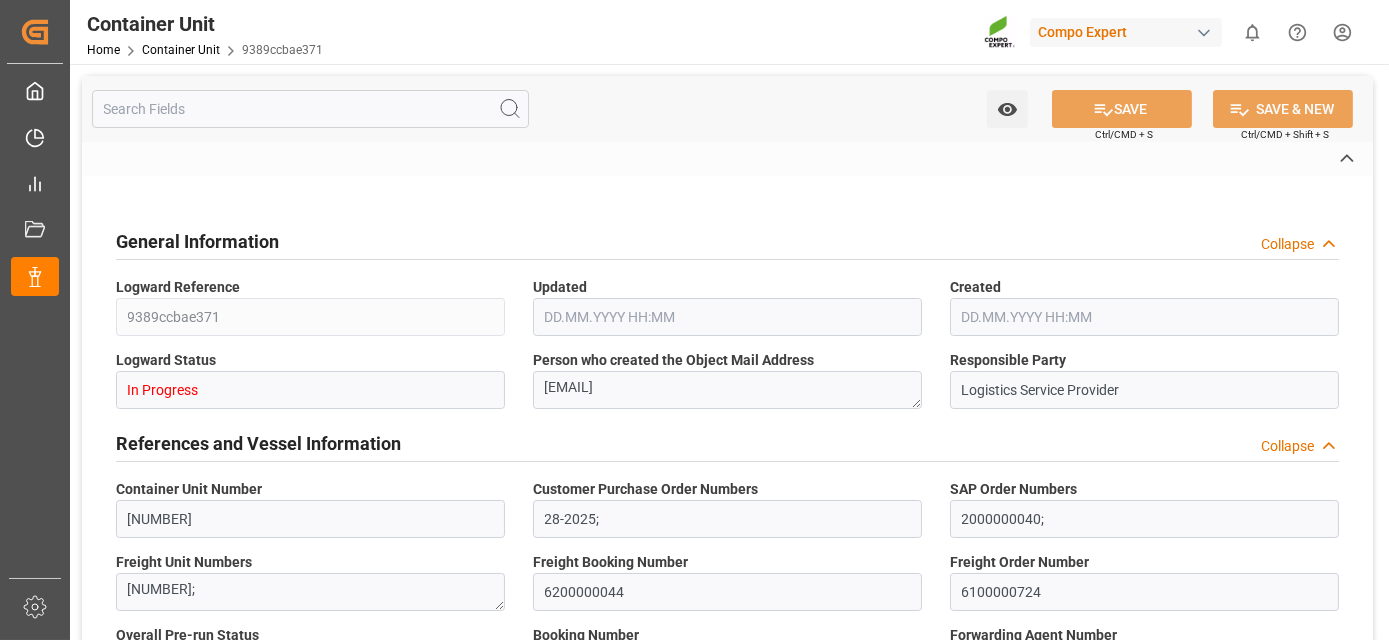 type on "Hapag Lloyd" 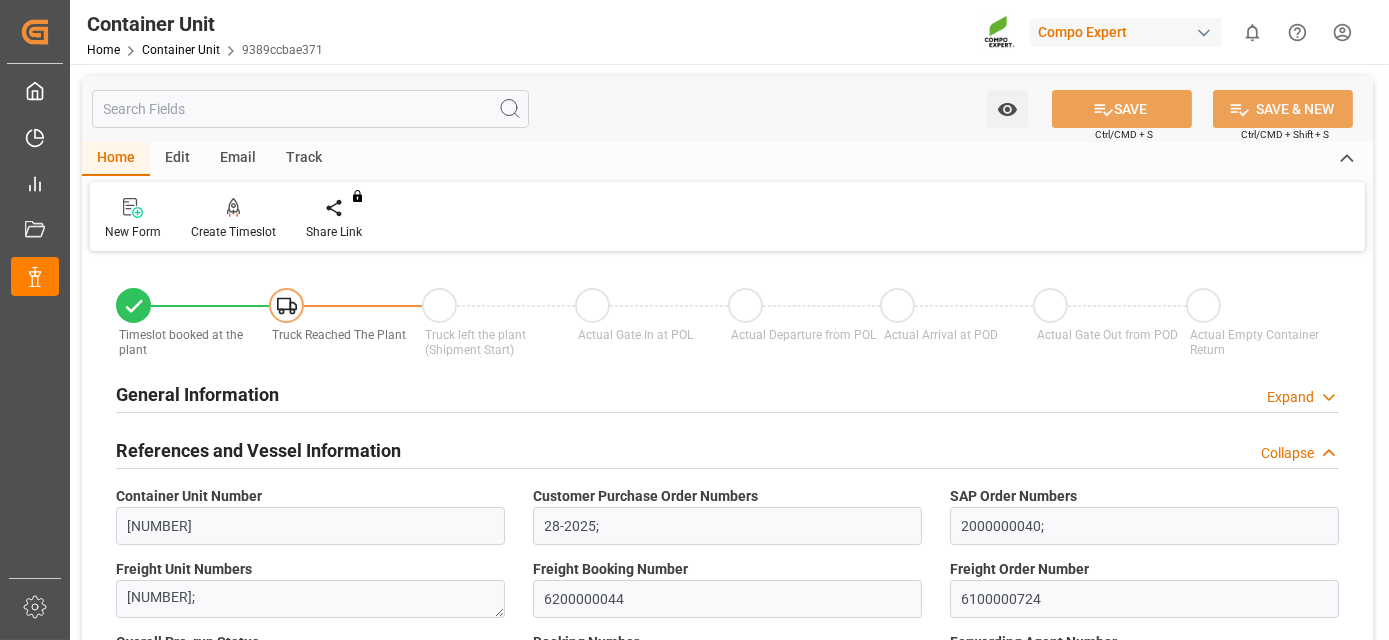 type on "14.08.2025" 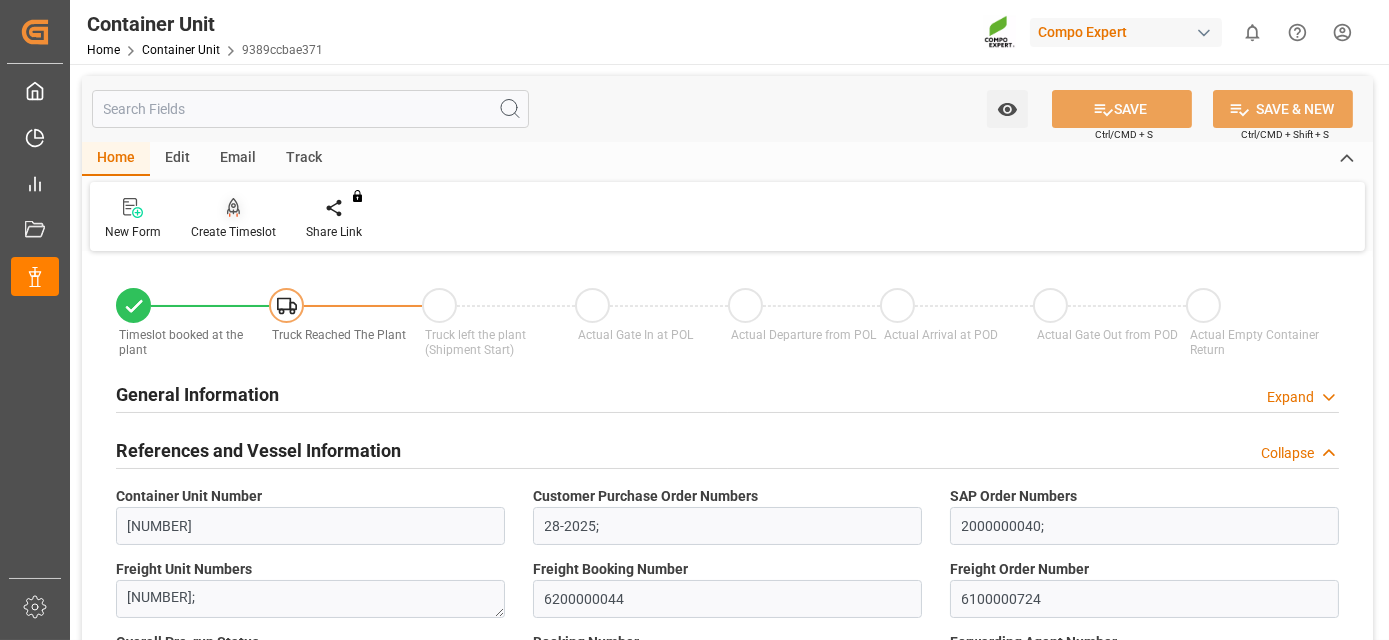 click 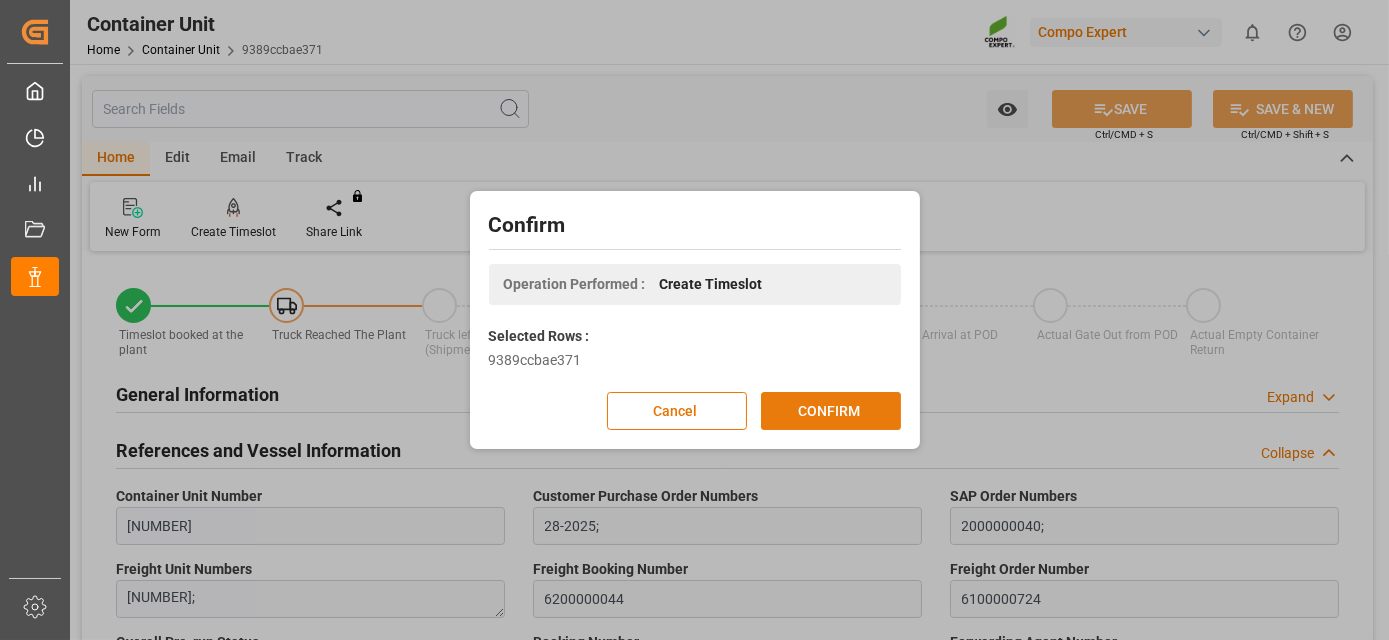 click on "CONFIRM" at bounding box center [831, 411] 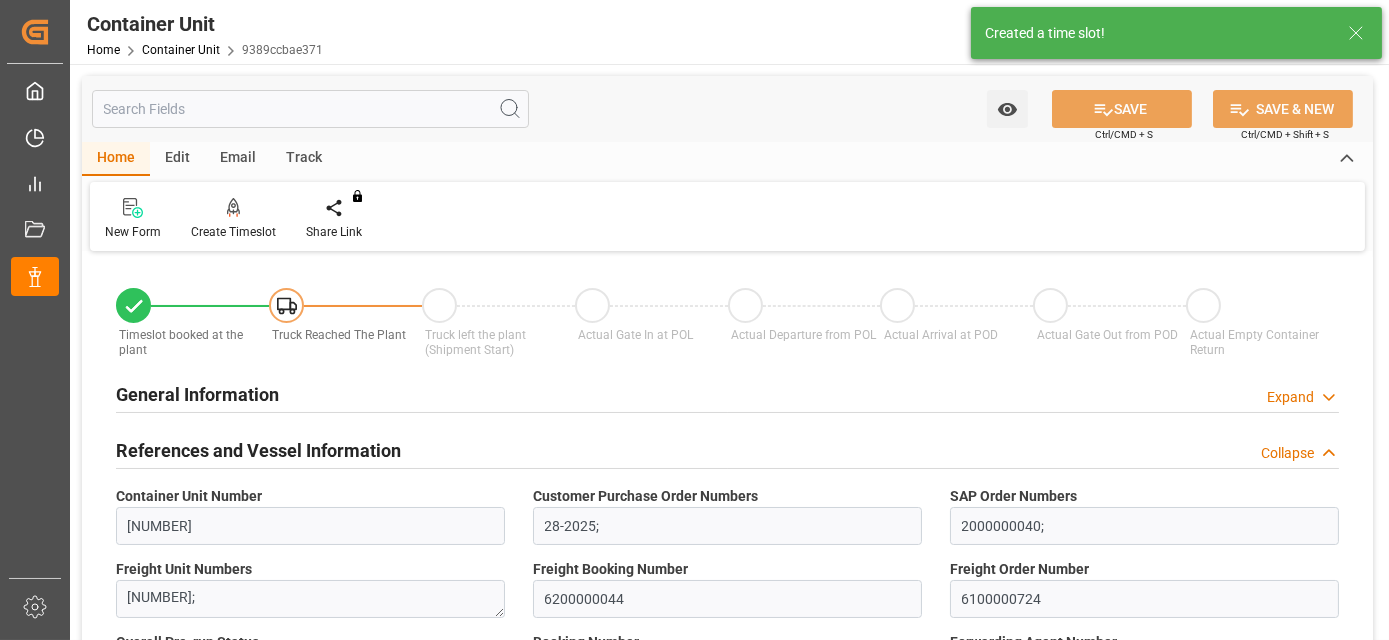 type on "Hapag Lloyd" 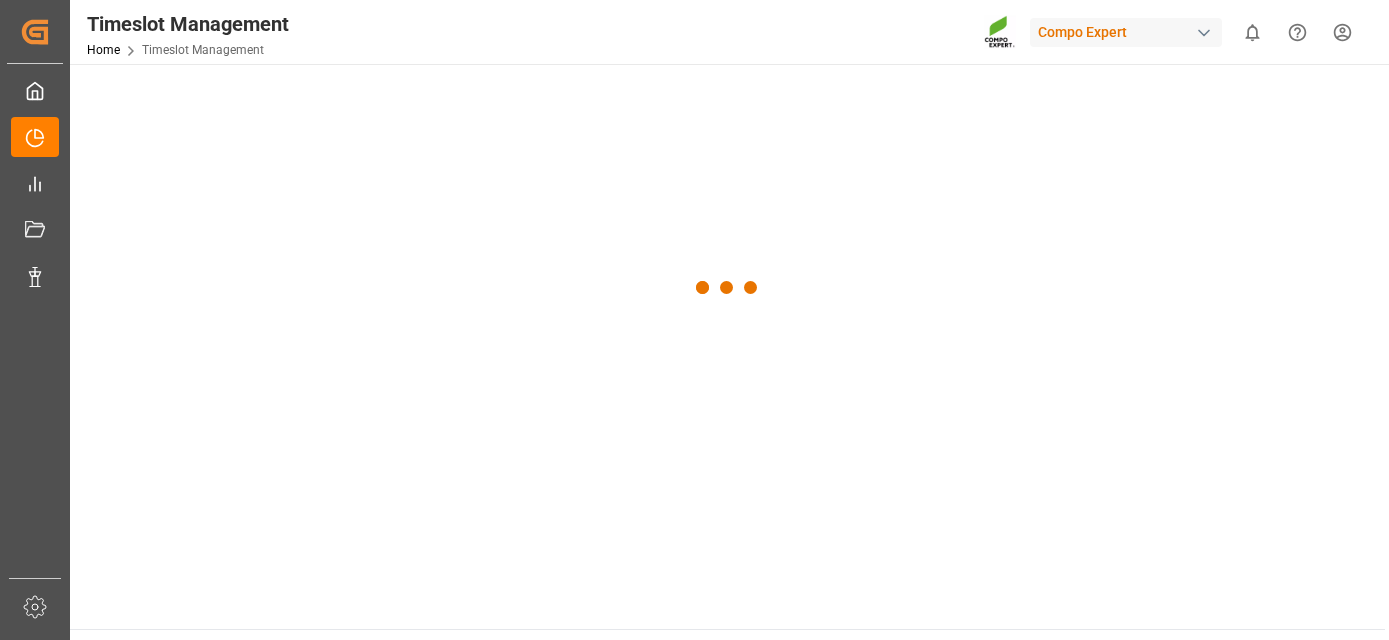scroll, scrollTop: 0, scrollLeft: 0, axis: both 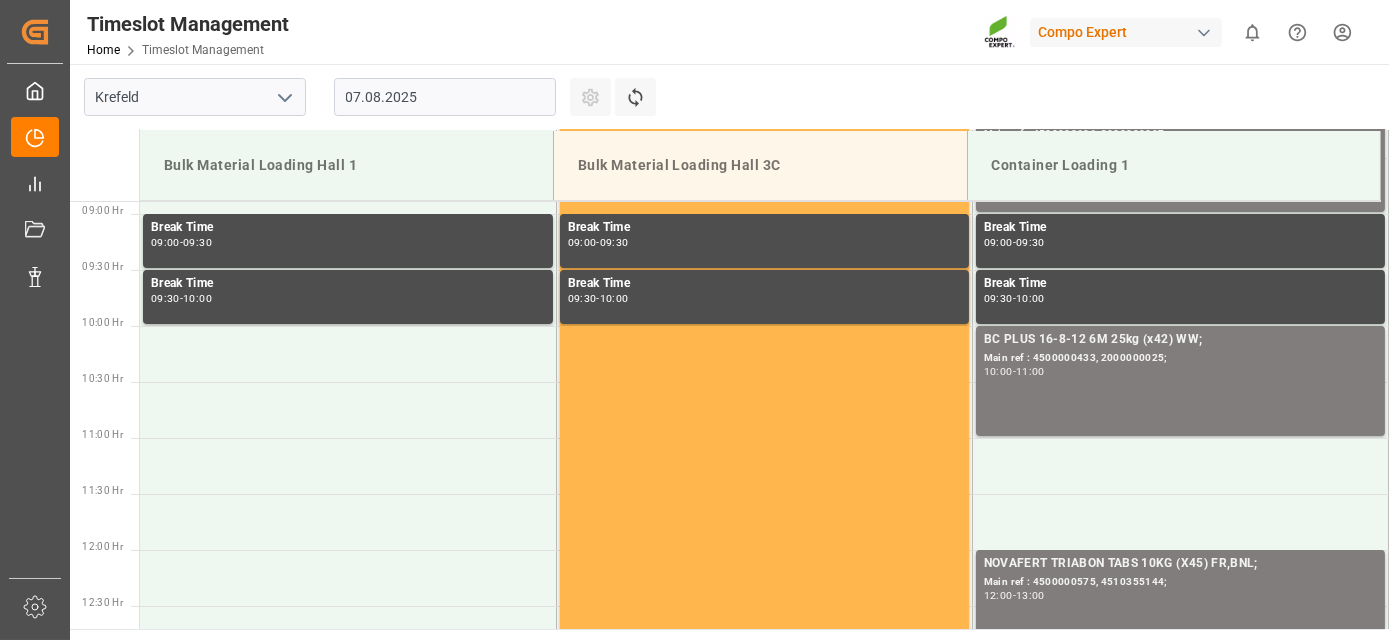 click on "07.08.2025" at bounding box center [445, 97] 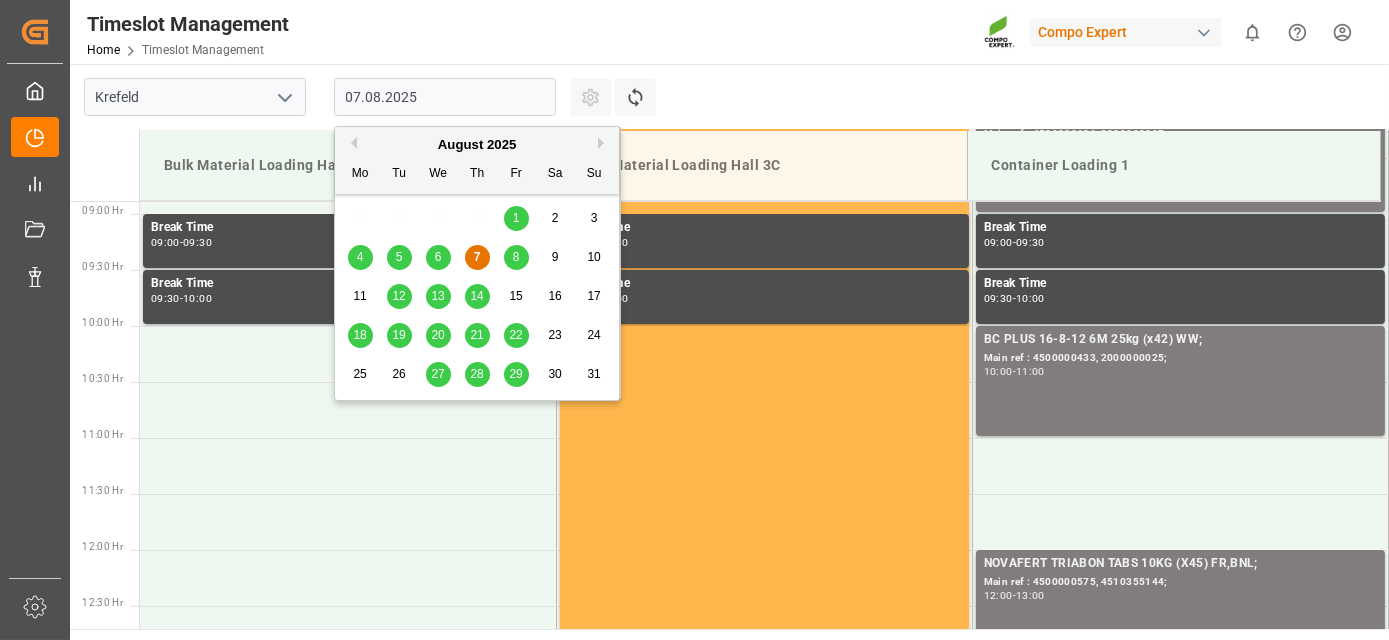 click on "Next Month" at bounding box center (604, 143) 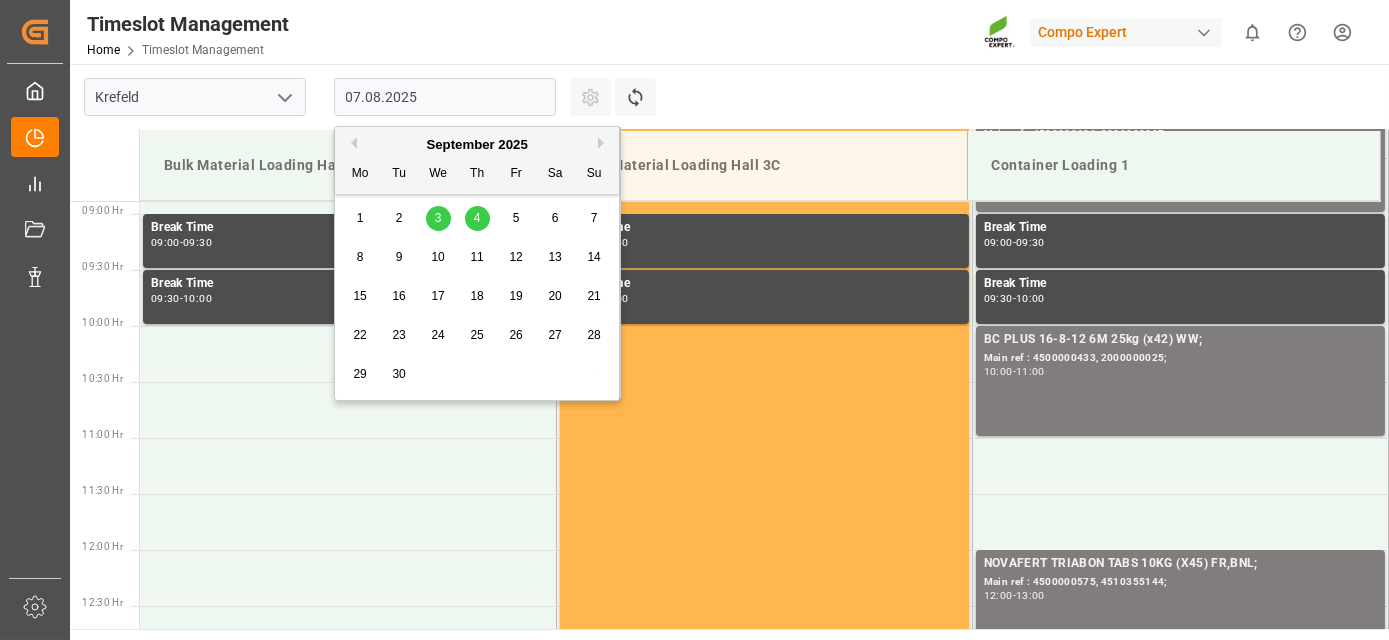 click on "4" at bounding box center (477, 219) 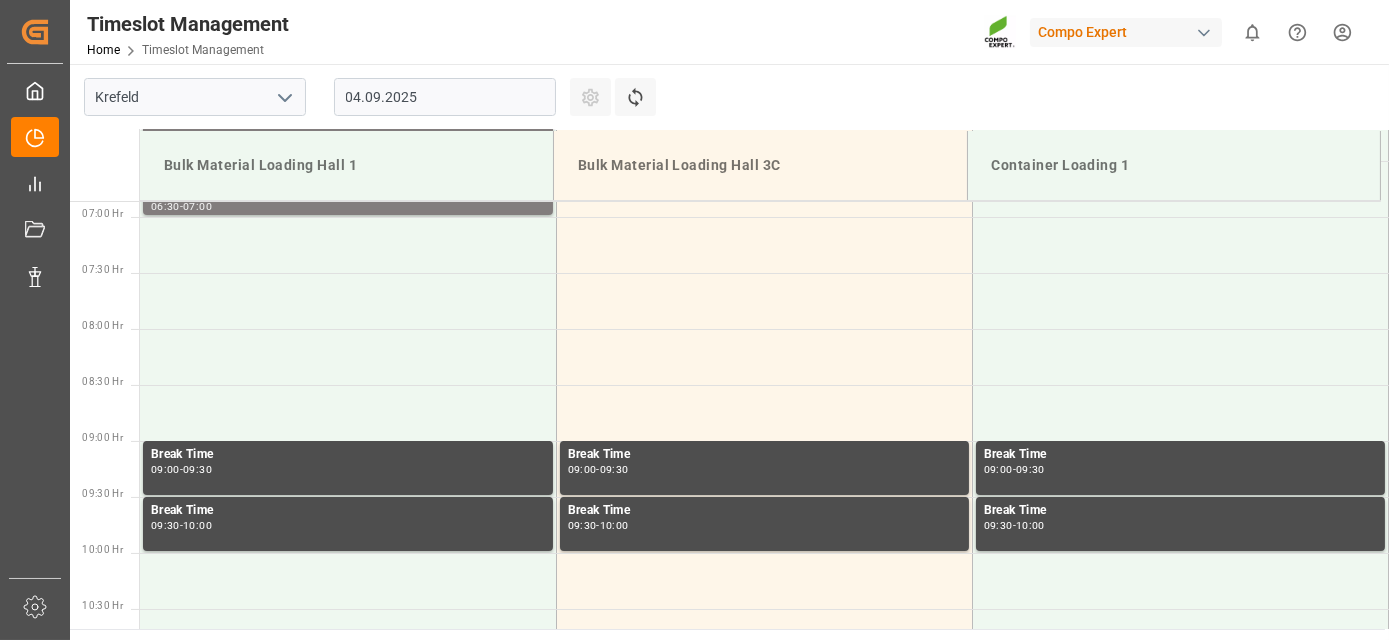 drag, startPoint x: 398, startPoint y: 299, endPoint x: 381, endPoint y: 172, distance: 128.13274 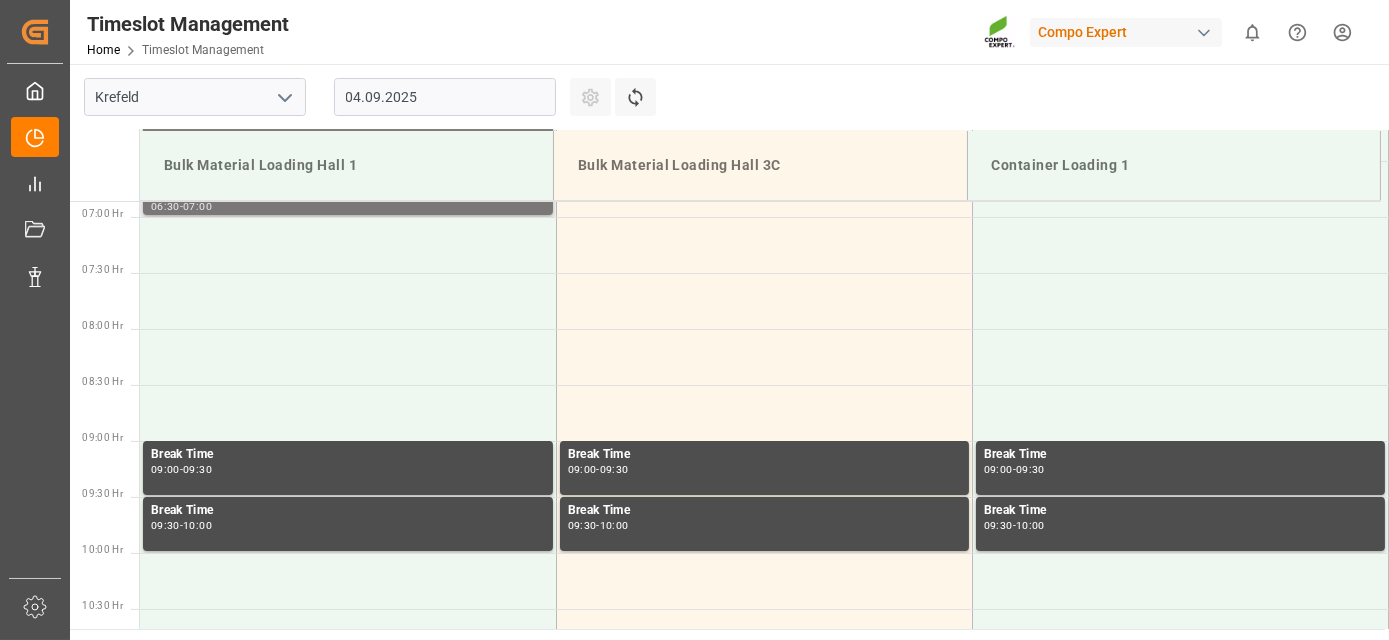 scroll, scrollTop: 735, scrollLeft: 0, axis: vertical 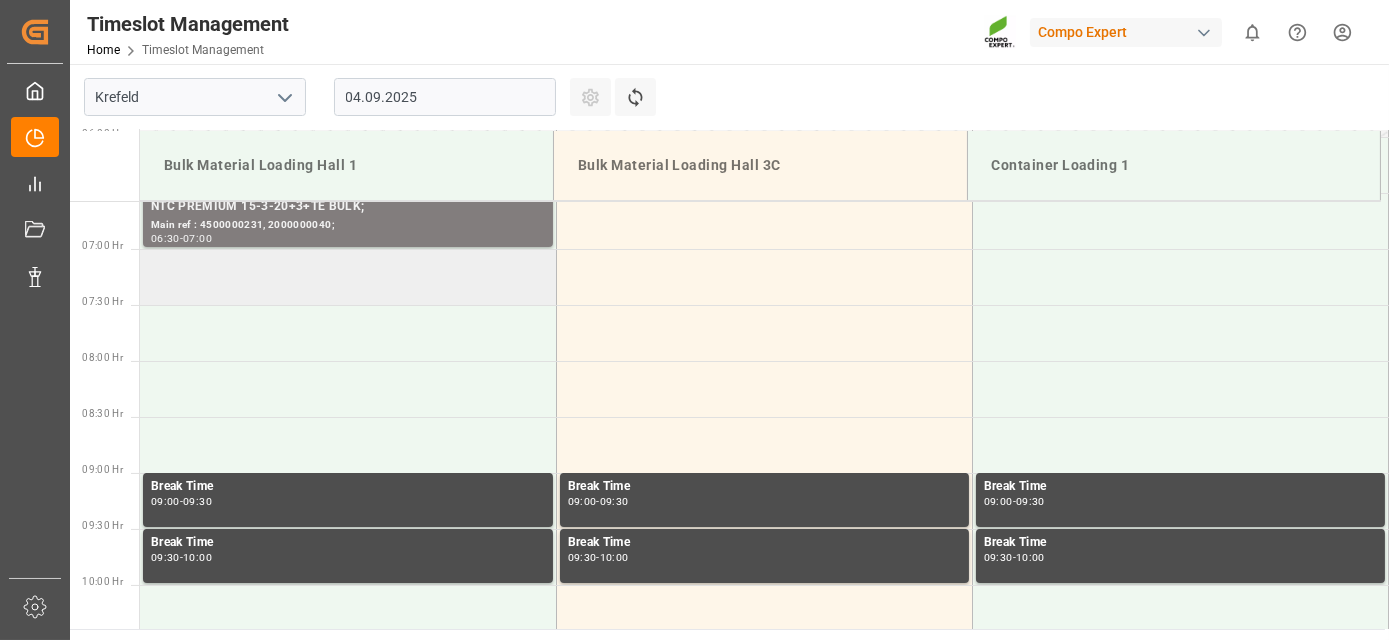 click at bounding box center [348, 277] 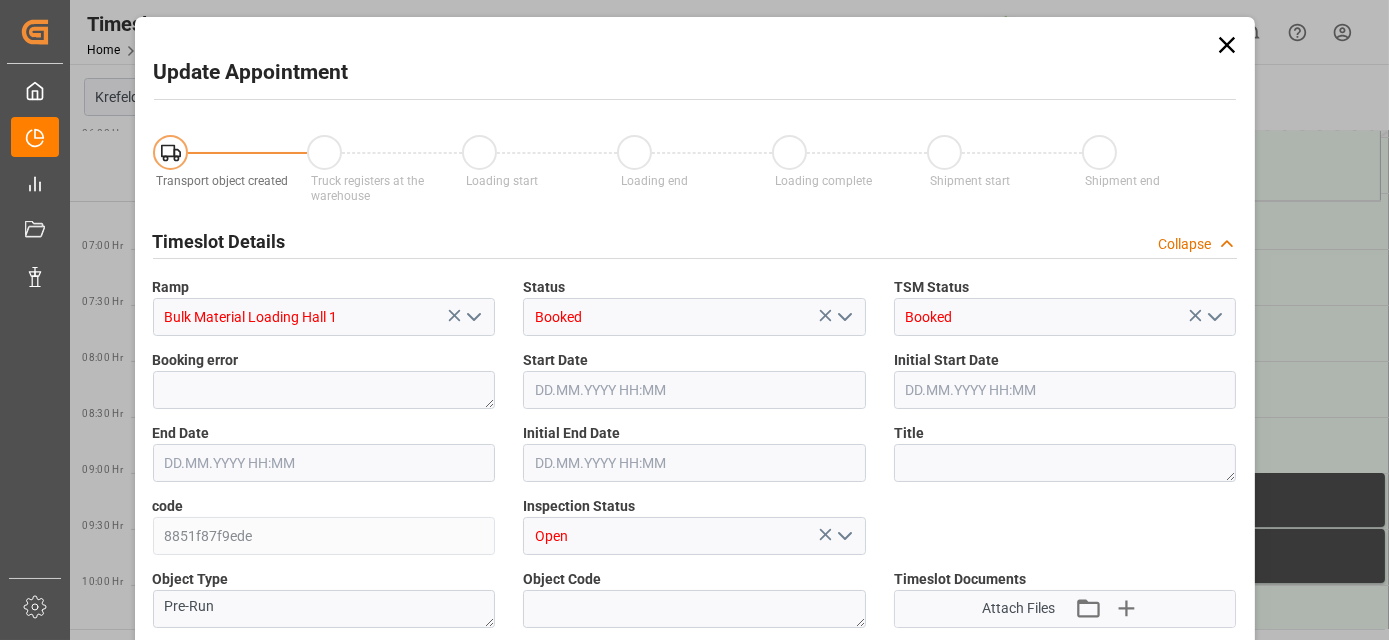 type on "53000" 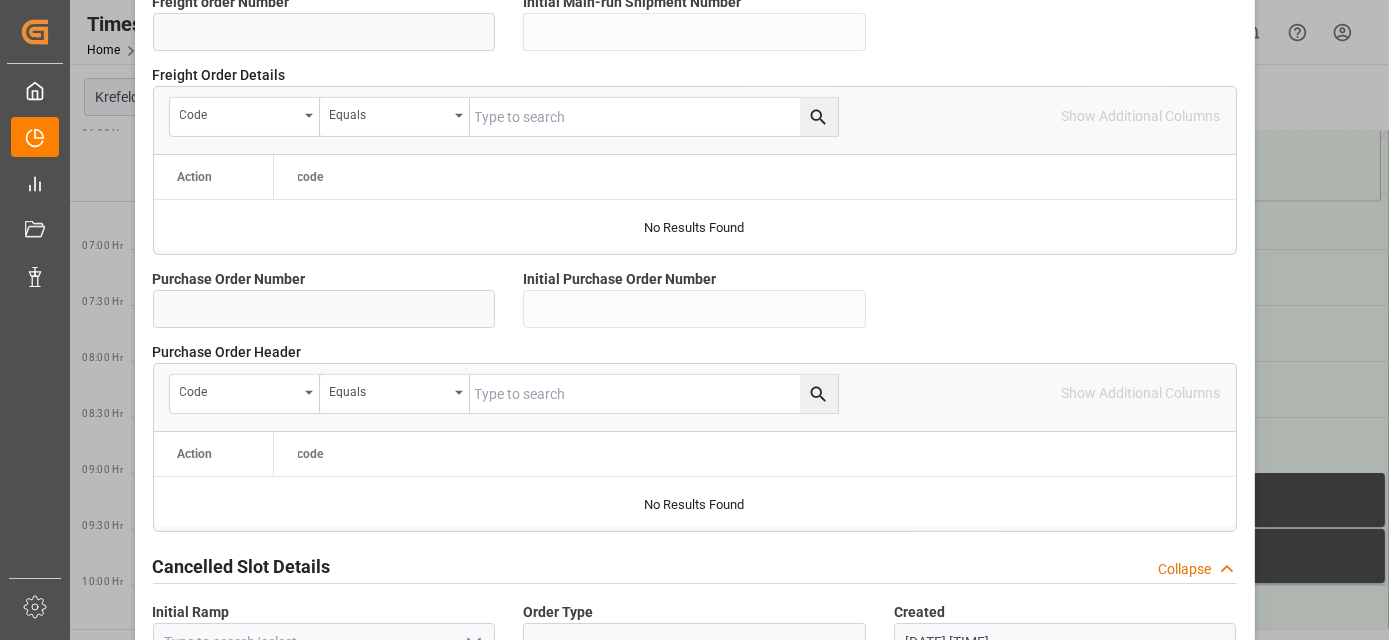 drag, startPoint x: 894, startPoint y: 323, endPoint x: 851, endPoint y: 598, distance: 278.34152 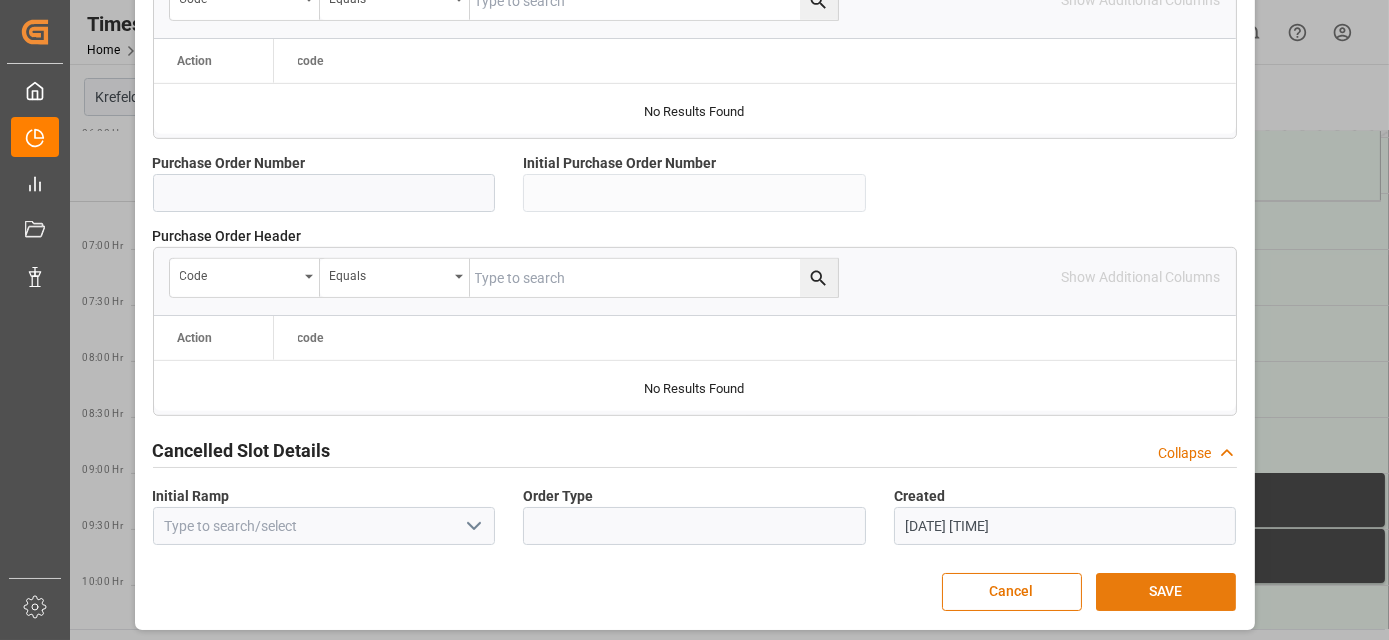 click on "SAVE" at bounding box center (1166, 592) 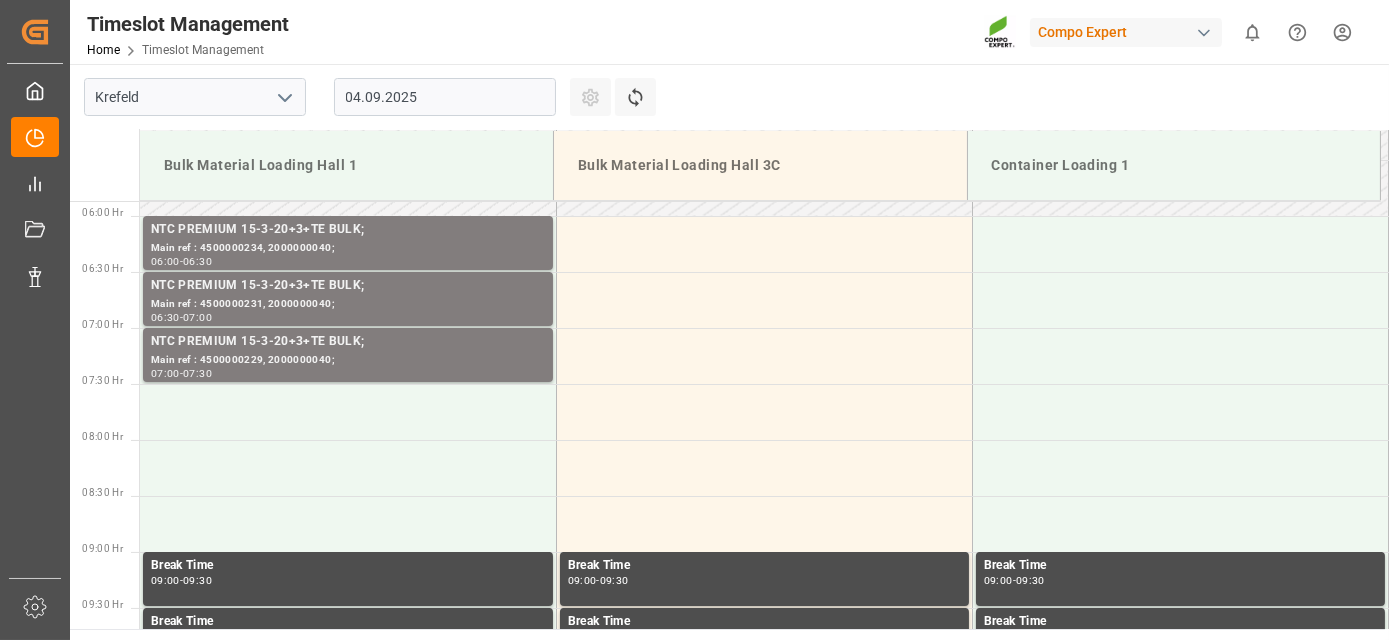 scroll, scrollTop: 658, scrollLeft: 0, axis: vertical 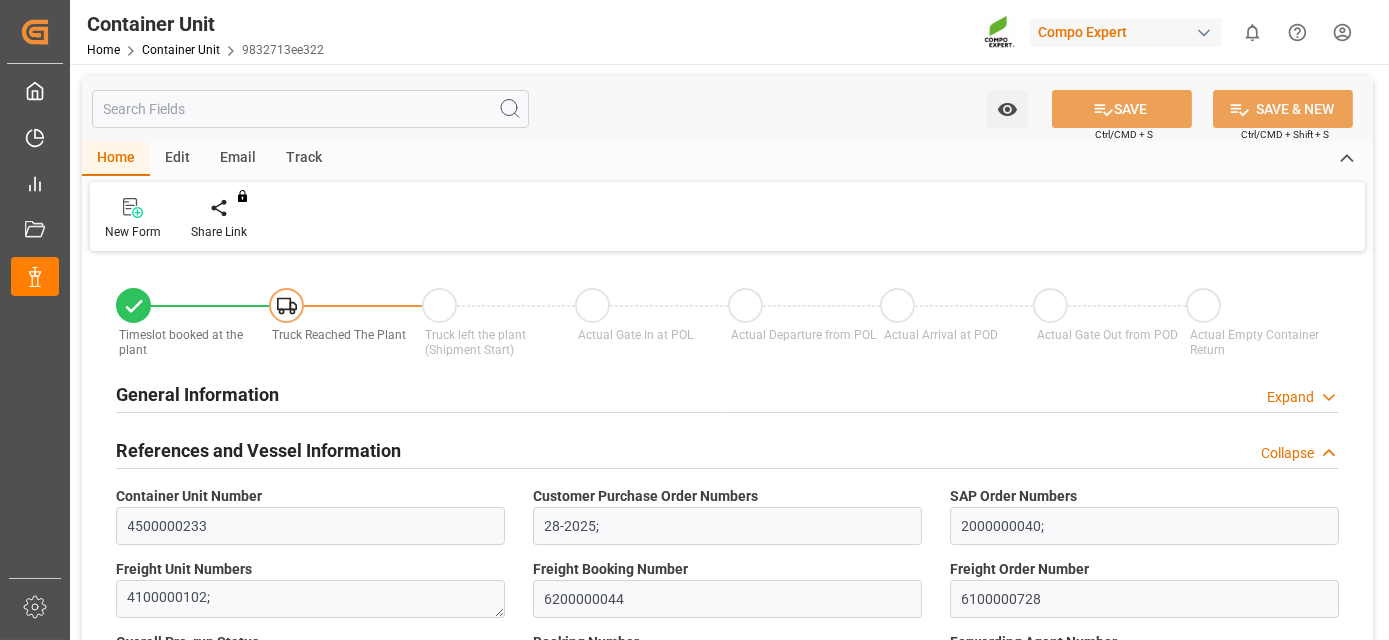 type on "Hapag Lloyd" 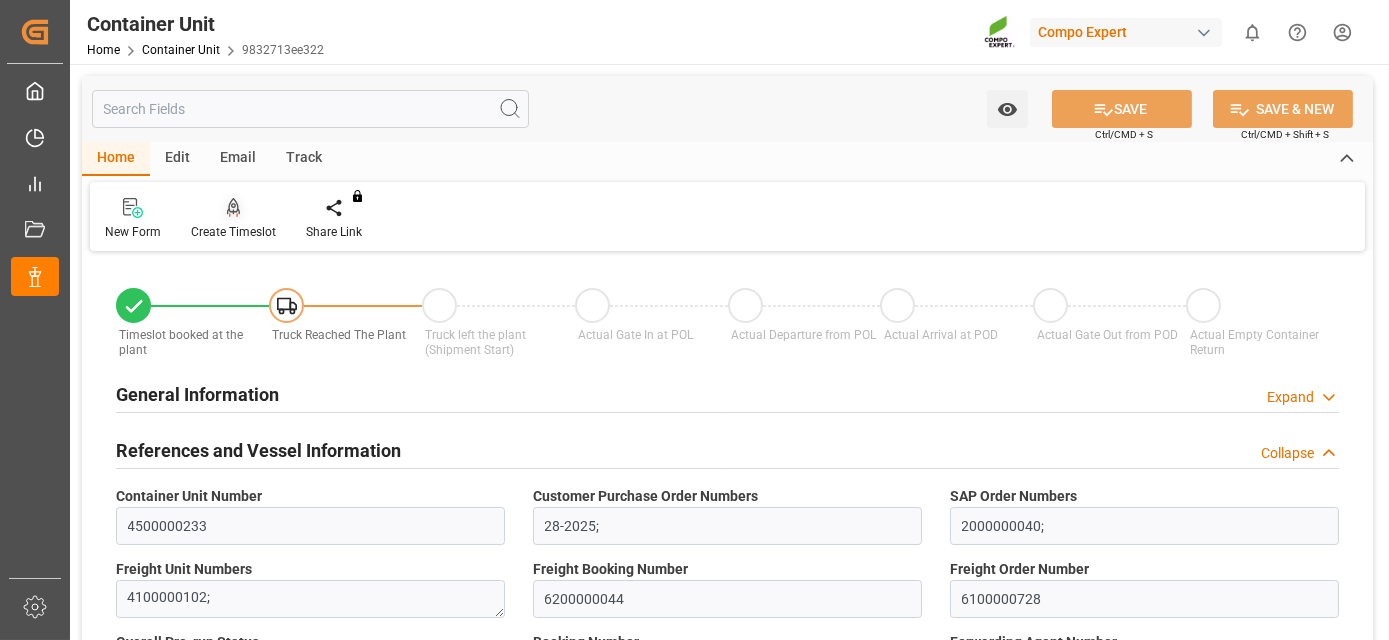click at bounding box center (233, 207) 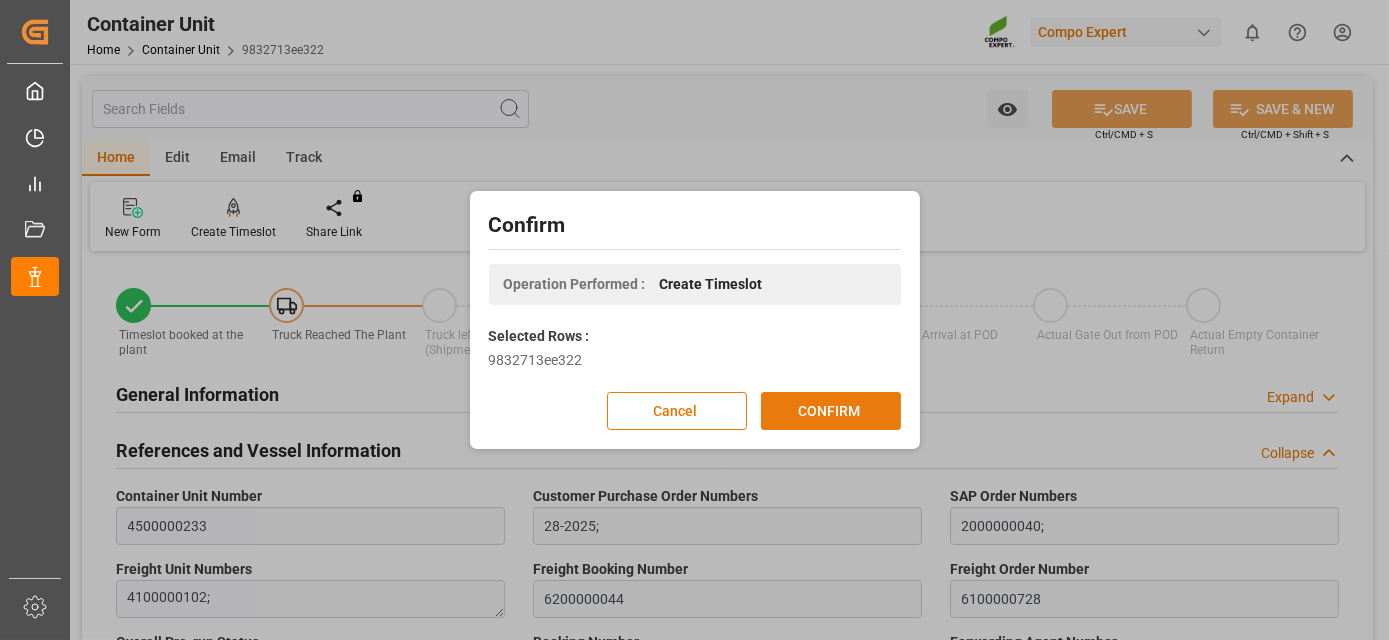 click on "CONFIRM" at bounding box center [831, 411] 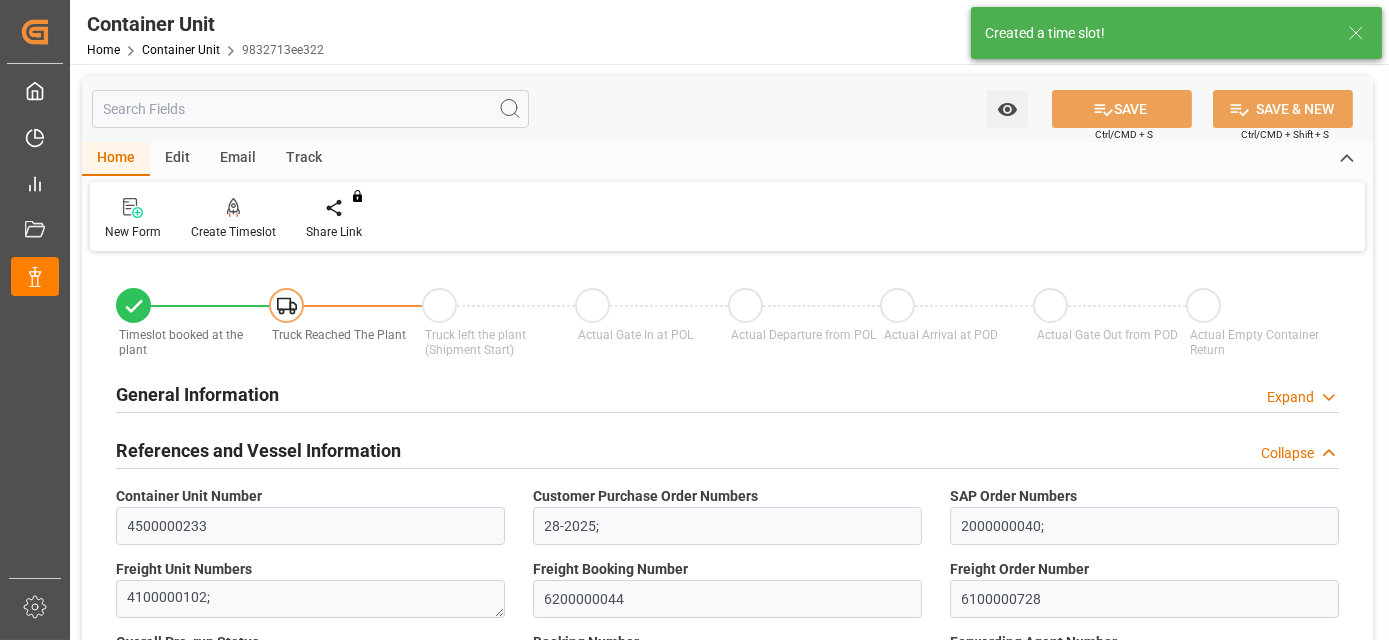 type on "Hapag Lloyd" 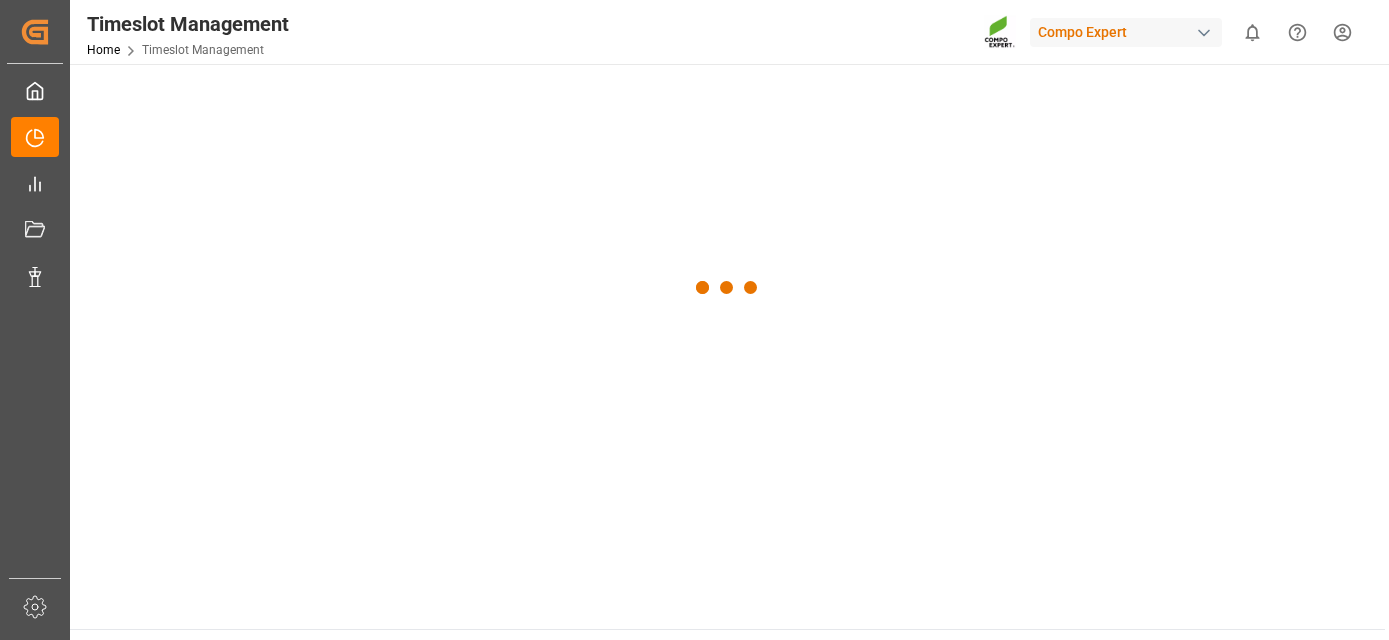 scroll, scrollTop: 0, scrollLeft: 0, axis: both 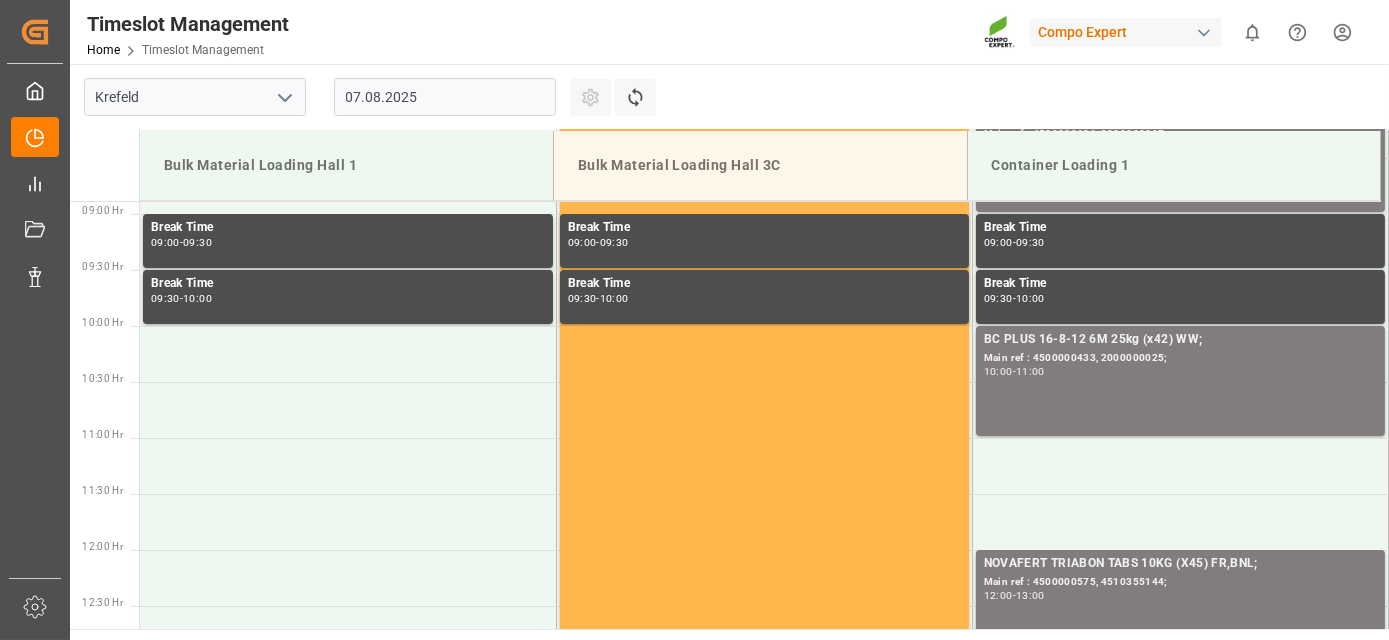 click on "07.08.2025" at bounding box center [445, 97] 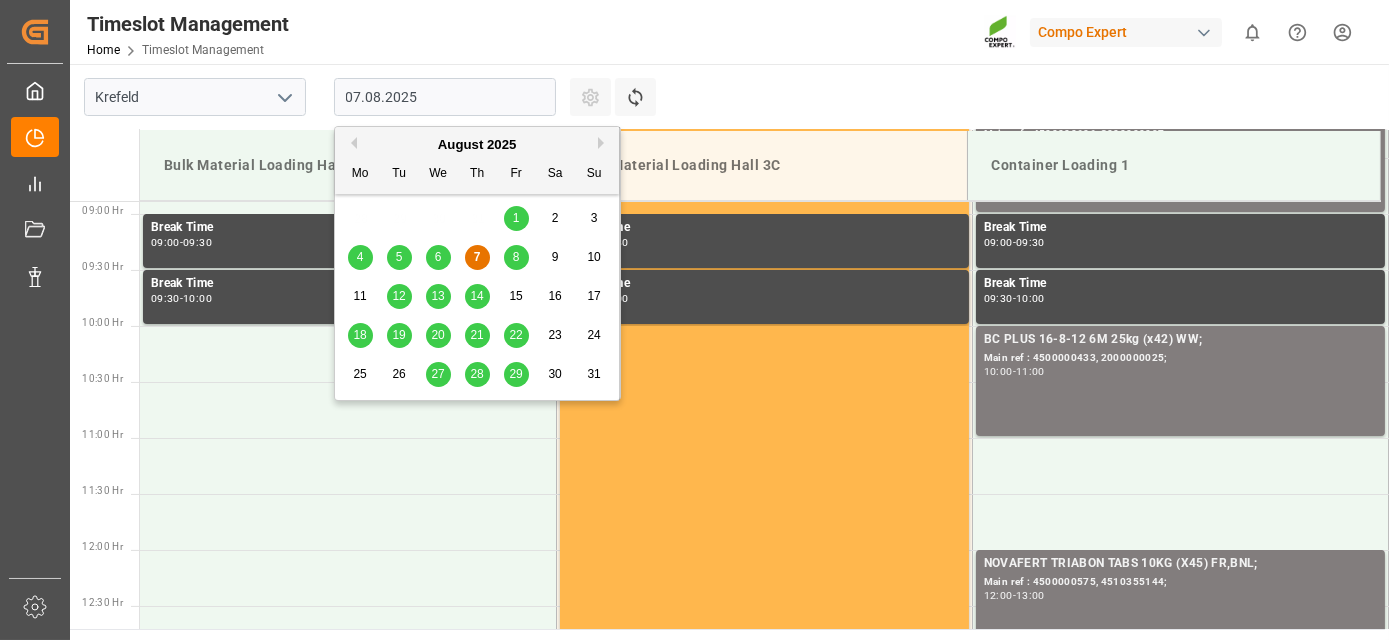 click on "Next Month" at bounding box center (604, 143) 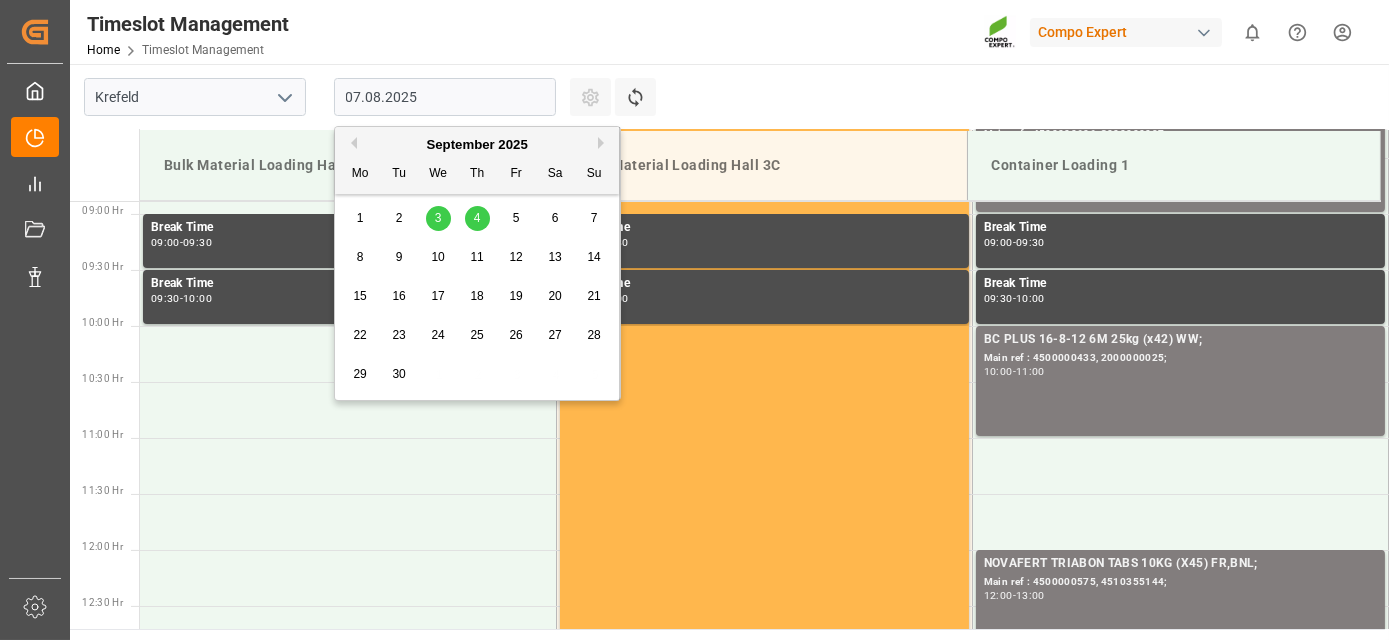 click on "4" at bounding box center [477, 218] 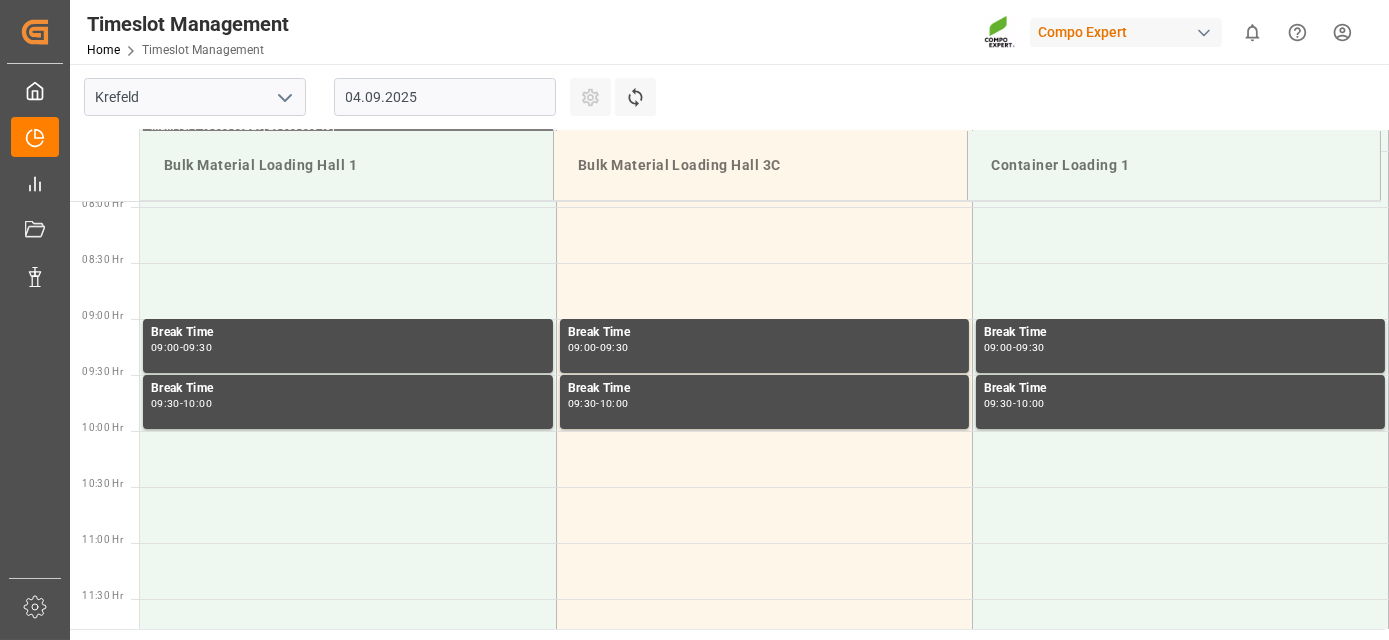 drag, startPoint x: 451, startPoint y: 288, endPoint x: 381, endPoint y: 198, distance: 114.01754 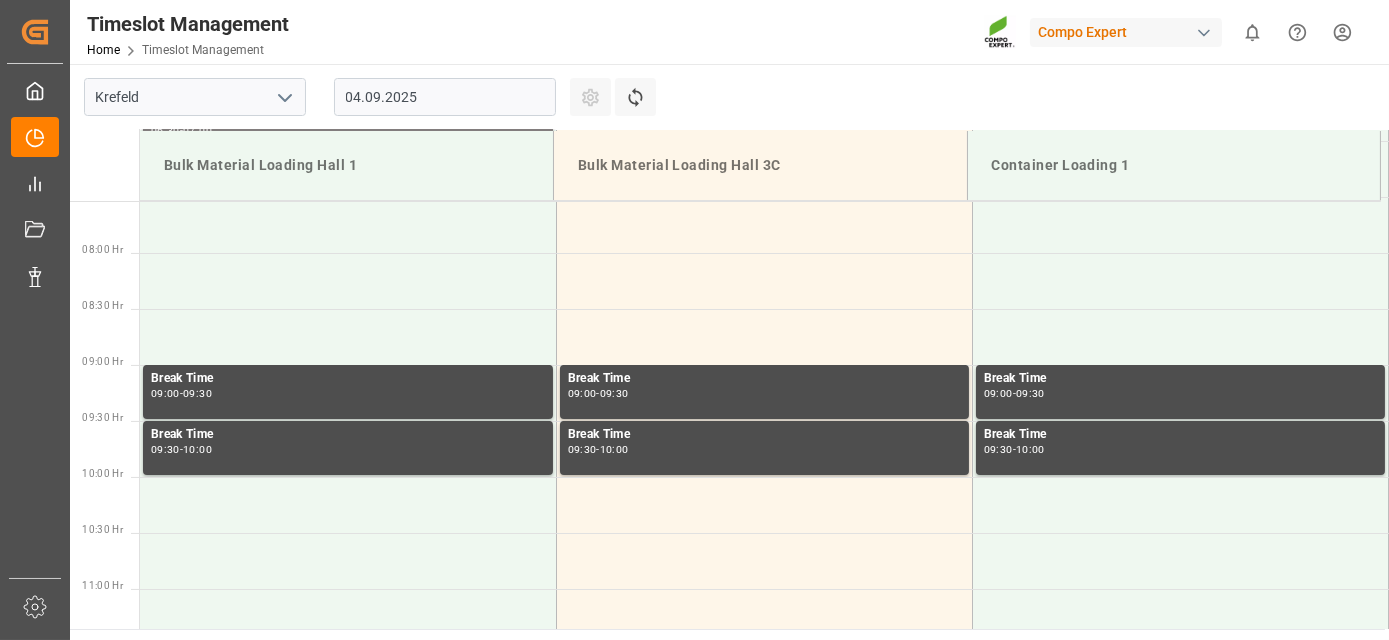 scroll, scrollTop: 830, scrollLeft: 0, axis: vertical 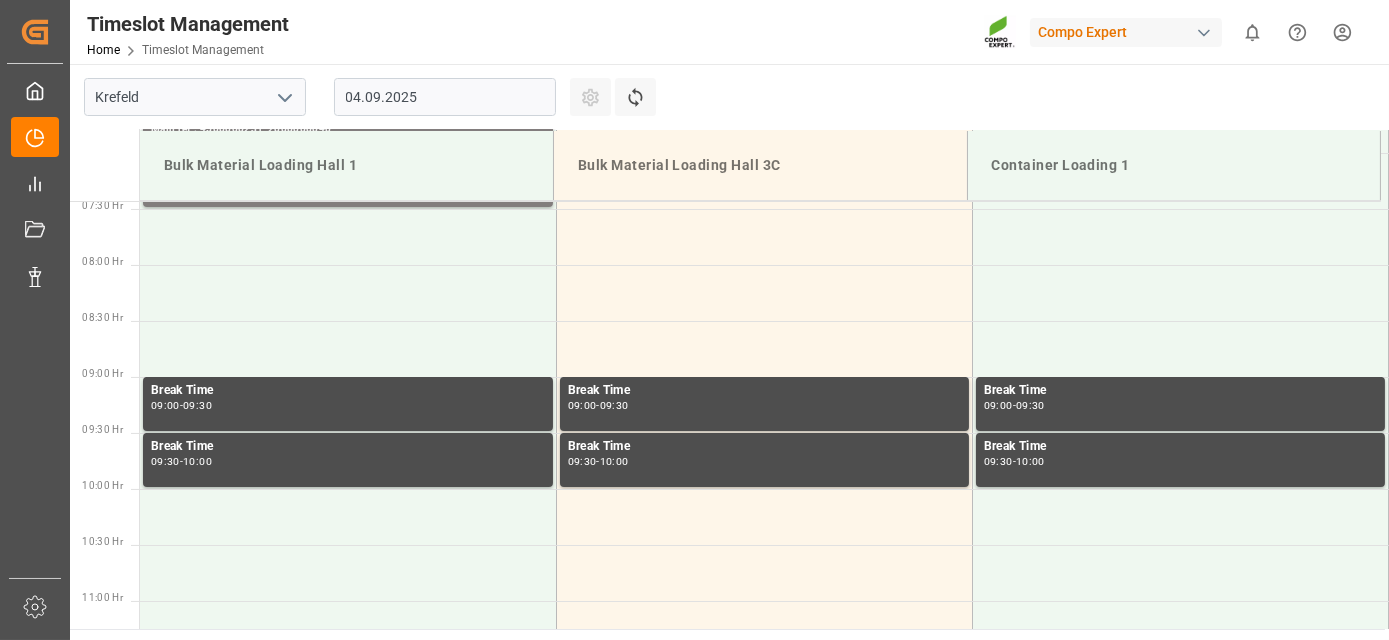 drag, startPoint x: 336, startPoint y: 235, endPoint x: 344, endPoint y: 189, distance: 46.69047 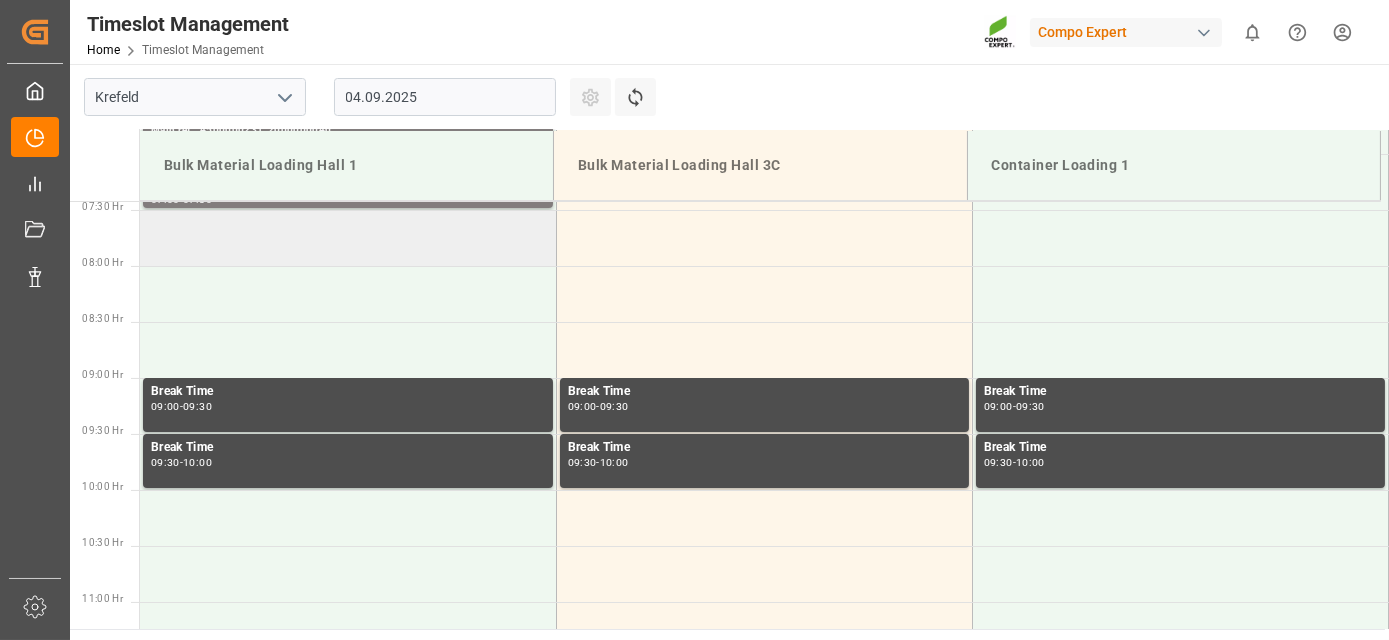 click at bounding box center (348, 238) 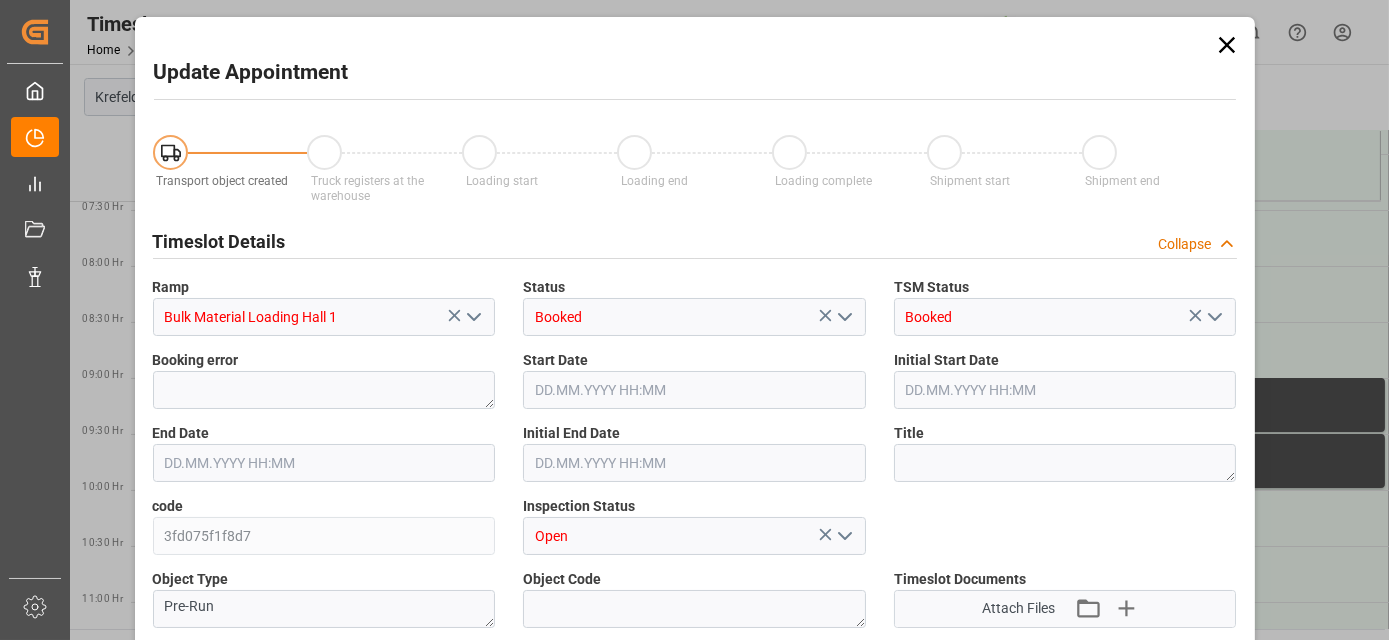 type on "53000" 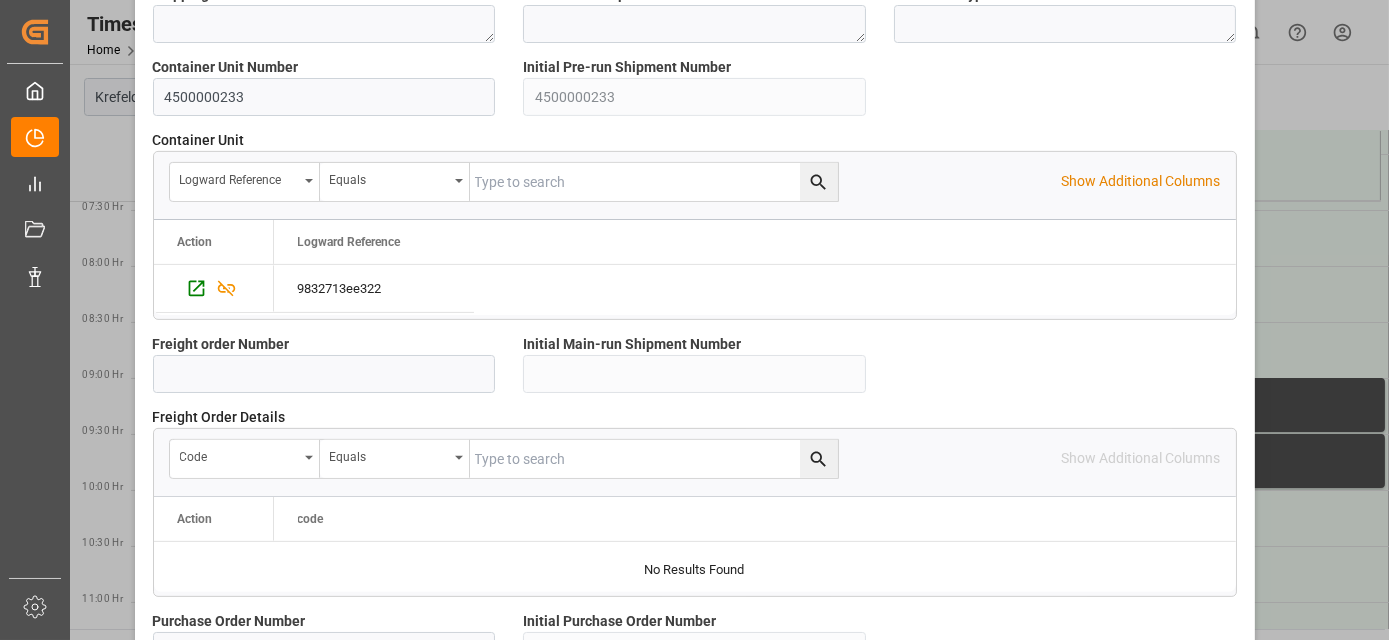 scroll, scrollTop: 1997, scrollLeft: 0, axis: vertical 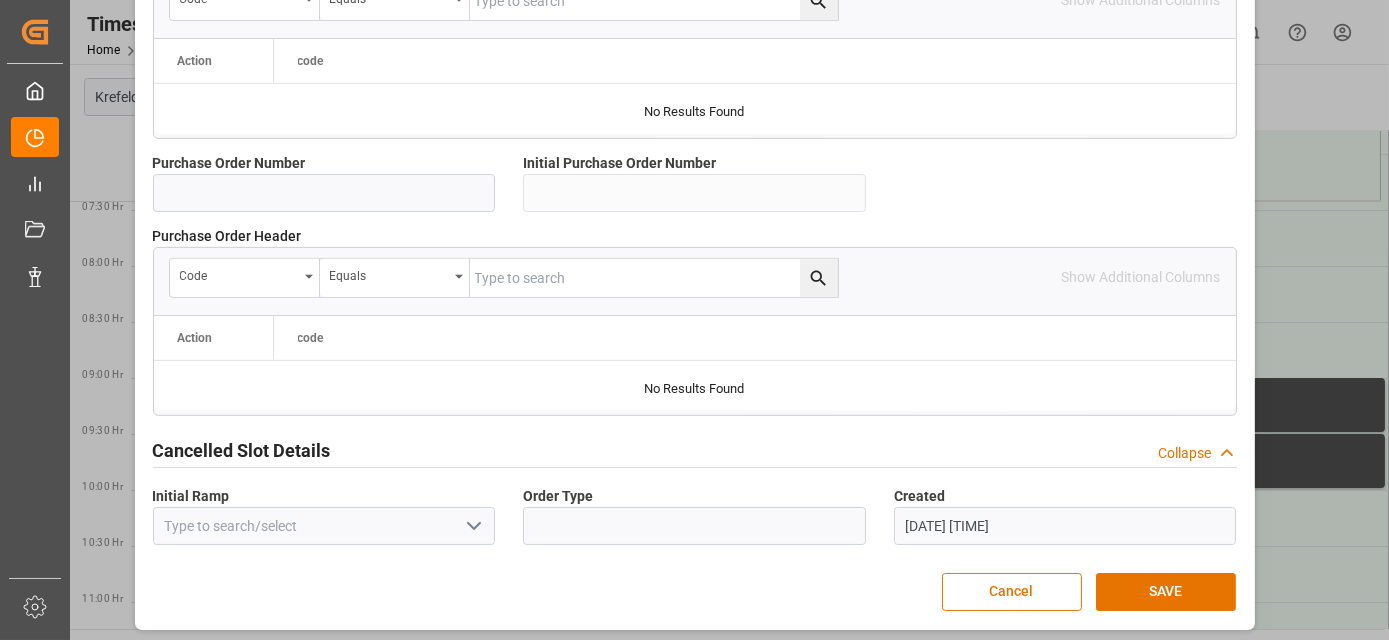 drag, startPoint x: 682, startPoint y: 459, endPoint x: 690, endPoint y: 613, distance: 154.20766 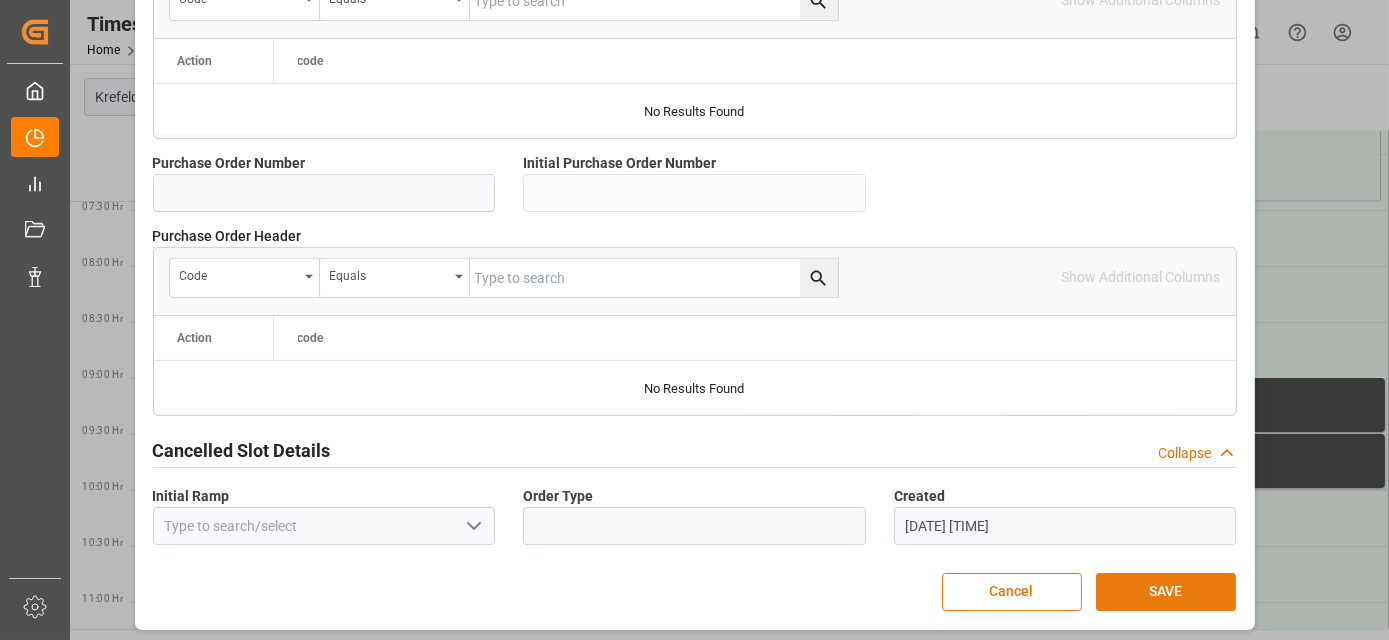 click on "SAVE" at bounding box center [1166, 592] 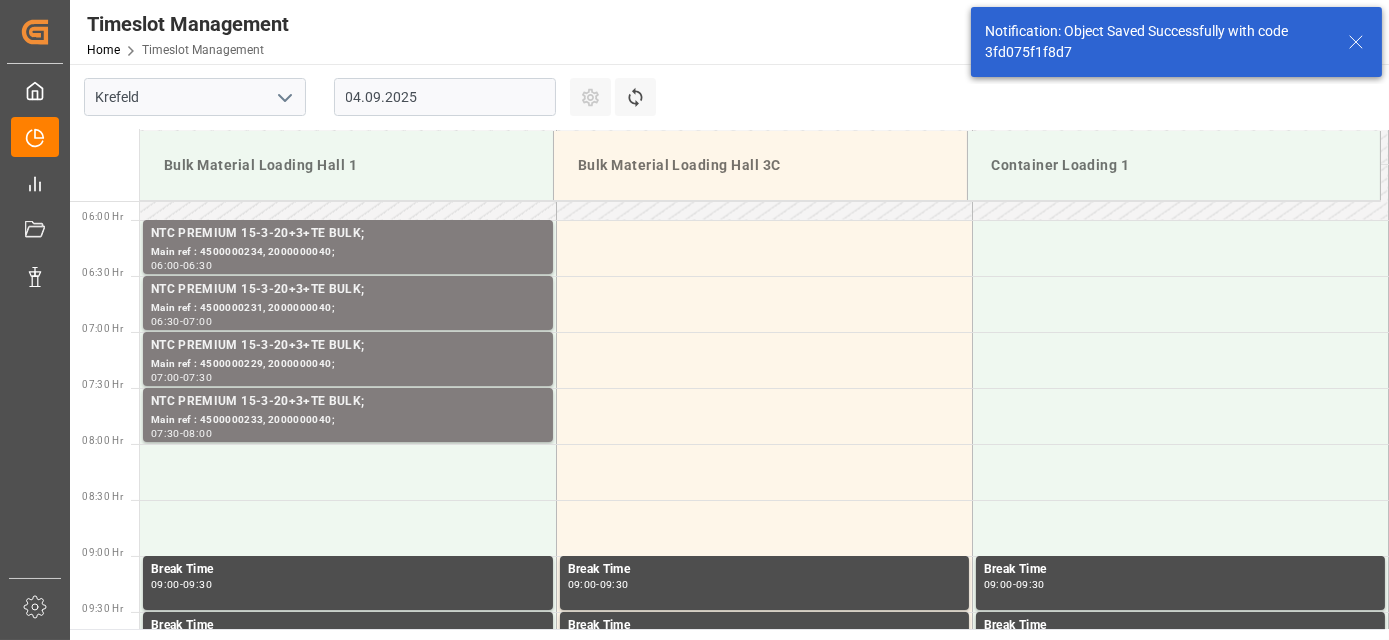 scroll, scrollTop: 658, scrollLeft: 0, axis: vertical 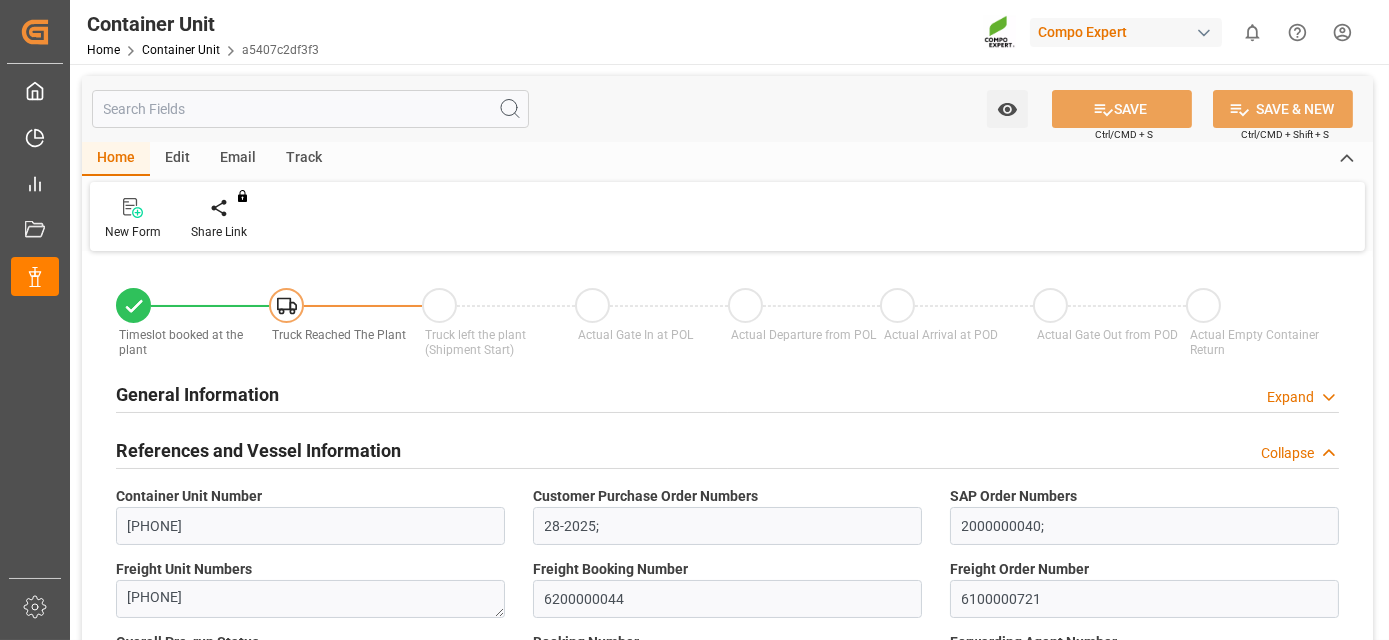 type on "Hapag Lloyd" 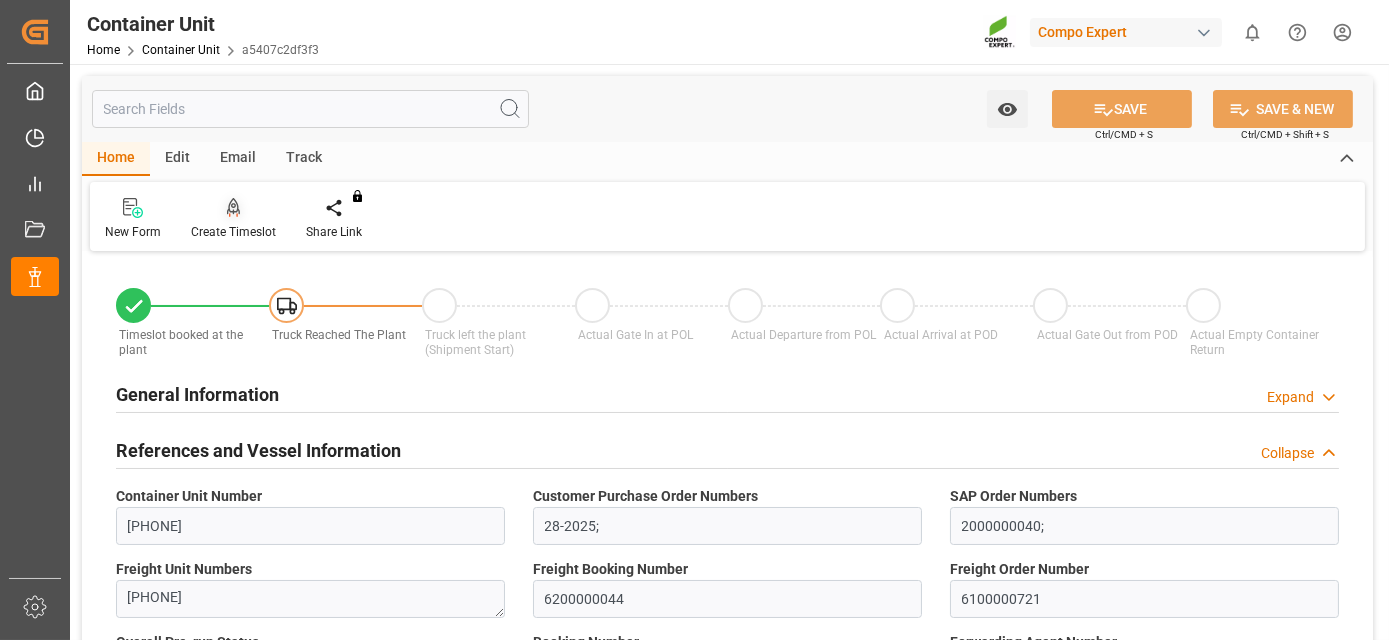 click at bounding box center (233, 207) 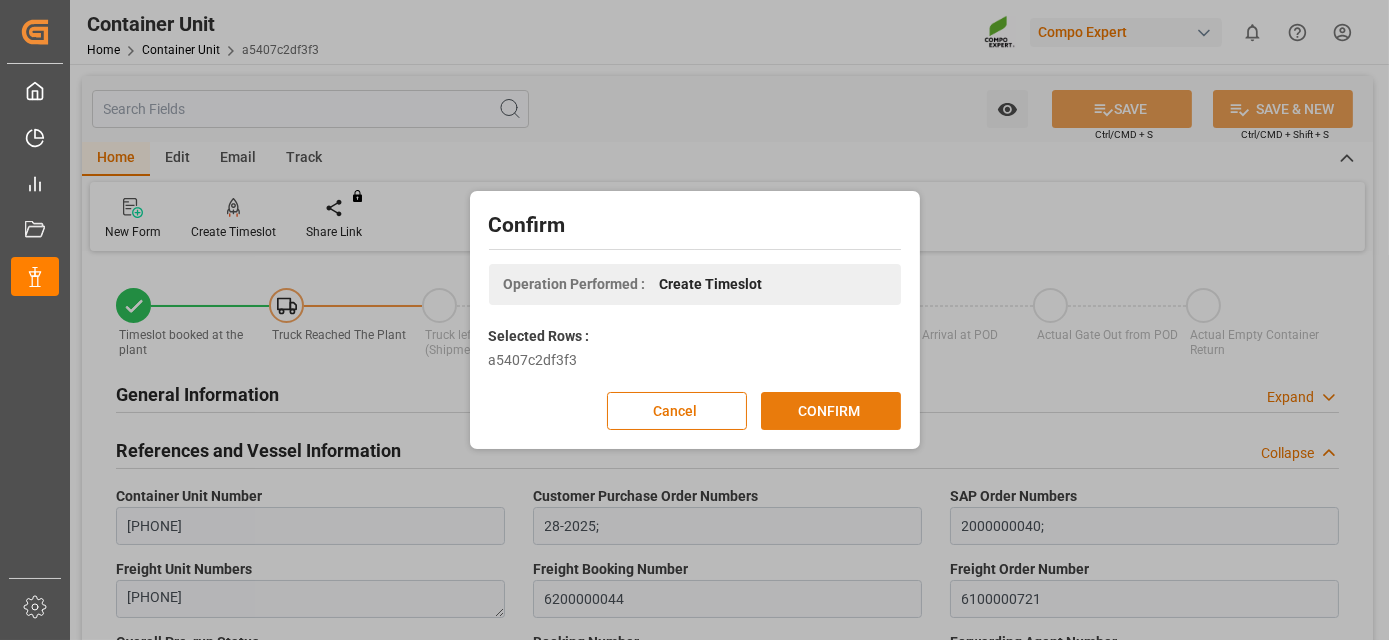 click on "CONFIRM" at bounding box center [831, 411] 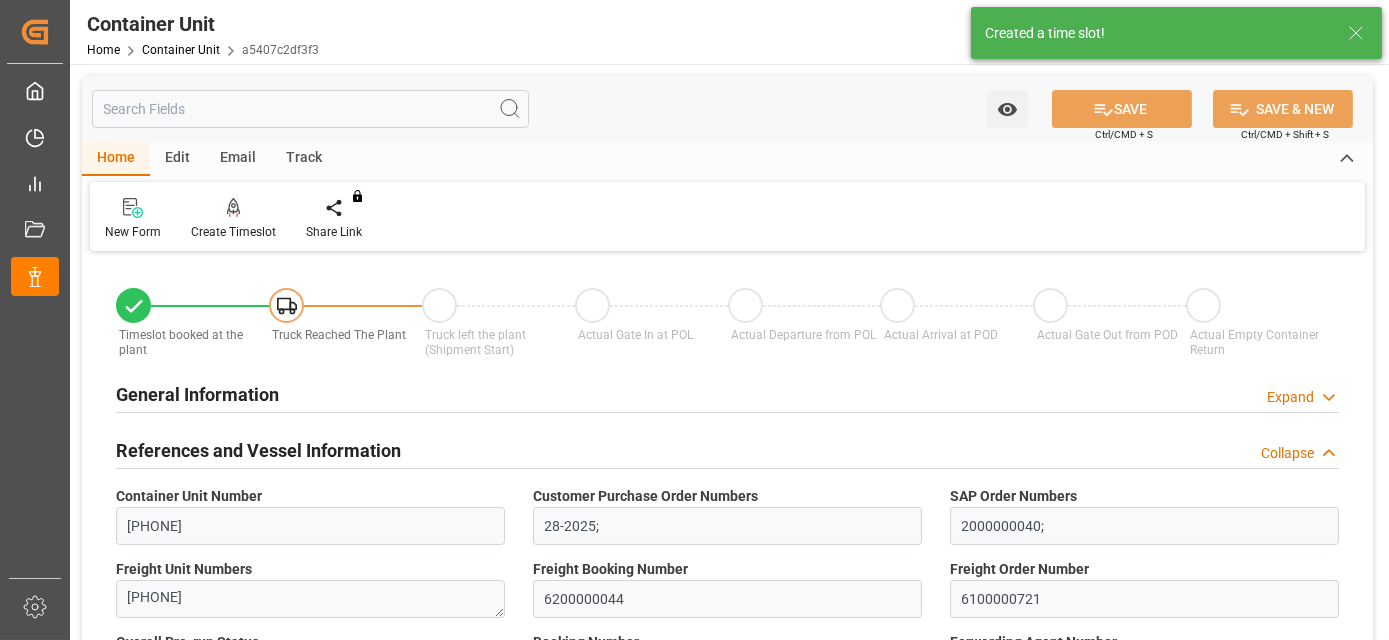 type on "Hapag Lloyd" 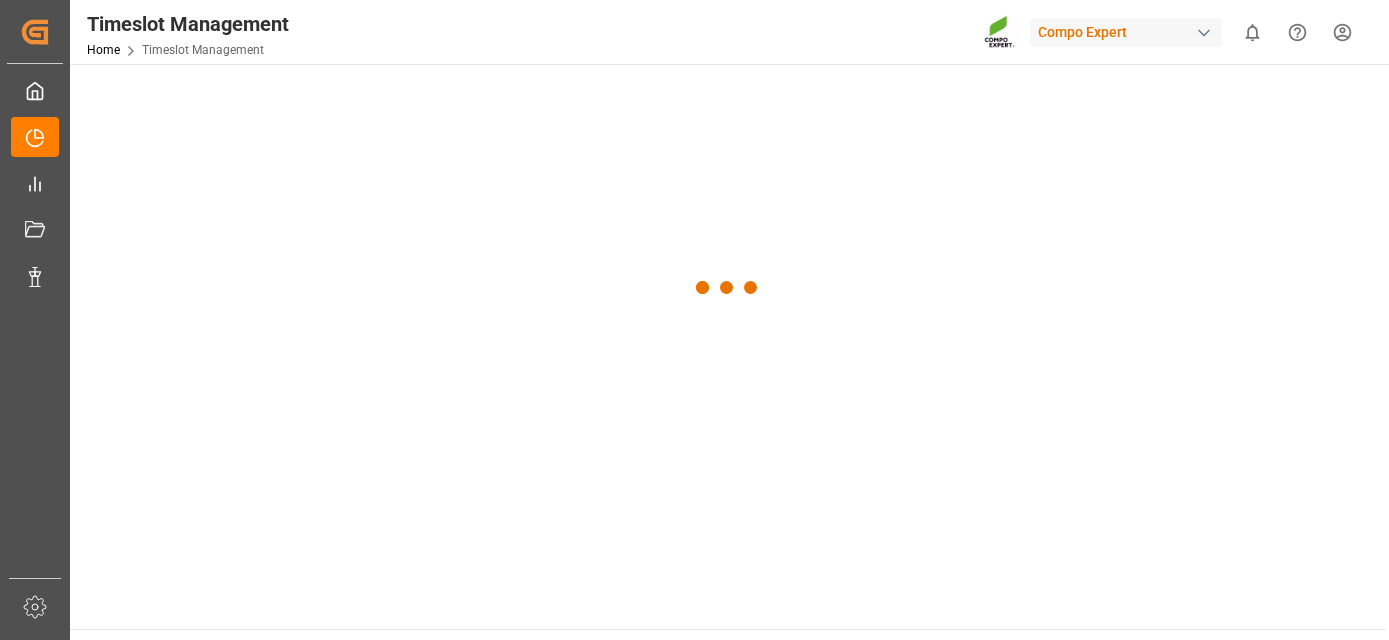 scroll, scrollTop: 0, scrollLeft: 0, axis: both 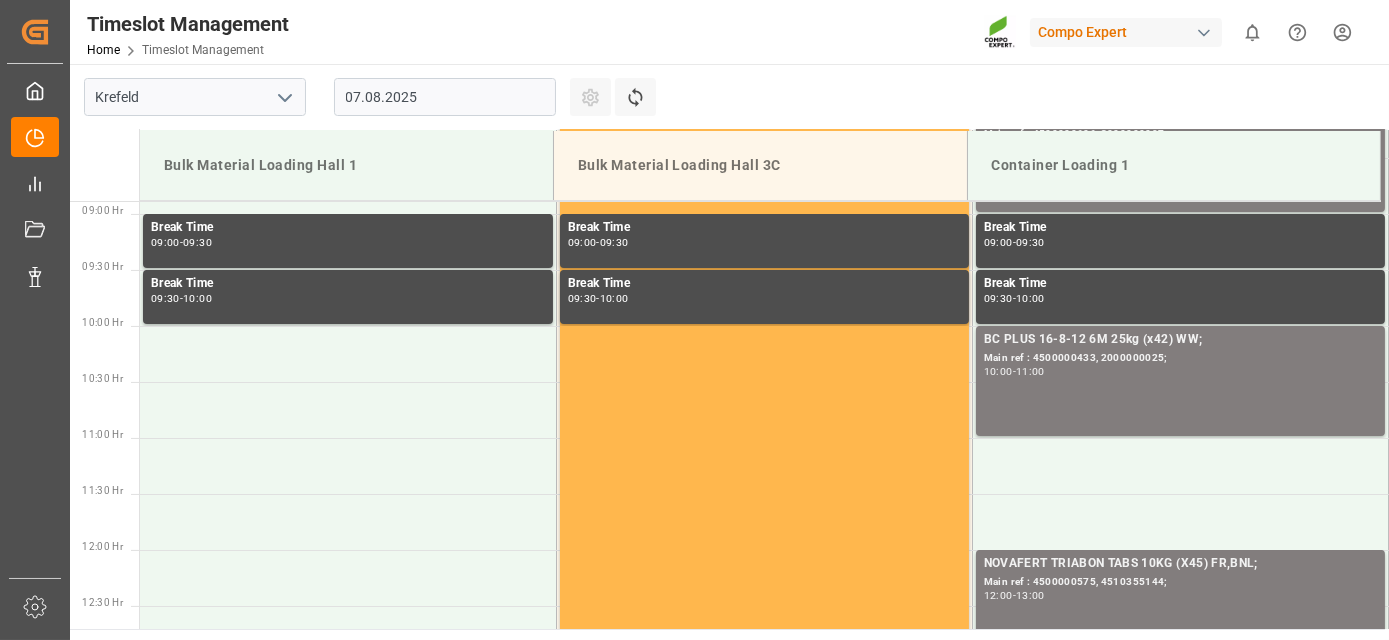 click on "07.08.2025" at bounding box center (445, 97) 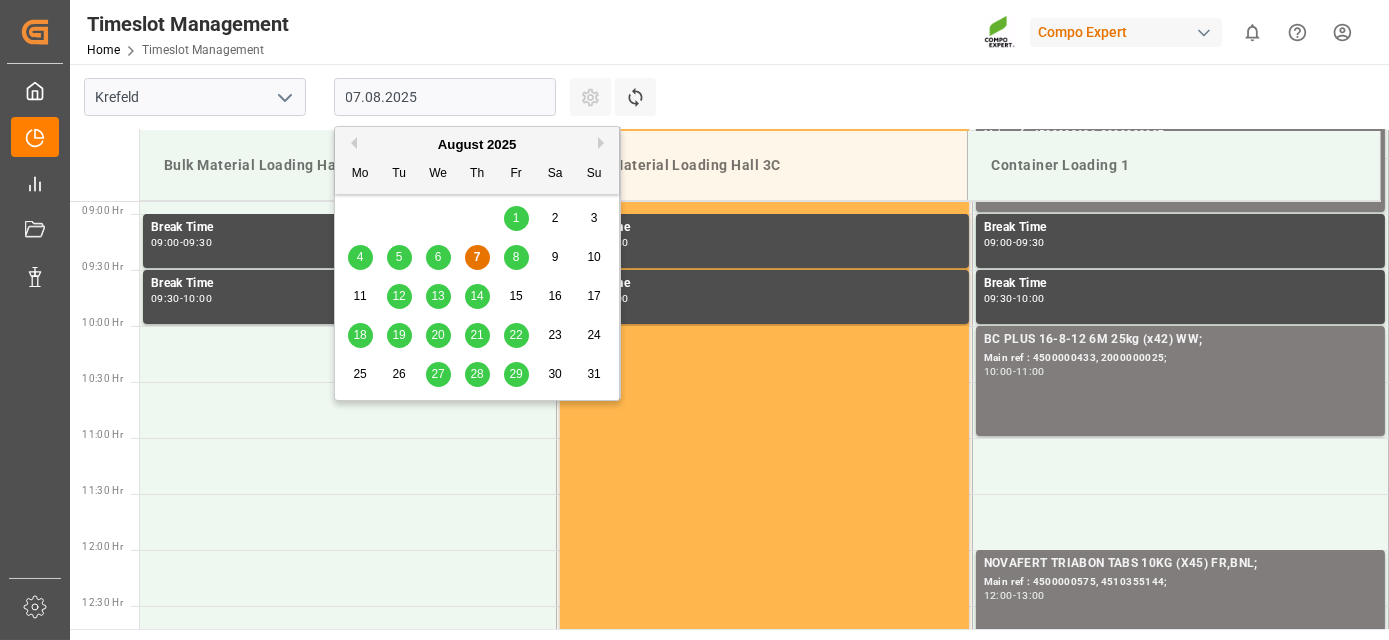 click on "Next Month" at bounding box center [604, 143] 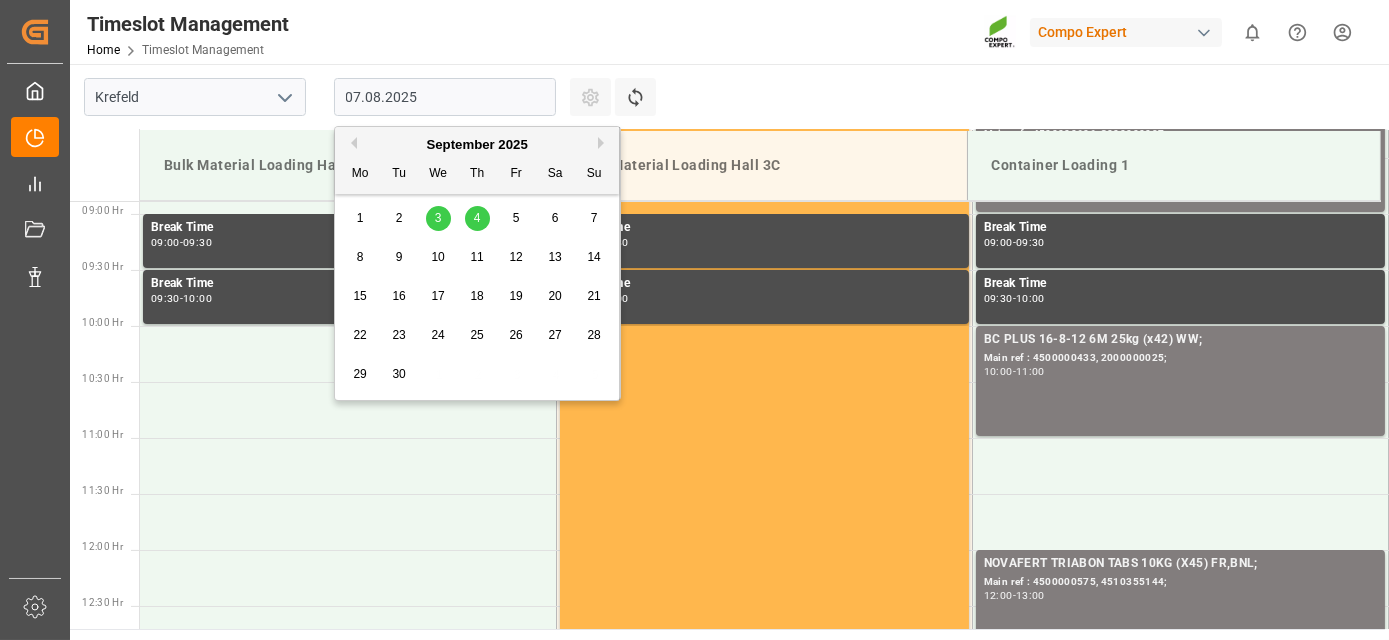 click on "4" at bounding box center [477, 219] 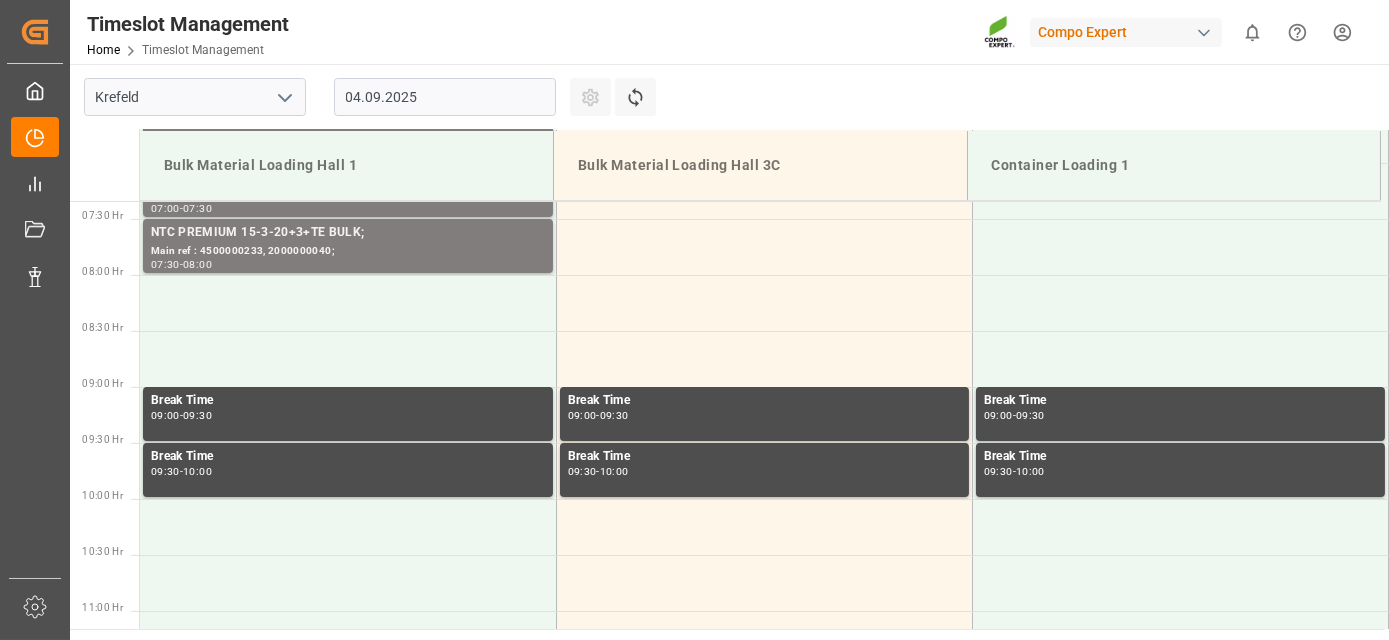 drag, startPoint x: 383, startPoint y: 176, endPoint x: 273, endPoint y: 145, distance: 114.28473 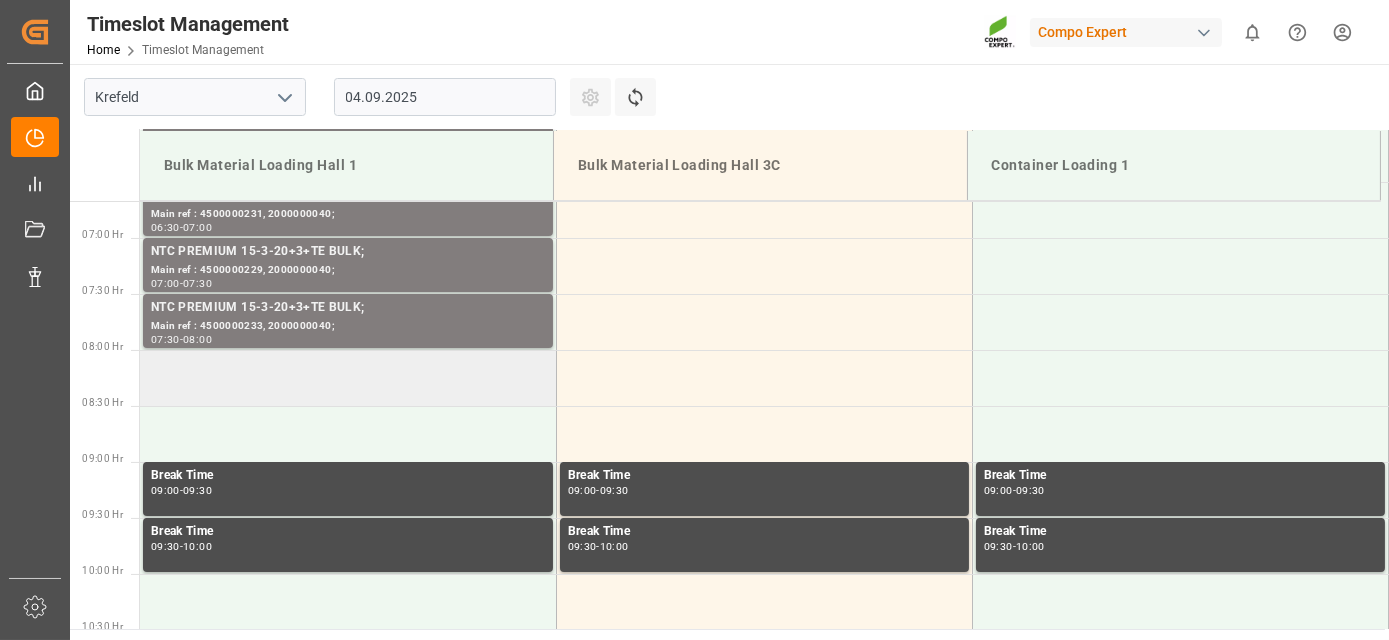 click at bounding box center [348, 378] 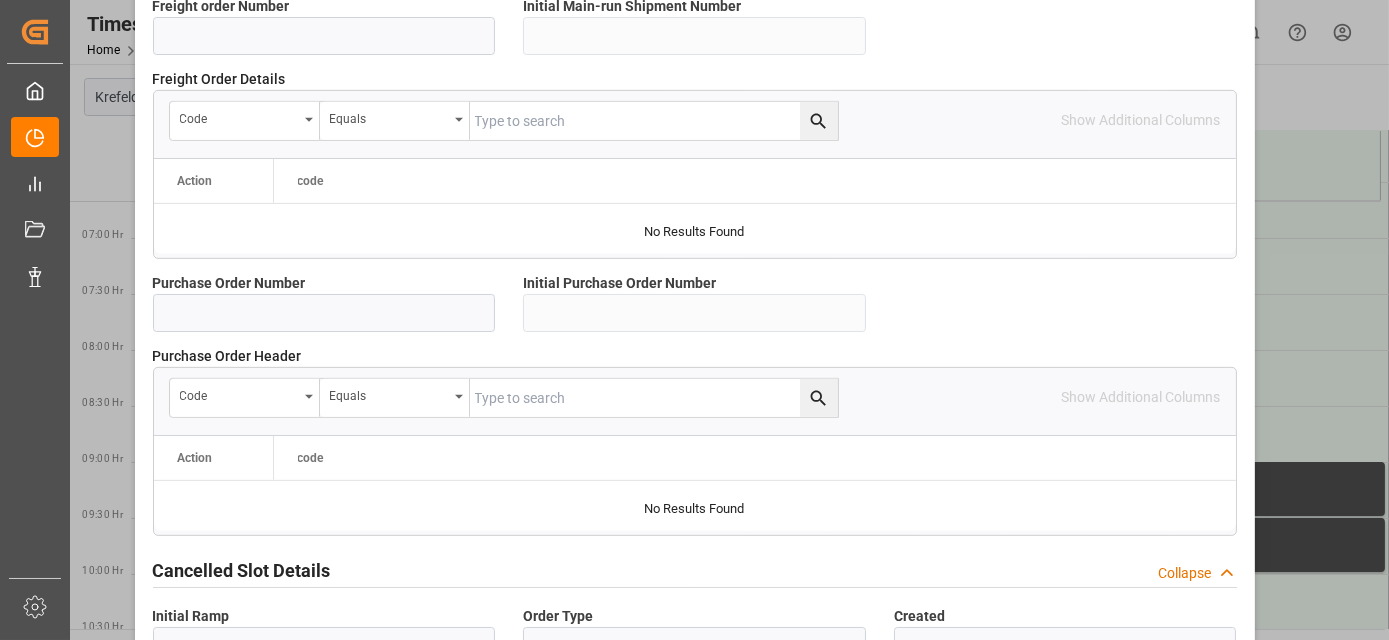 drag, startPoint x: 917, startPoint y: 197, endPoint x: 886, endPoint y: 496, distance: 300.60272 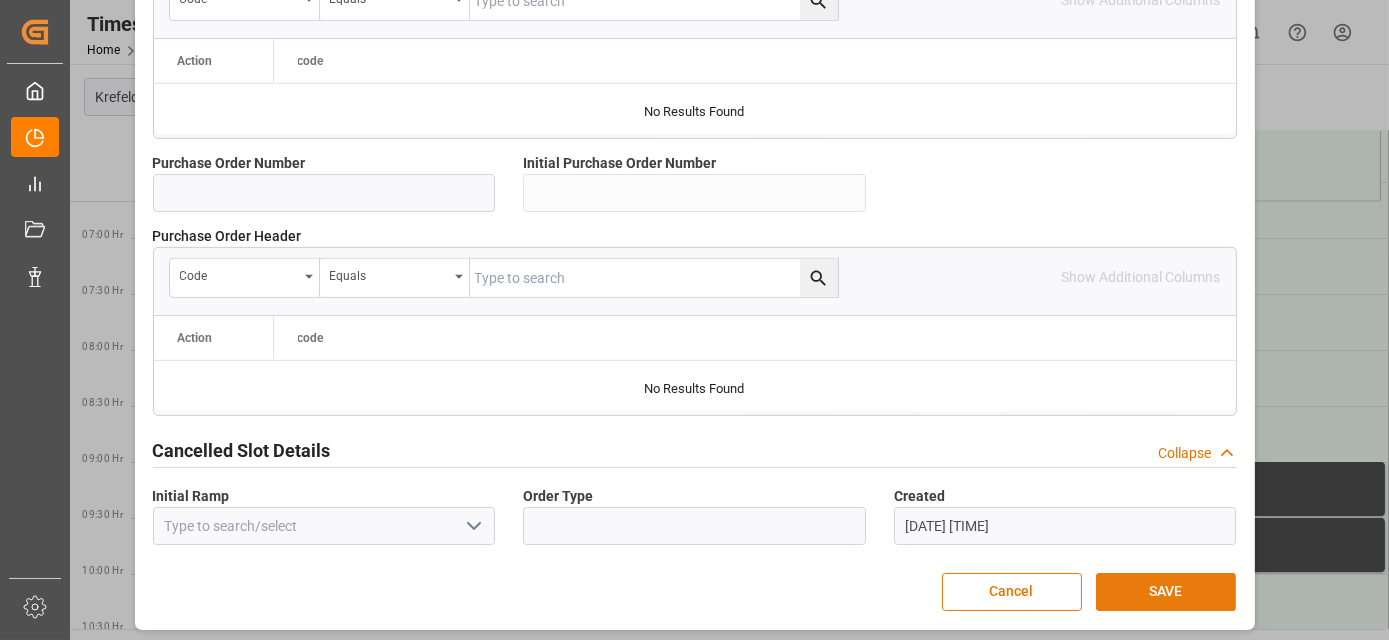 click on "SAVE" at bounding box center [1166, 592] 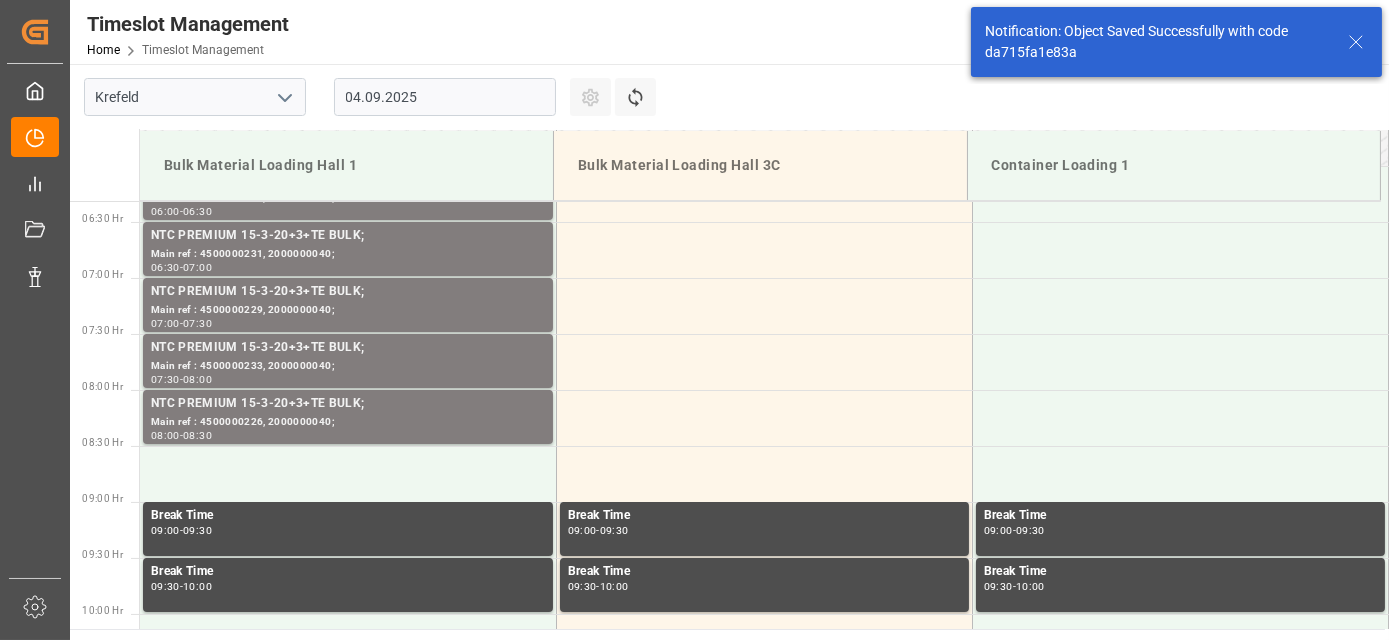 scroll, scrollTop: 770, scrollLeft: 0, axis: vertical 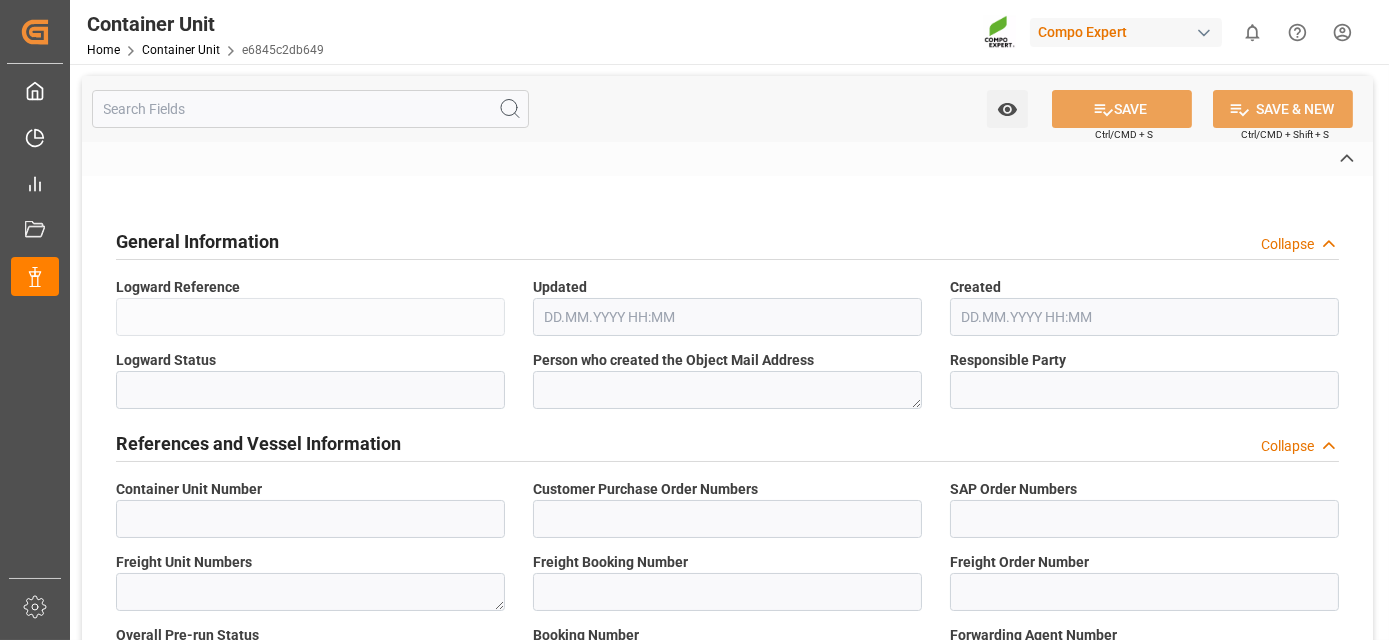 type on "4500000227" 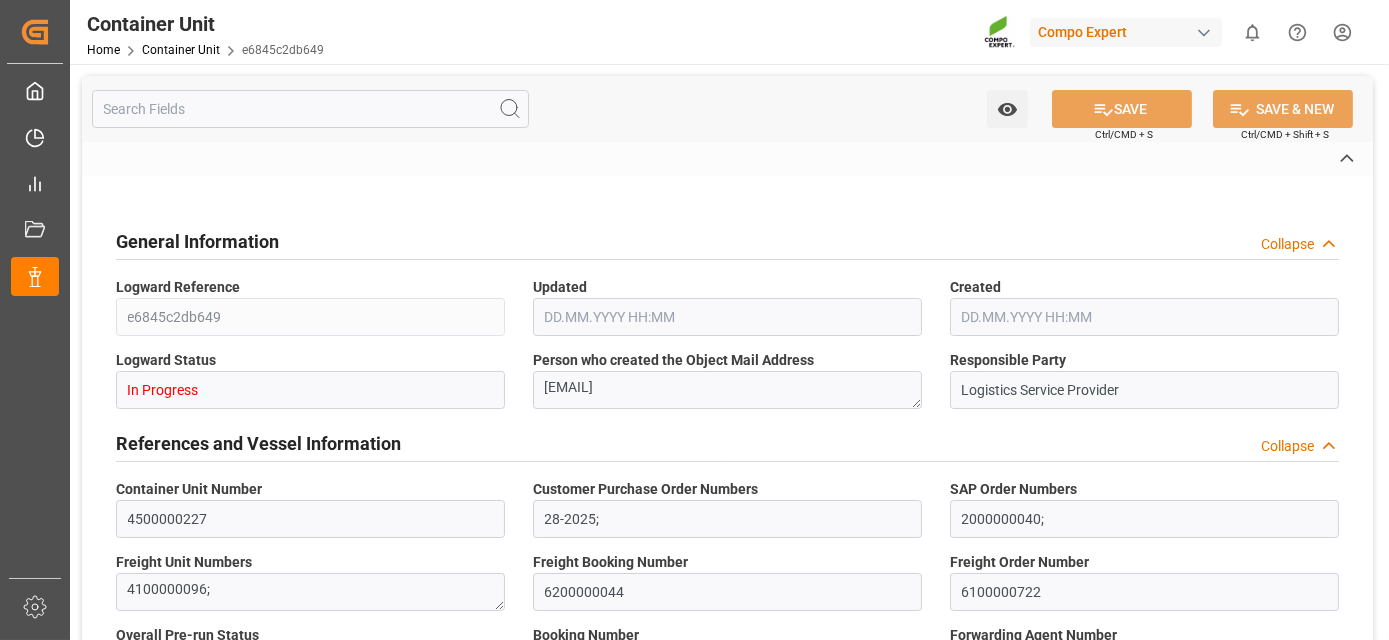 type on "Hapag Lloyd" 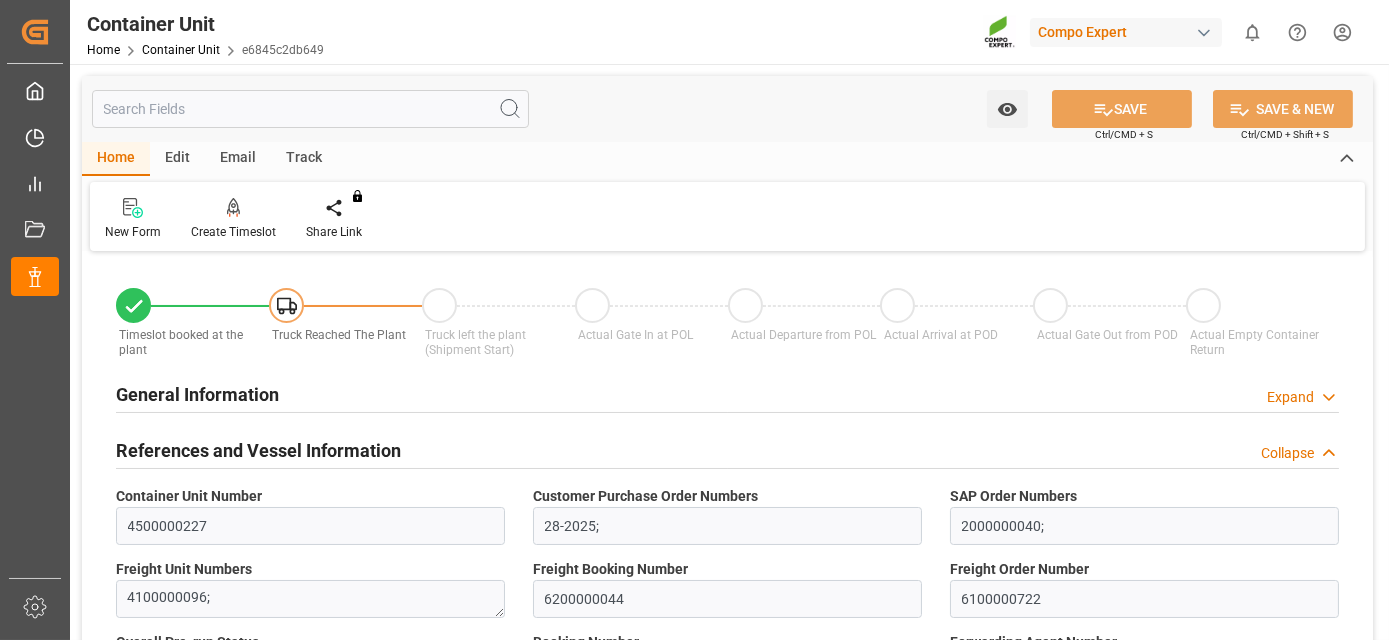 type on "14.08.2025" 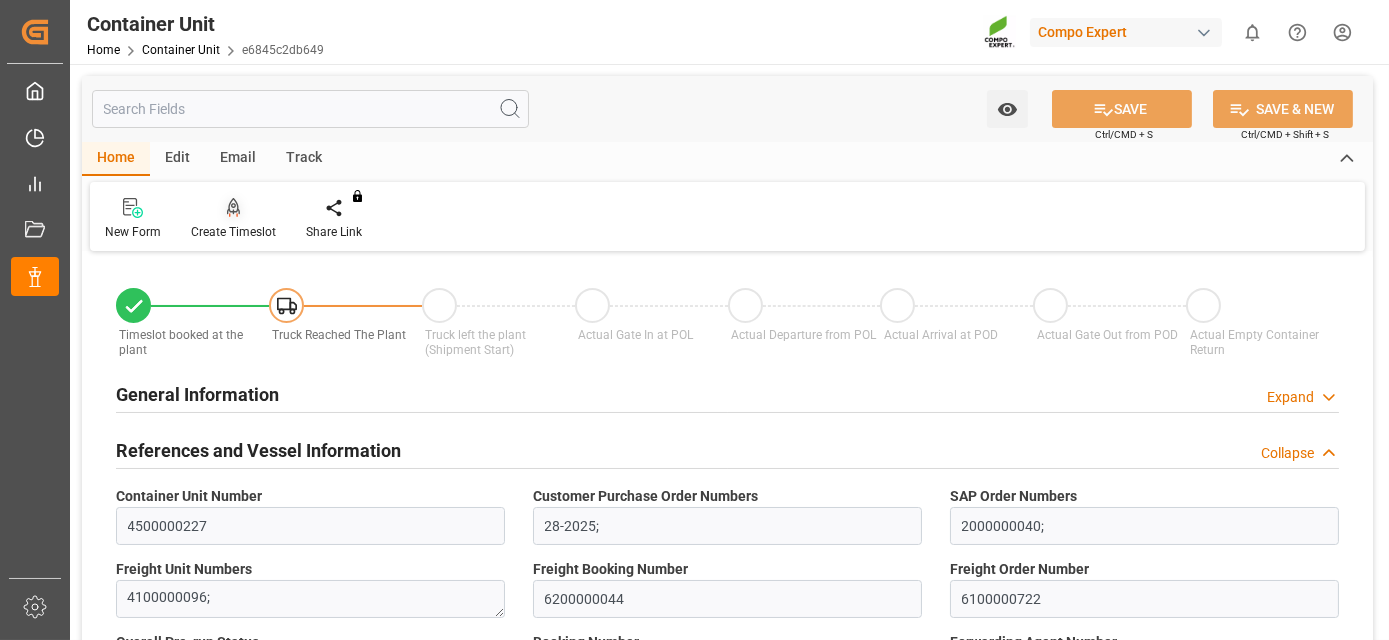 click 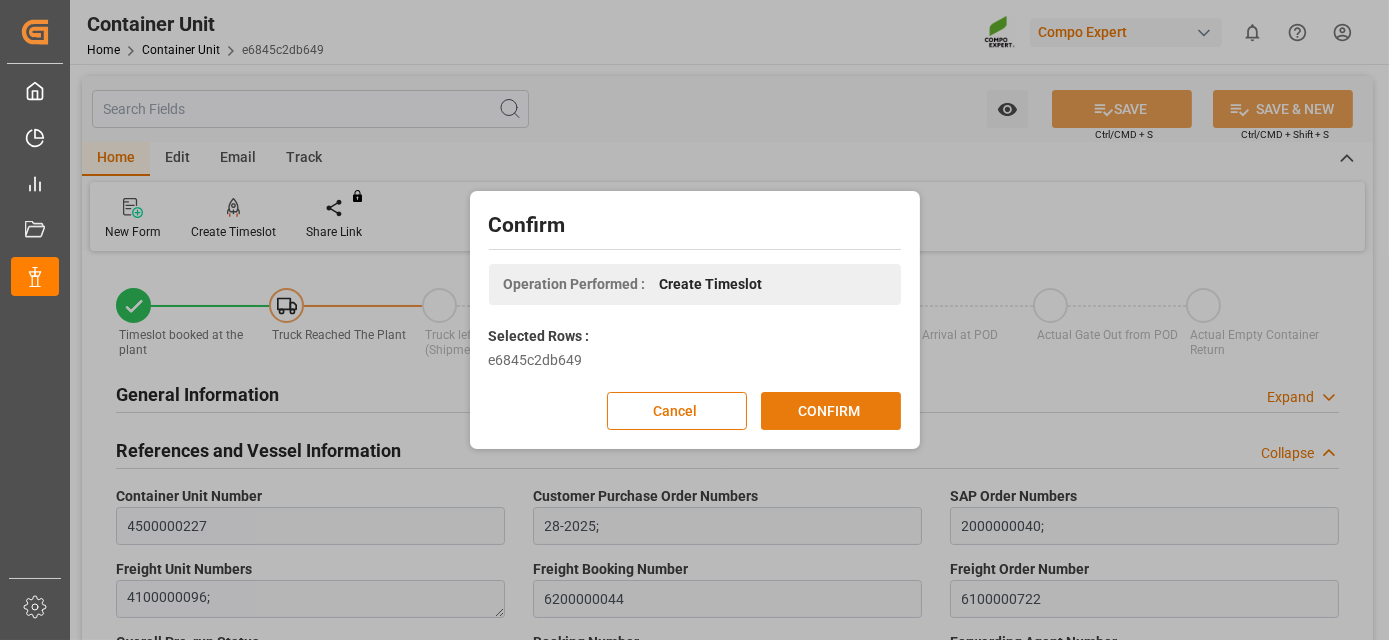 click on "CONFIRM" at bounding box center (831, 411) 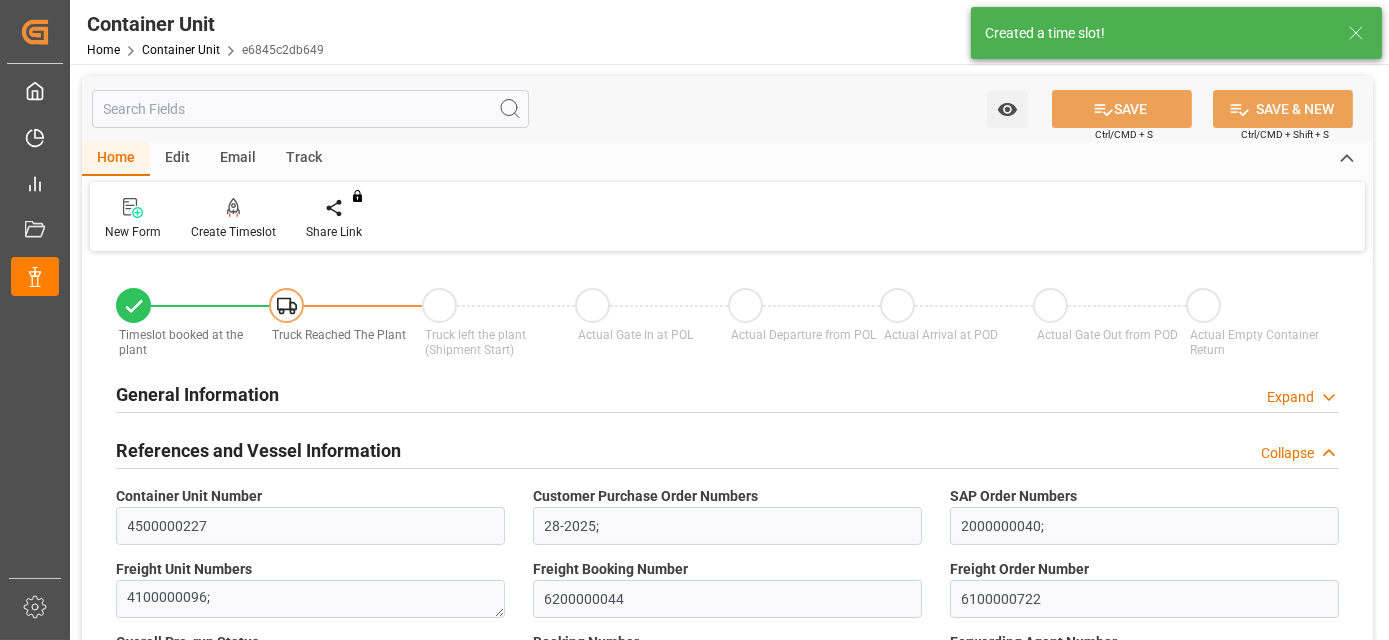 type on "Hapag Lloyd" 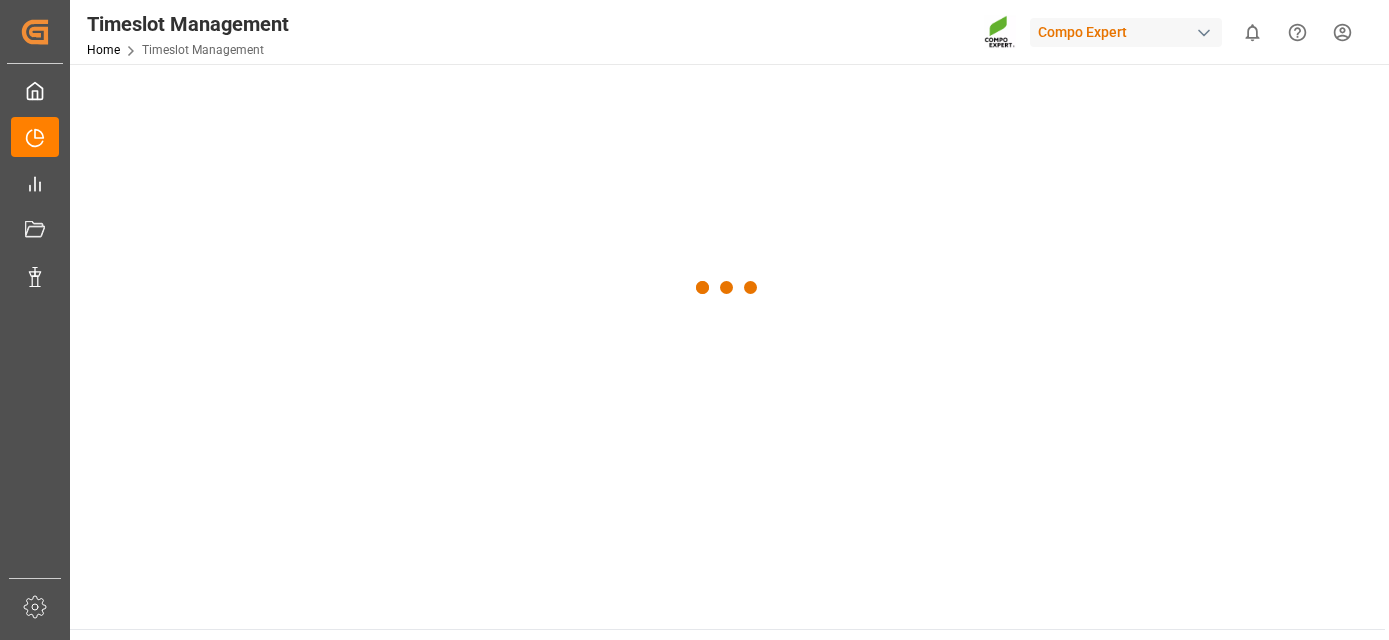 scroll, scrollTop: 0, scrollLeft: 0, axis: both 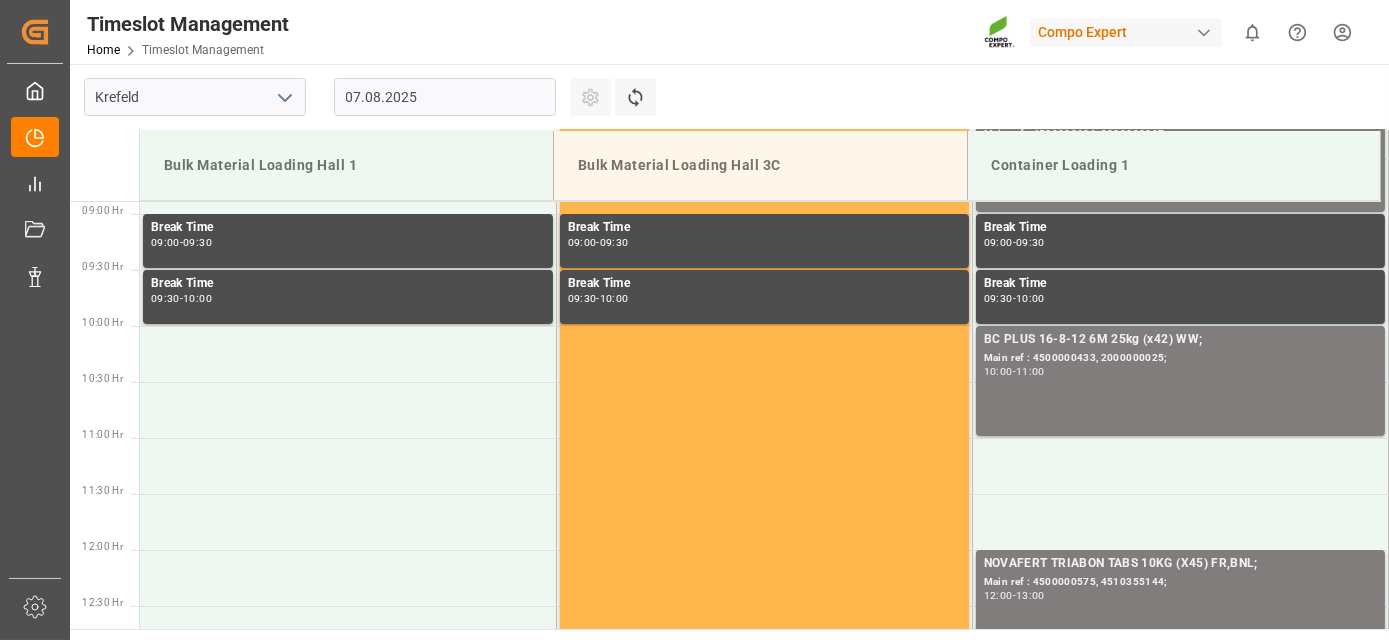 click on "07.08.2025" at bounding box center [445, 97] 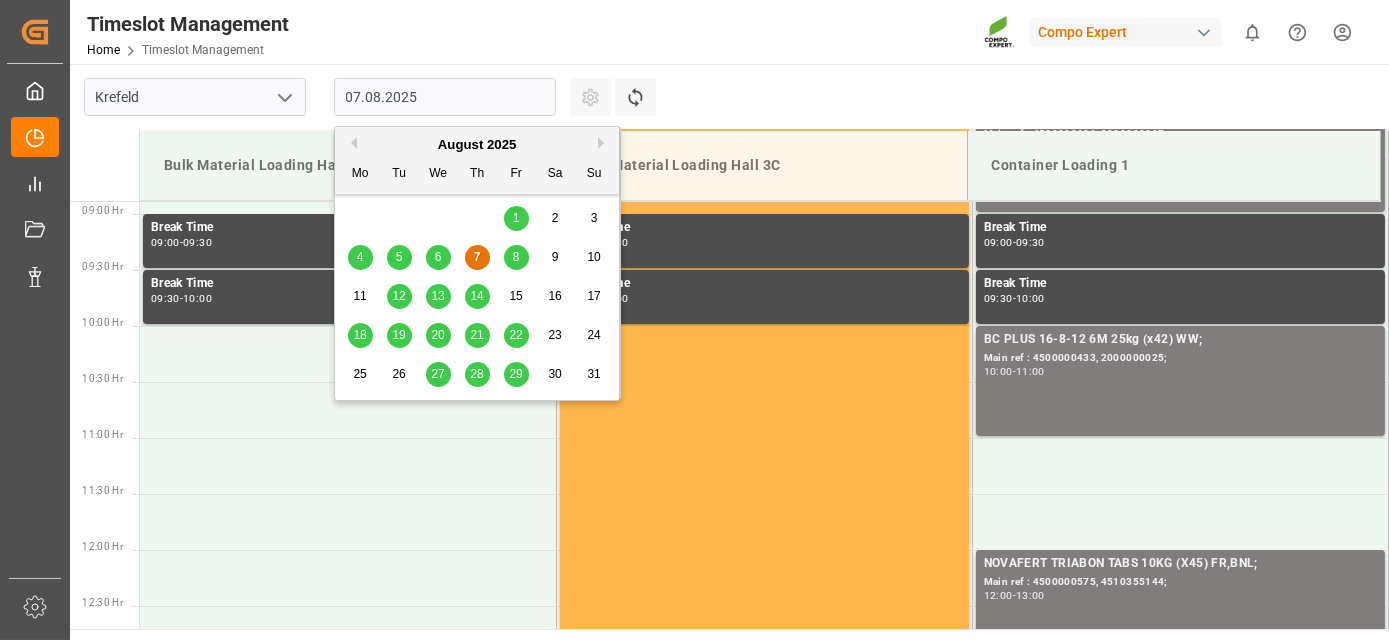 click on "07.08.2025" at bounding box center (445, 97) 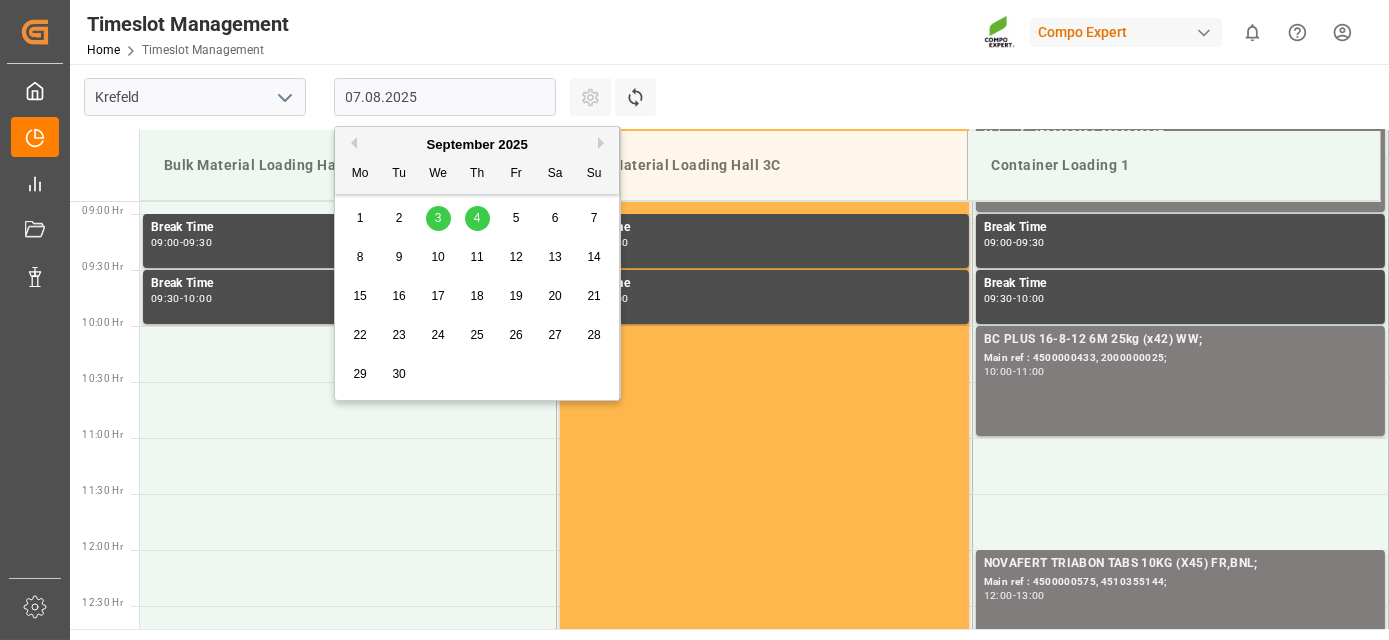 click on "4" at bounding box center (477, 219) 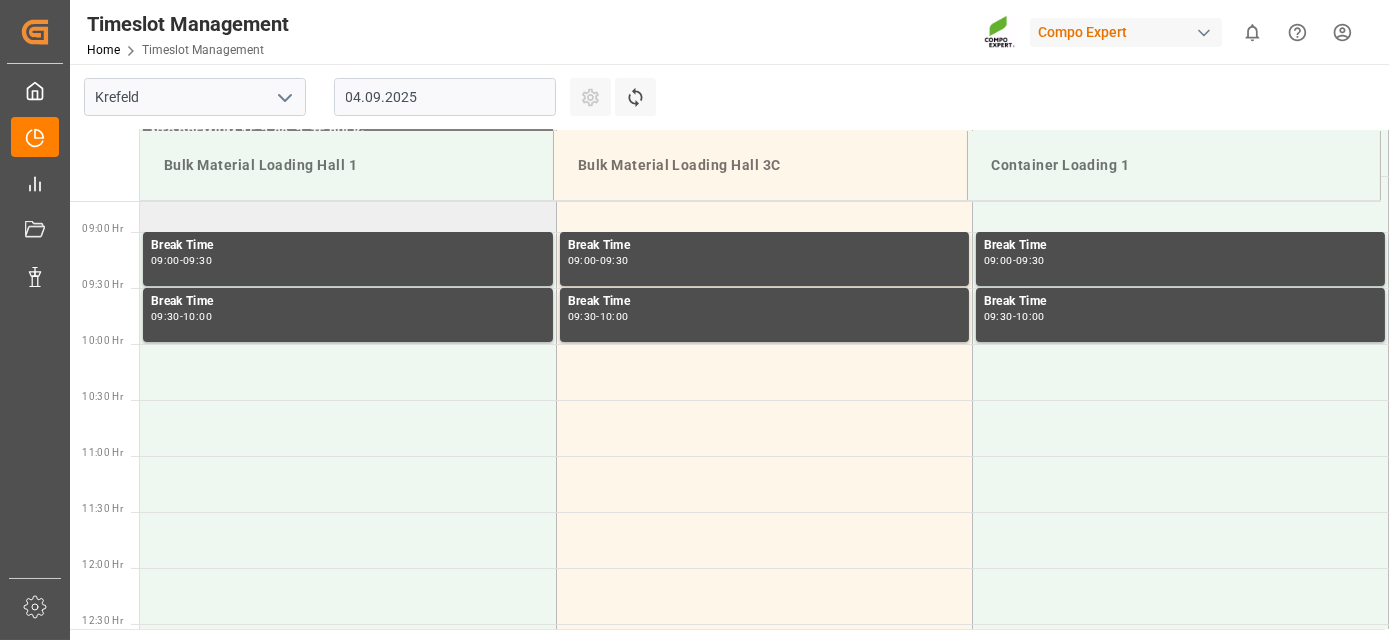 scroll, scrollTop: 934, scrollLeft: 0, axis: vertical 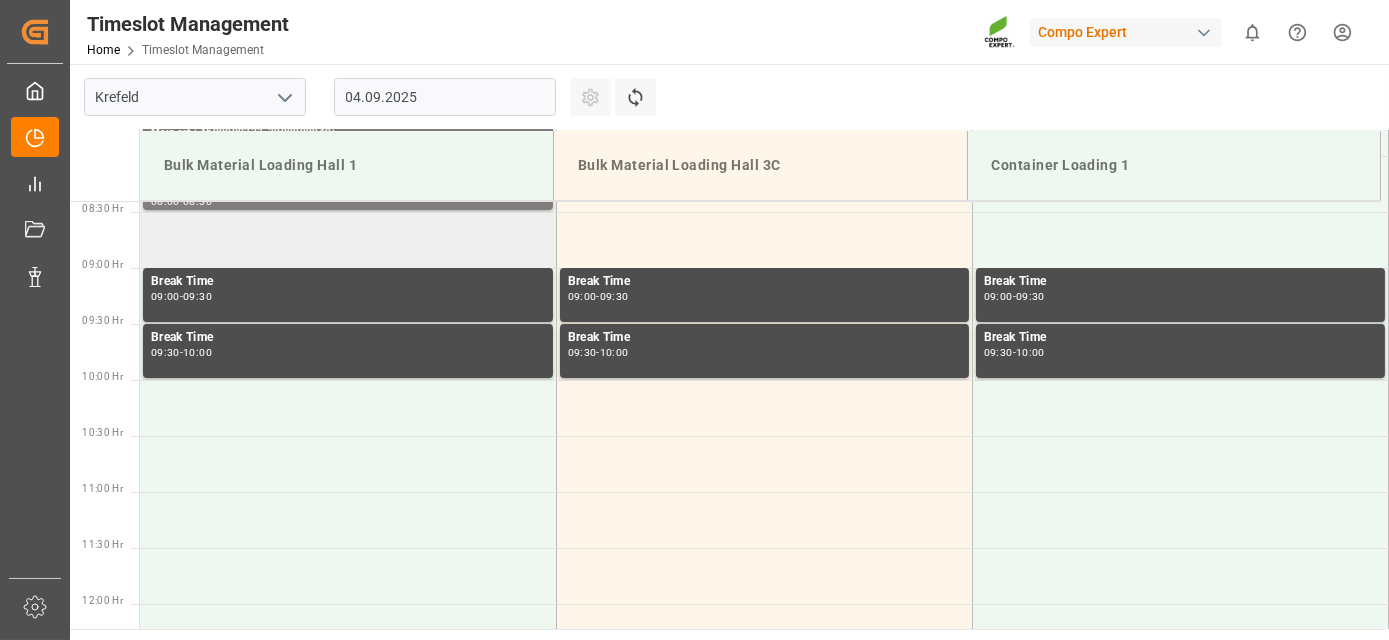 drag, startPoint x: 440, startPoint y: 296, endPoint x: 342, endPoint y: 233, distance: 116.50322 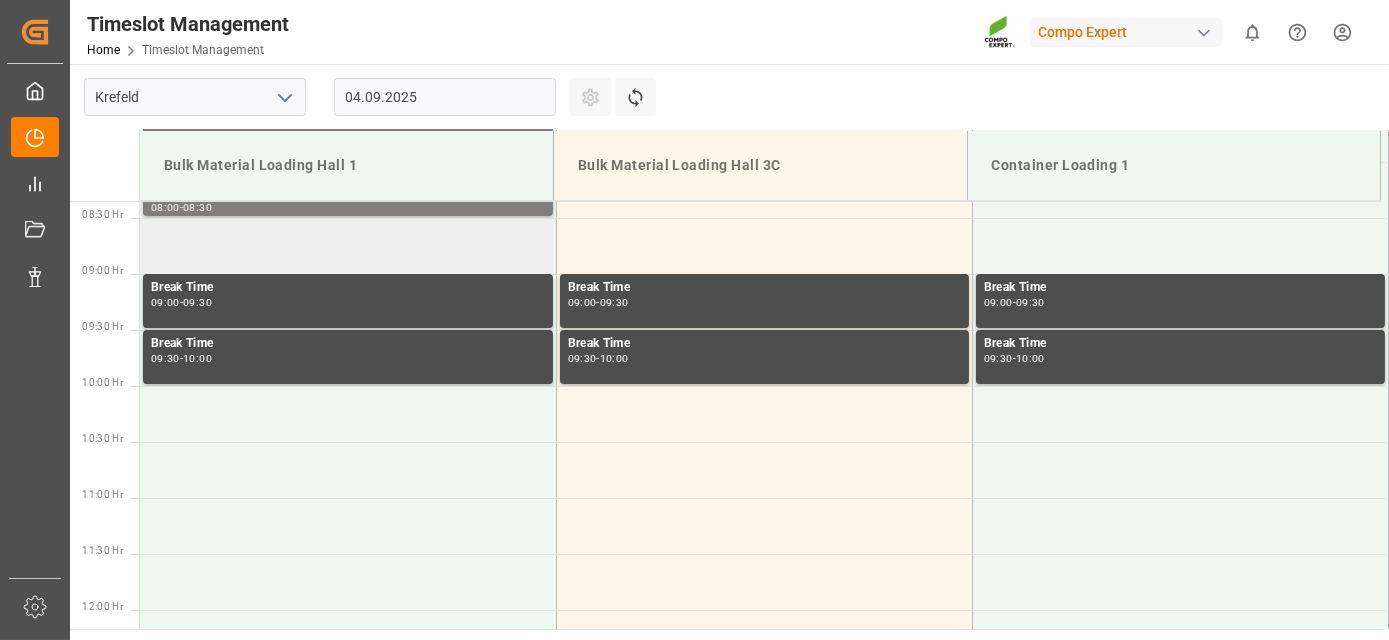 click at bounding box center (348, 246) 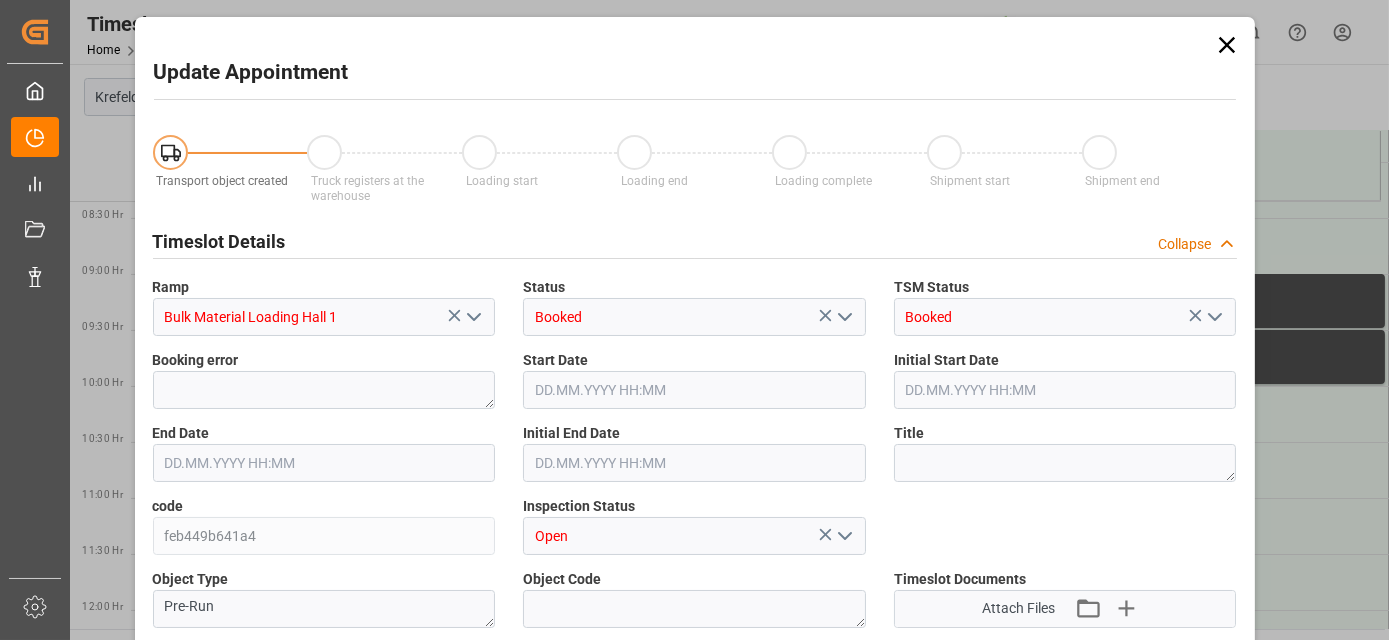 type on "53000" 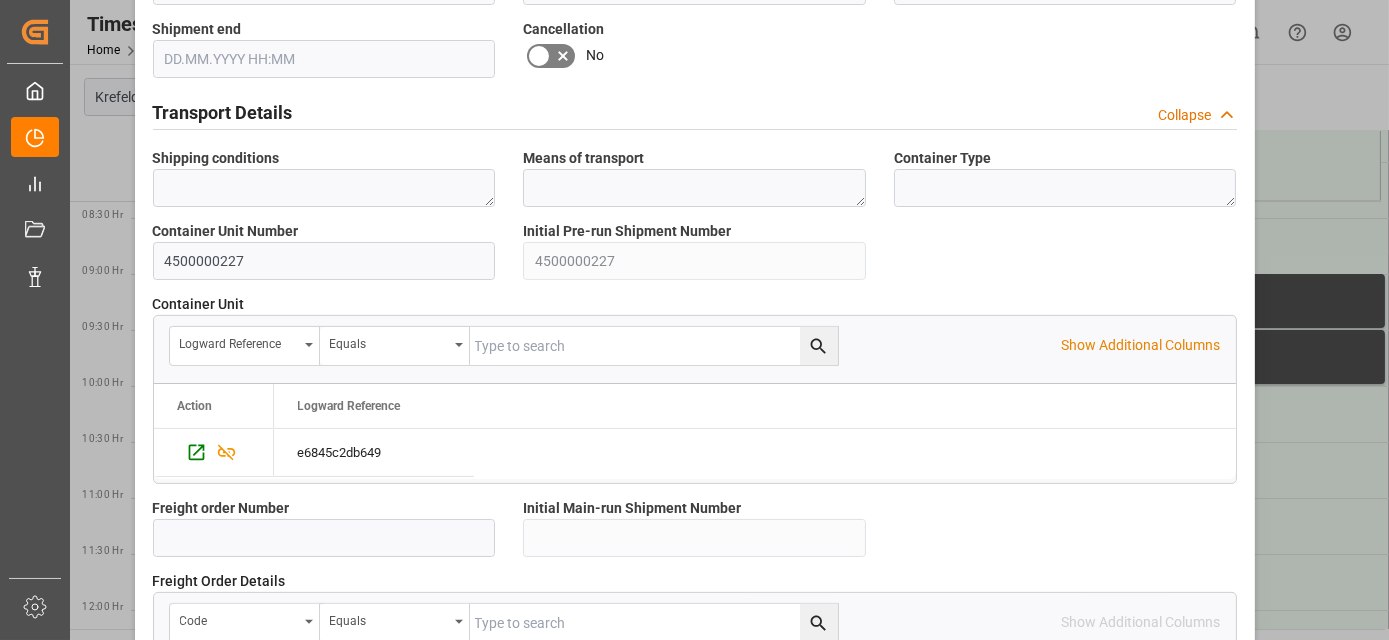 scroll, scrollTop: 1997, scrollLeft: 0, axis: vertical 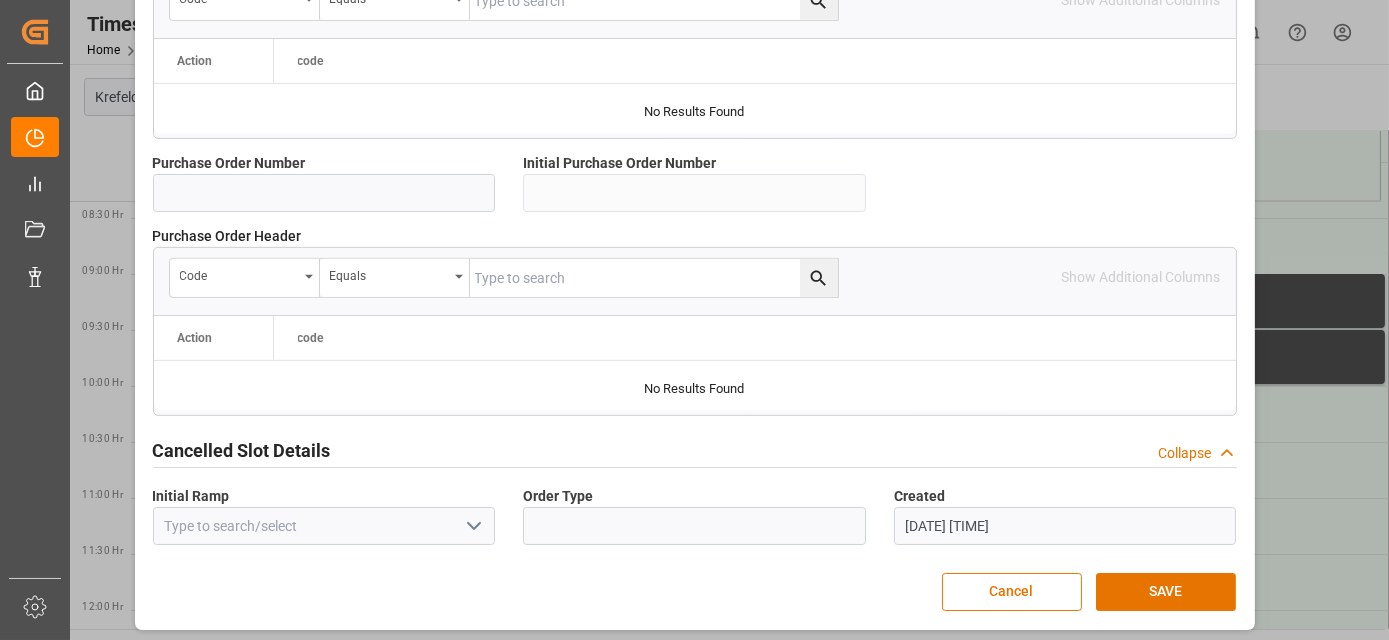drag, startPoint x: 517, startPoint y: 261, endPoint x: 573, endPoint y: 524, distance: 268.8959 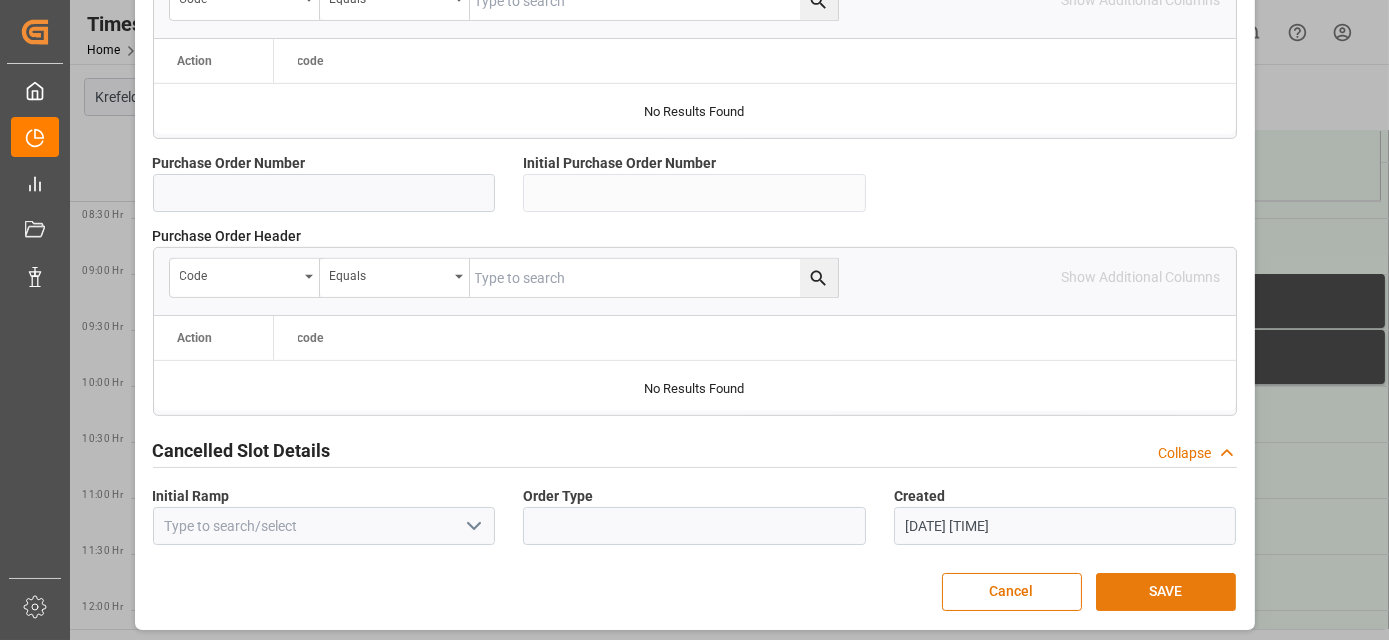 click on "SAVE" at bounding box center (1166, 592) 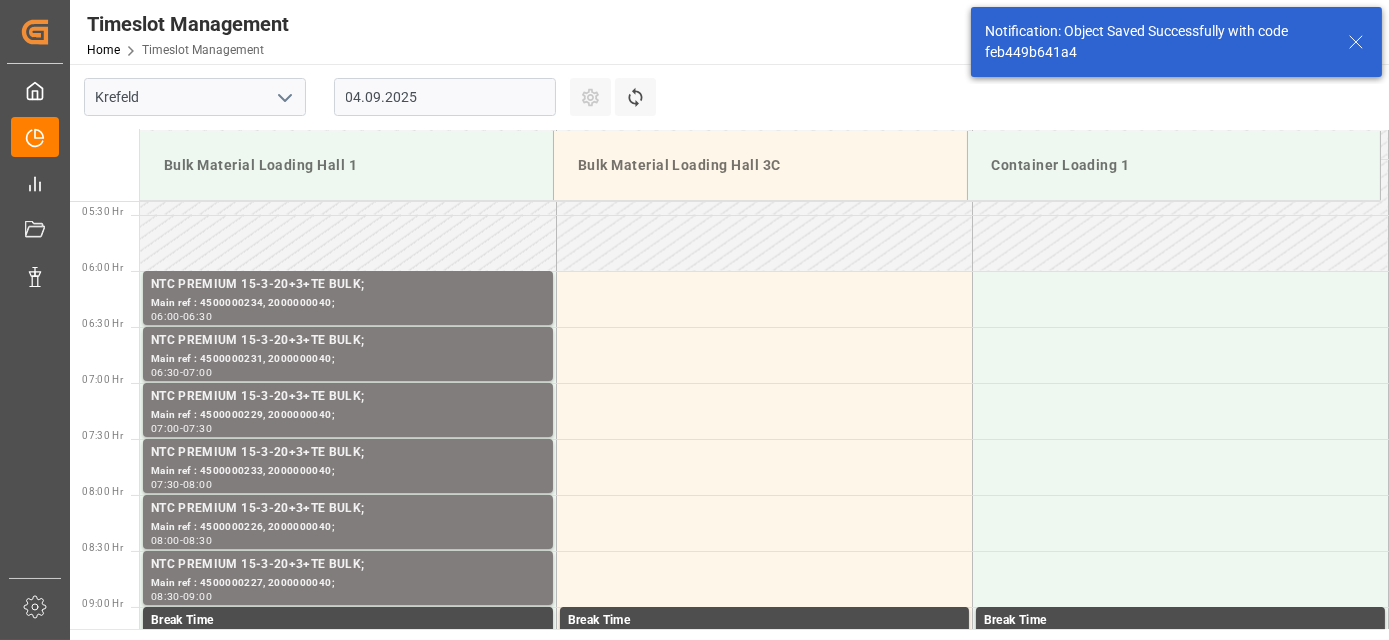 scroll, scrollTop: 770, scrollLeft: 0, axis: vertical 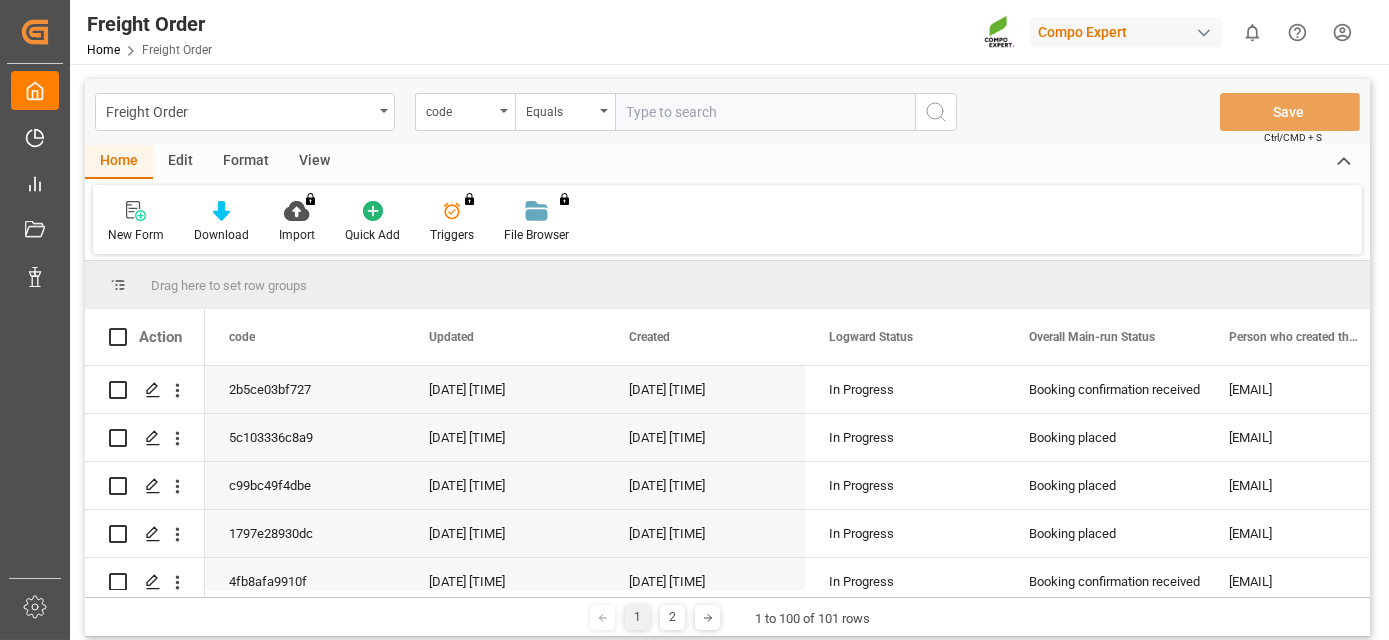 click on "code" at bounding box center [460, 109] 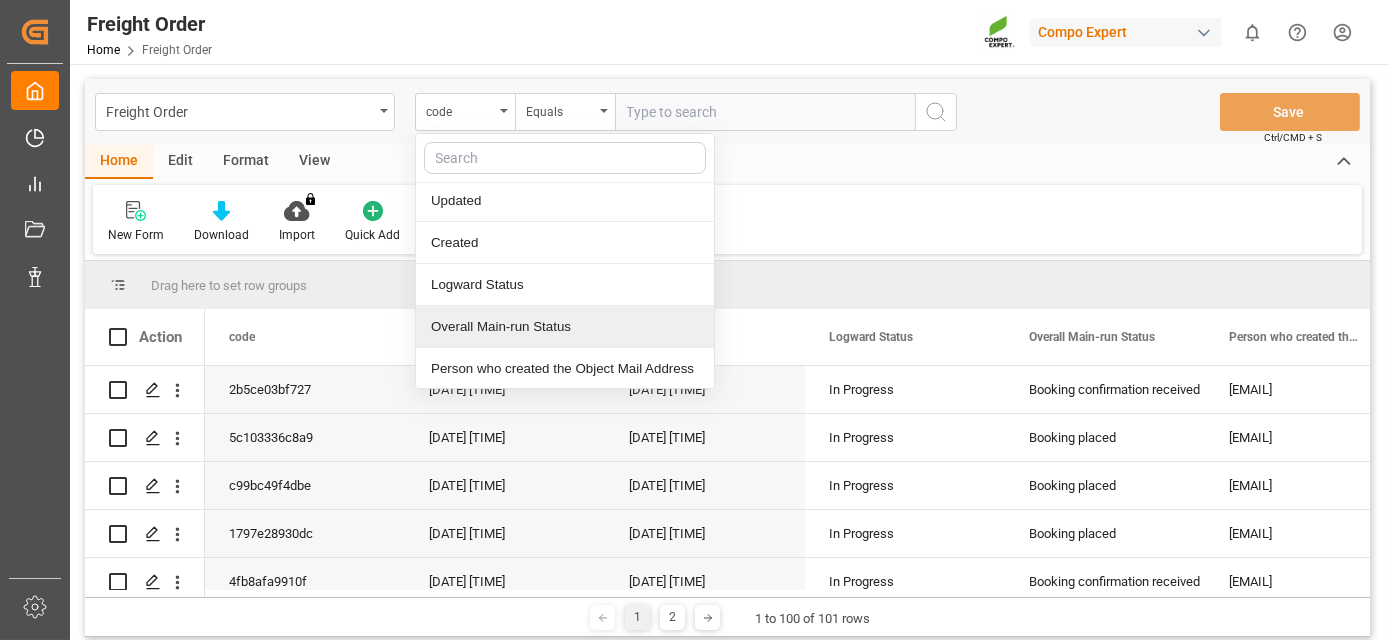 scroll, scrollTop: 86, scrollLeft: 0, axis: vertical 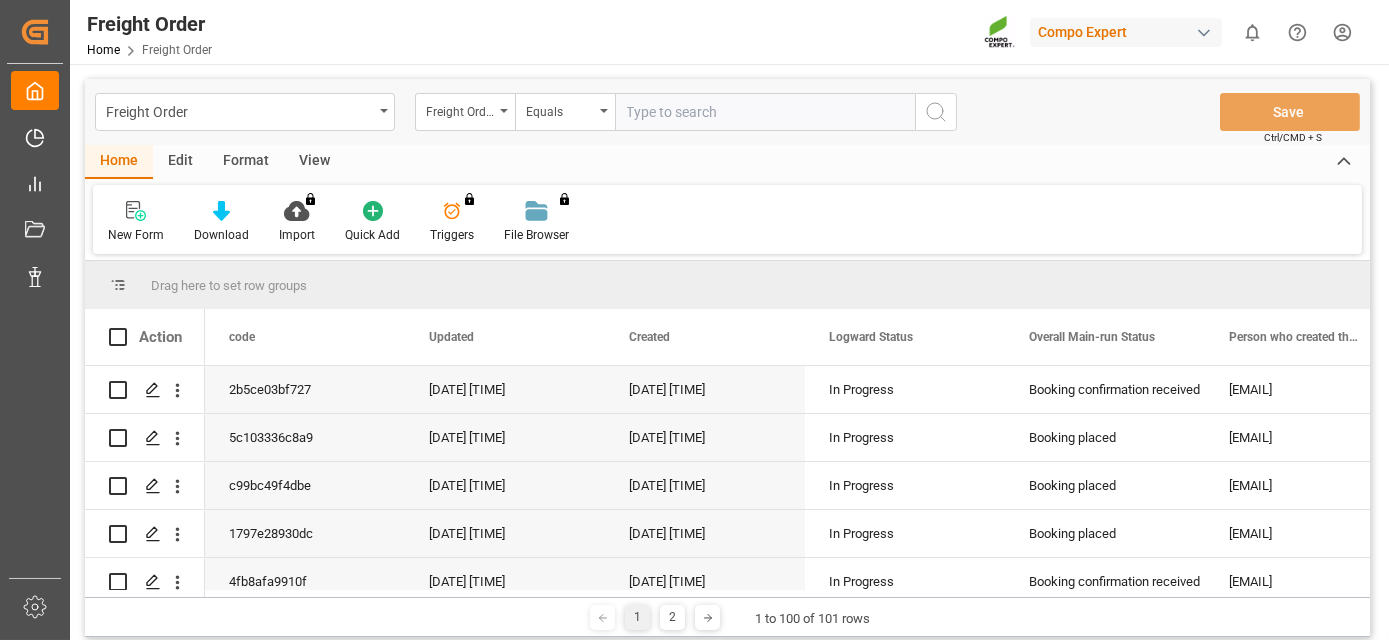 click at bounding box center (765, 112) 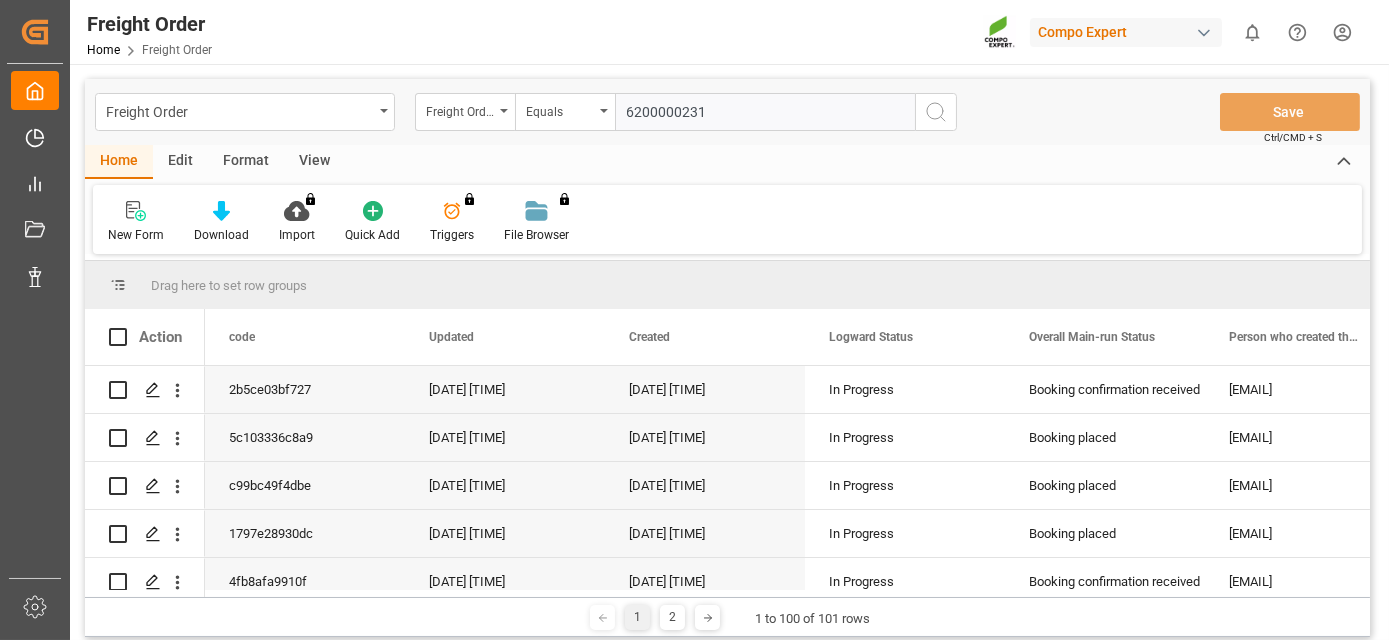 type on "6200000231" 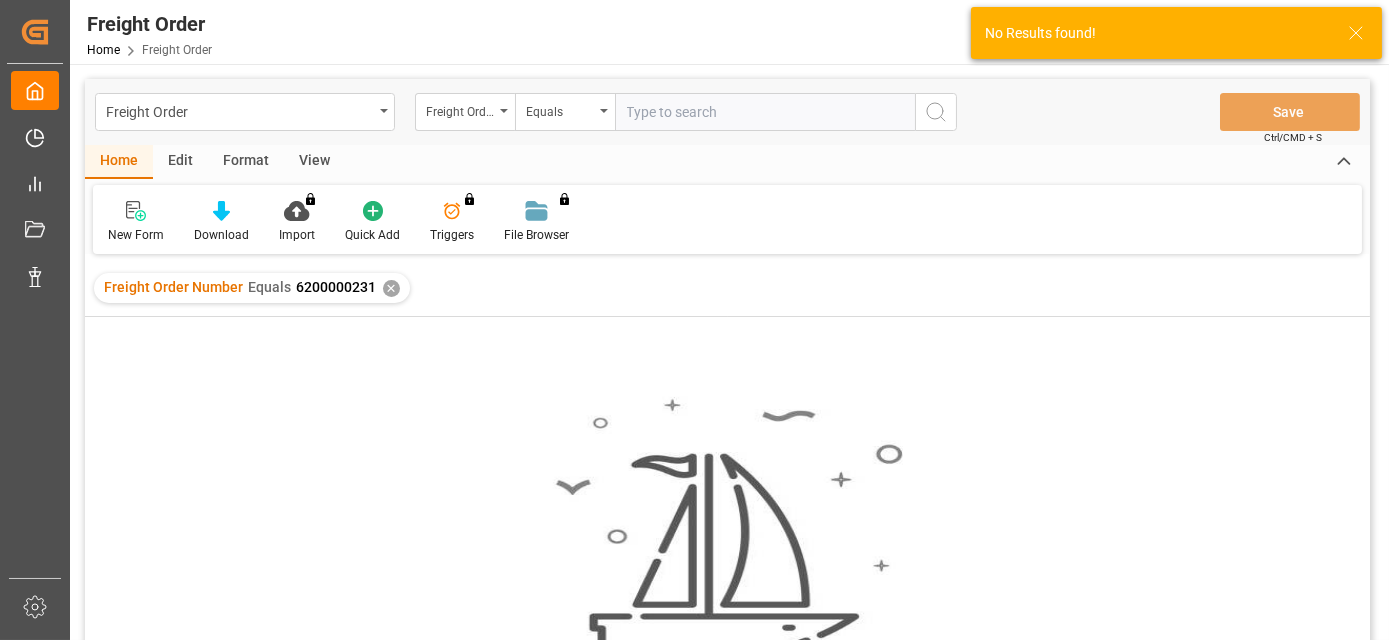 click at bounding box center [765, 112] 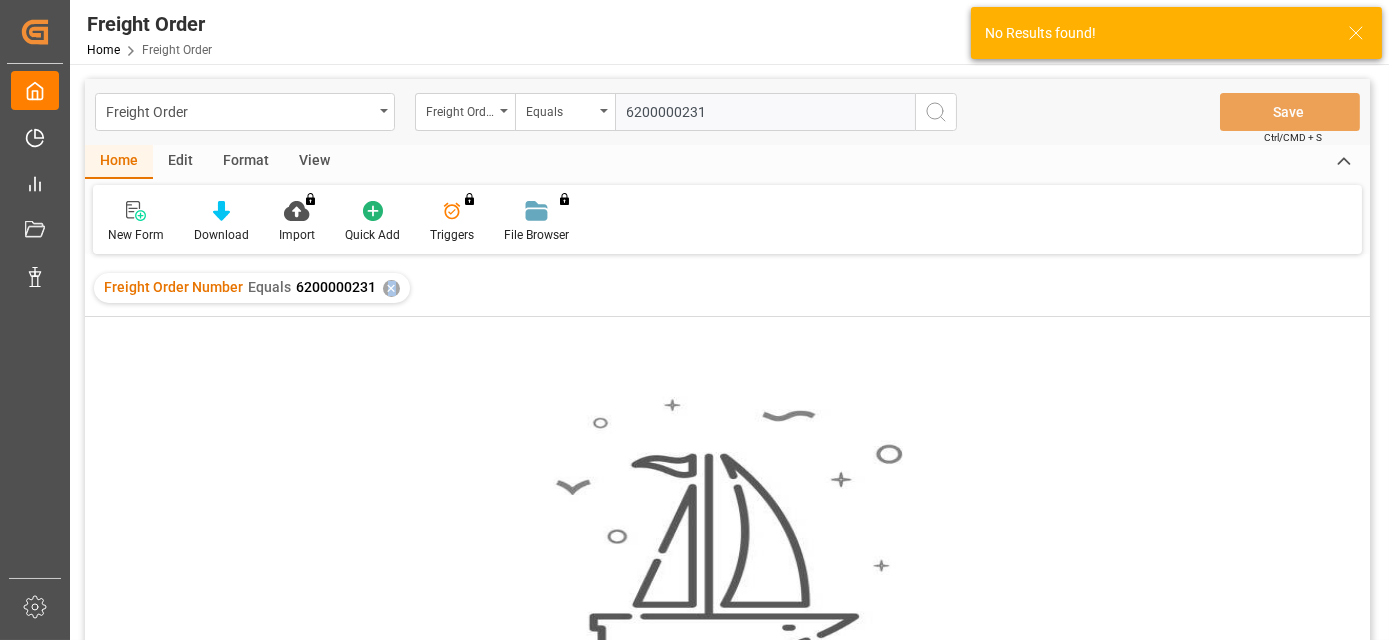 click on "✕" at bounding box center [391, 288] 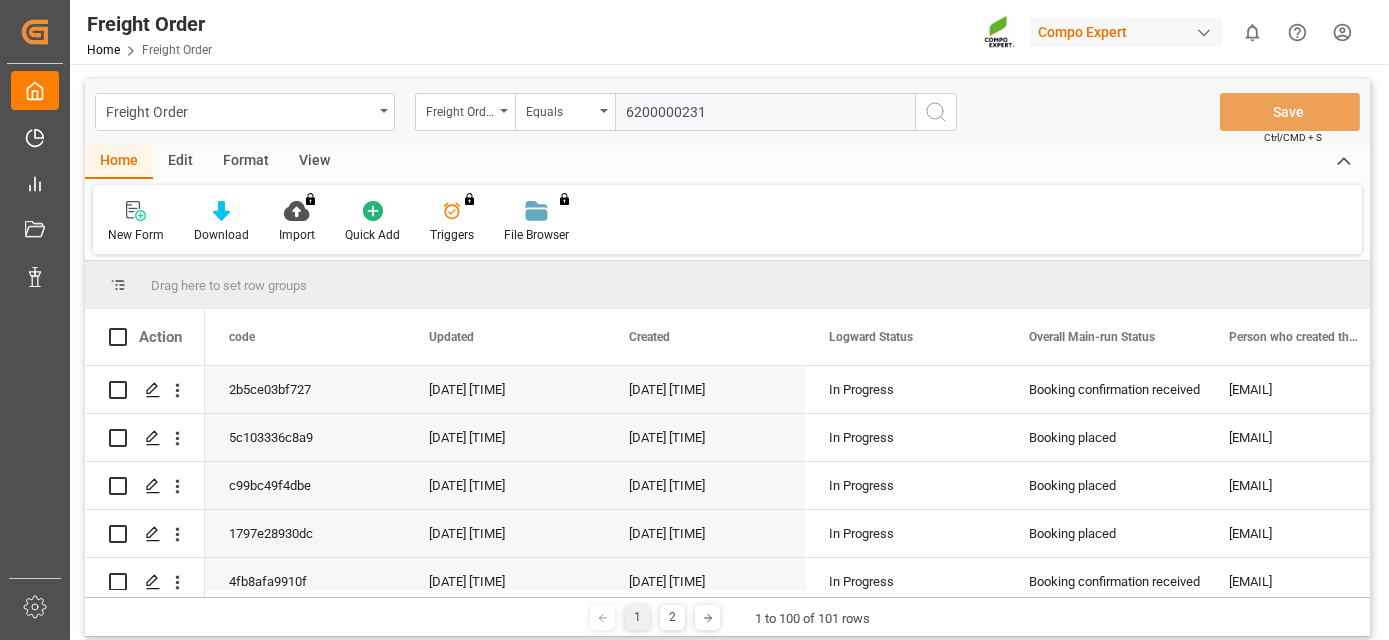 click on "6200000231" at bounding box center [765, 112] 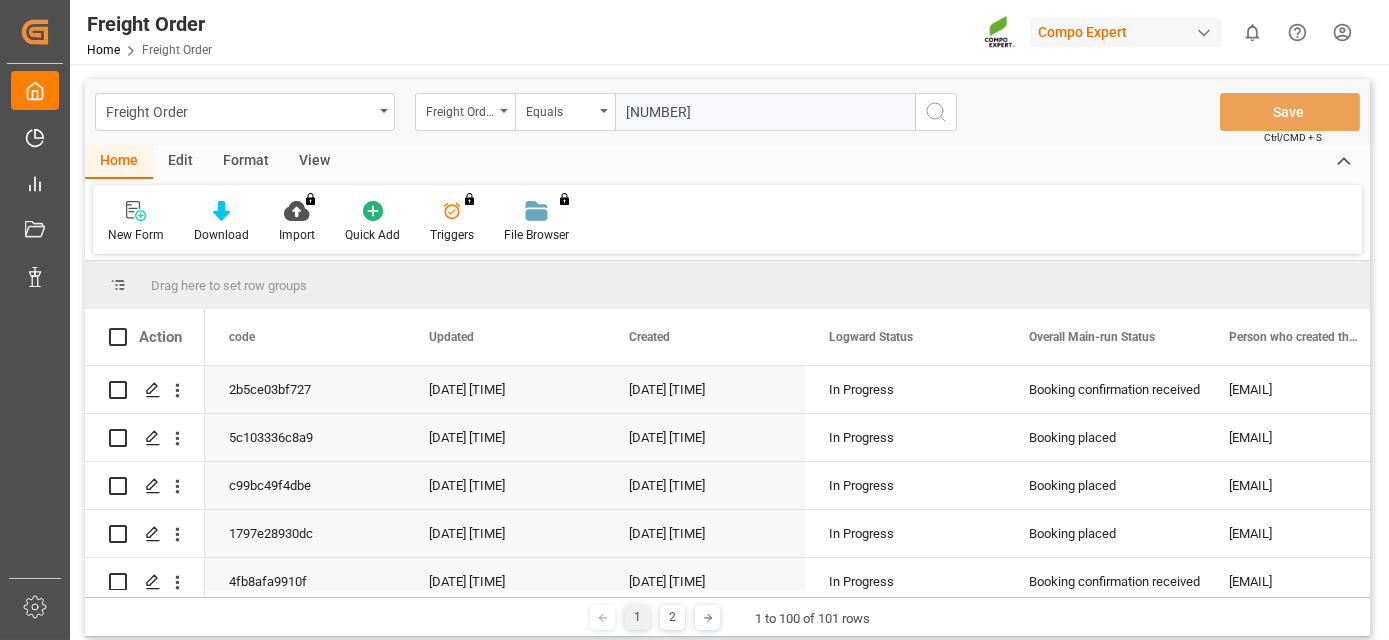 type 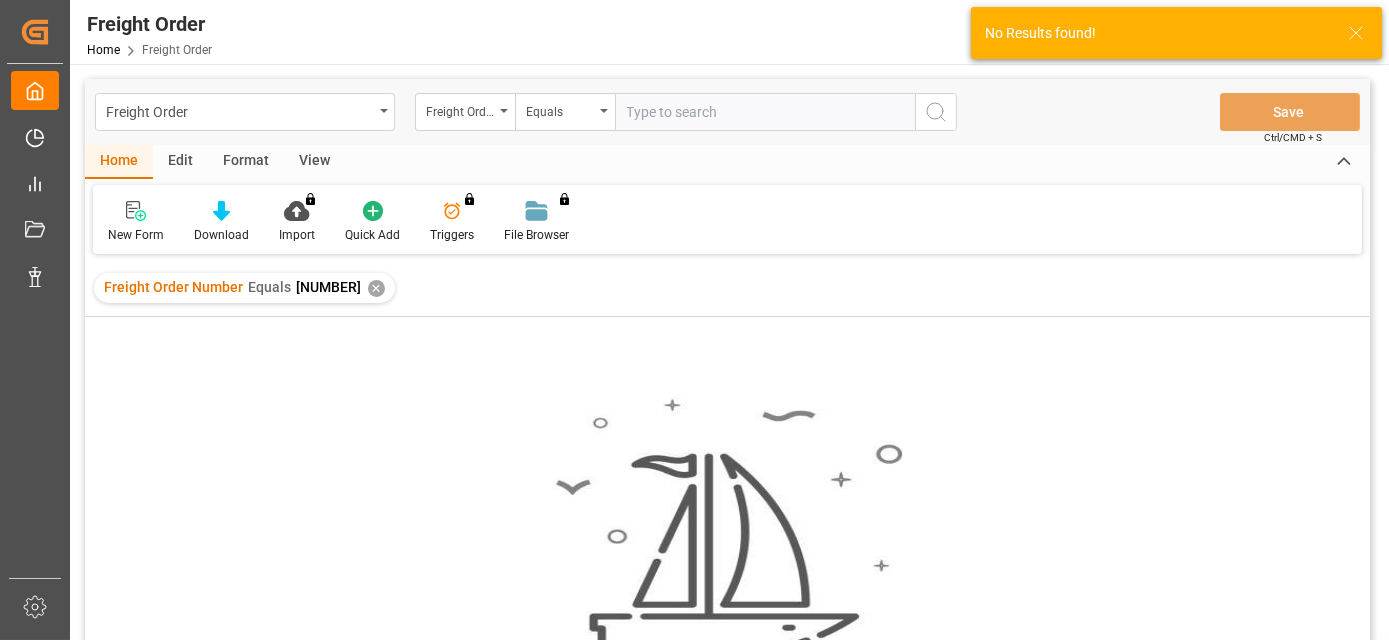 click on "✕" at bounding box center [376, 288] 